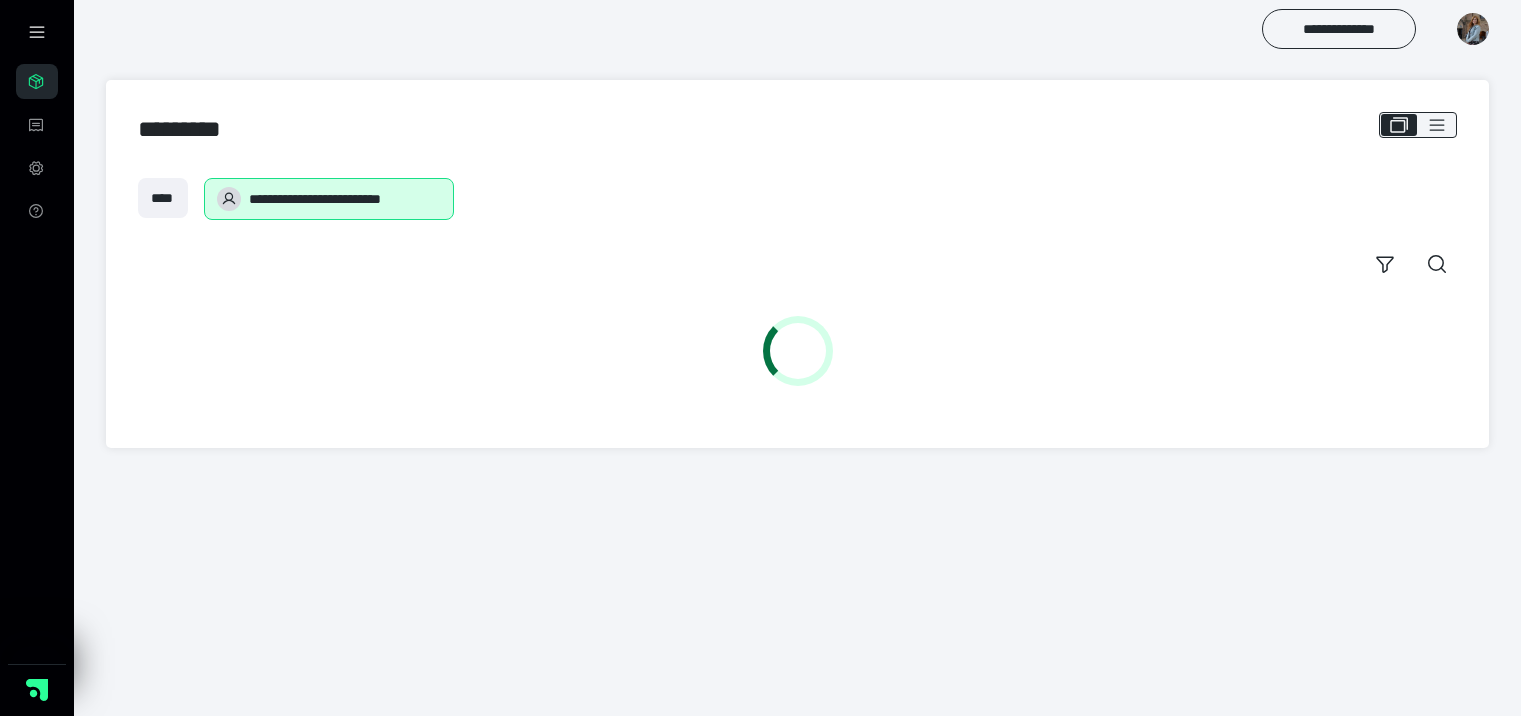 scroll, scrollTop: 0, scrollLeft: 0, axis: both 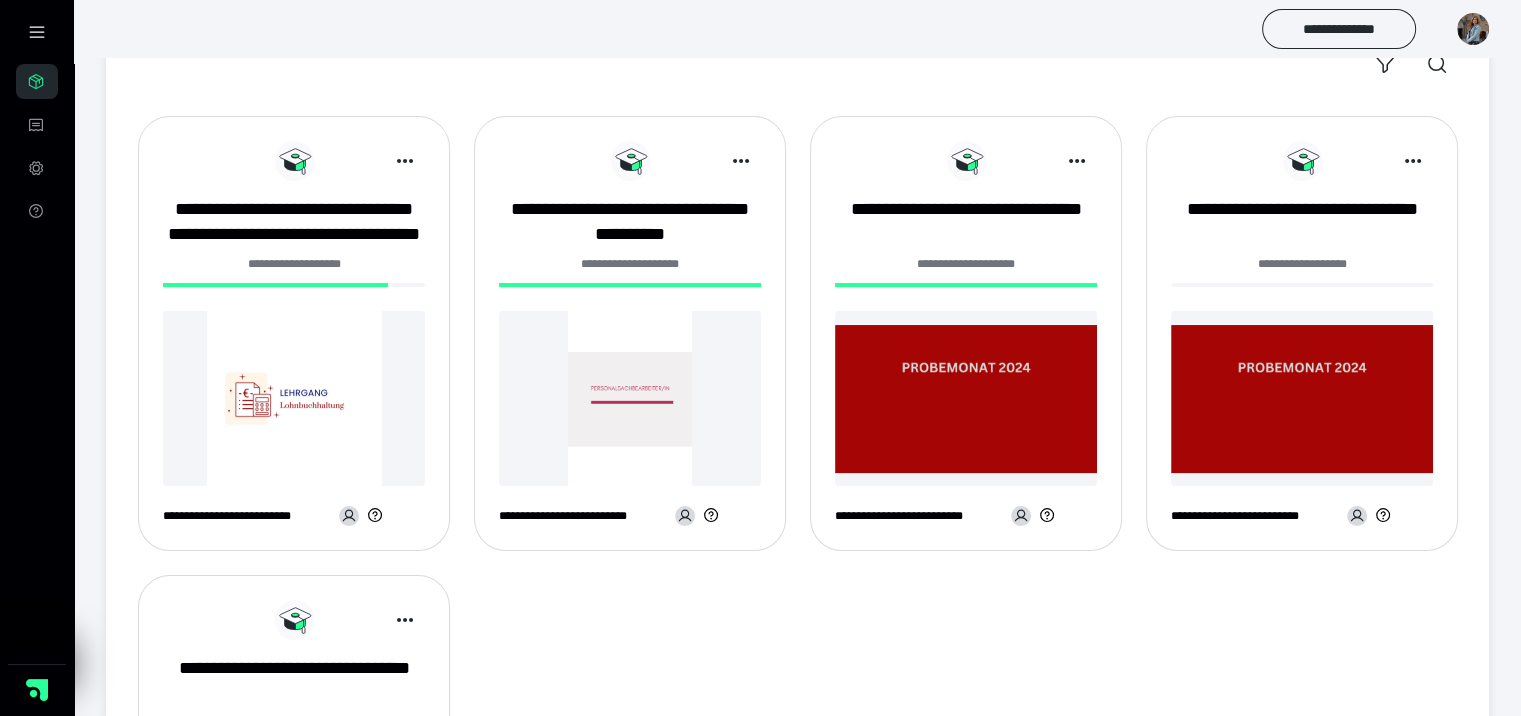 click at bounding box center [294, 398] 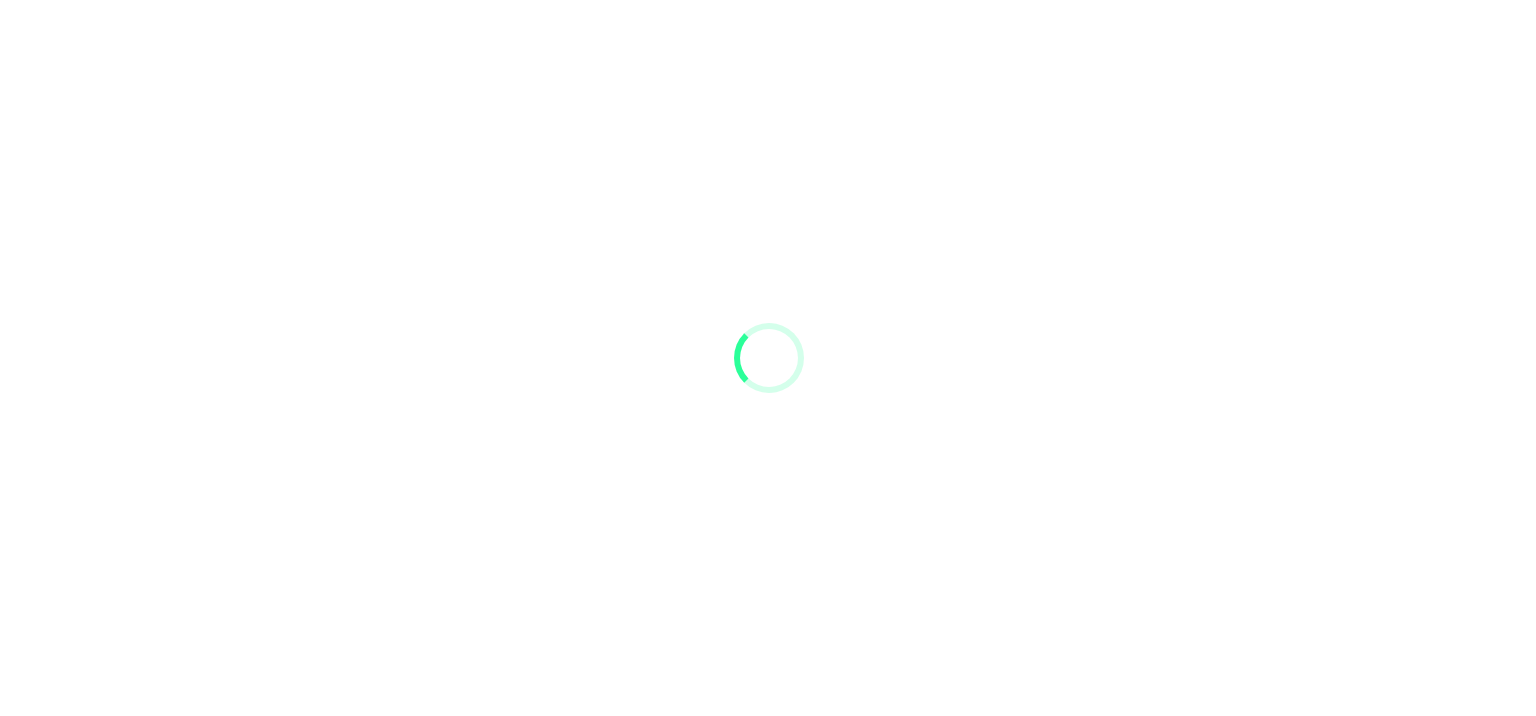 scroll, scrollTop: 0, scrollLeft: 0, axis: both 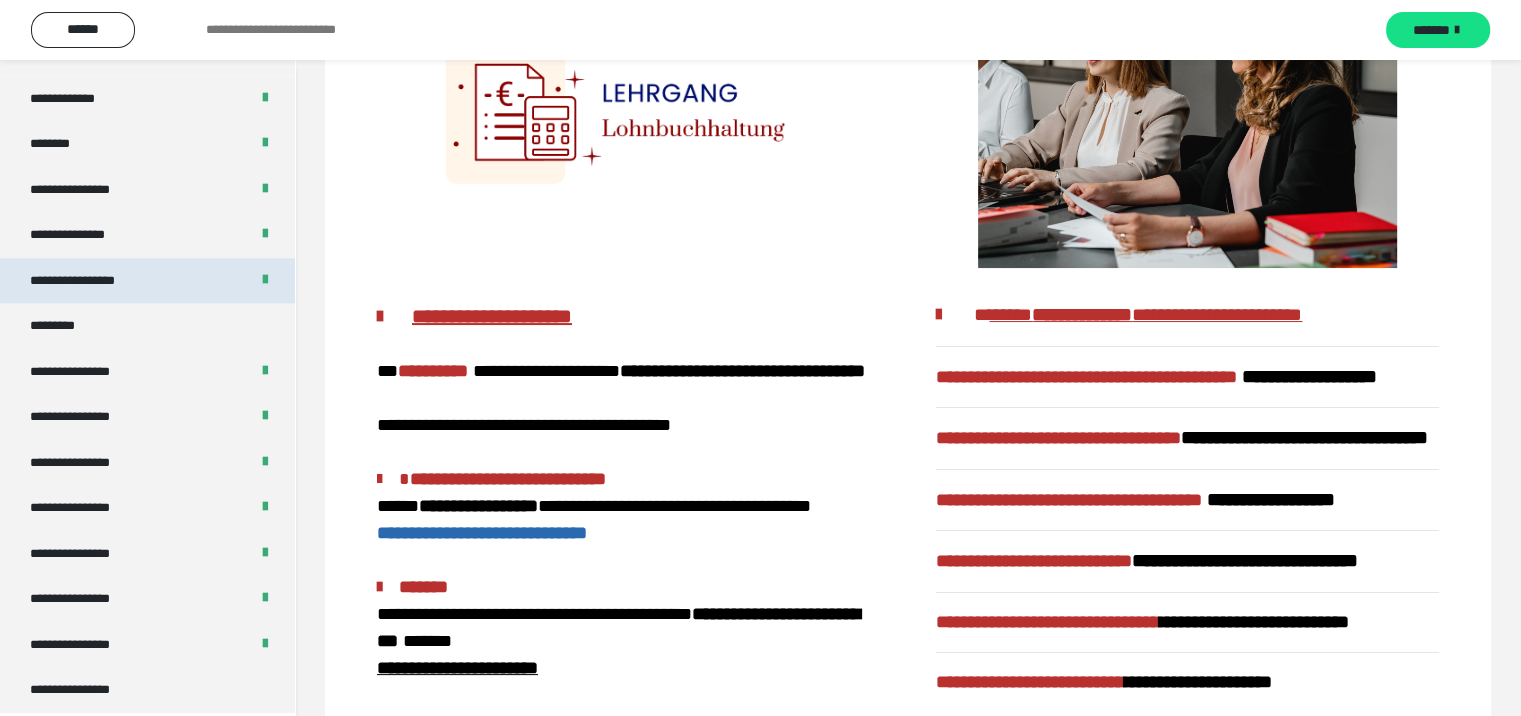 click on "**********" at bounding box center (93, 281) 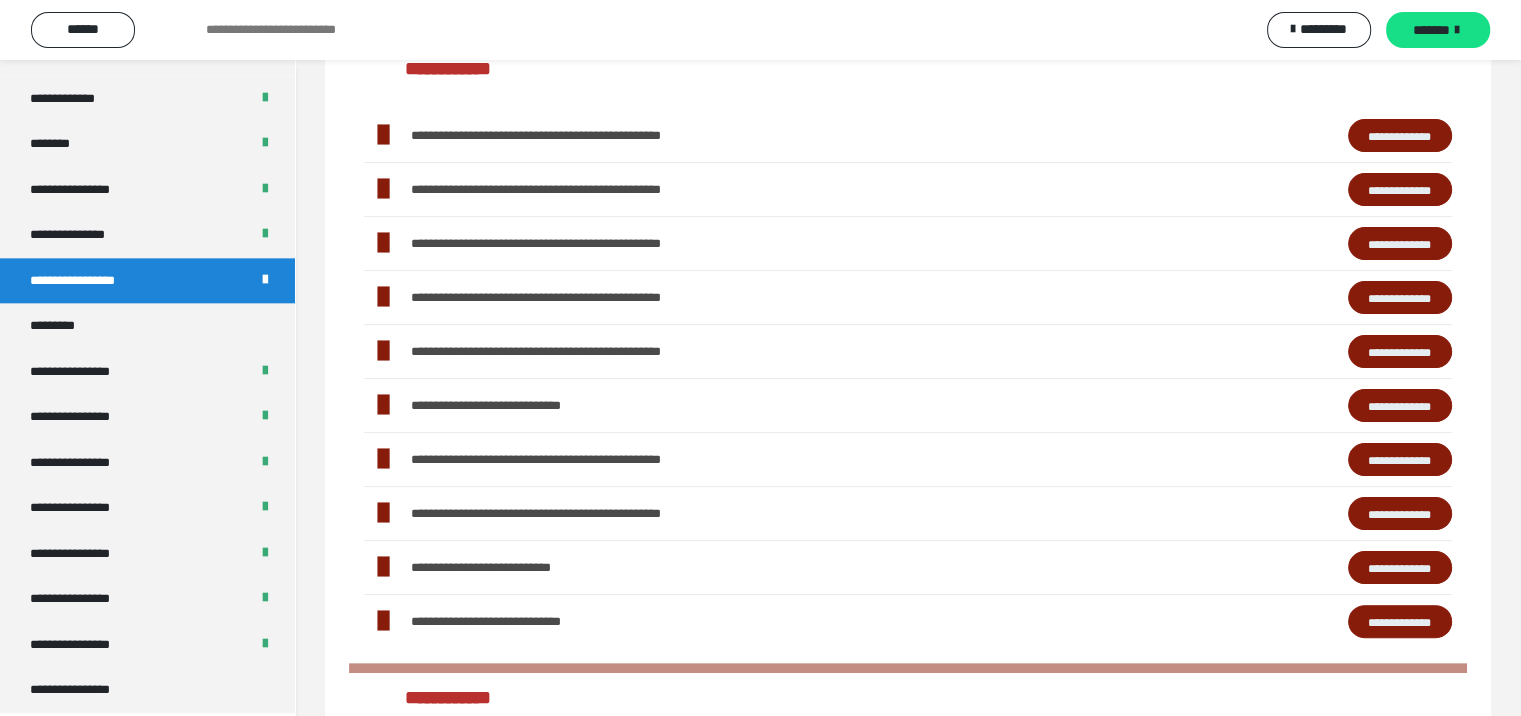 scroll, scrollTop: 400, scrollLeft: 0, axis: vertical 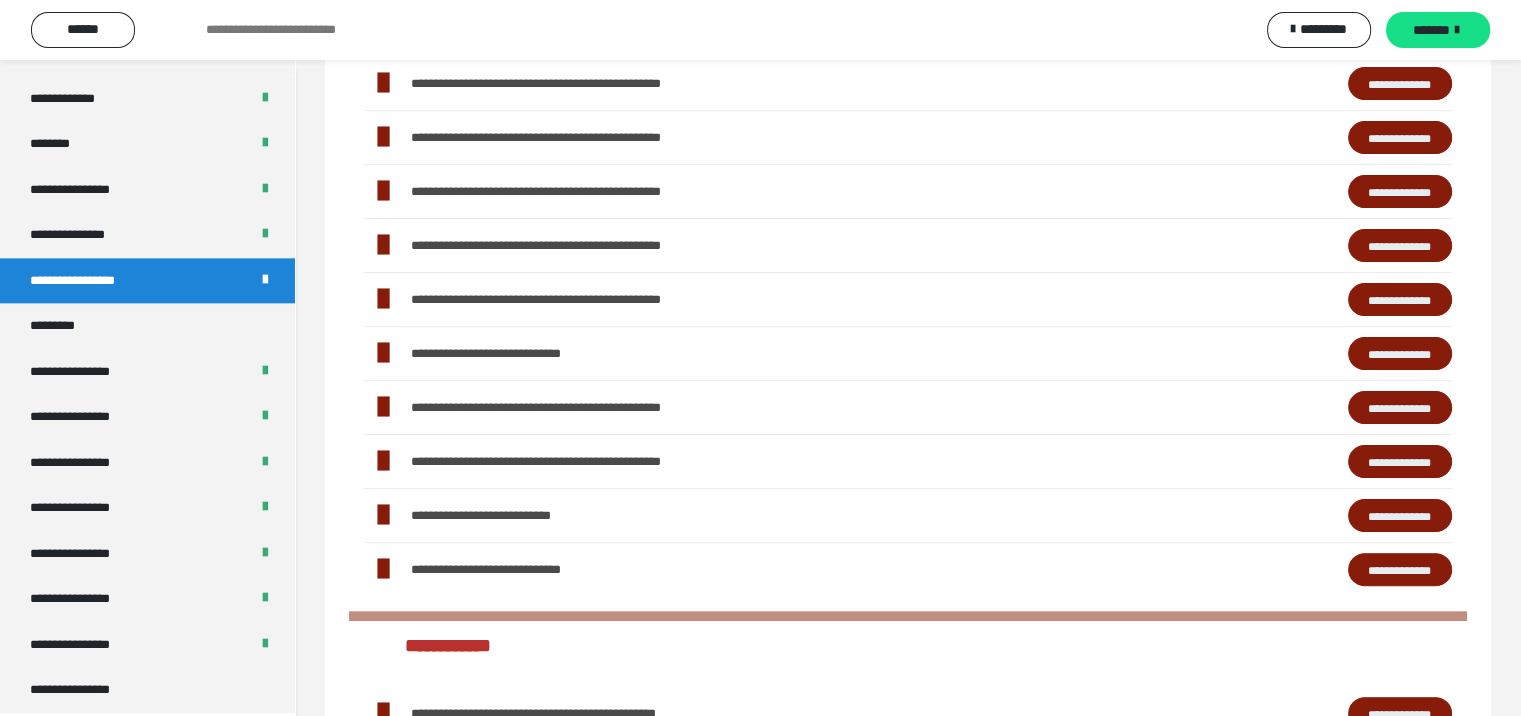 click on "**********" at bounding box center (1400, 408) 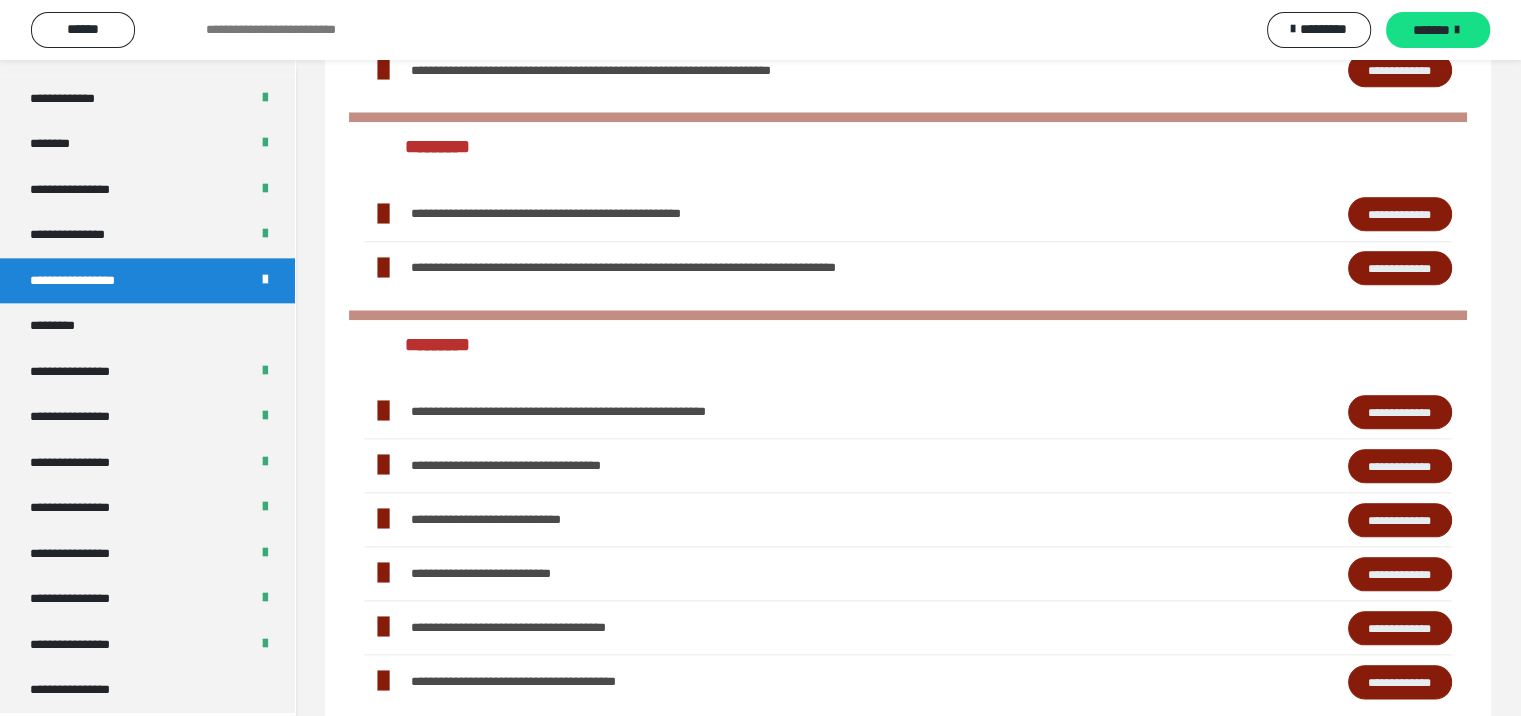scroll, scrollTop: 2132, scrollLeft: 0, axis: vertical 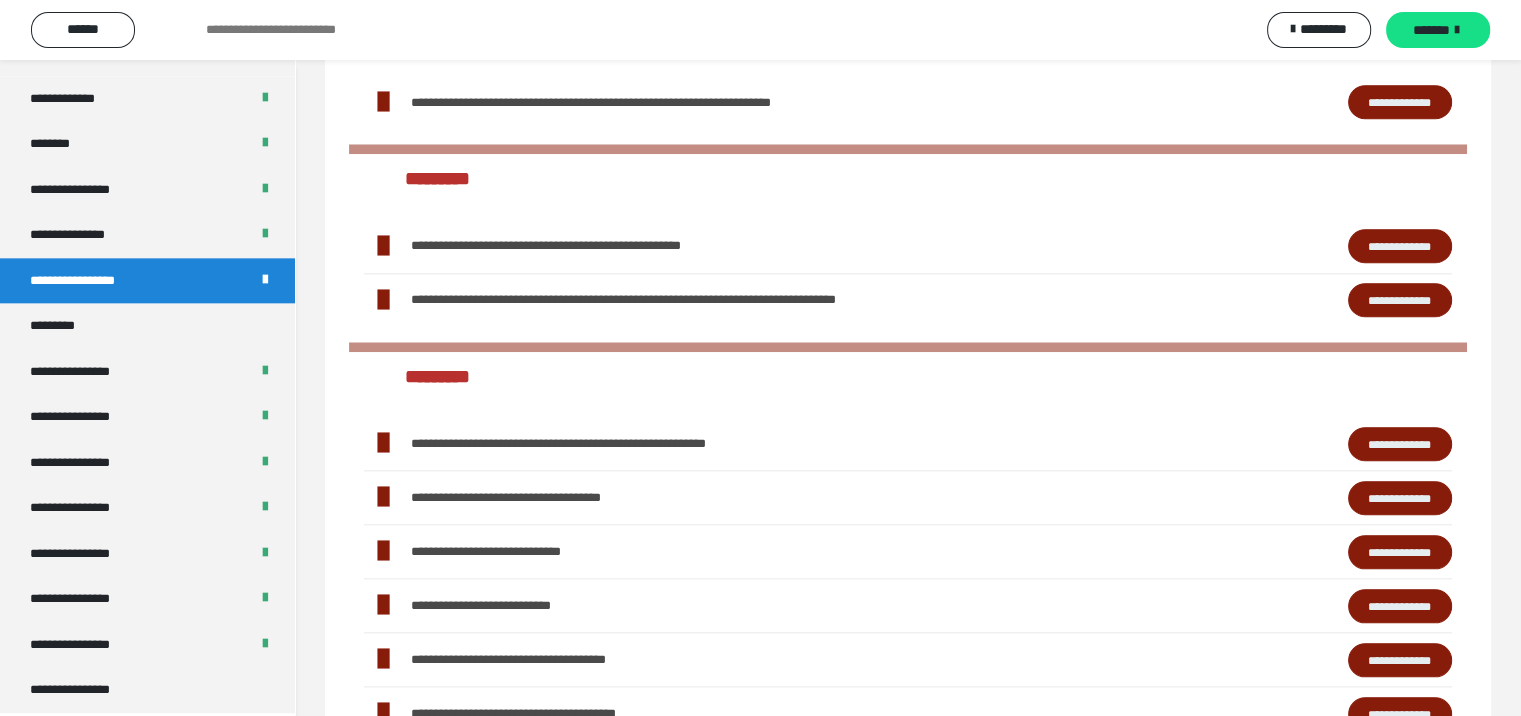 click on "**********" at bounding box center (1400, 246) 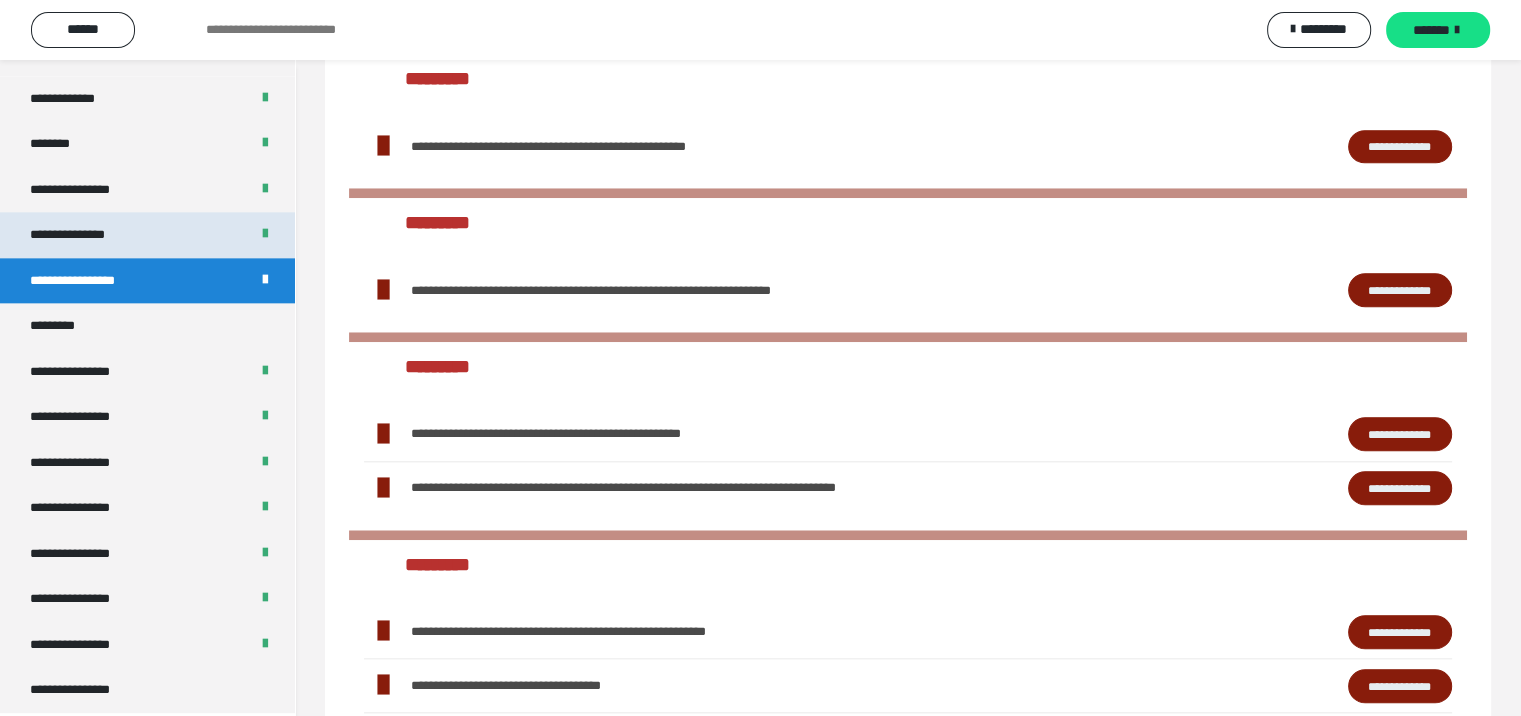 scroll, scrollTop: 1932, scrollLeft: 0, axis: vertical 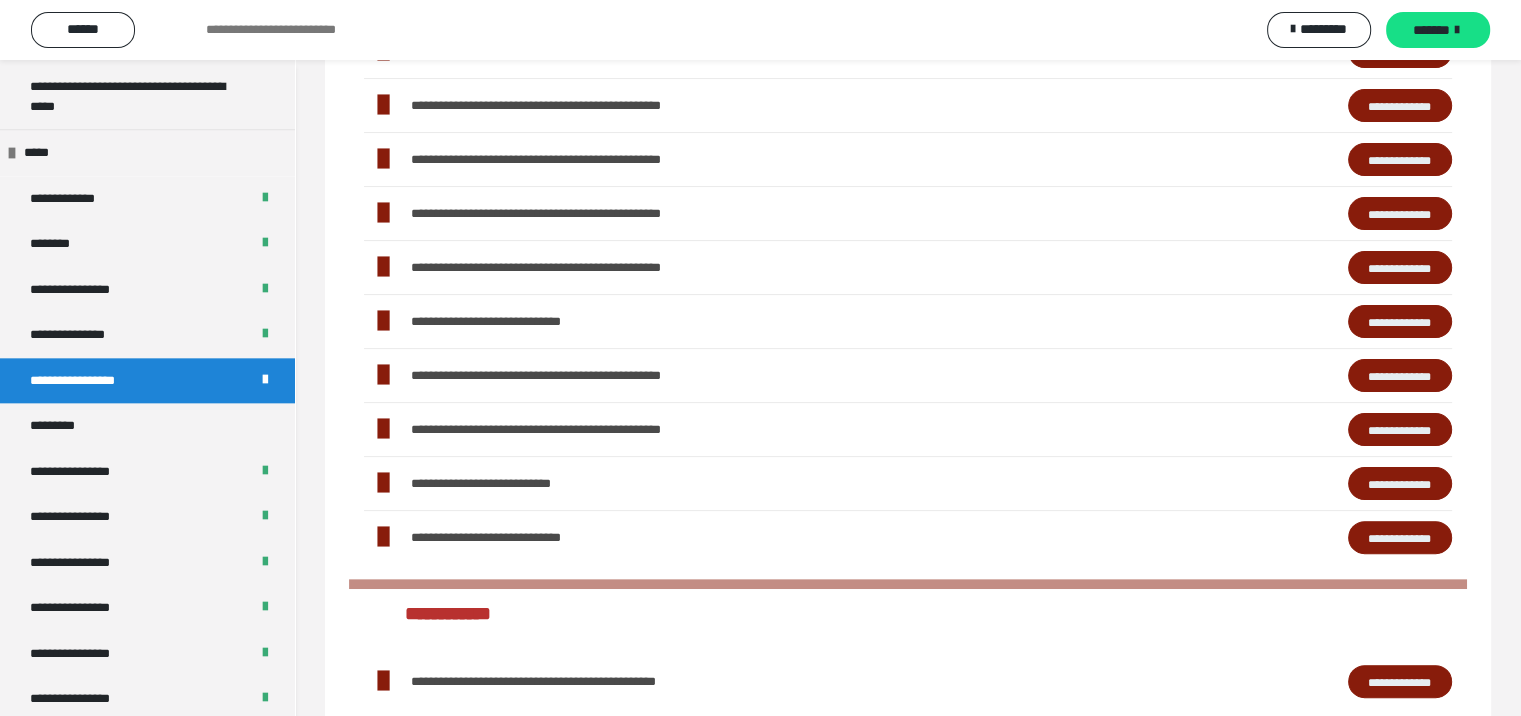 click on "**********" at bounding box center (1400, 268) 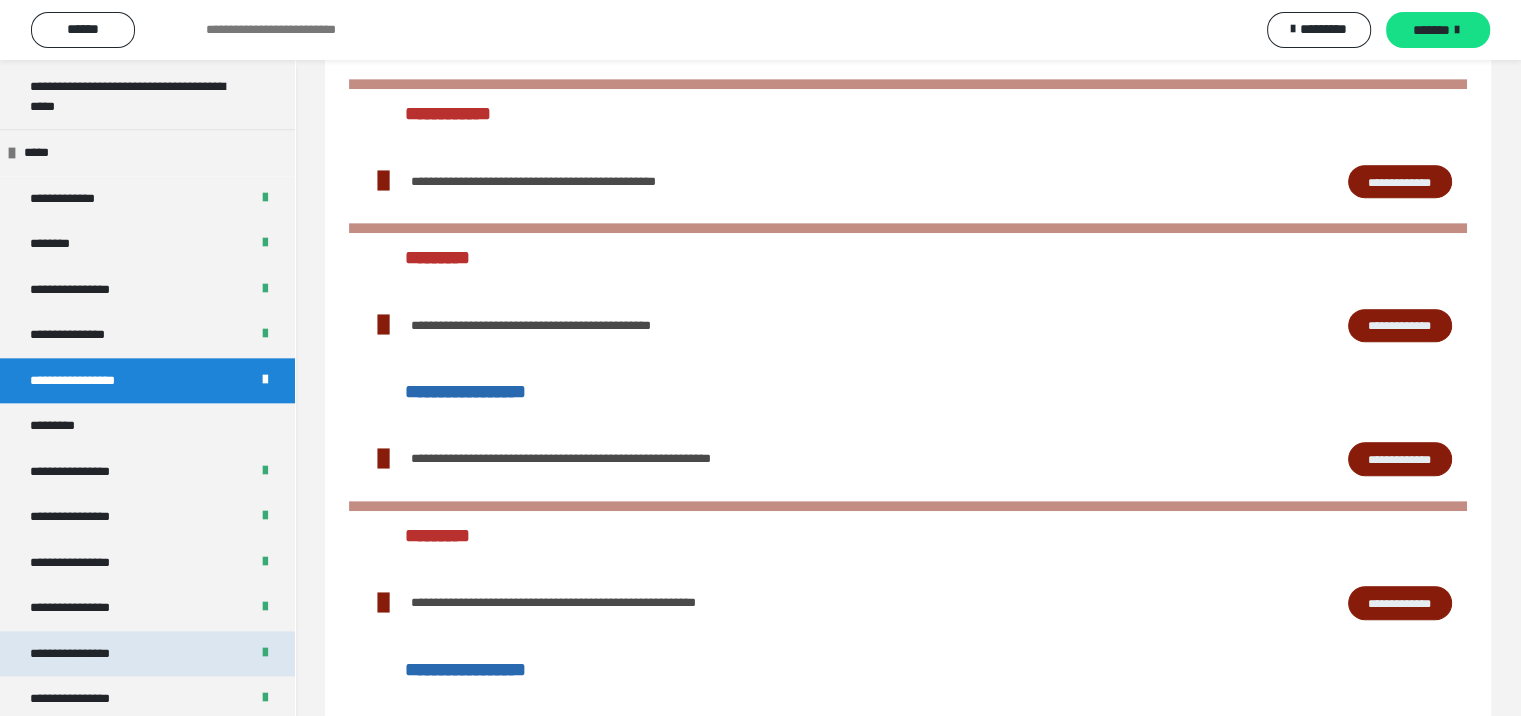scroll, scrollTop: 2399, scrollLeft: 0, axis: vertical 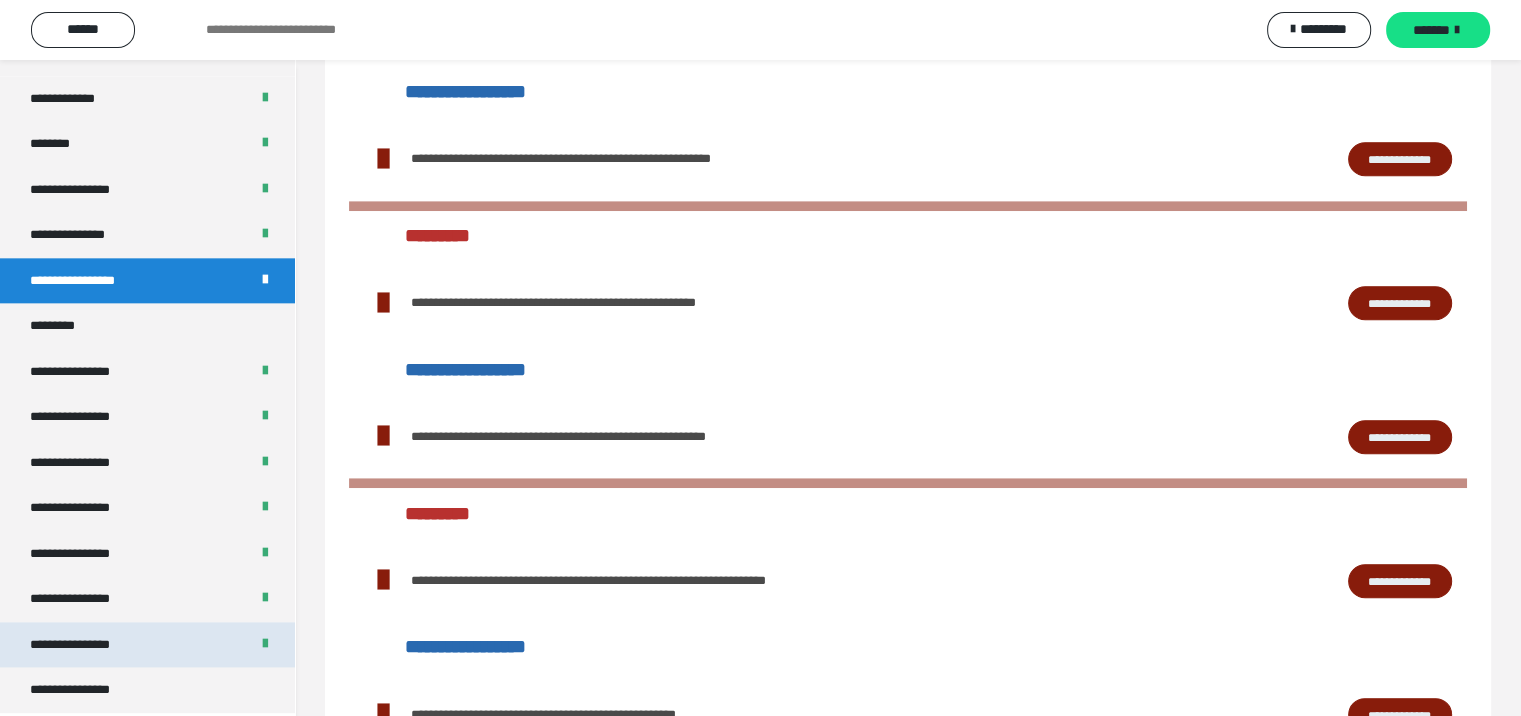 click on "**********" at bounding box center (87, 645) 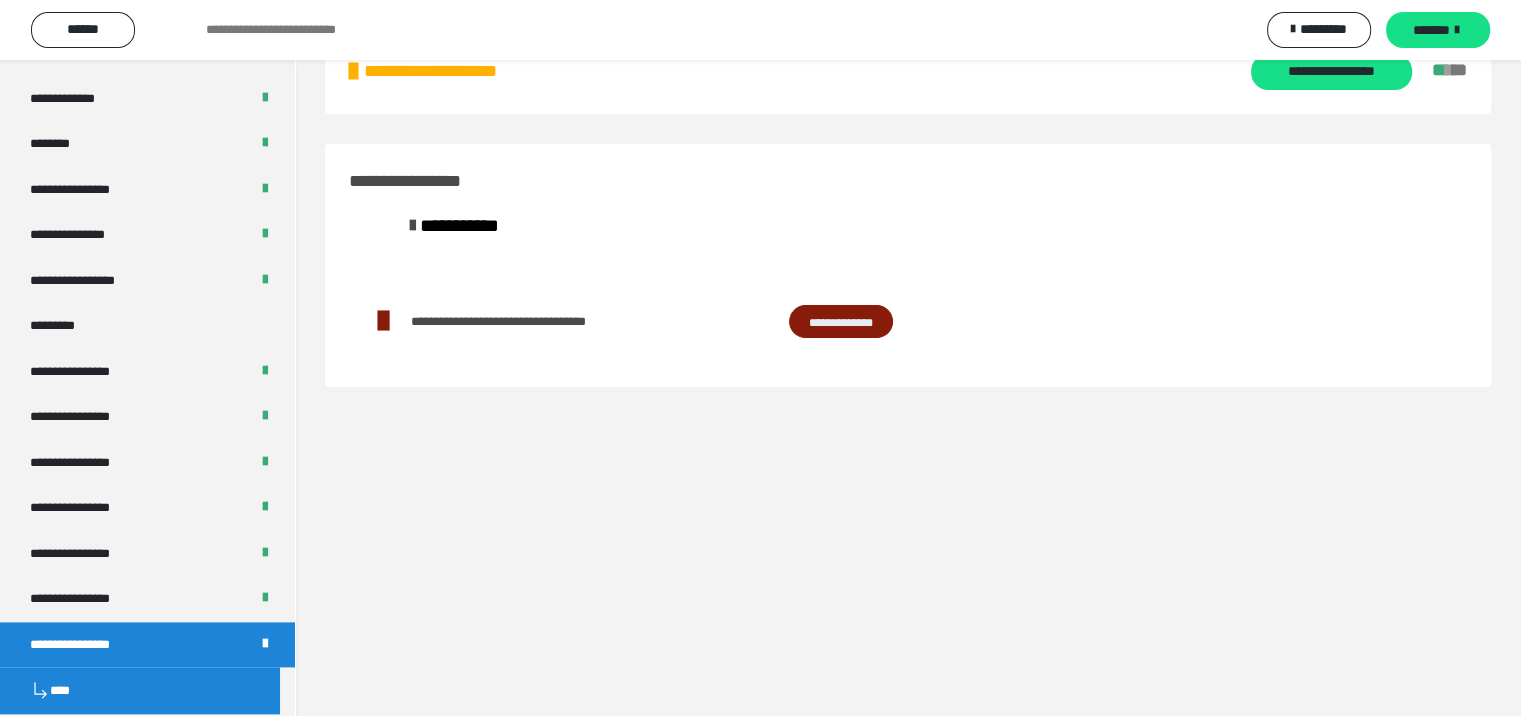 scroll, scrollTop: 60, scrollLeft: 0, axis: vertical 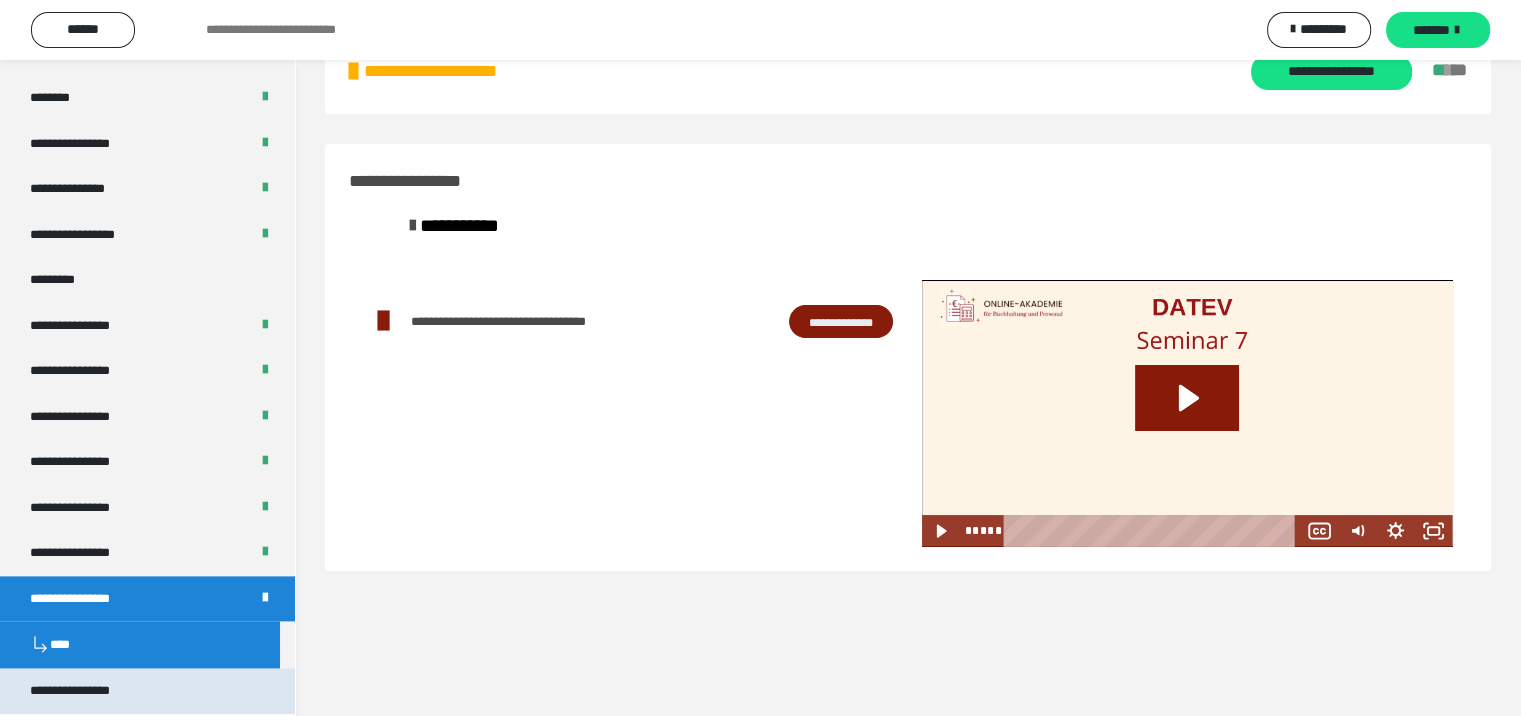 click on "**********" at bounding box center [147, 691] 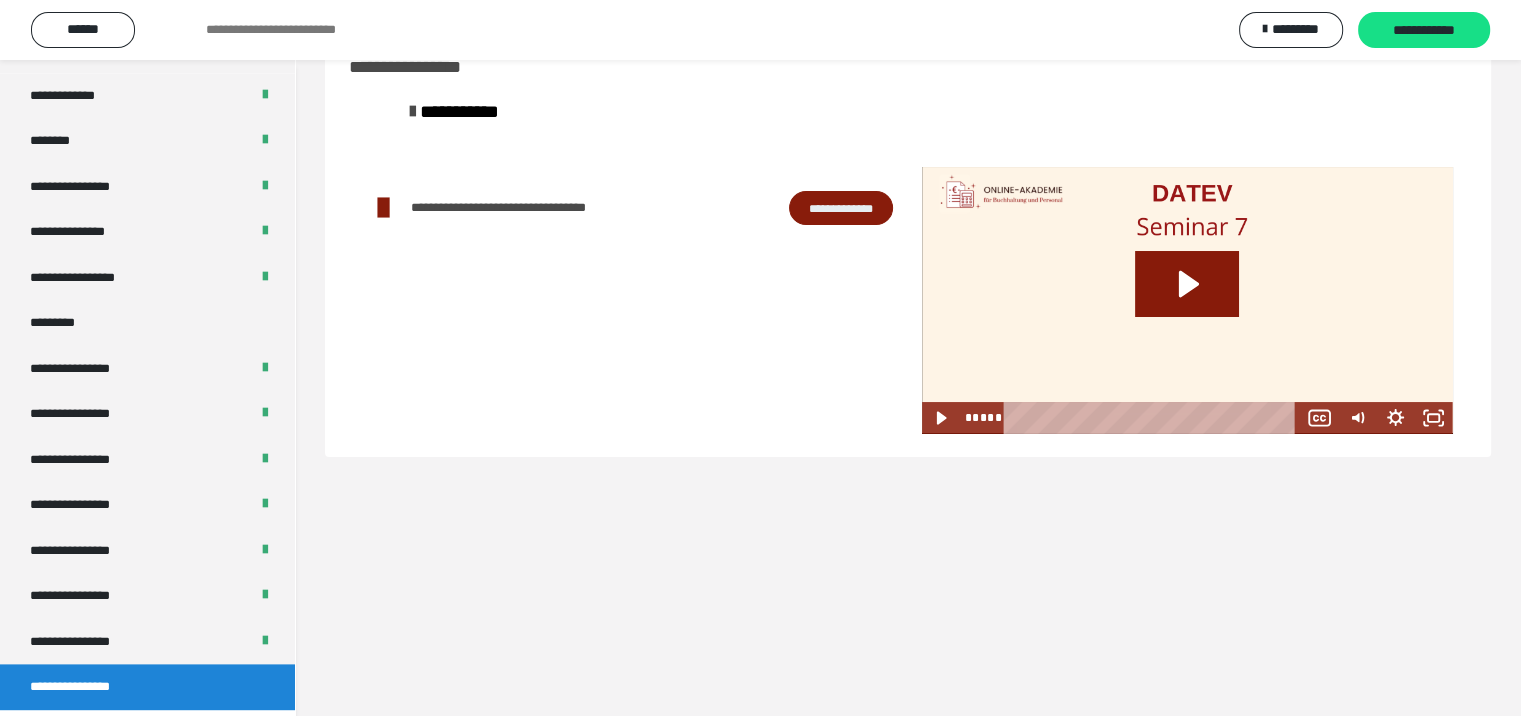 scroll, scrollTop: 2399, scrollLeft: 0, axis: vertical 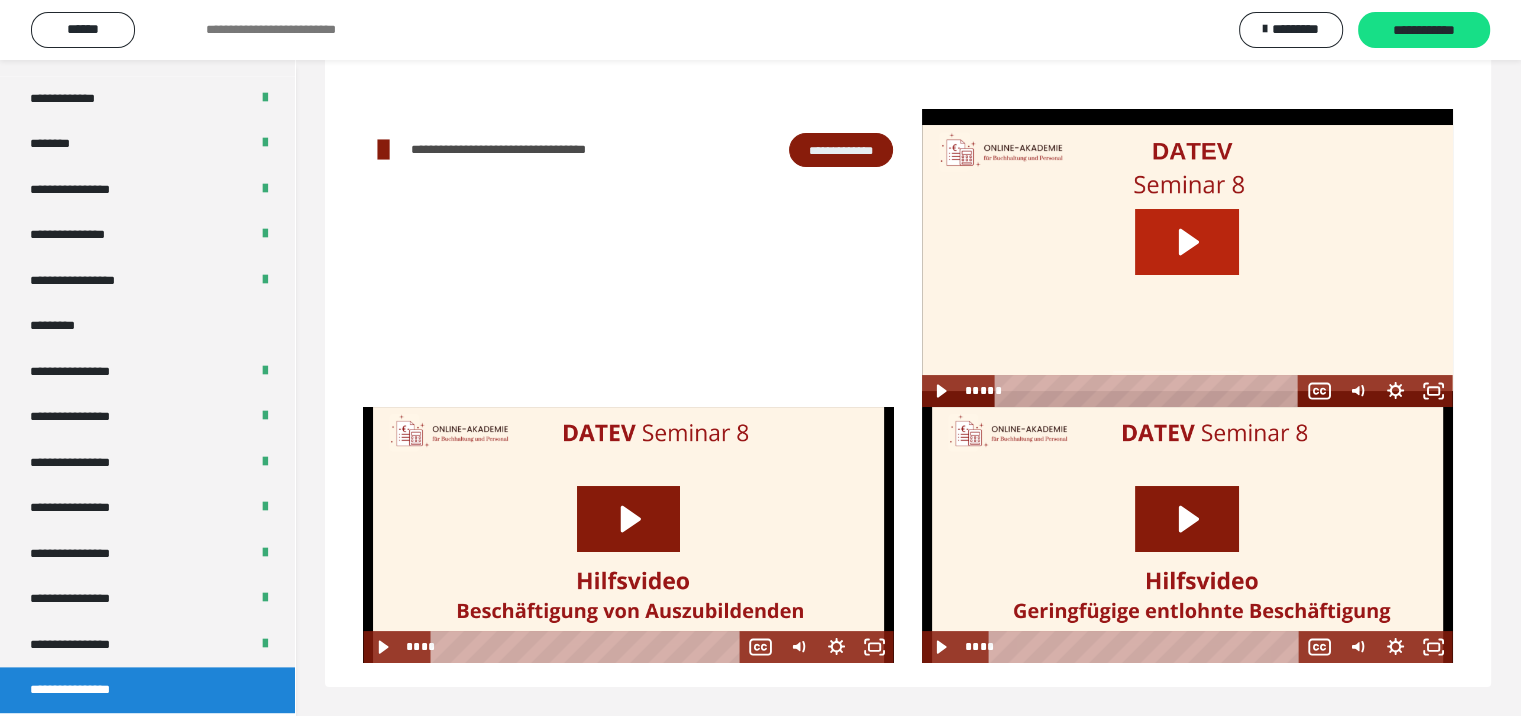 click 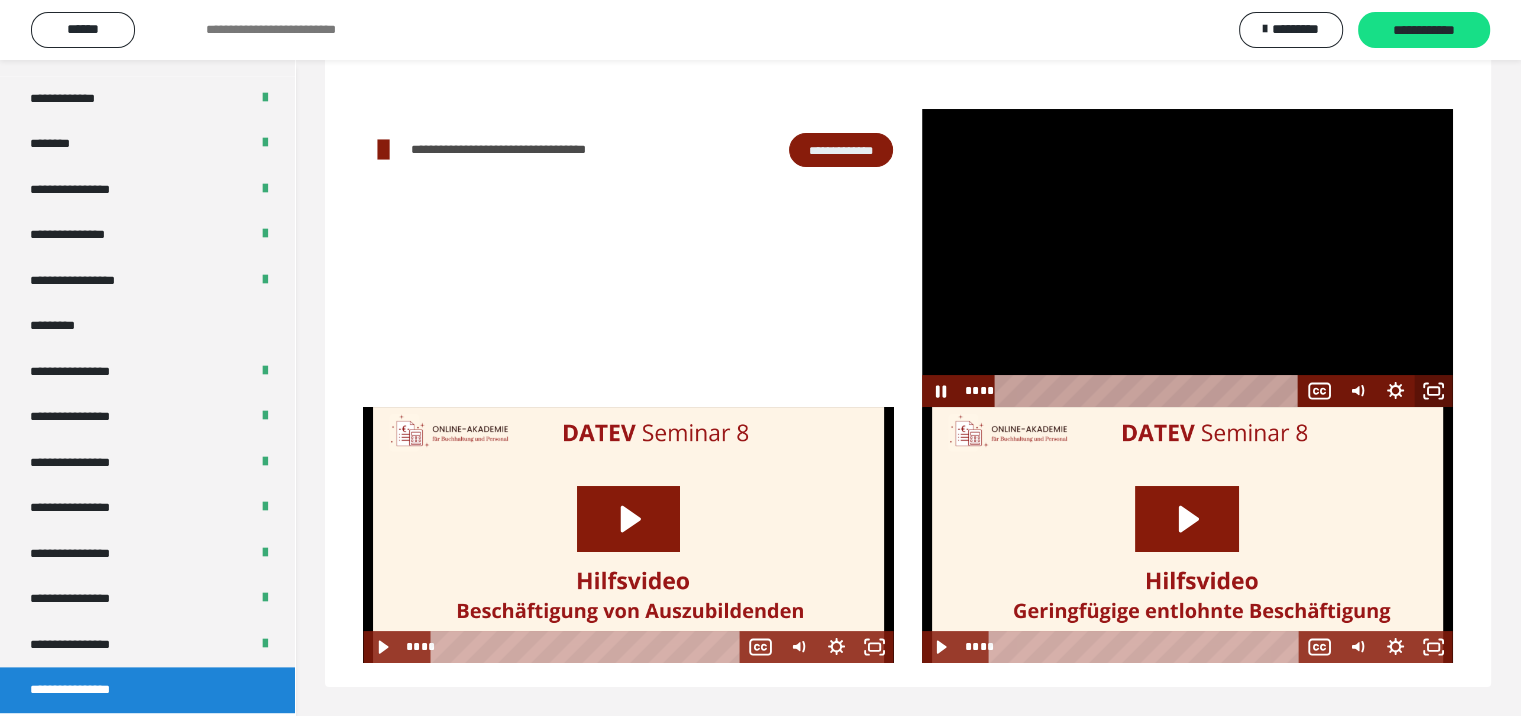click 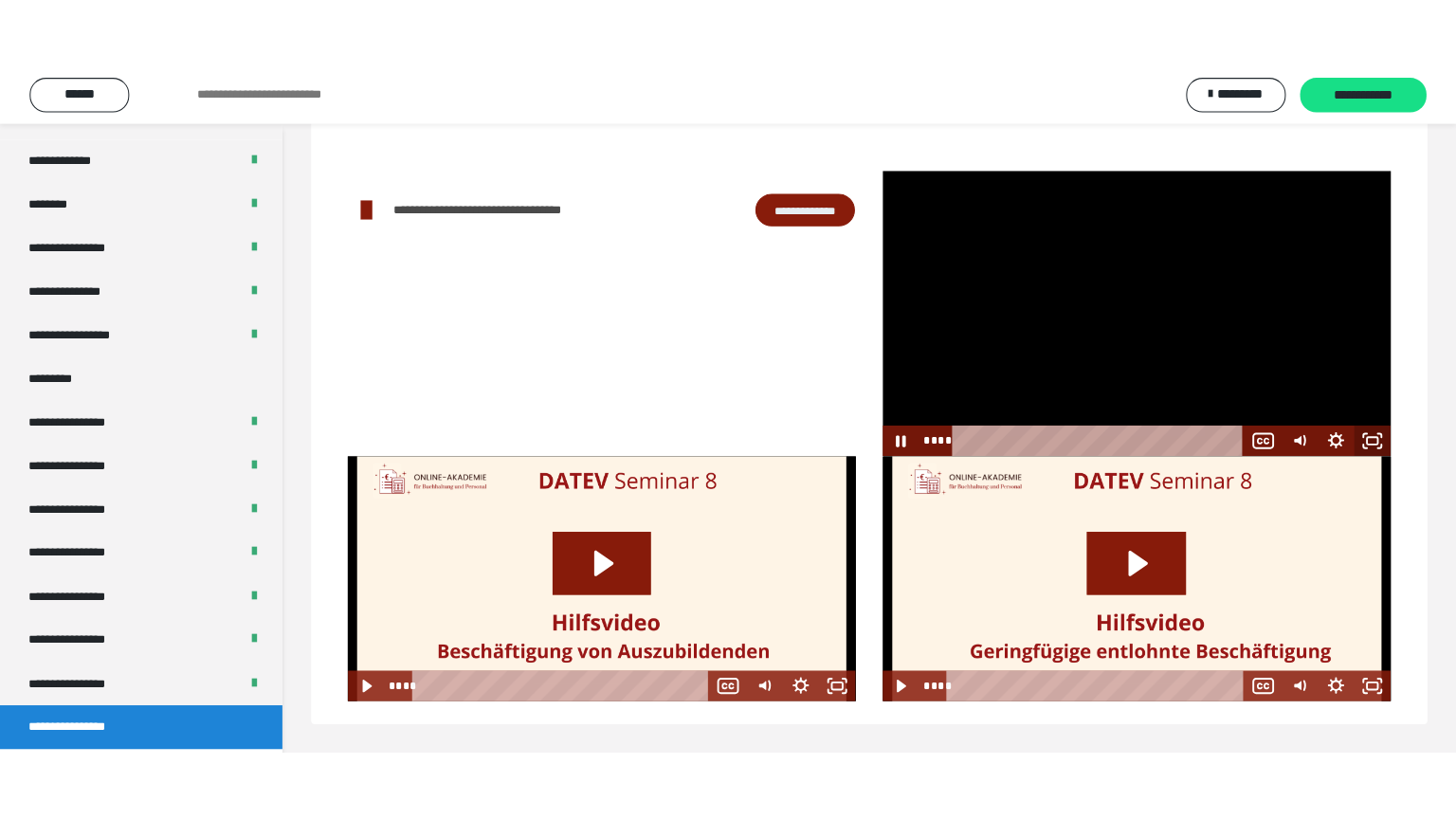 scroll, scrollTop: 57, scrollLeft: 0, axis: vertical 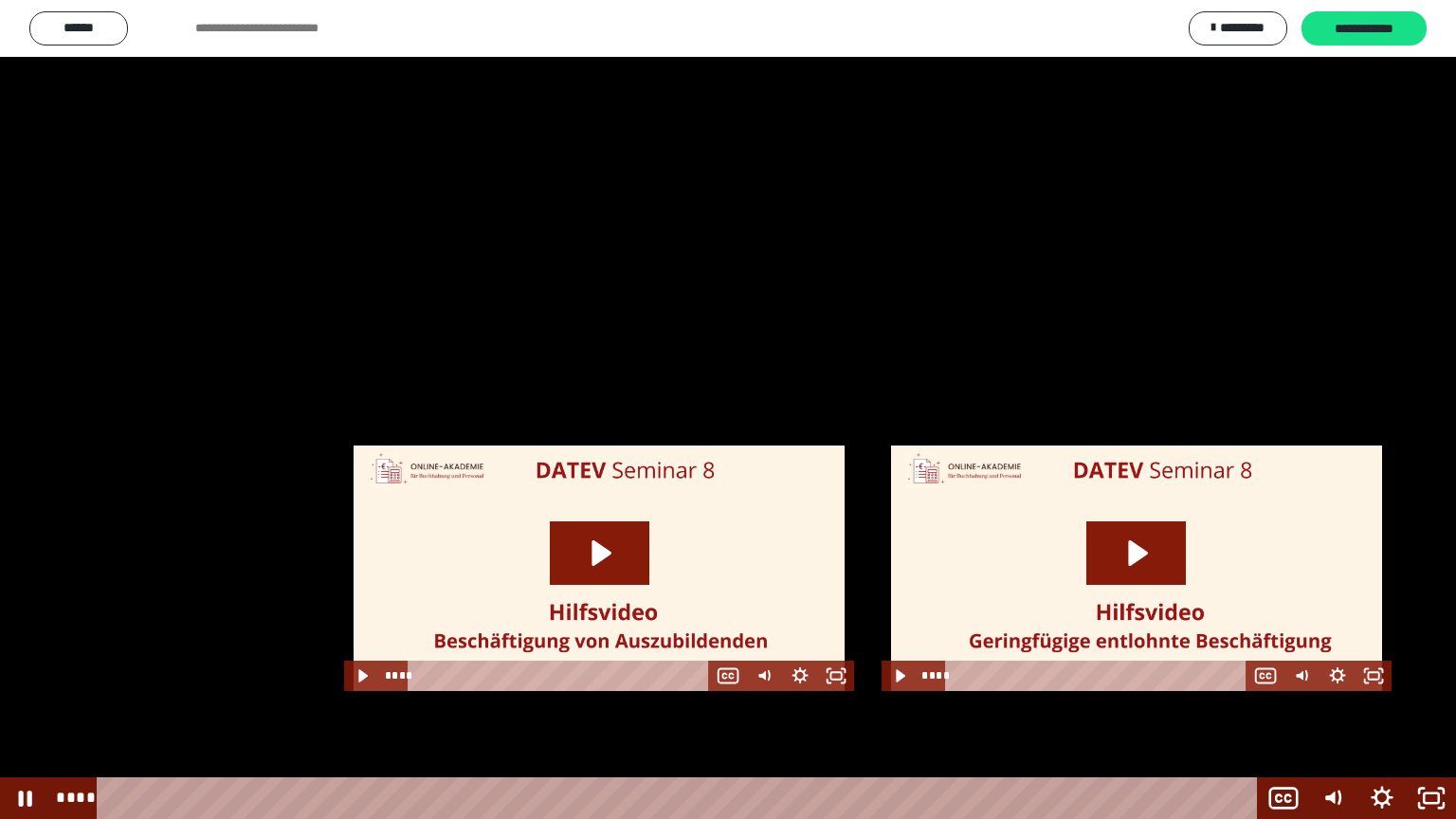 click at bounding box center (728, 410) 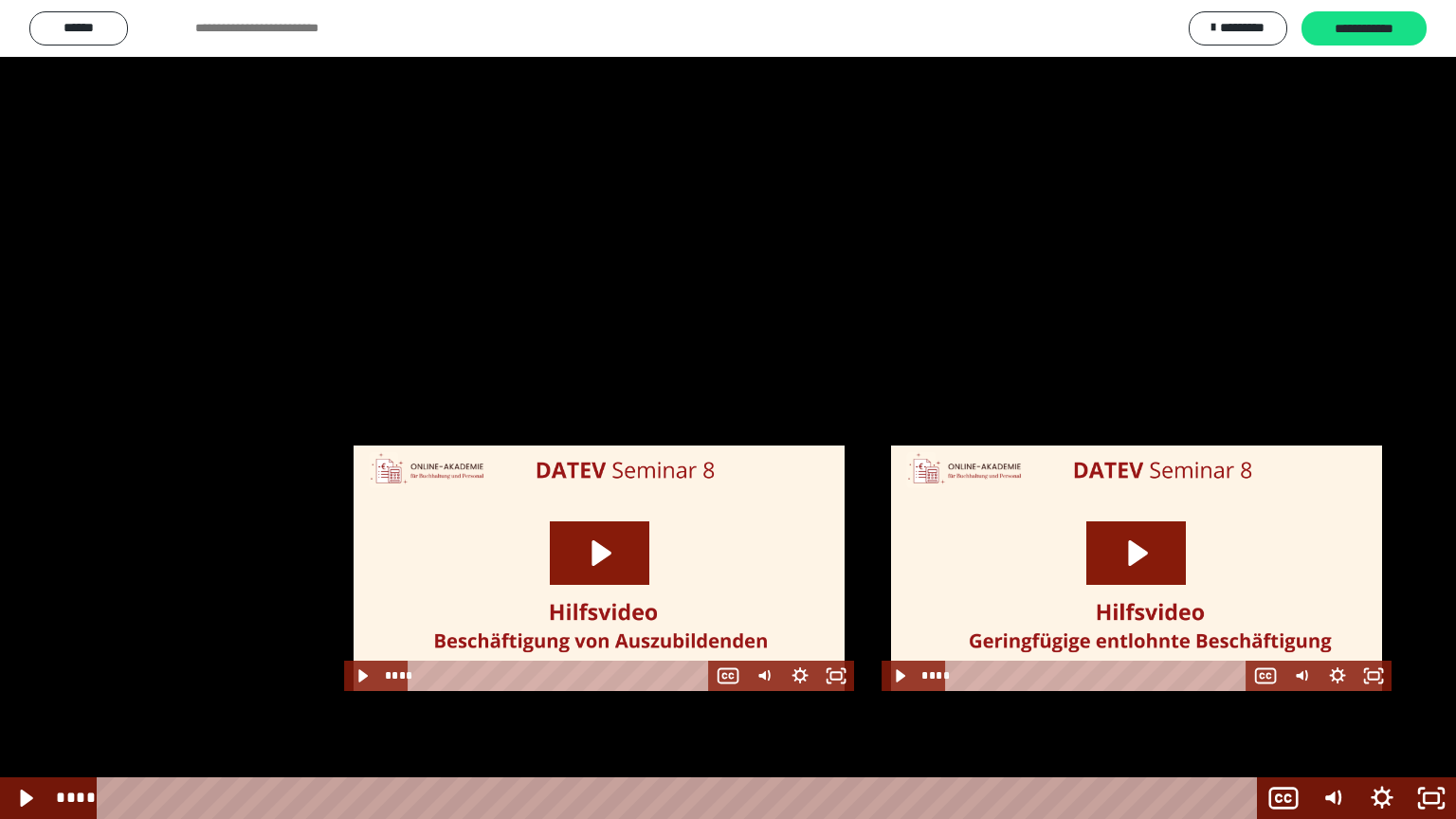 click at bounding box center (728, 410) 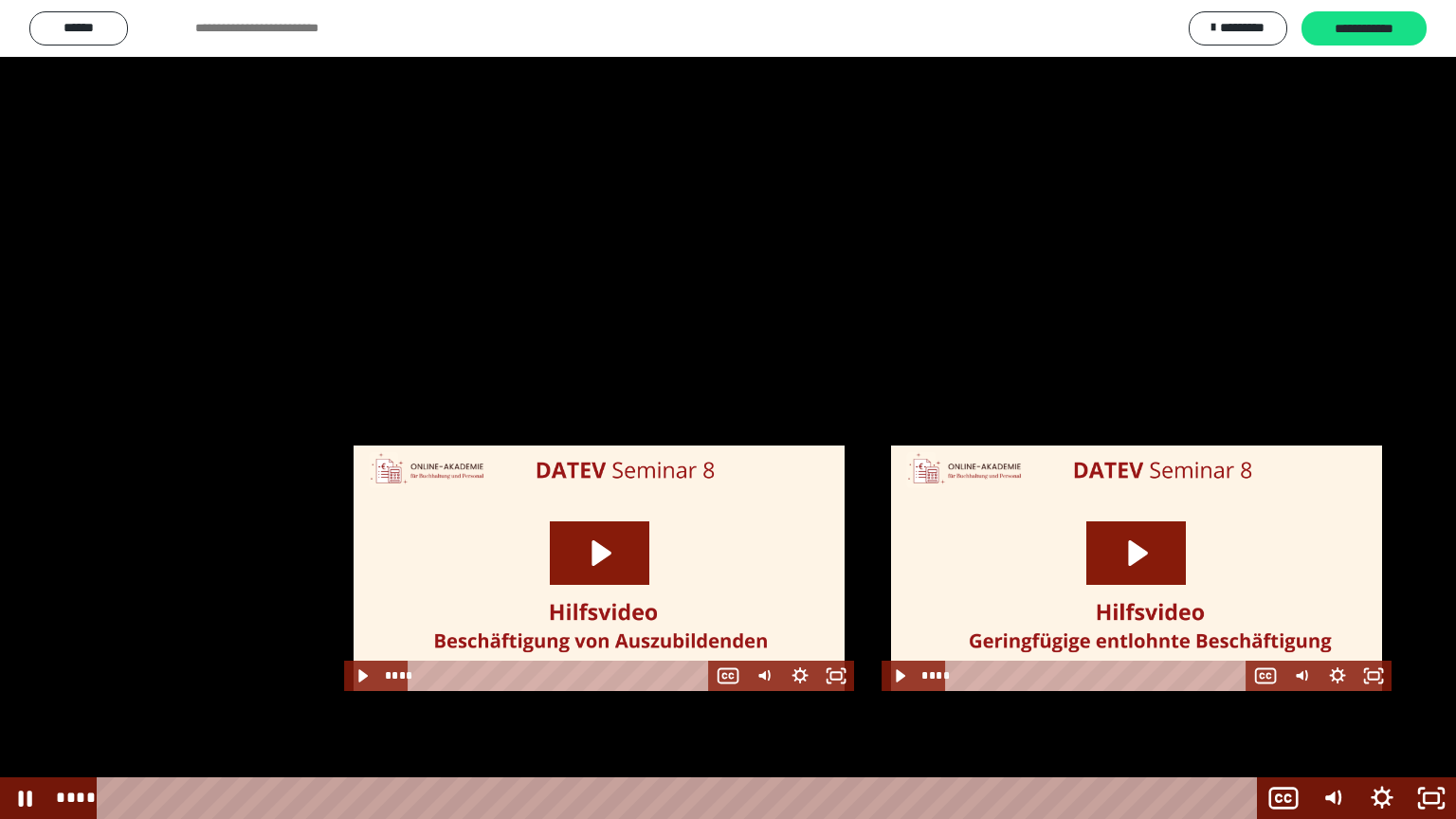click at bounding box center [728, 410] 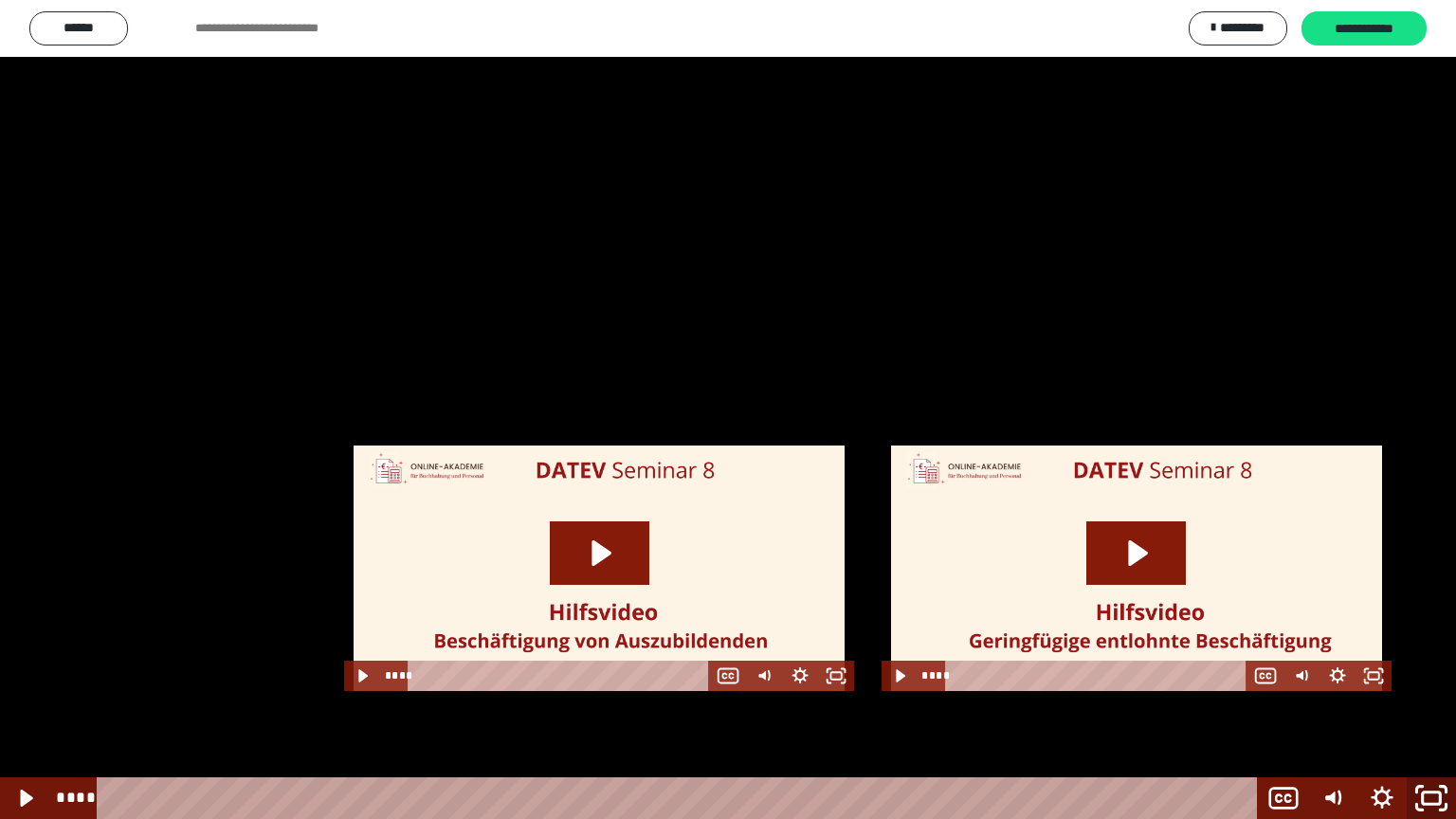click 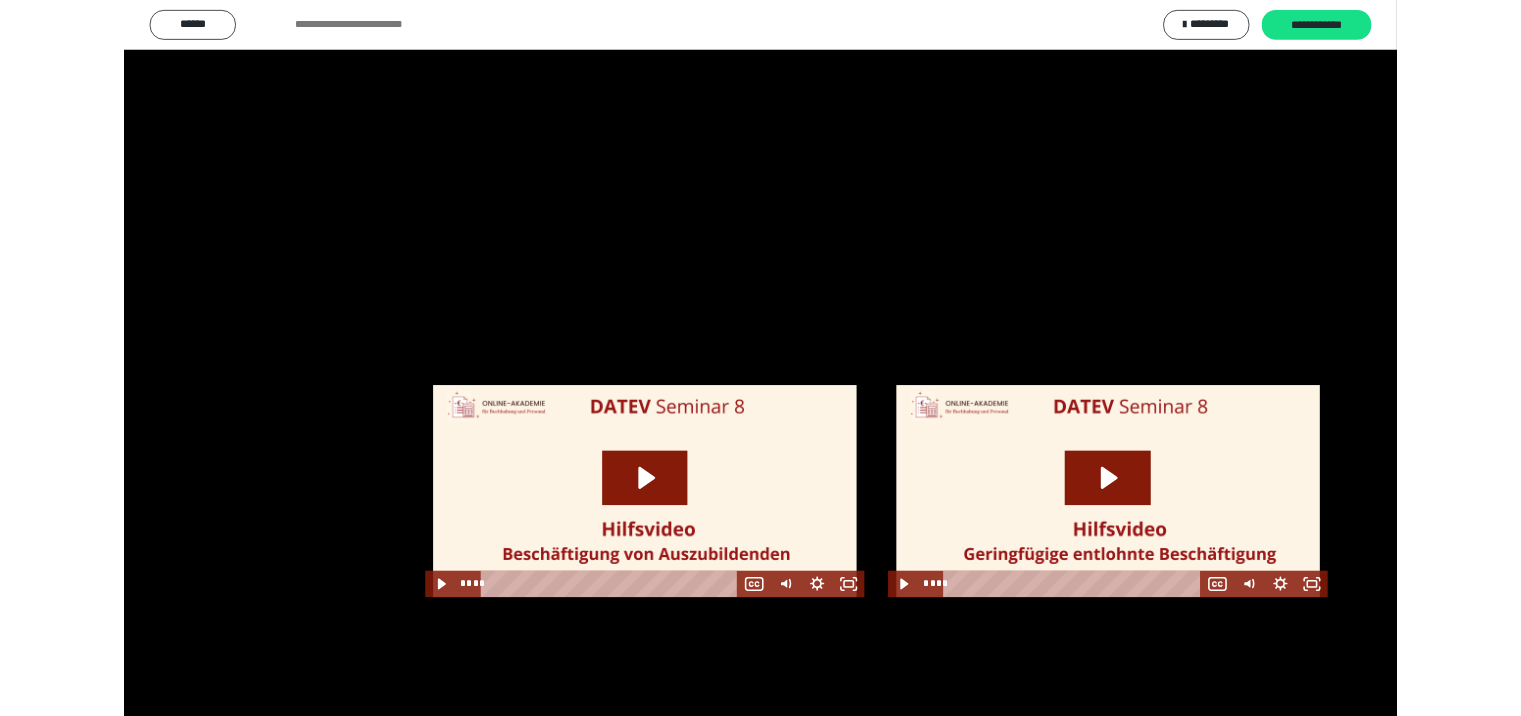 scroll, scrollTop: 2399, scrollLeft: 0, axis: vertical 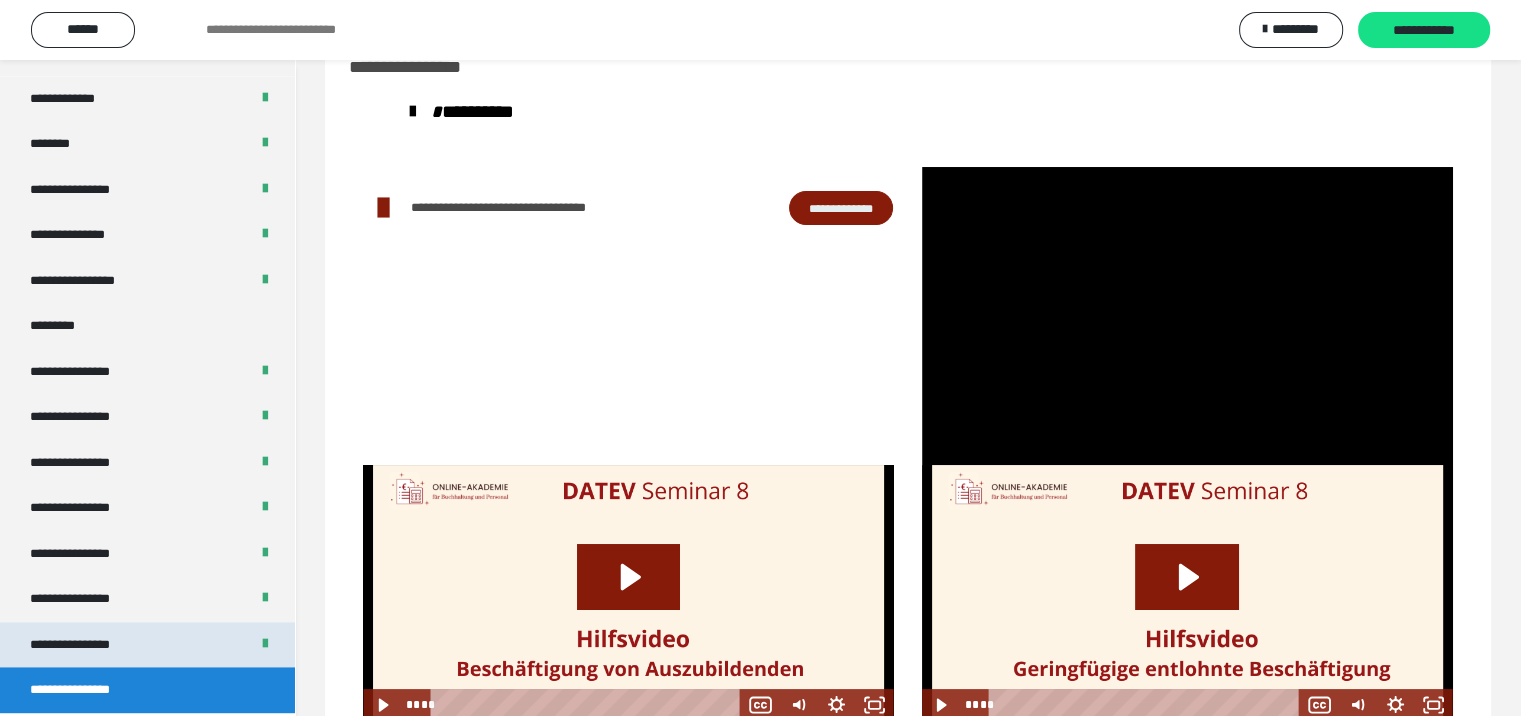 click on "**********" at bounding box center (147, 645) 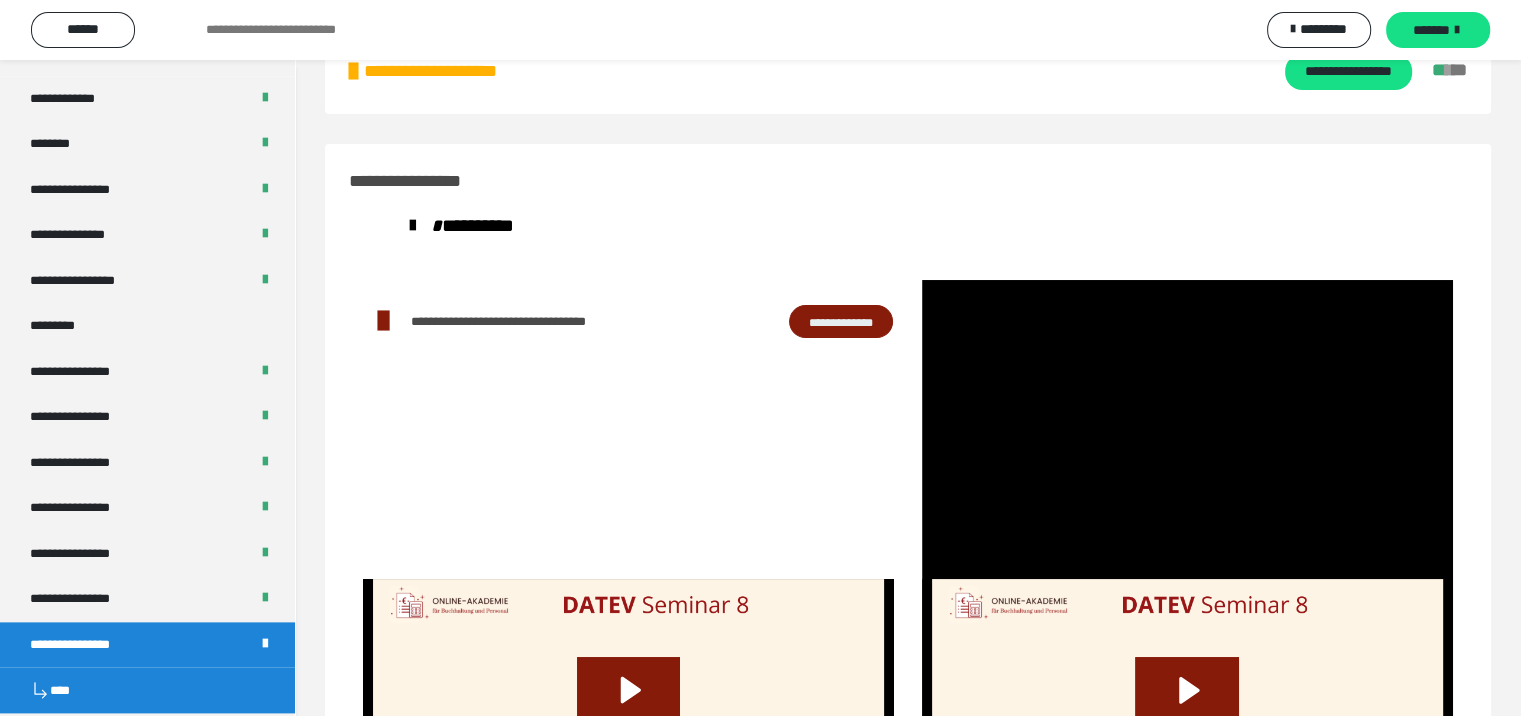 scroll, scrollTop: 2445, scrollLeft: 0, axis: vertical 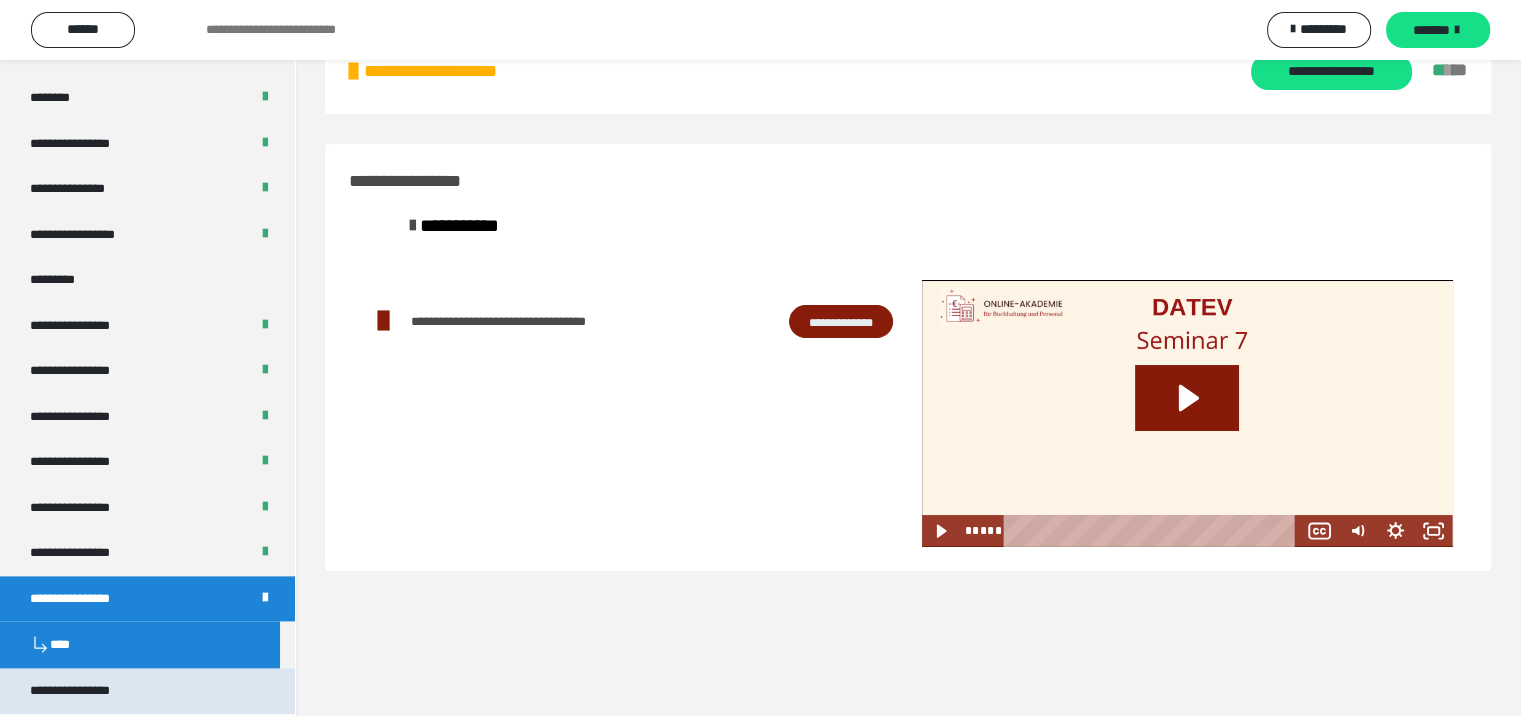 click on "**********" at bounding box center (147, 691) 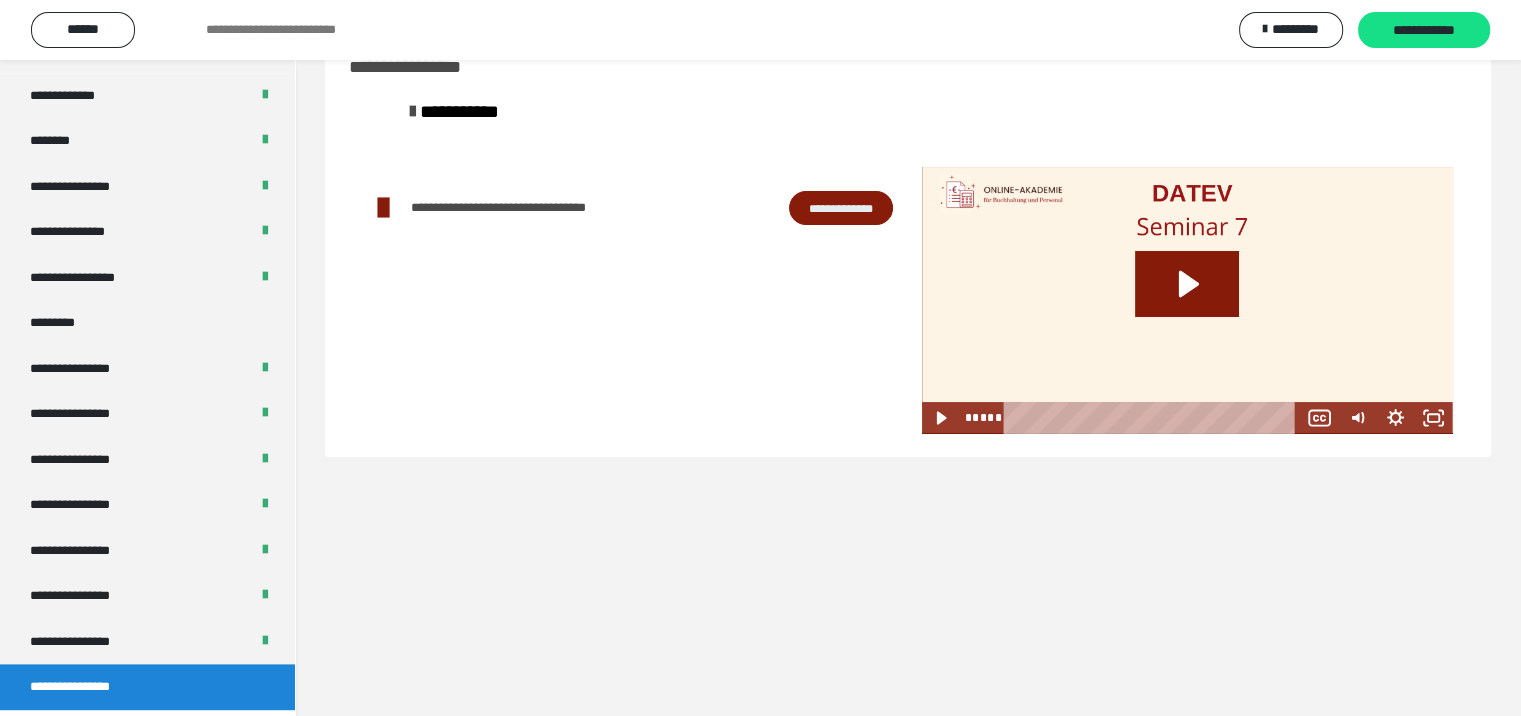 scroll, scrollTop: 2399, scrollLeft: 0, axis: vertical 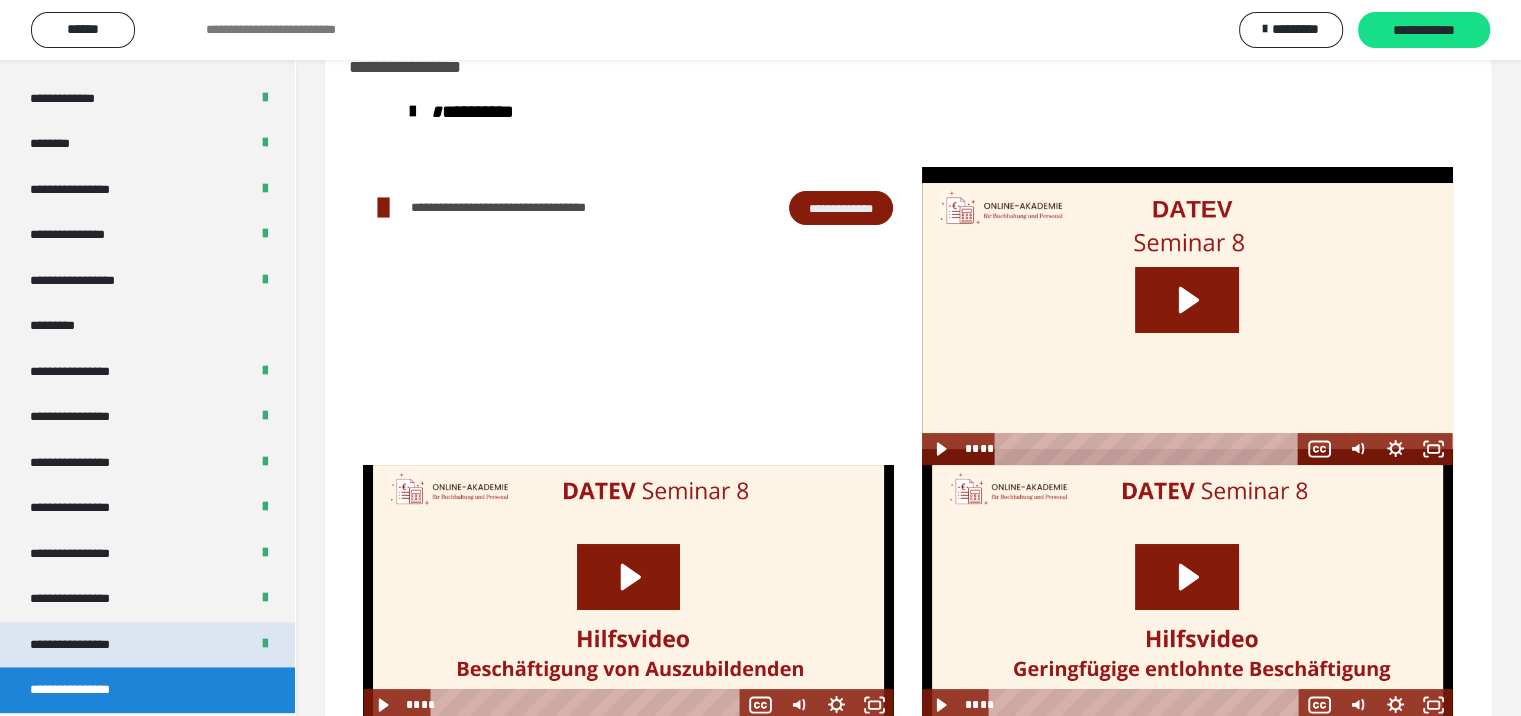 click on "**********" at bounding box center (87, 645) 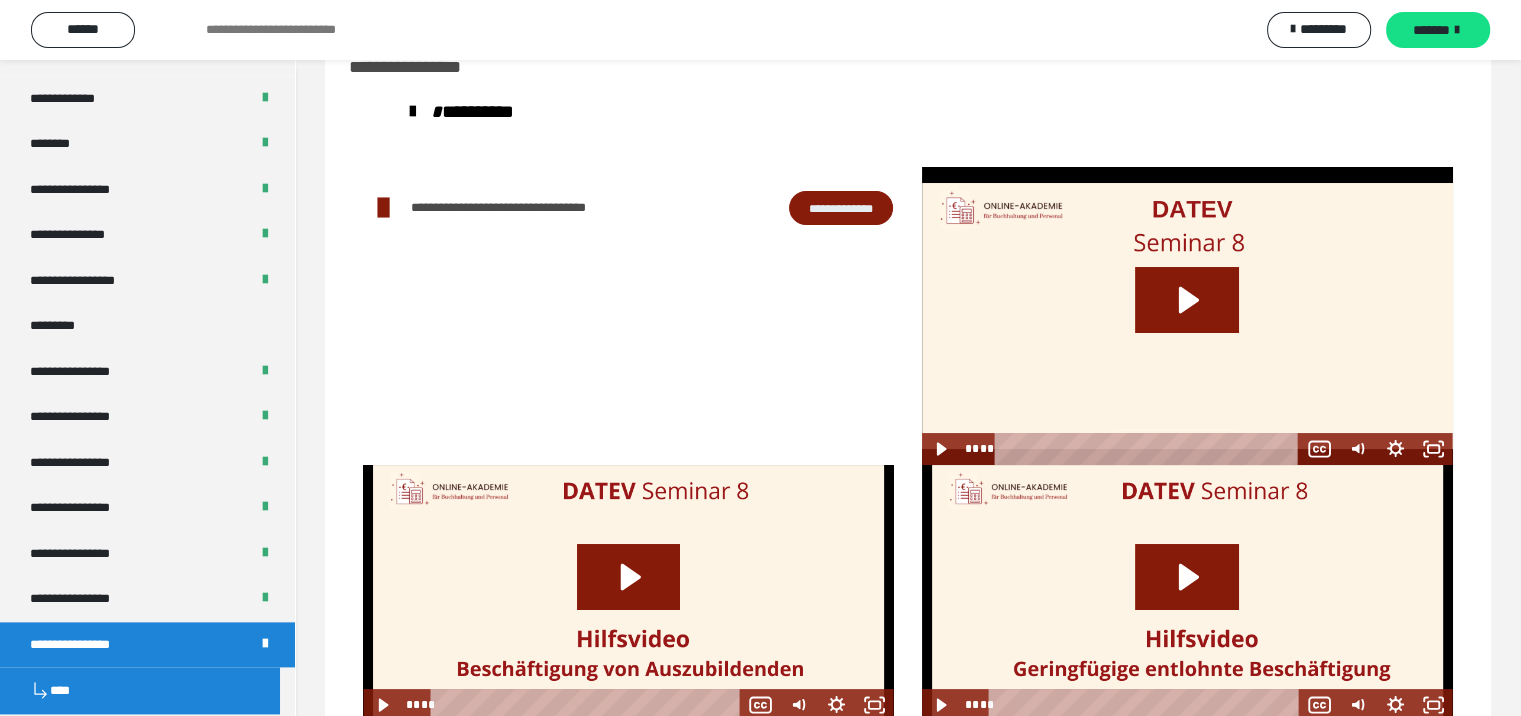 scroll, scrollTop: 2445, scrollLeft: 0, axis: vertical 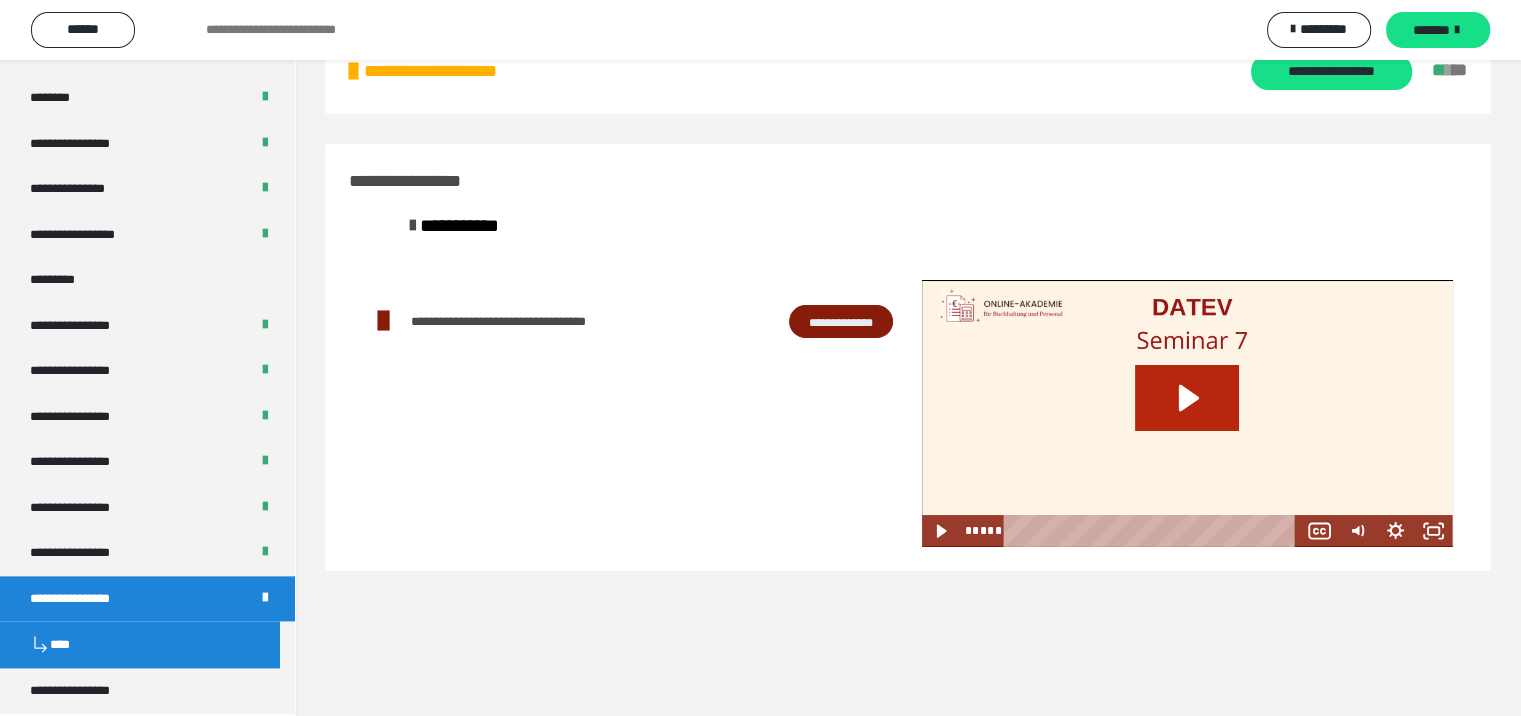 click 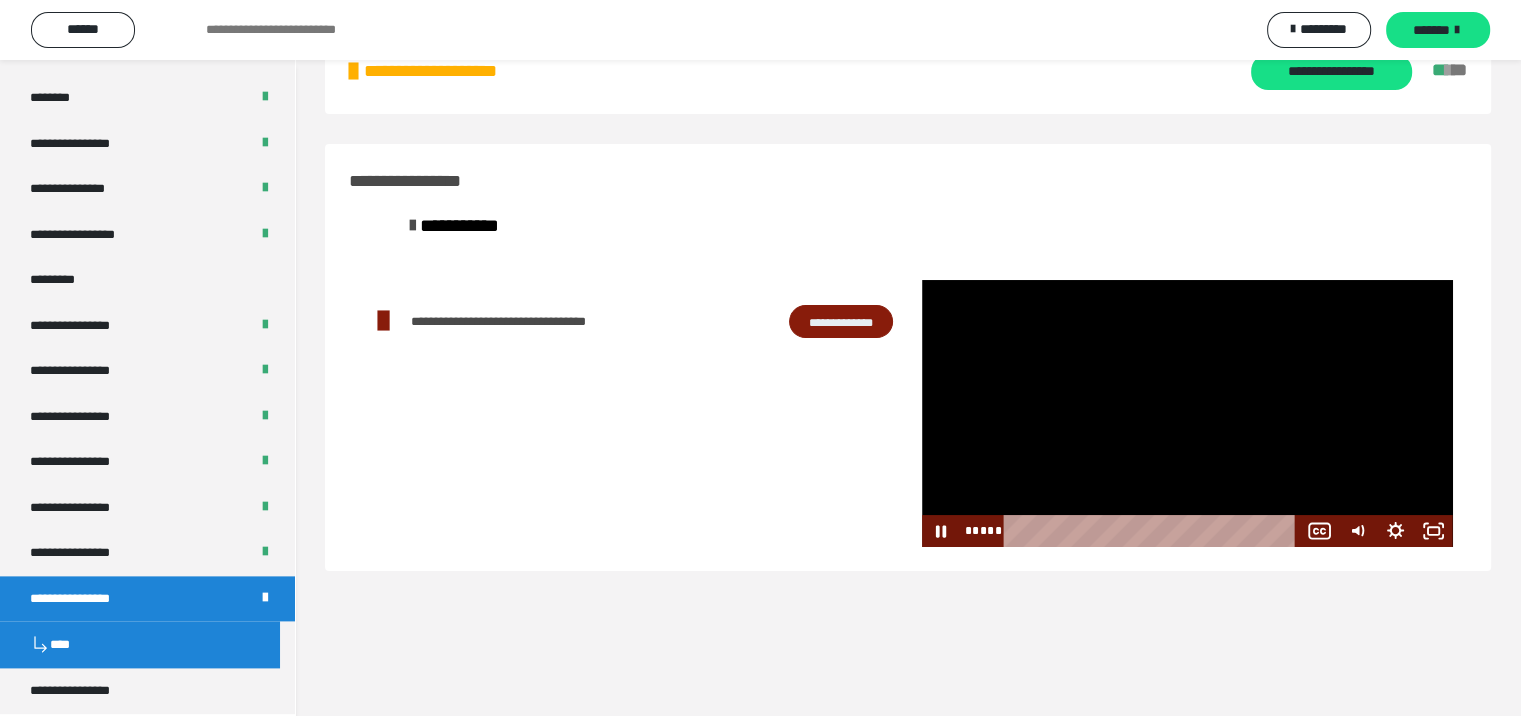 click at bounding box center [1187, 413] 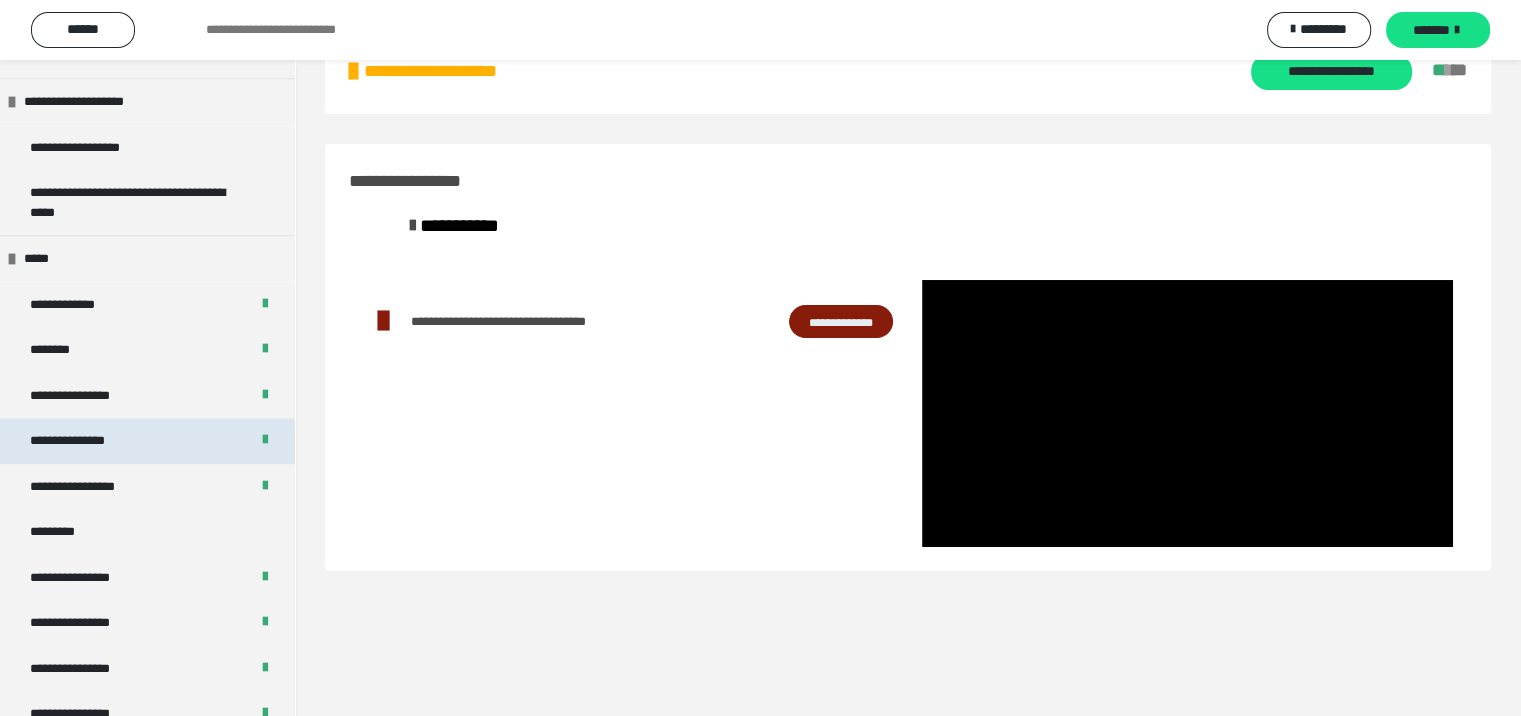 scroll, scrollTop: 2145, scrollLeft: 0, axis: vertical 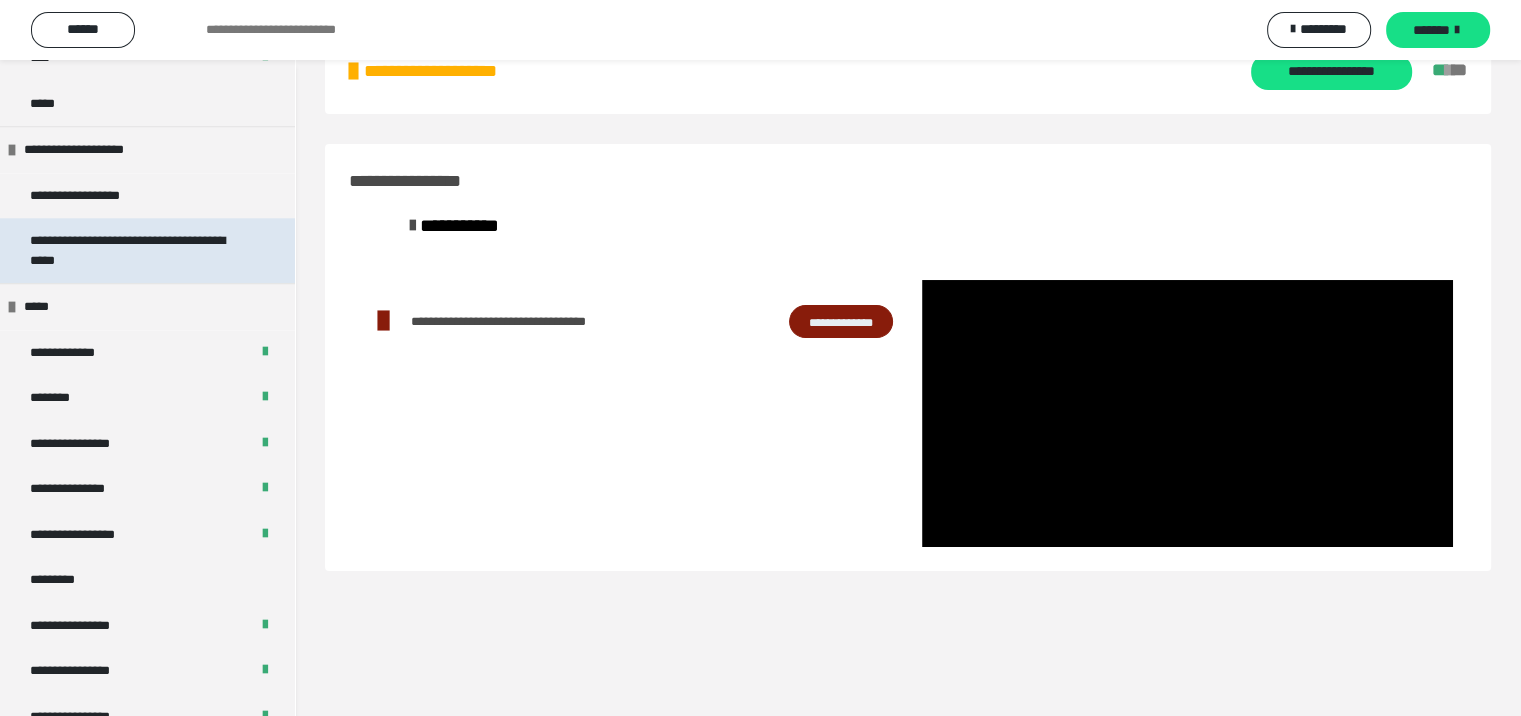 click on "**********" at bounding box center (132, 250) 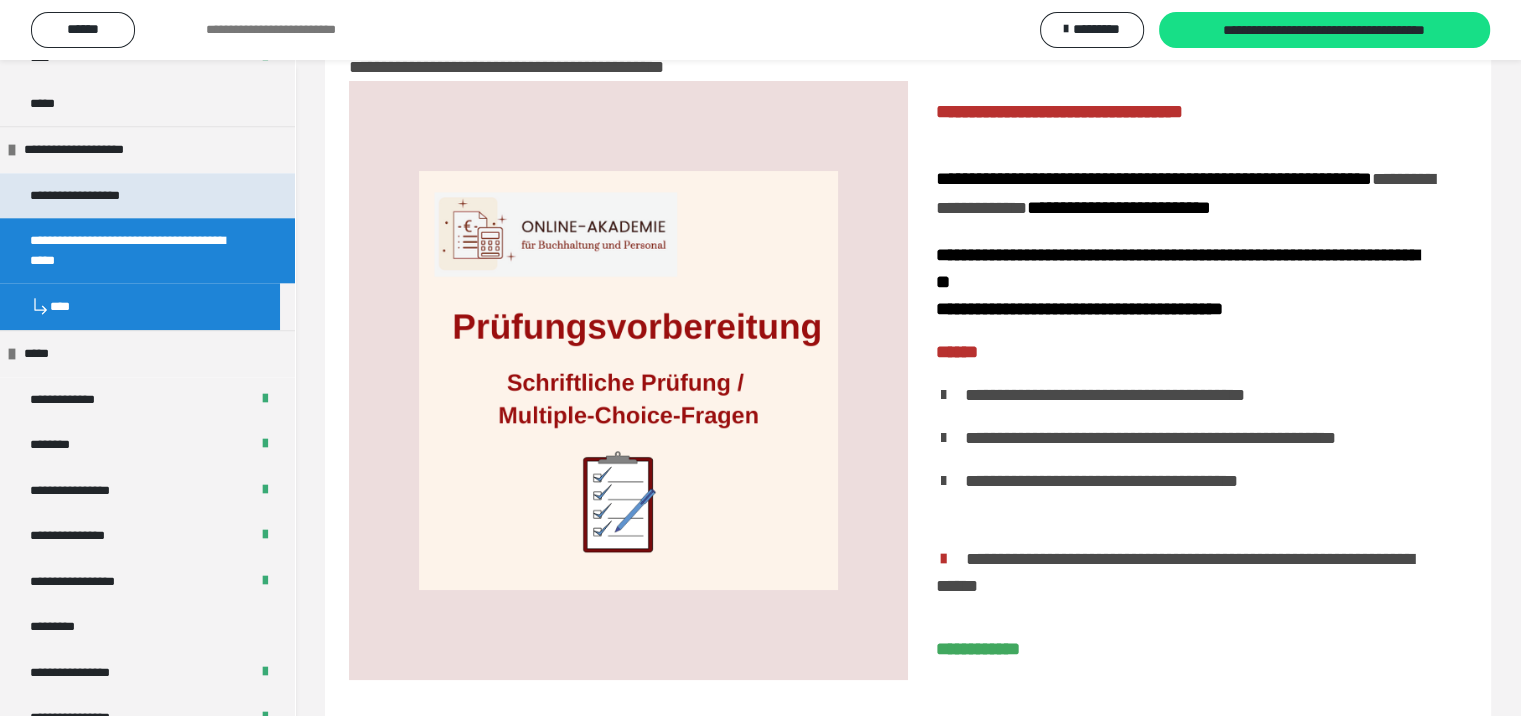 click on "**********" at bounding box center (98, 196) 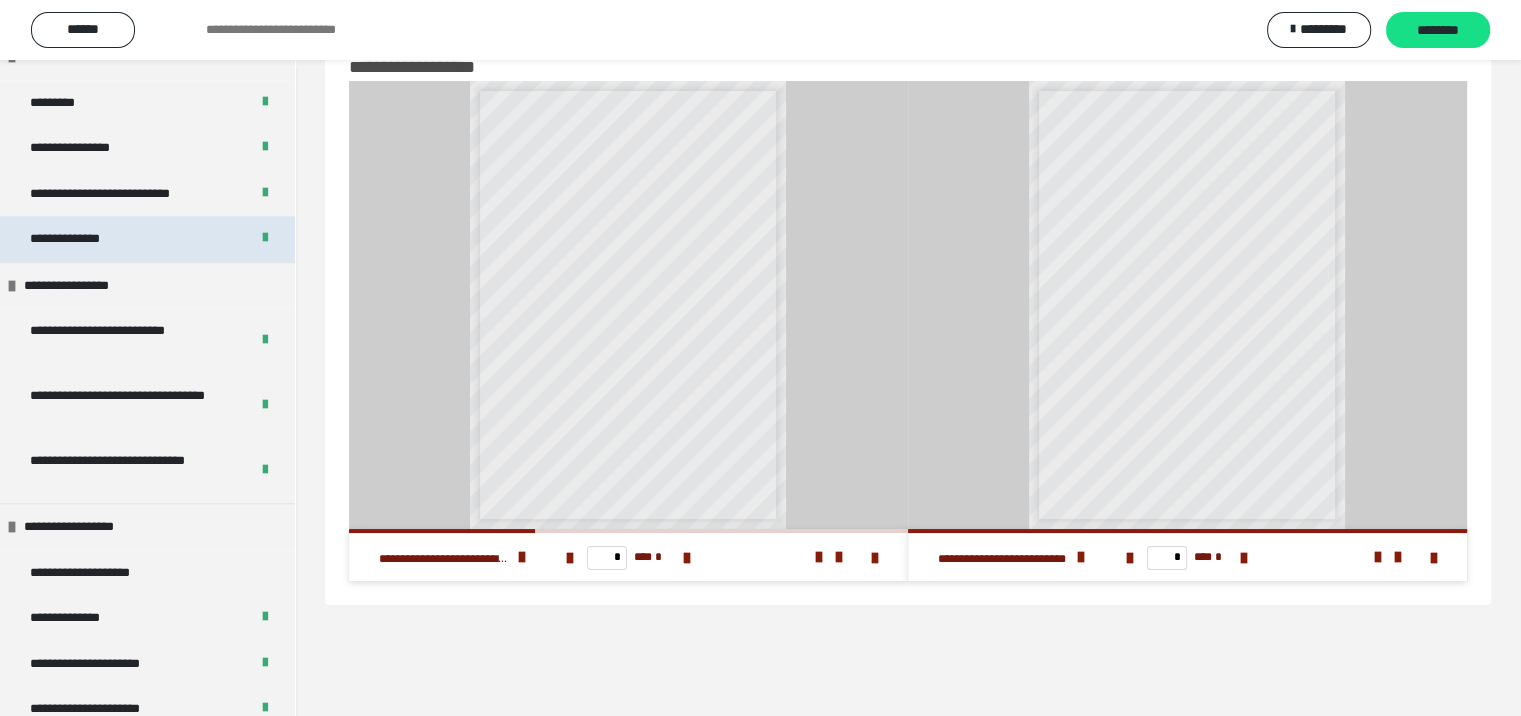 scroll, scrollTop: 1500, scrollLeft: 0, axis: vertical 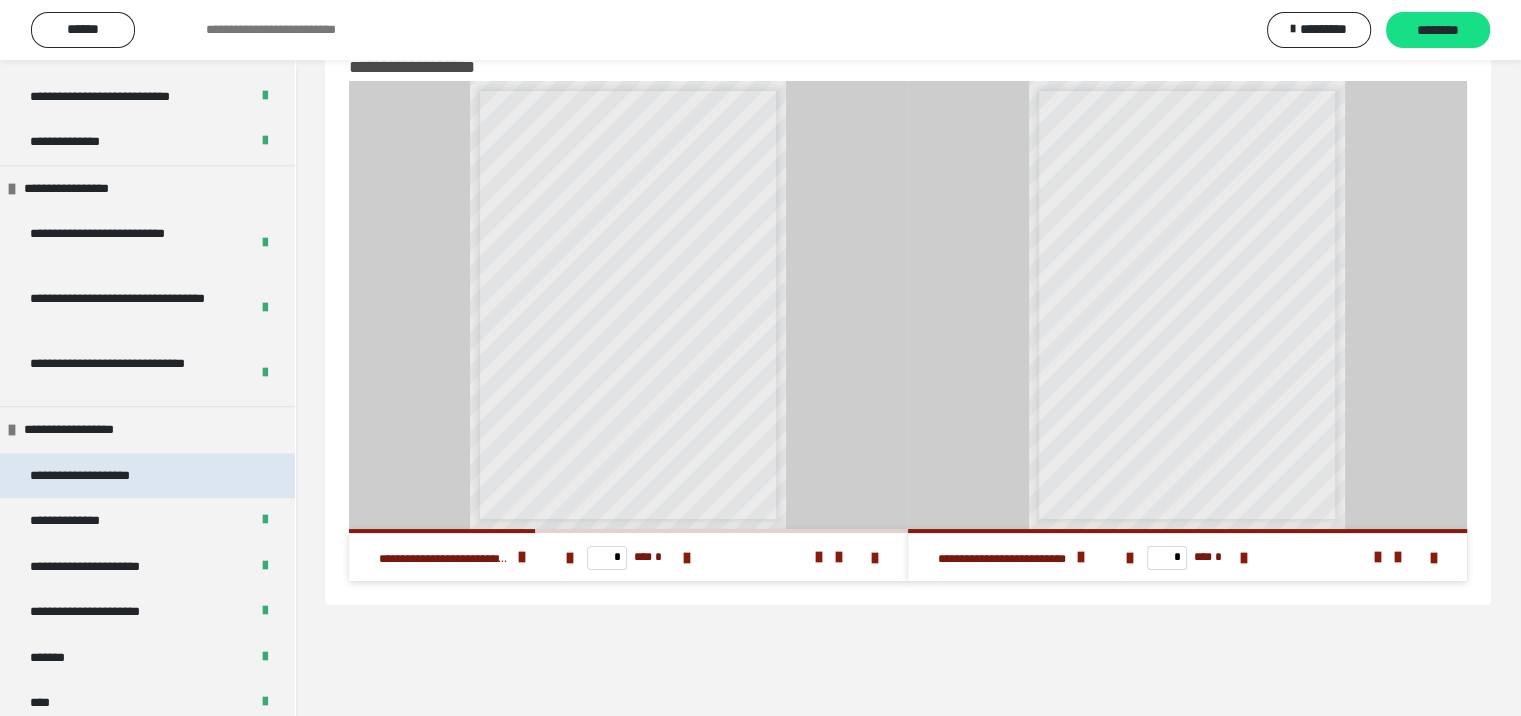 click on "**********" at bounding box center [147, 476] 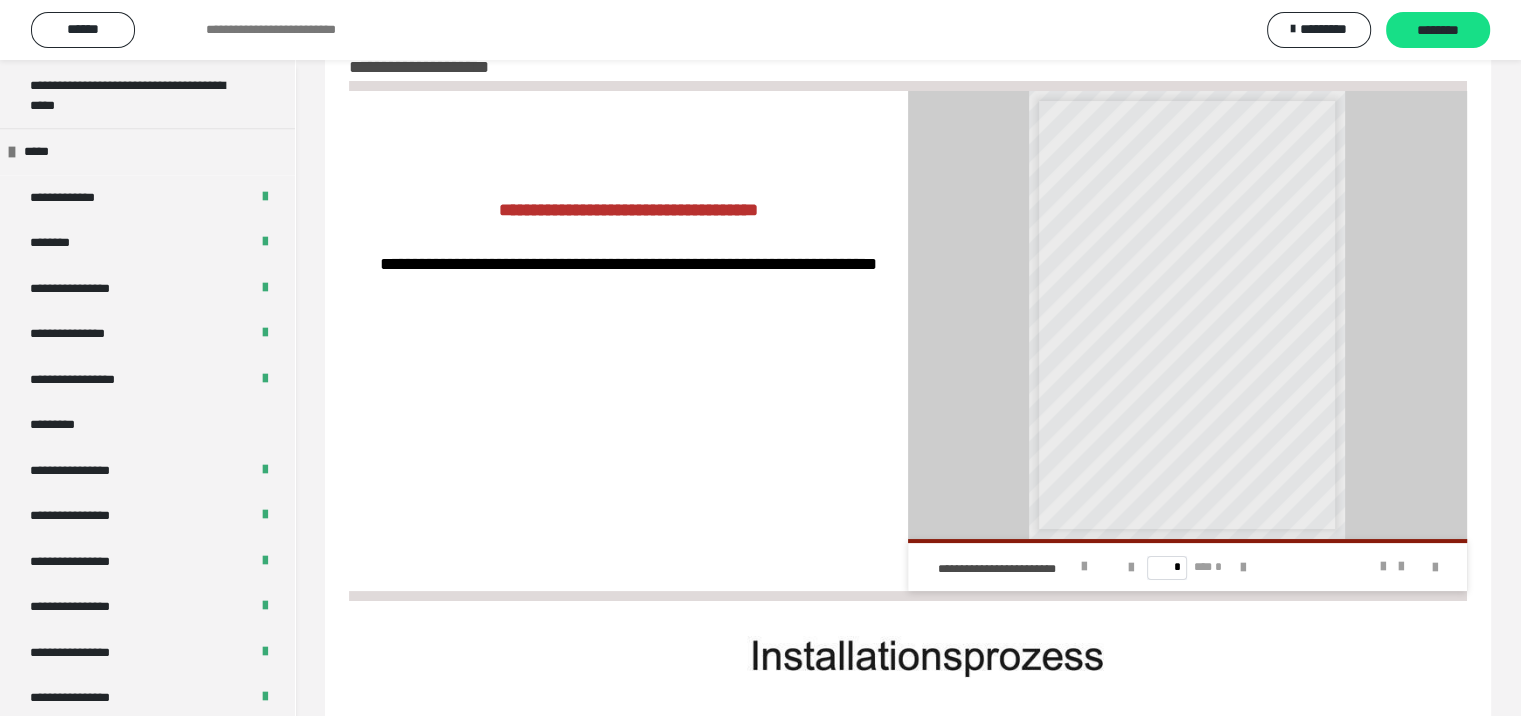 scroll, scrollTop: 2399, scrollLeft: 0, axis: vertical 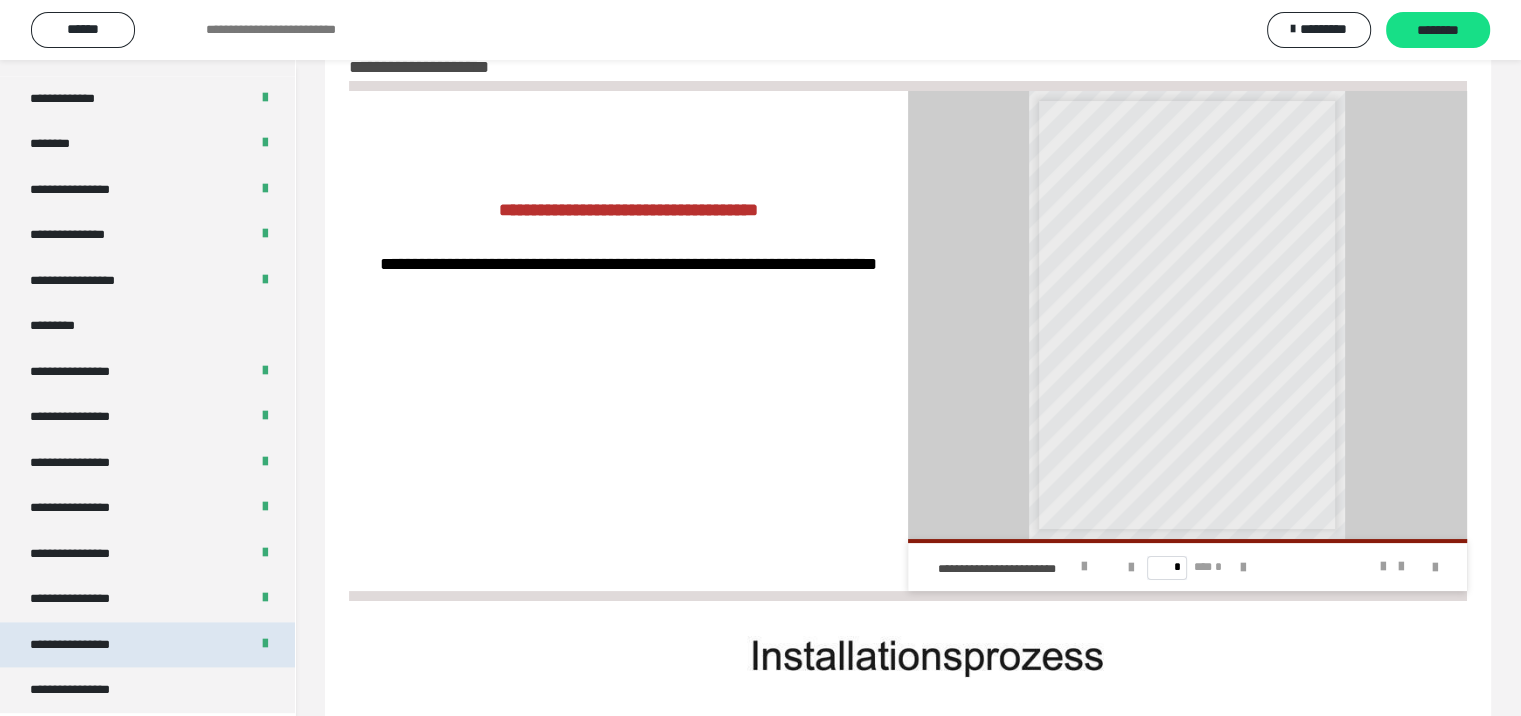 click on "**********" at bounding box center [87, 645] 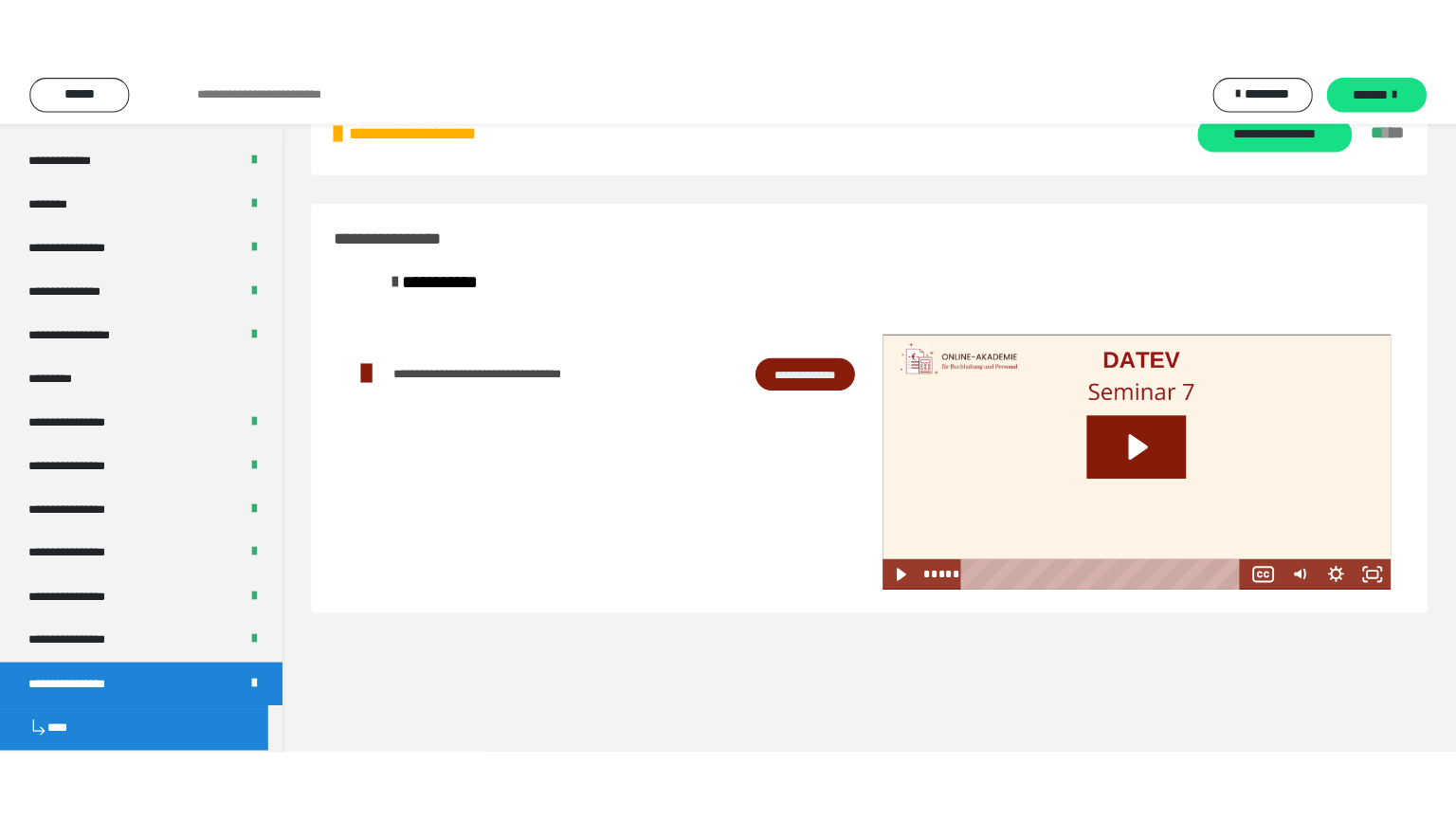 scroll, scrollTop: 57, scrollLeft: 0, axis: vertical 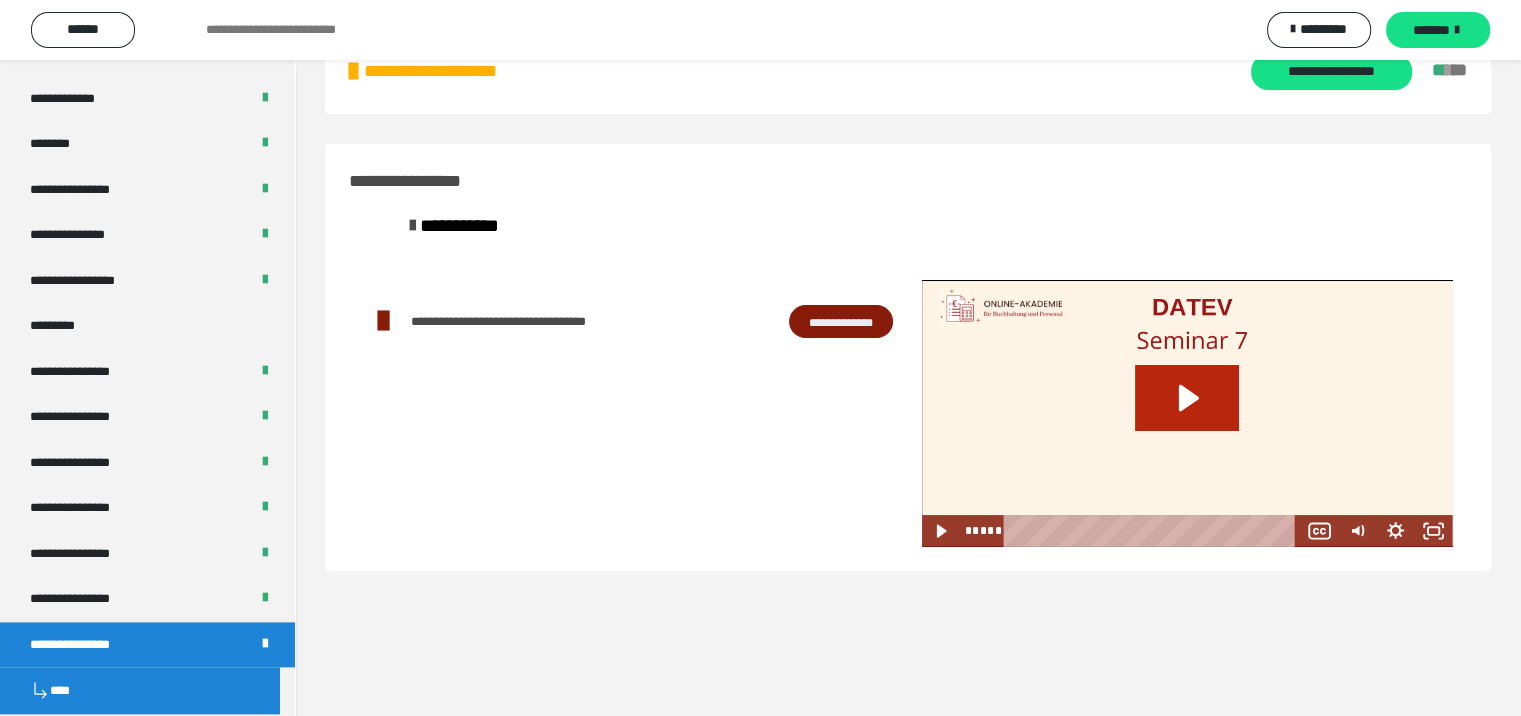 click 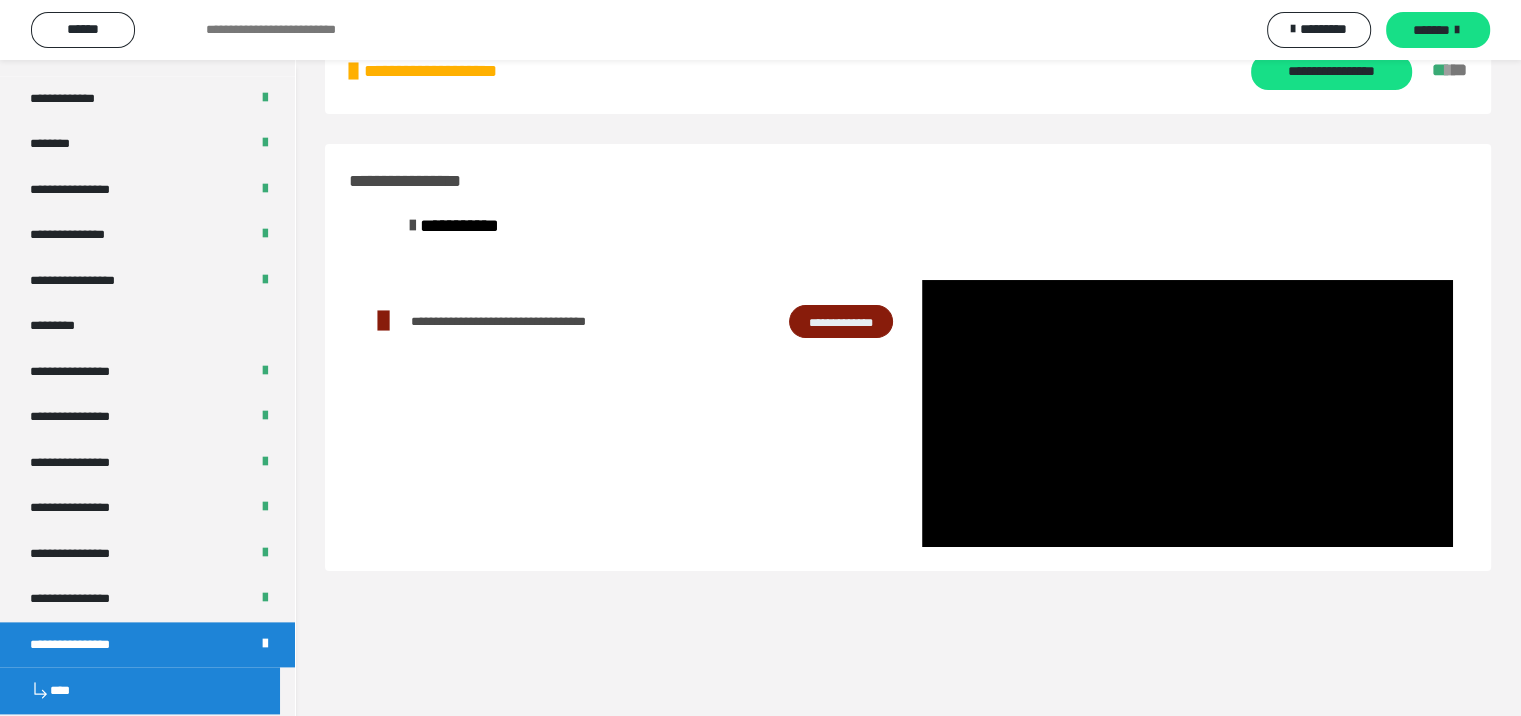 click at bounding box center (1187, 413) 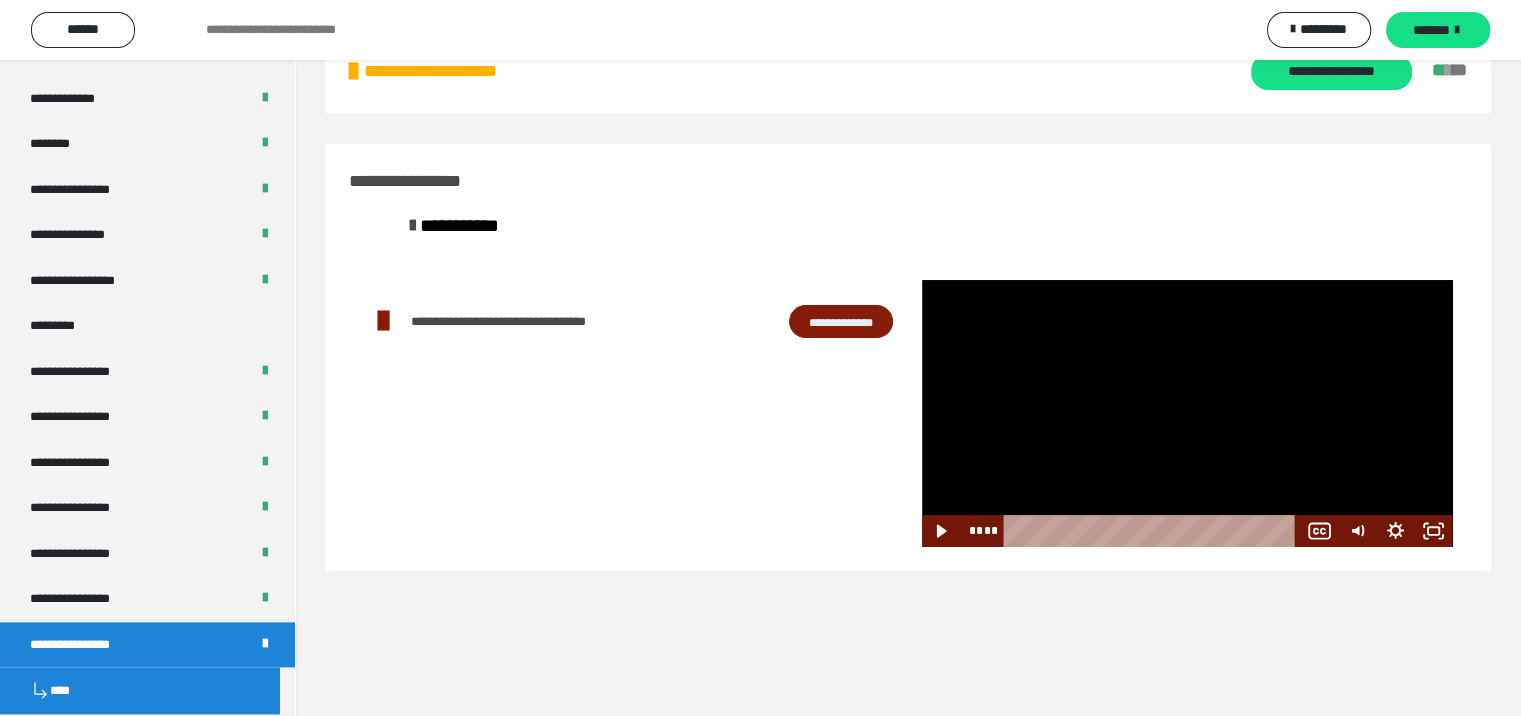 drag, startPoint x: 1131, startPoint y: 534, endPoint x: 1002, endPoint y: 536, distance: 129.0155 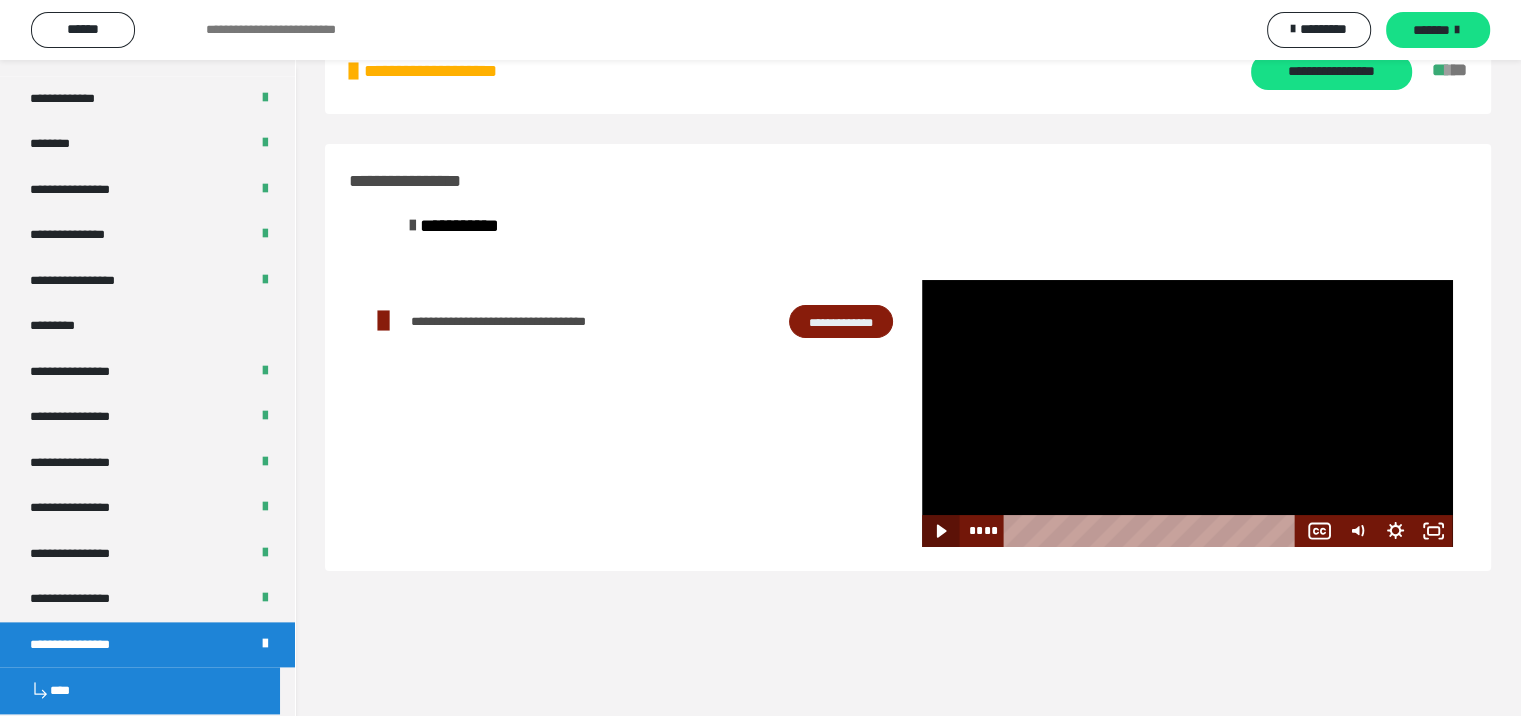 click 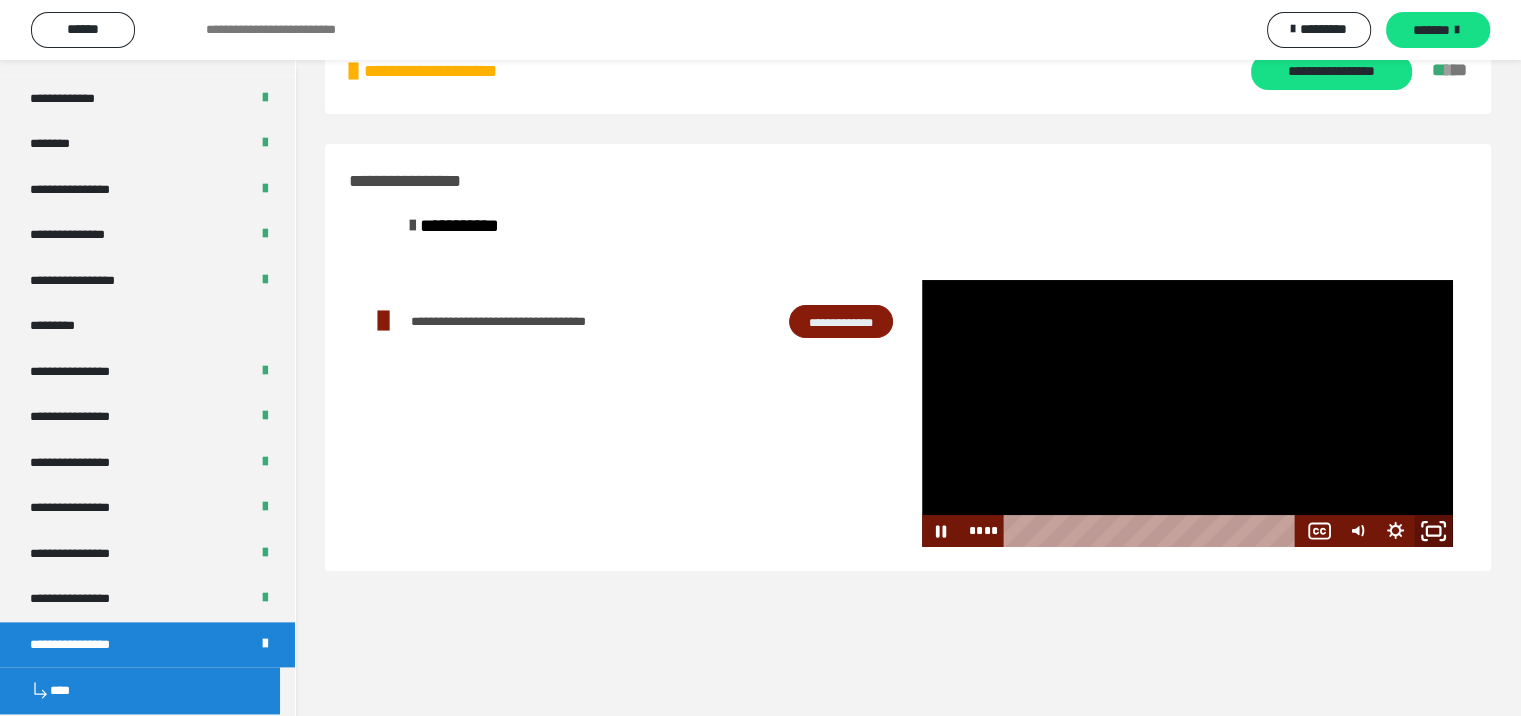 click 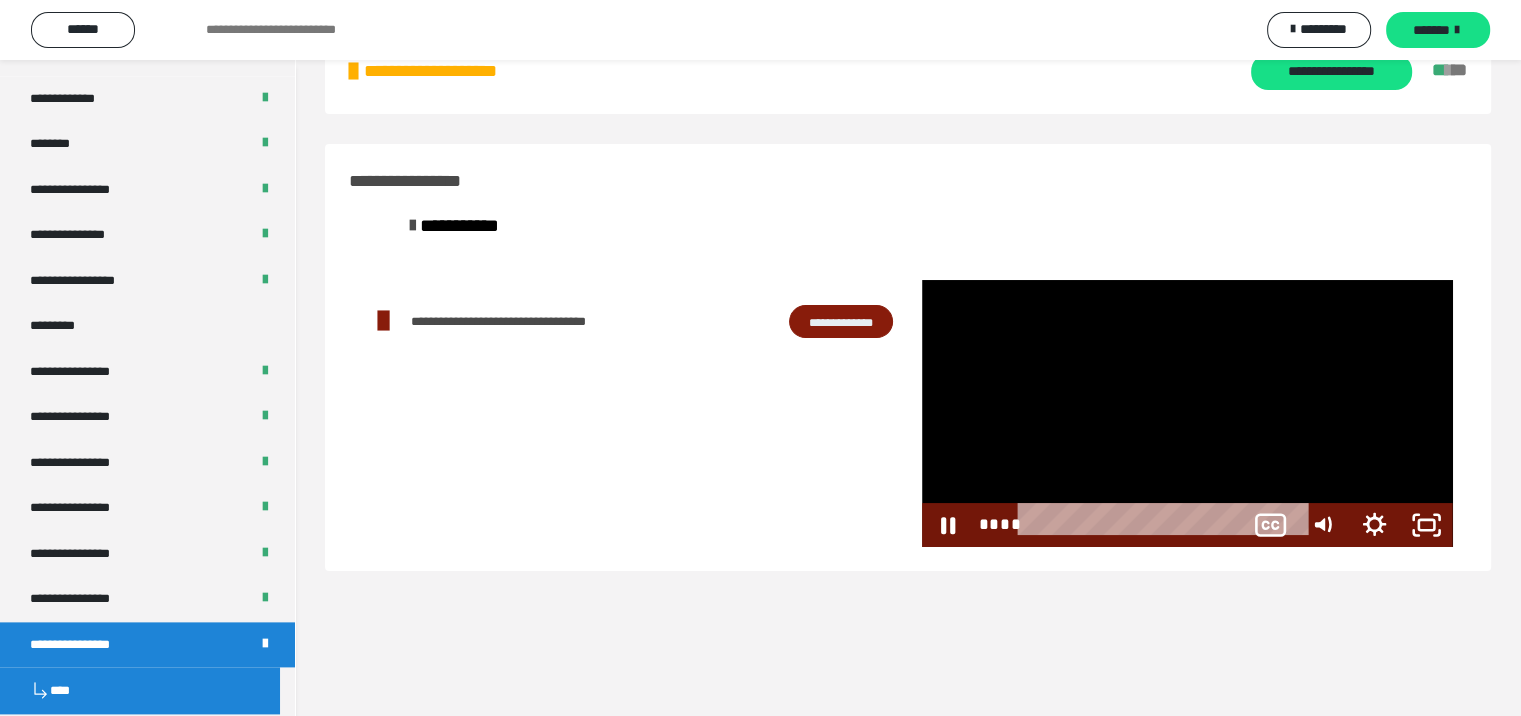 scroll, scrollTop: 2297, scrollLeft: 0, axis: vertical 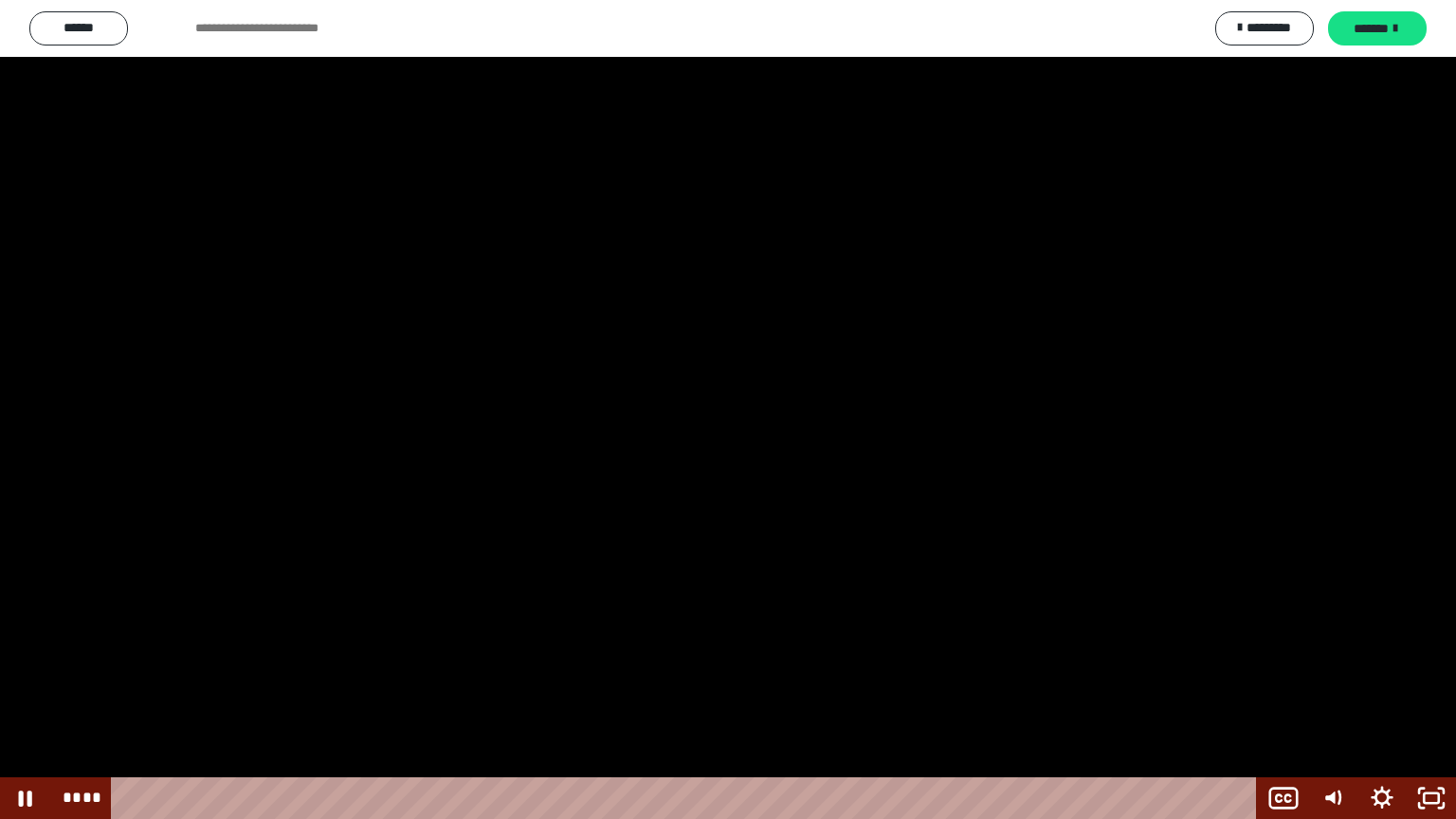 click at bounding box center [728, 410] 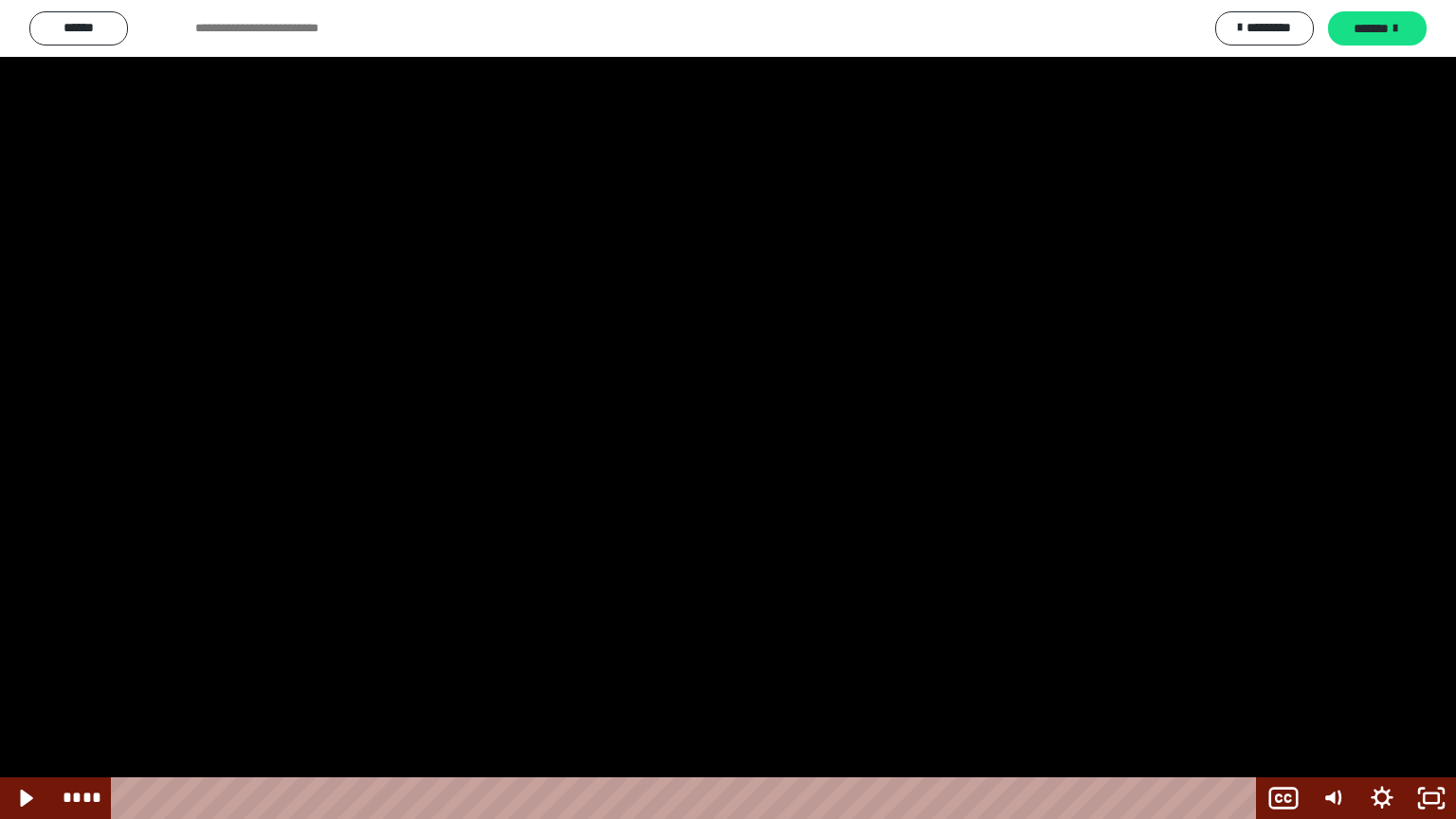 click at bounding box center [728, 410] 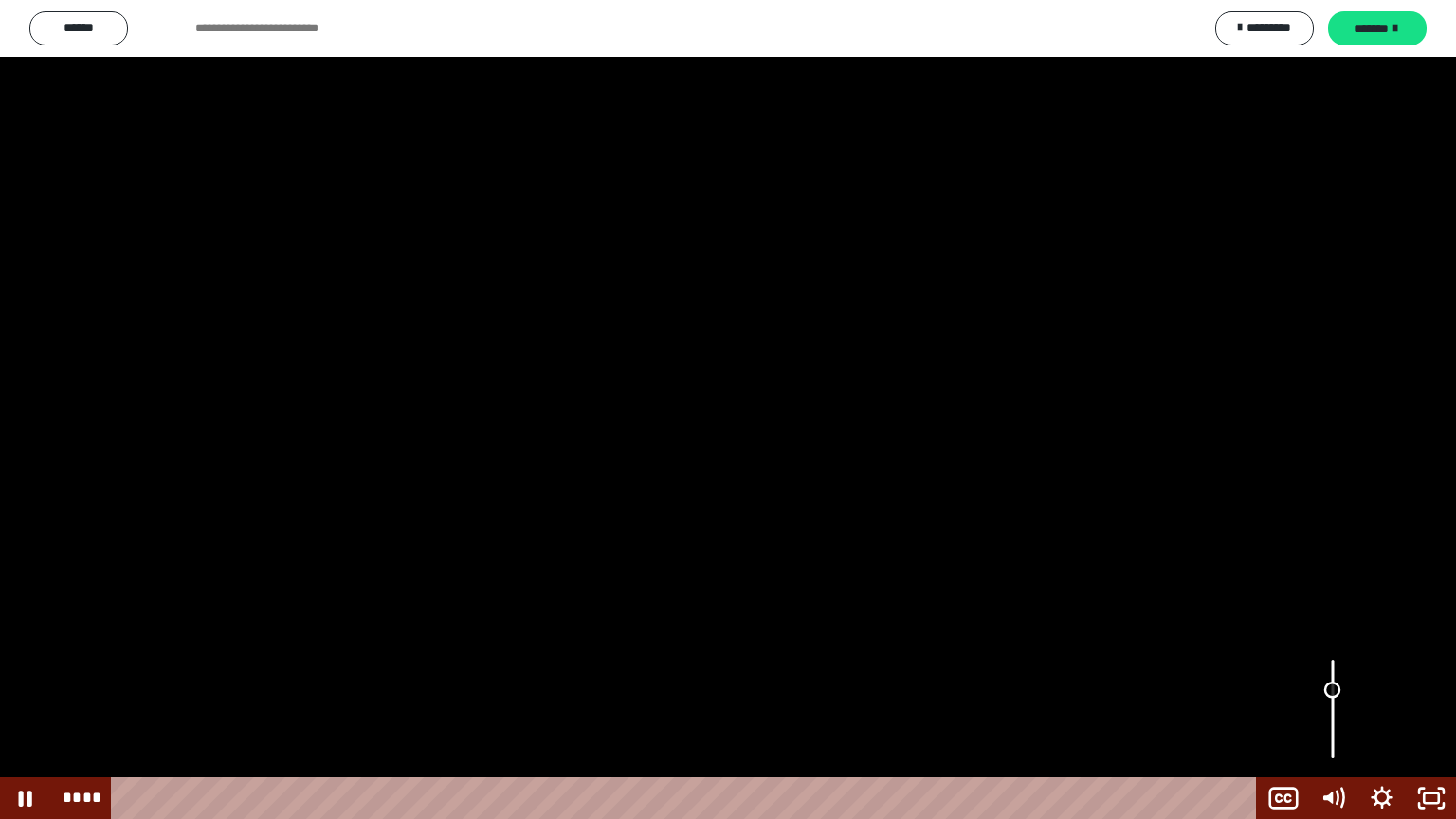 drag, startPoint x: 1334, startPoint y: 713, endPoint x: 1334, endPoint y: 686, distance: 27 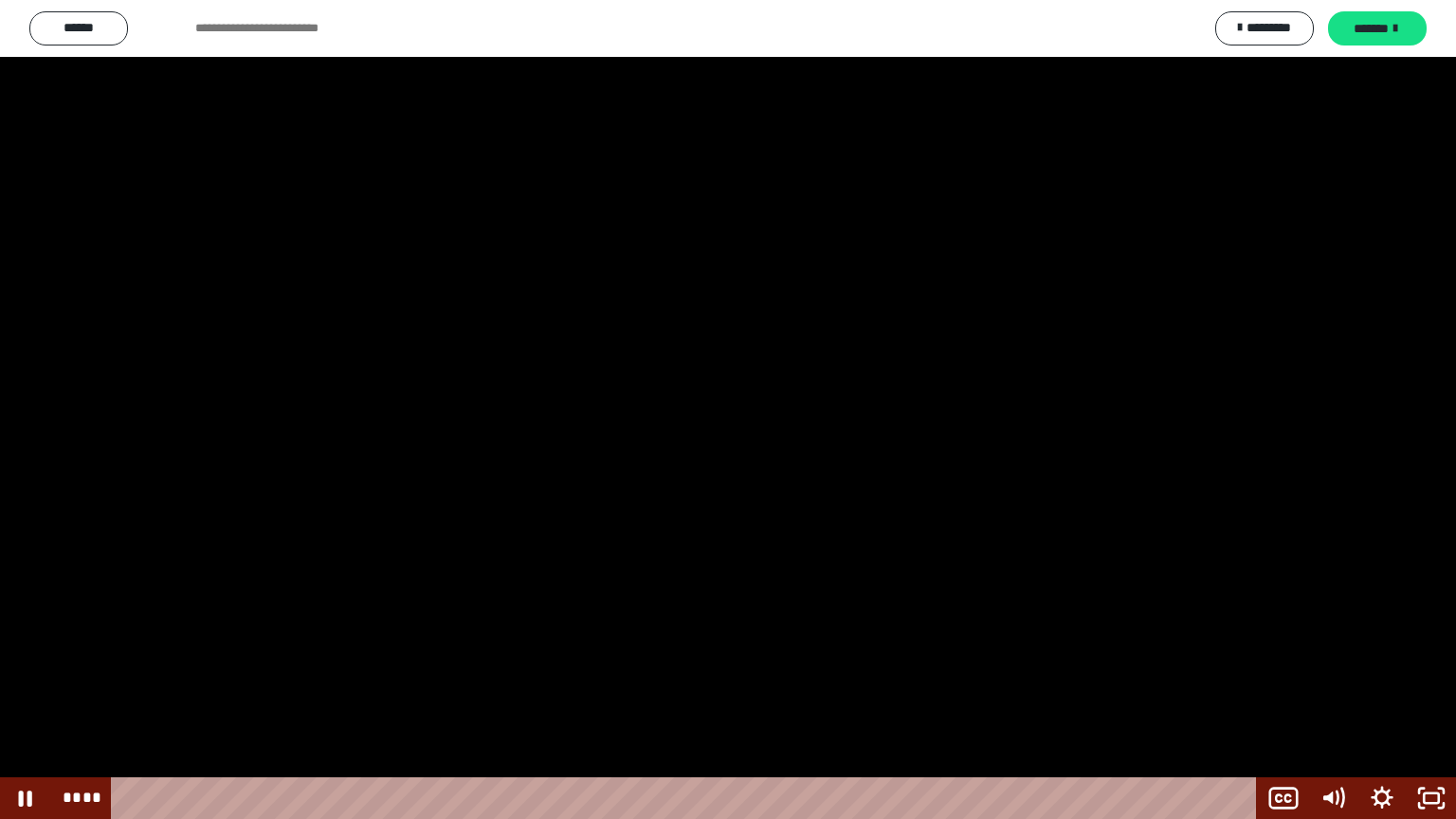 click at bounding box center [728, 410] 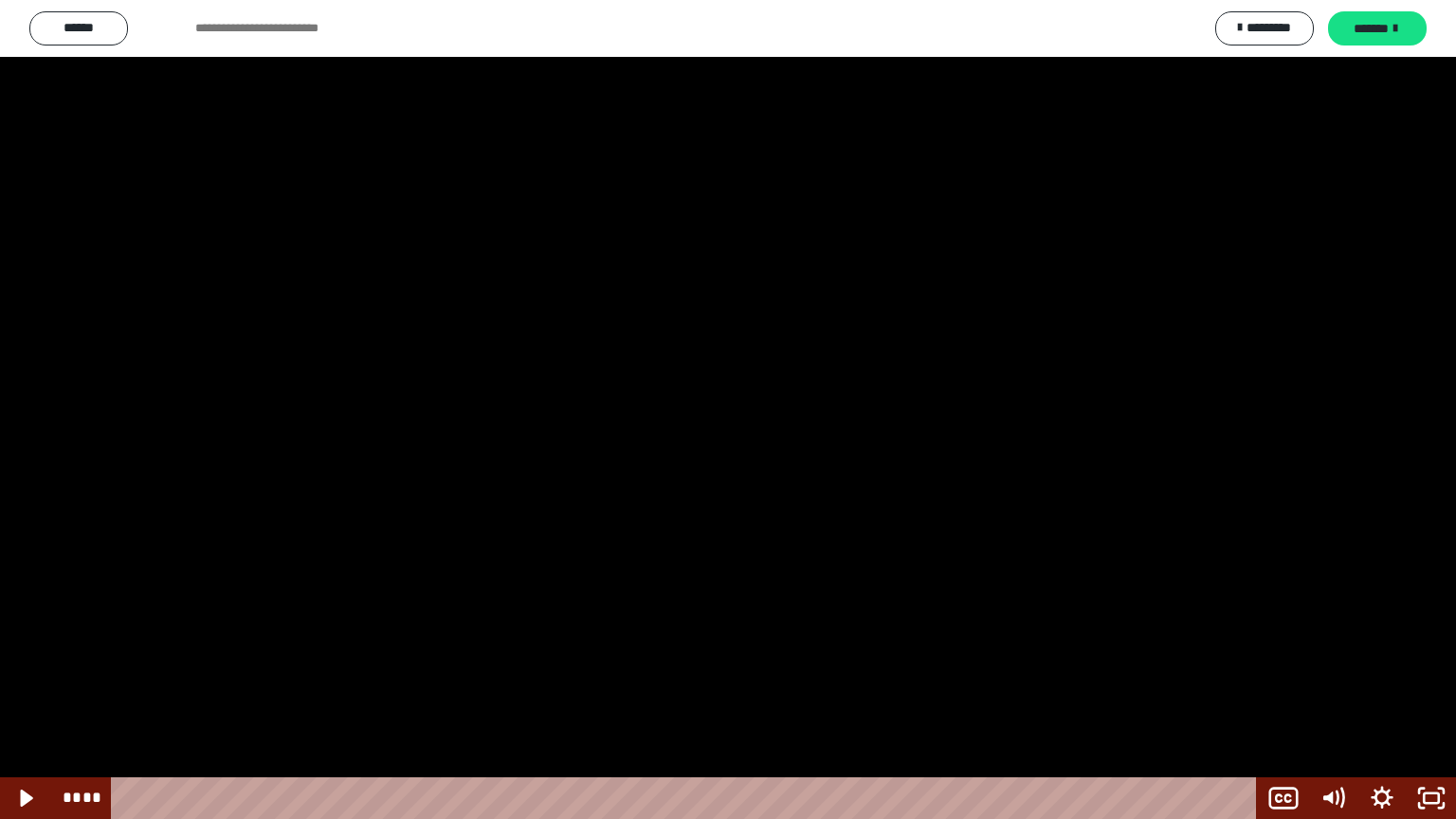 click at bounding box center [728, 410] 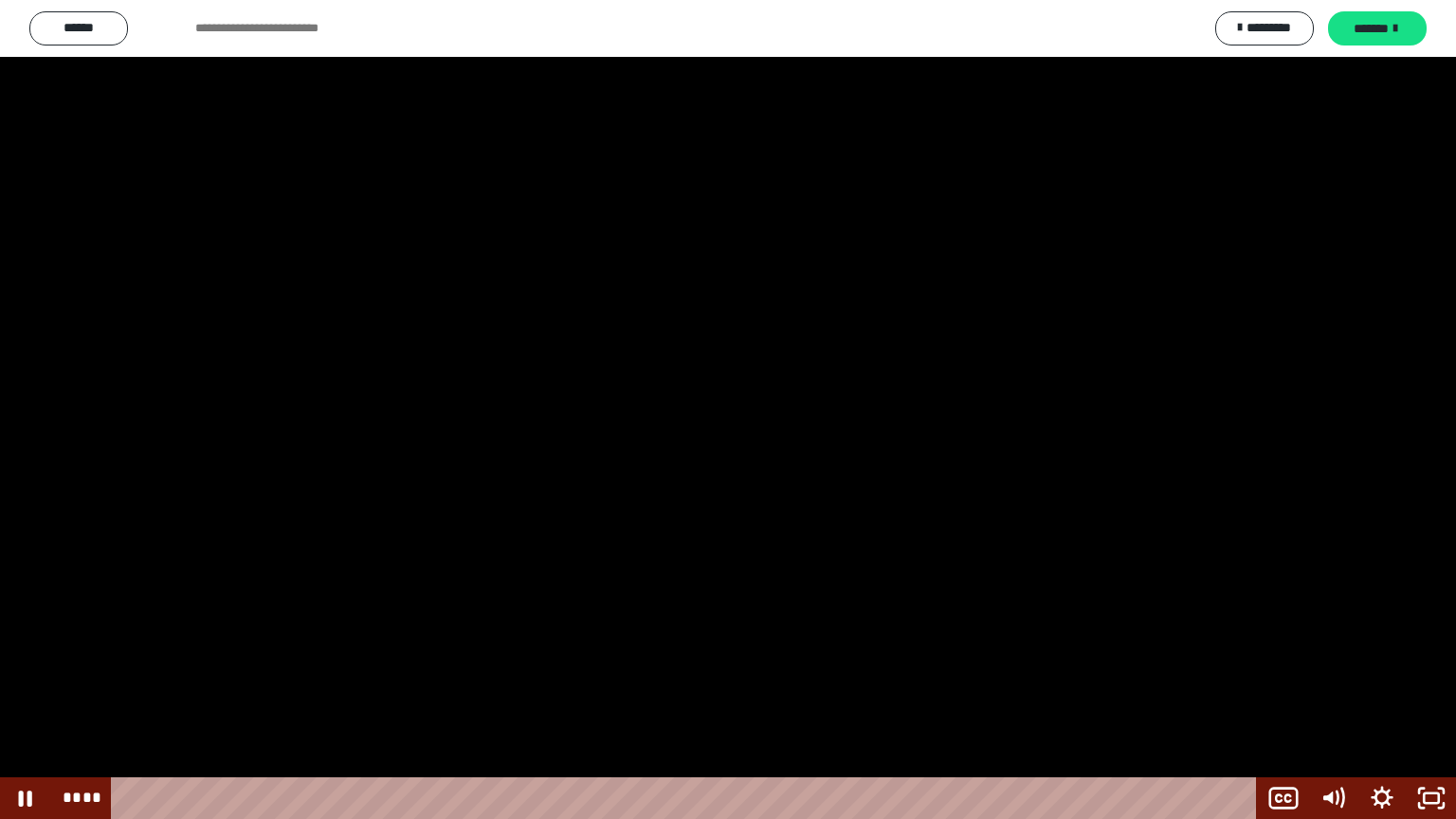 click at bounding box center (728, 410) 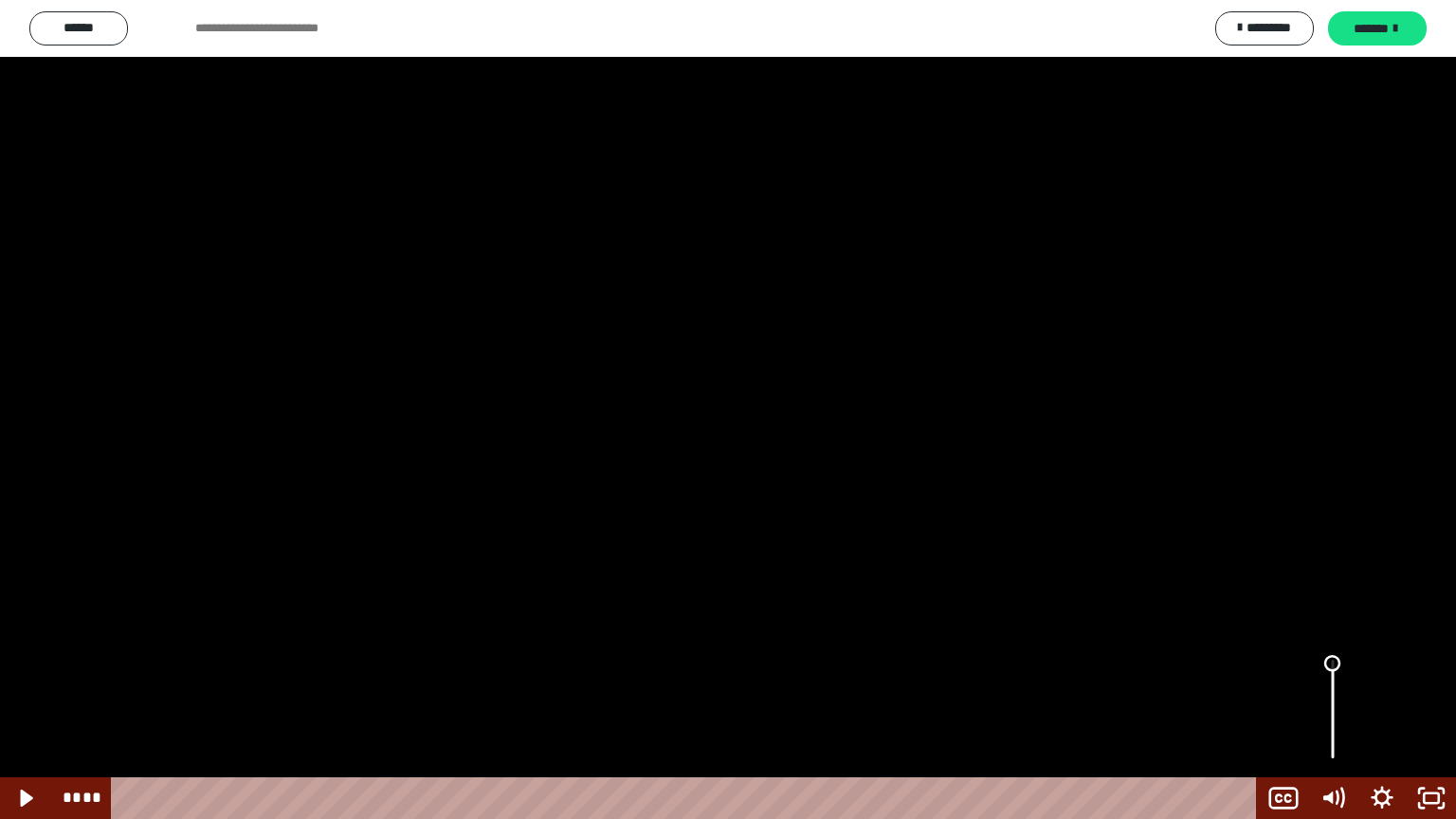 drag, startPoint x: 1329, startPoint y: 686, endPoint x: 1332, endPoint y: 651, distance: 35.12834 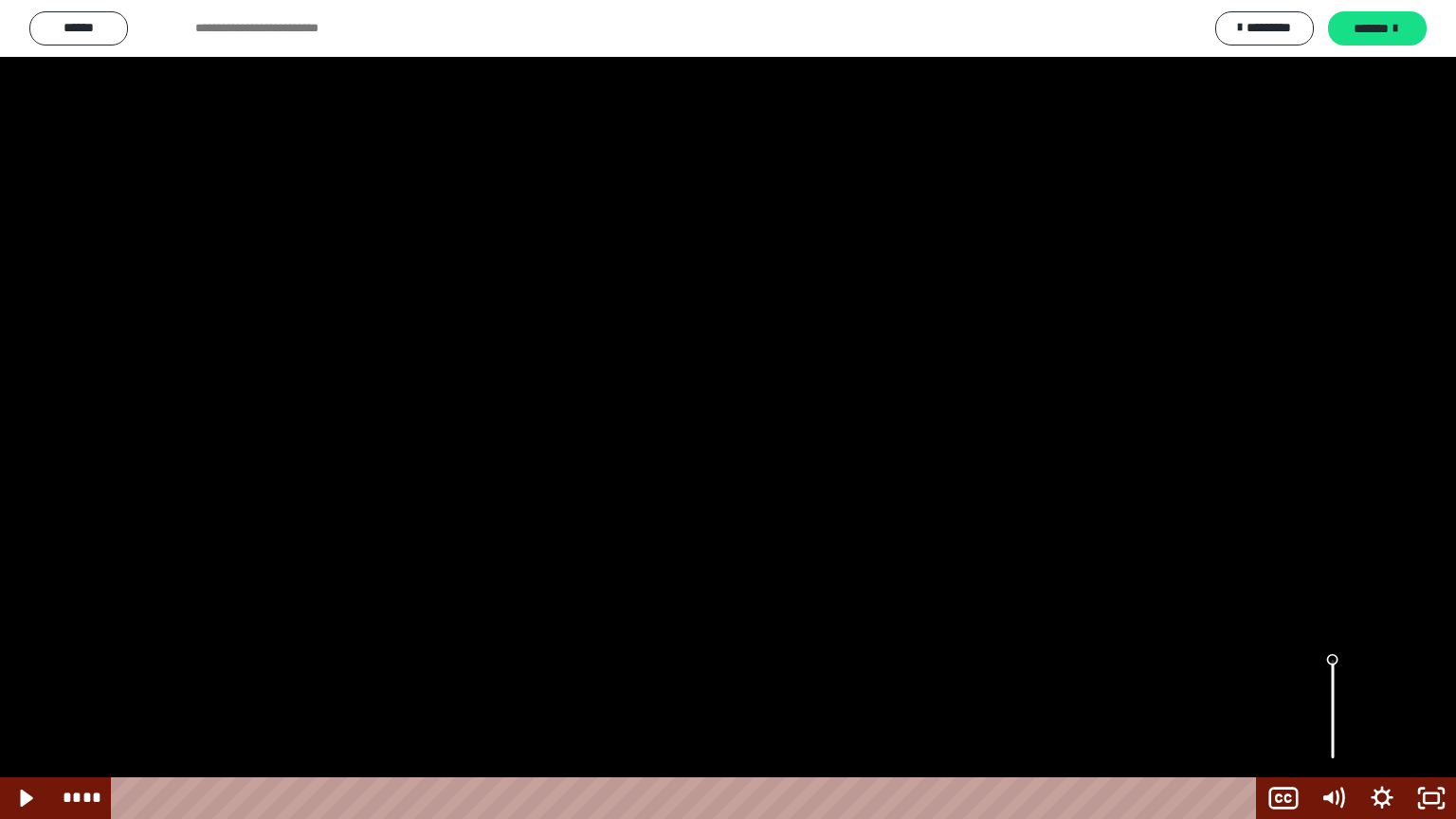 click at bounding box center [728, 410] 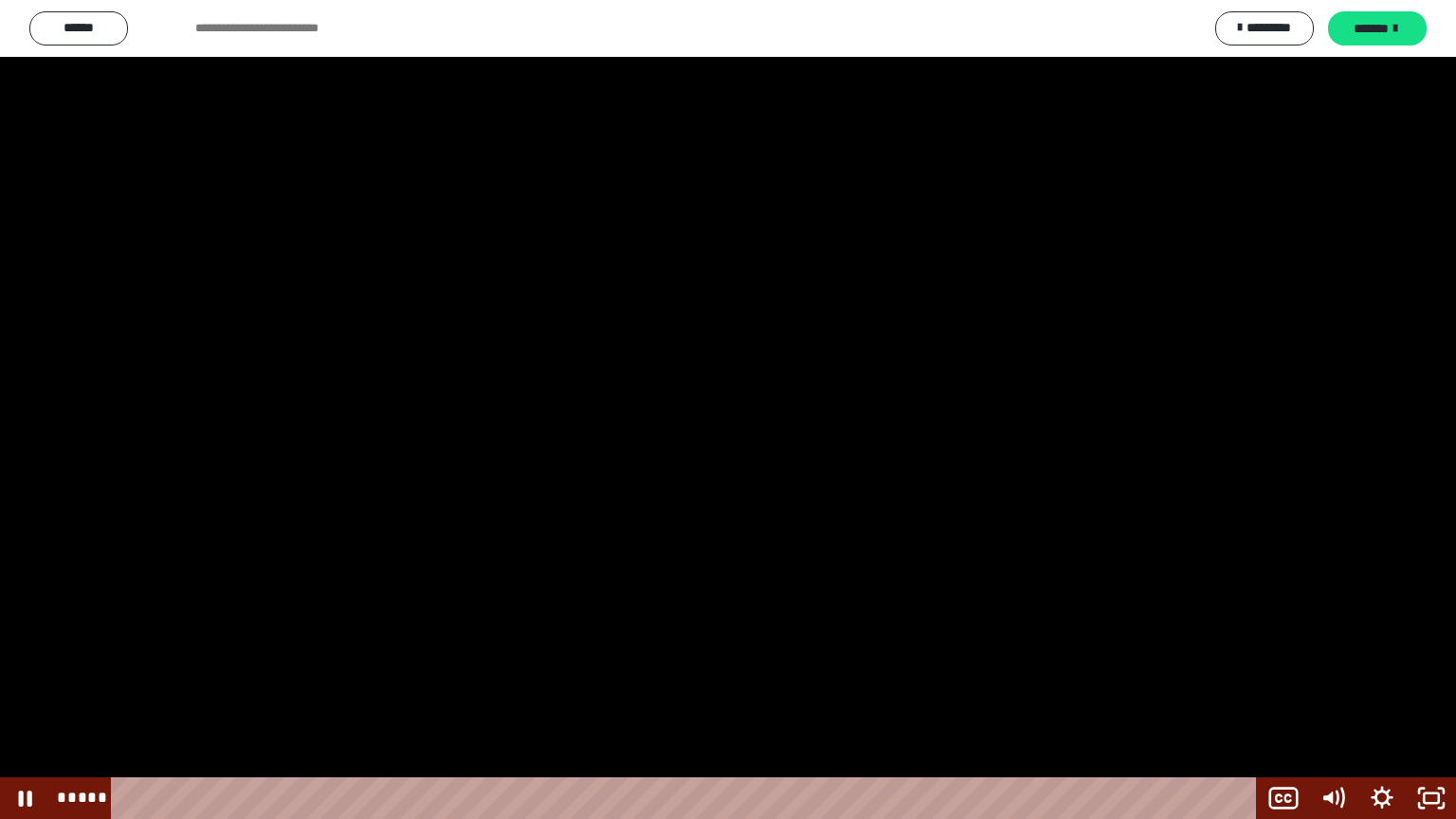 click at bounding box center [728, 410] 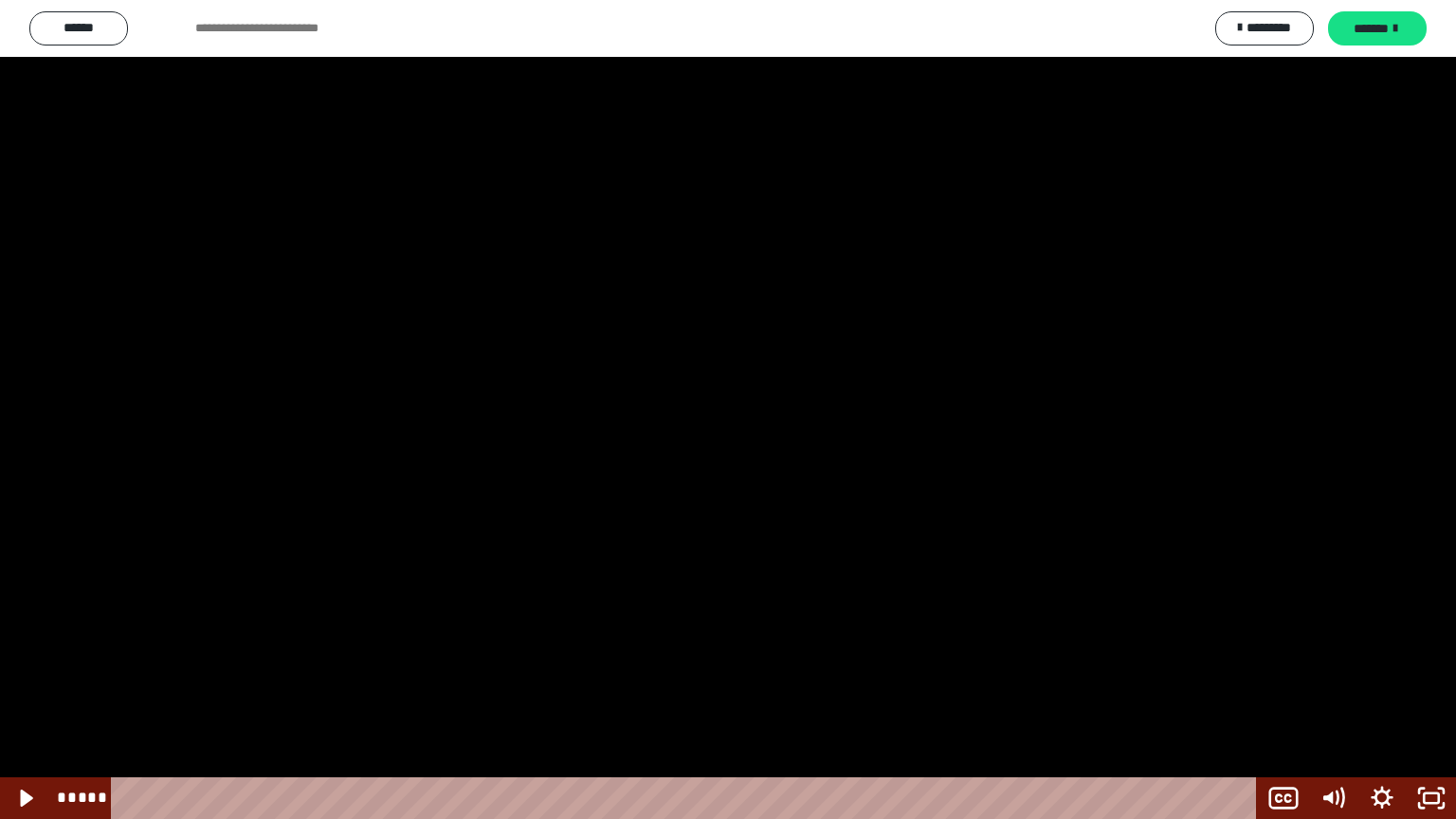 click at bounding box center (728, 410) 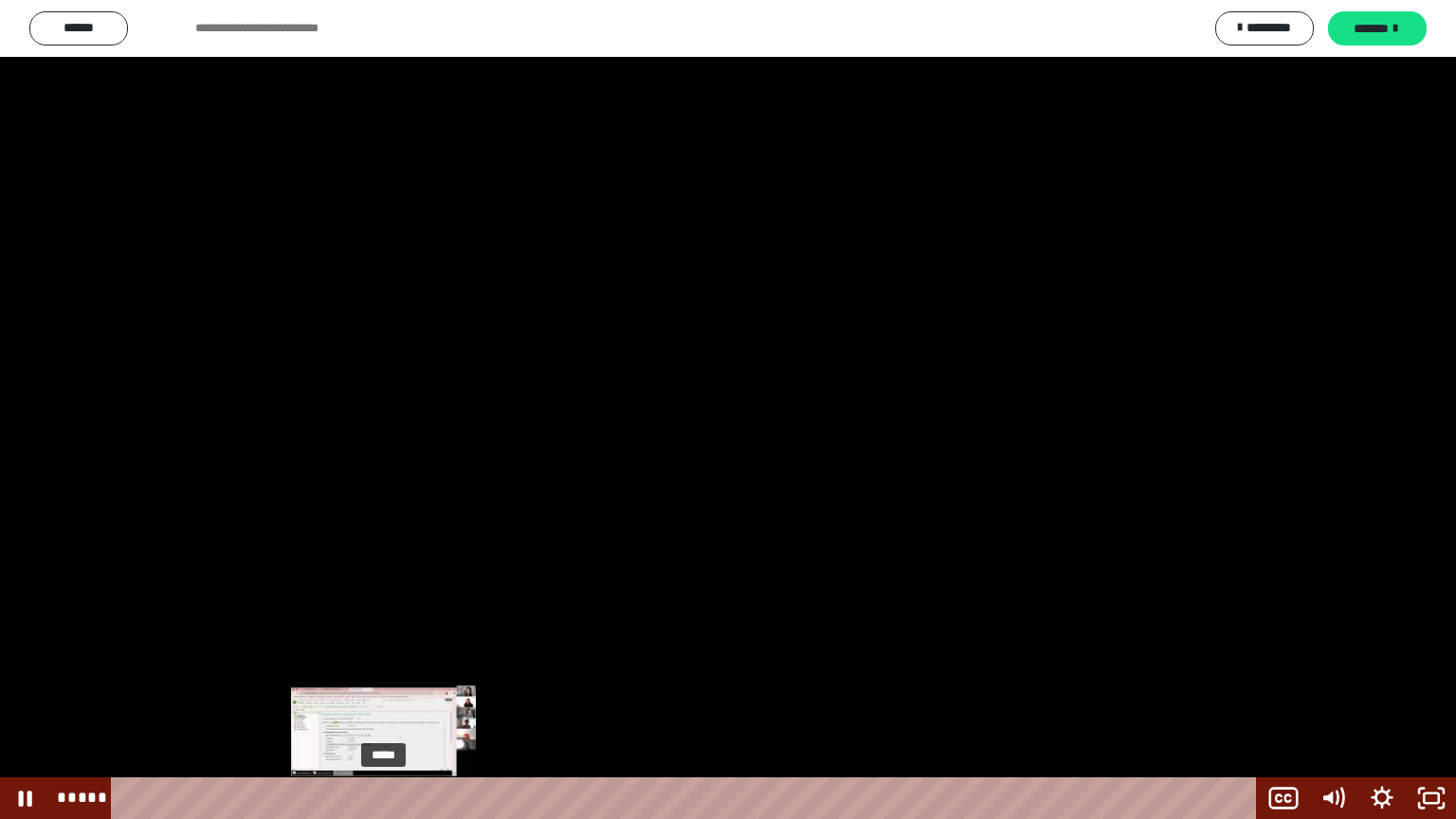click on "*****" at bounding box center (687, 798) 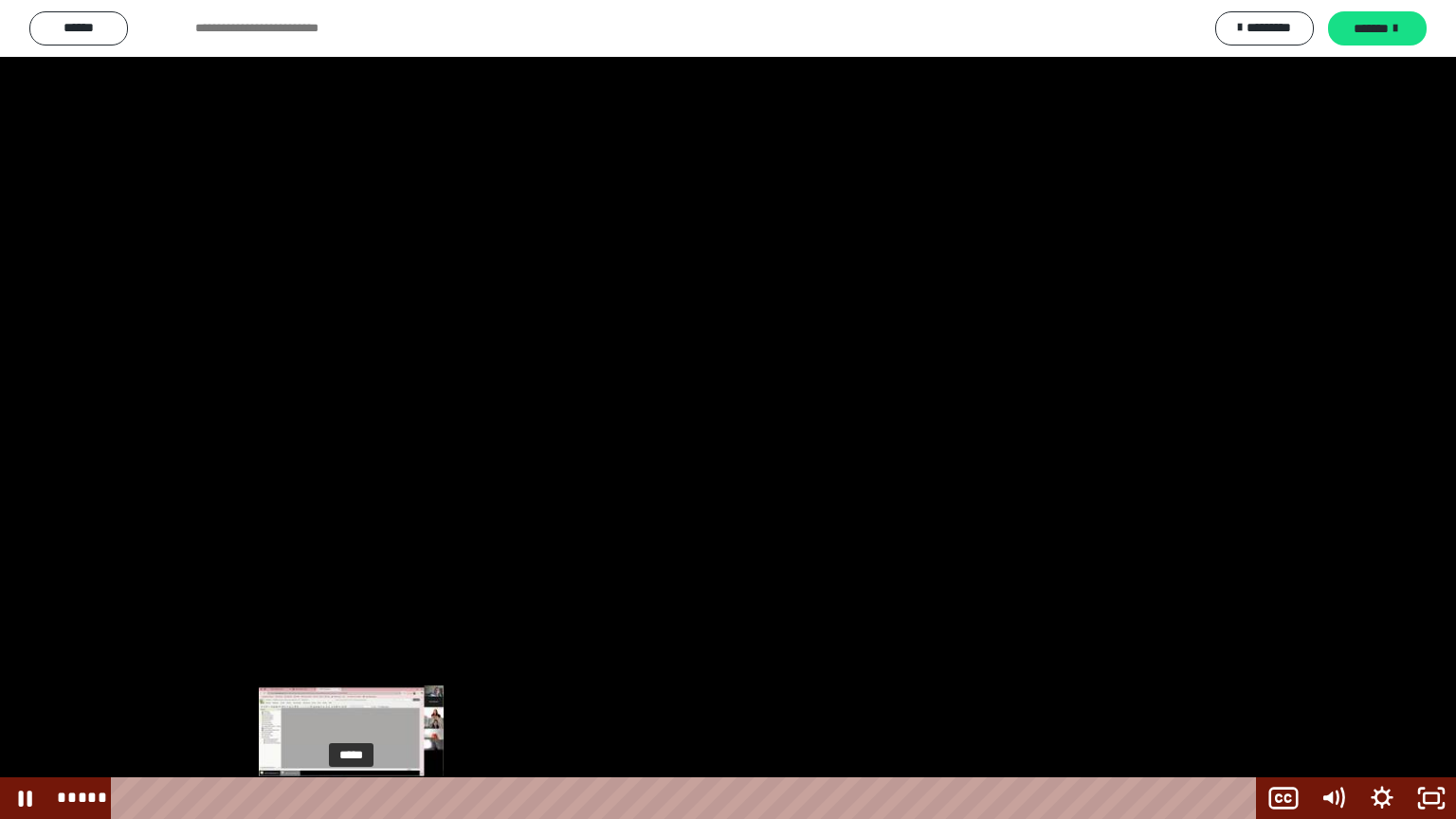 click on "*****" at bounding box center [687, 798] 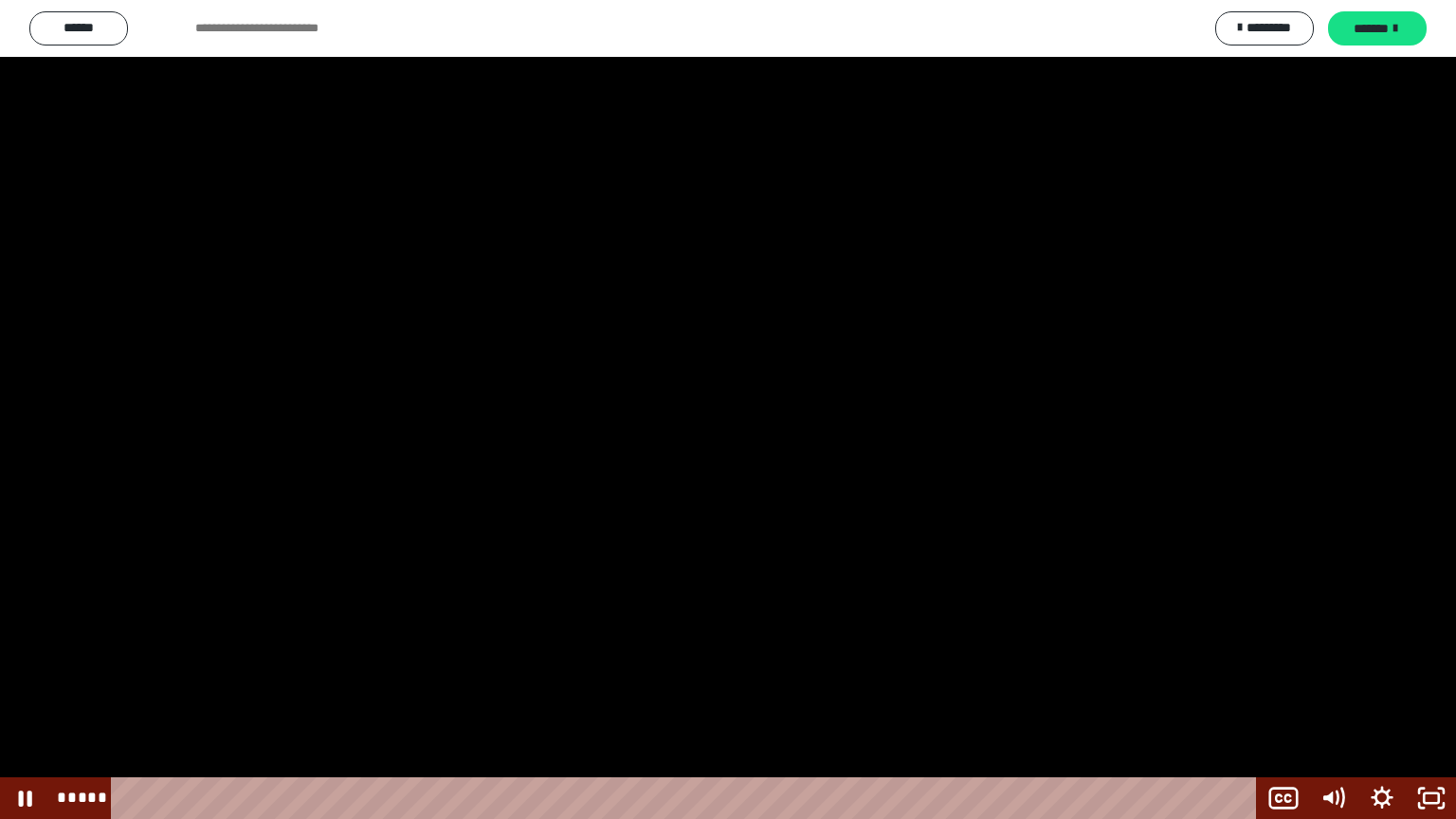 click at bounding box center [728, 410] 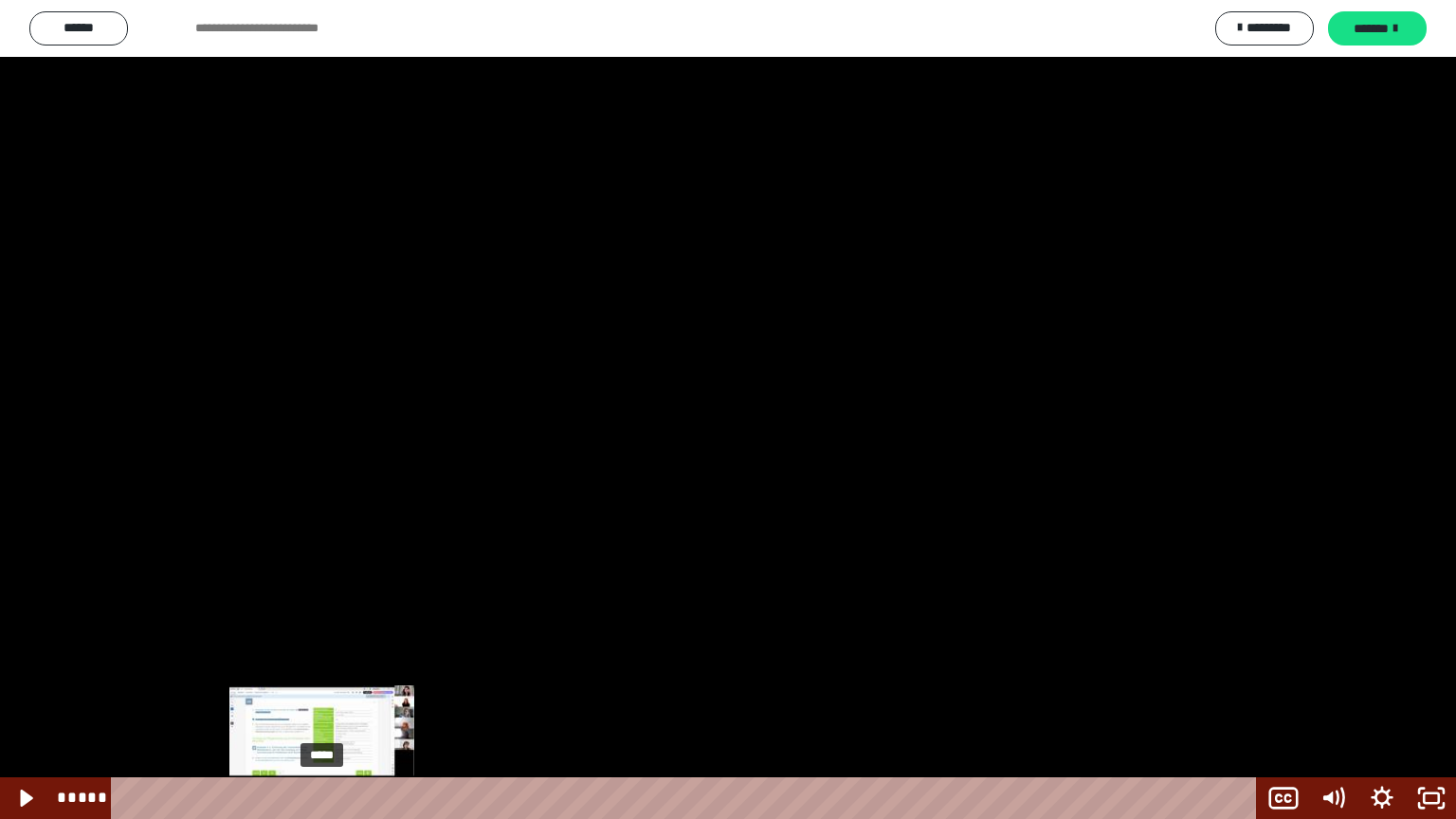 click on "*****" at bounding box center [687, 798] 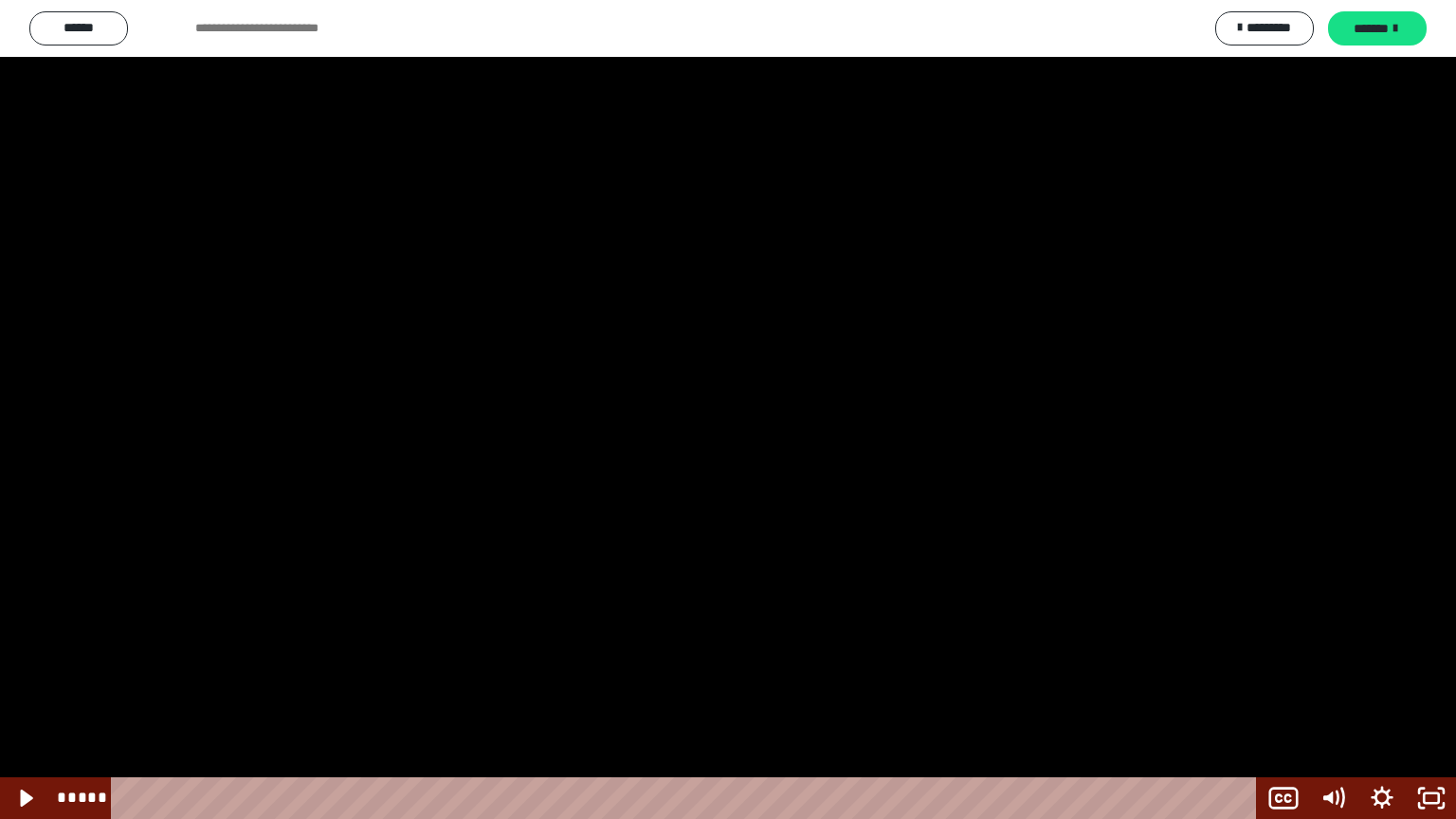 click at bounding box center (728, 410) 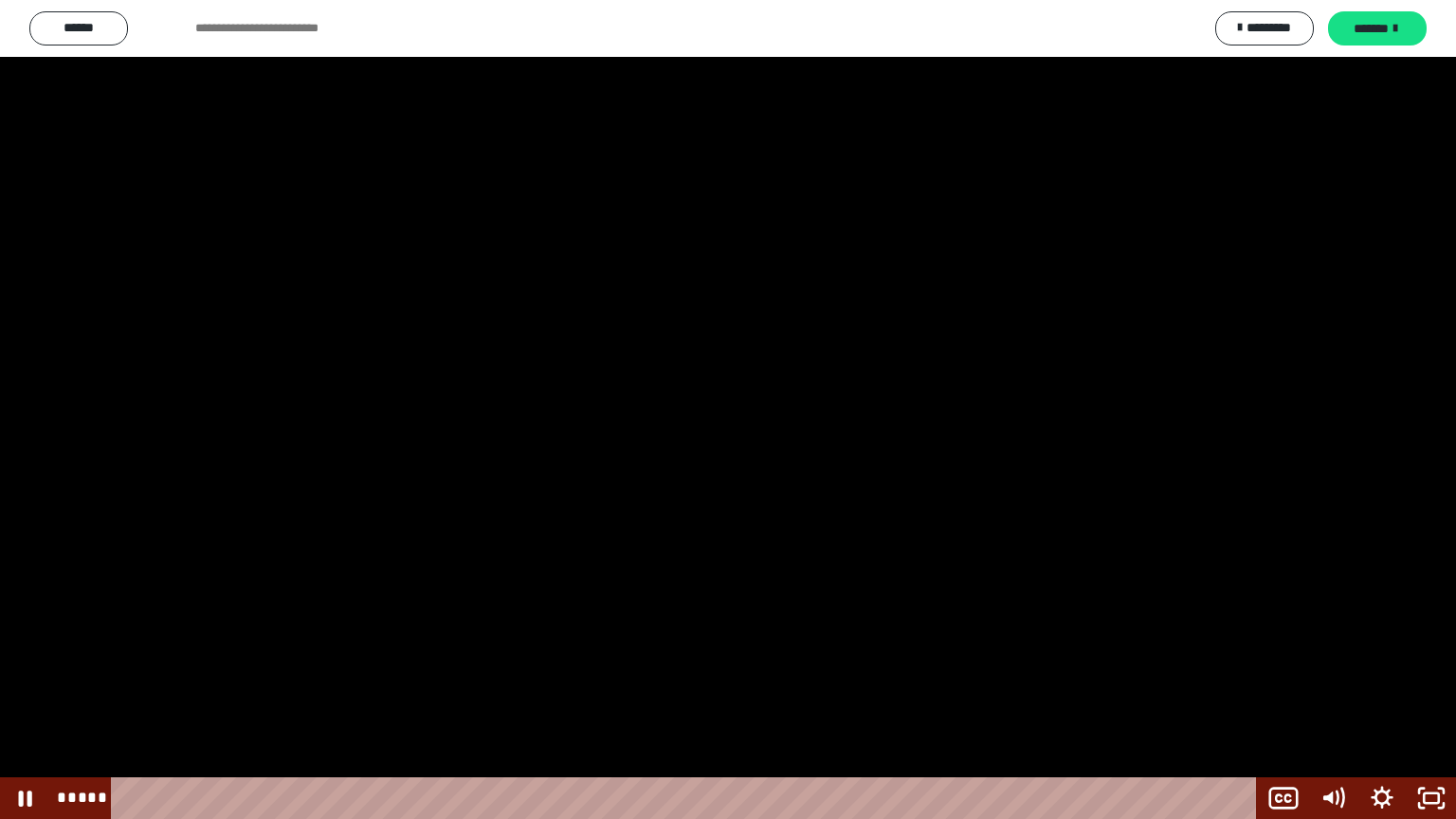 click at bounding box center (728, 410) 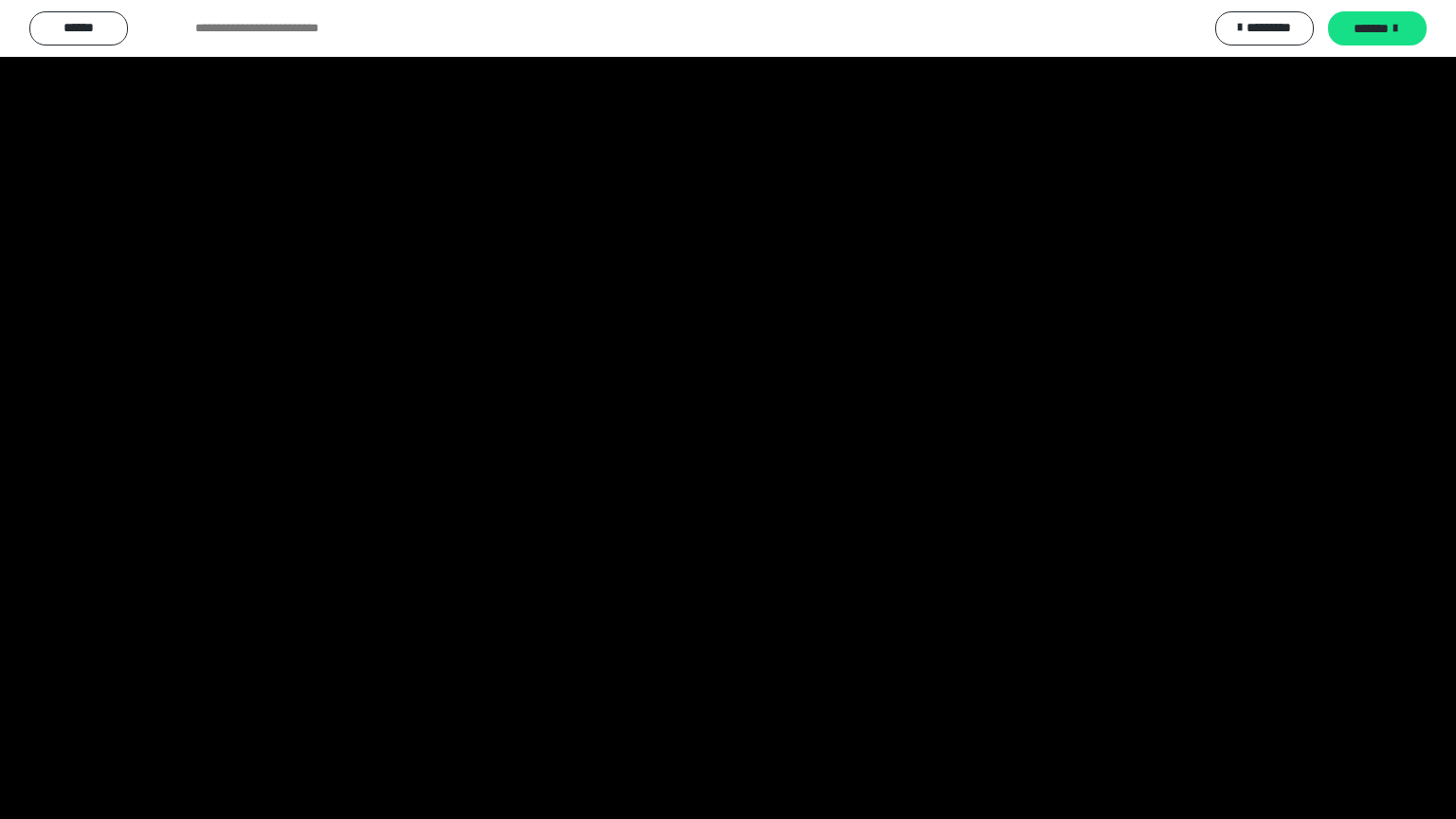 click at bounding box center (728, 410) 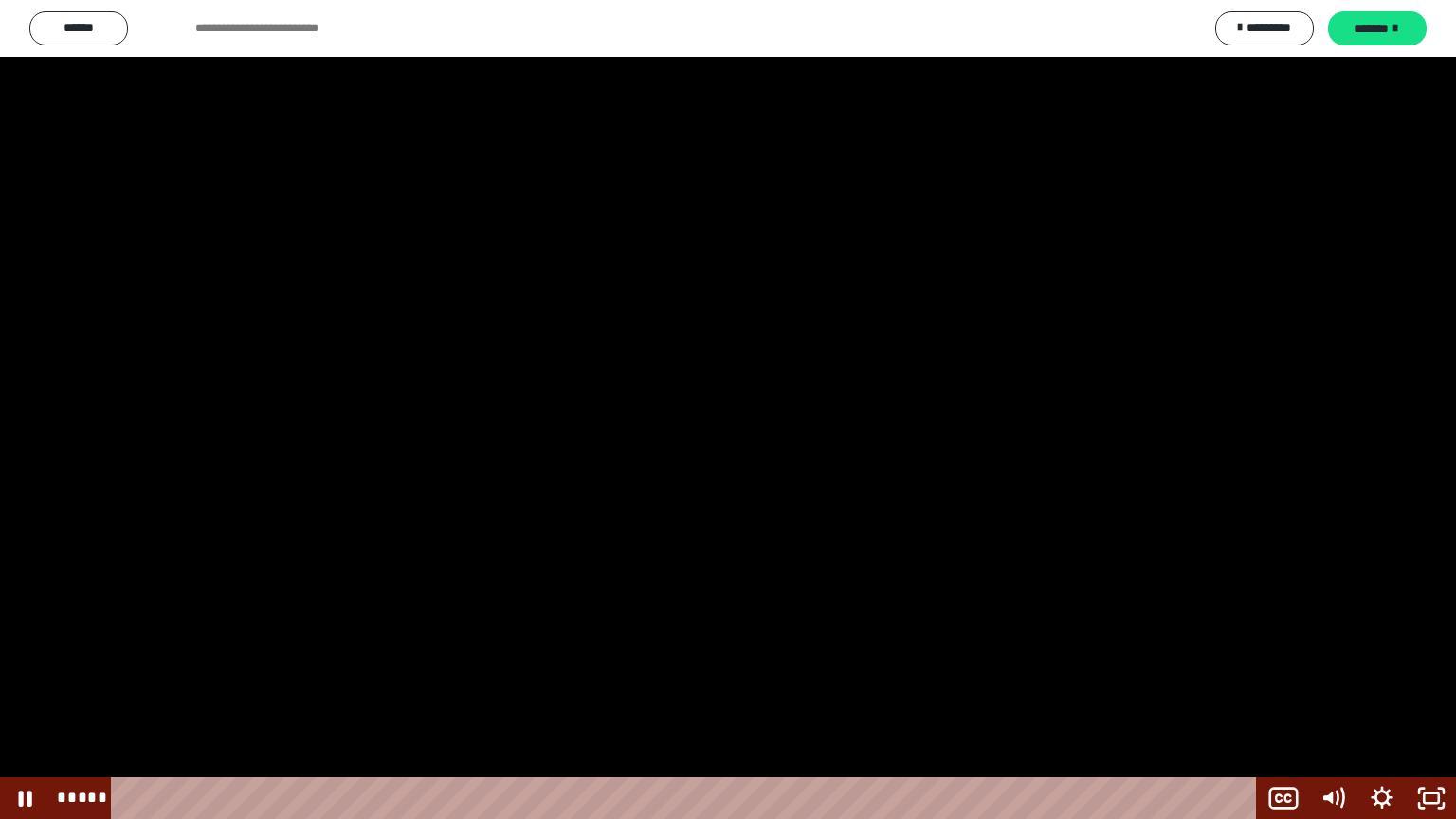 click at bounding box center [728, 410] 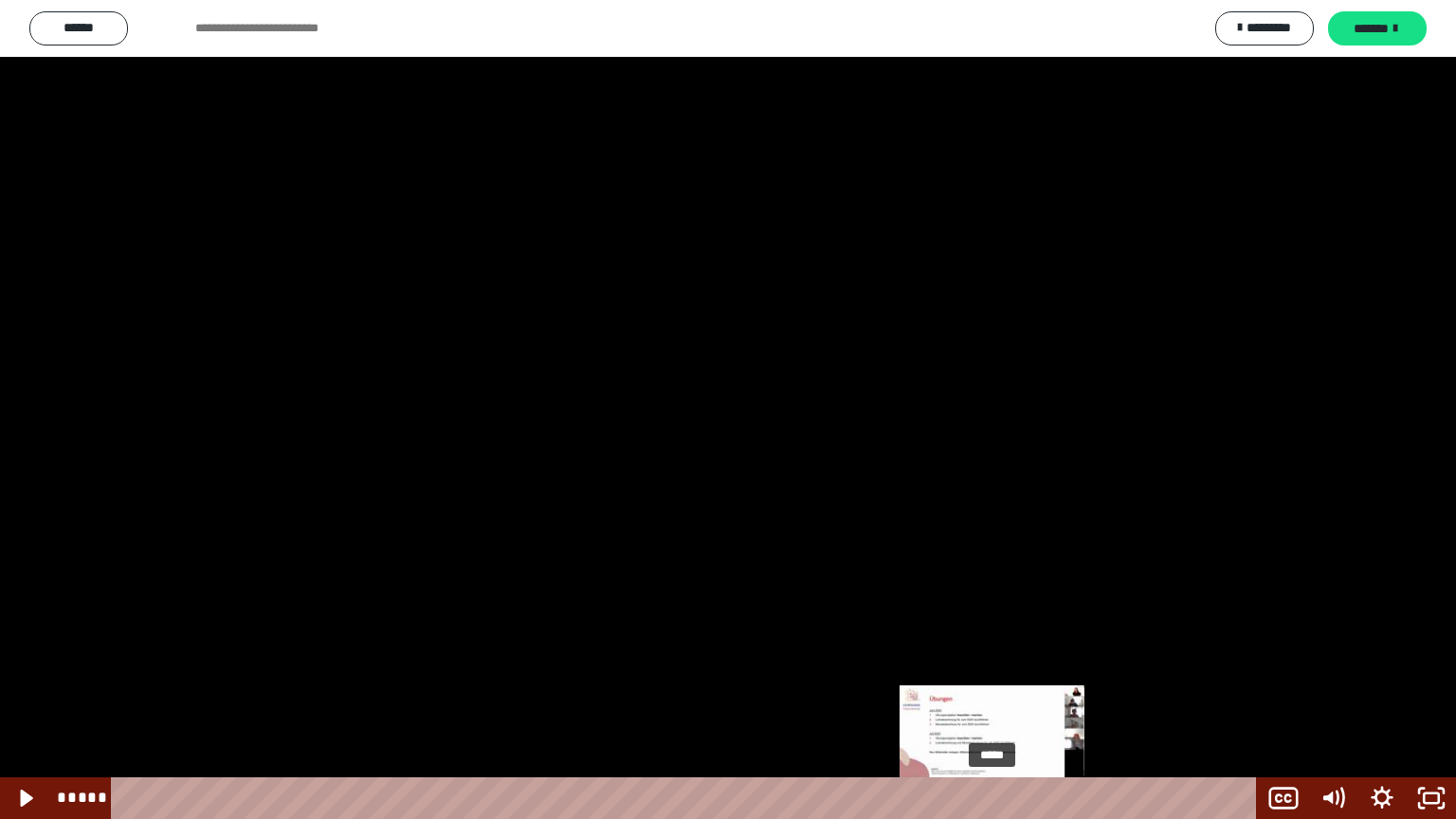 click on "*****" at bounding box center (687, 798) 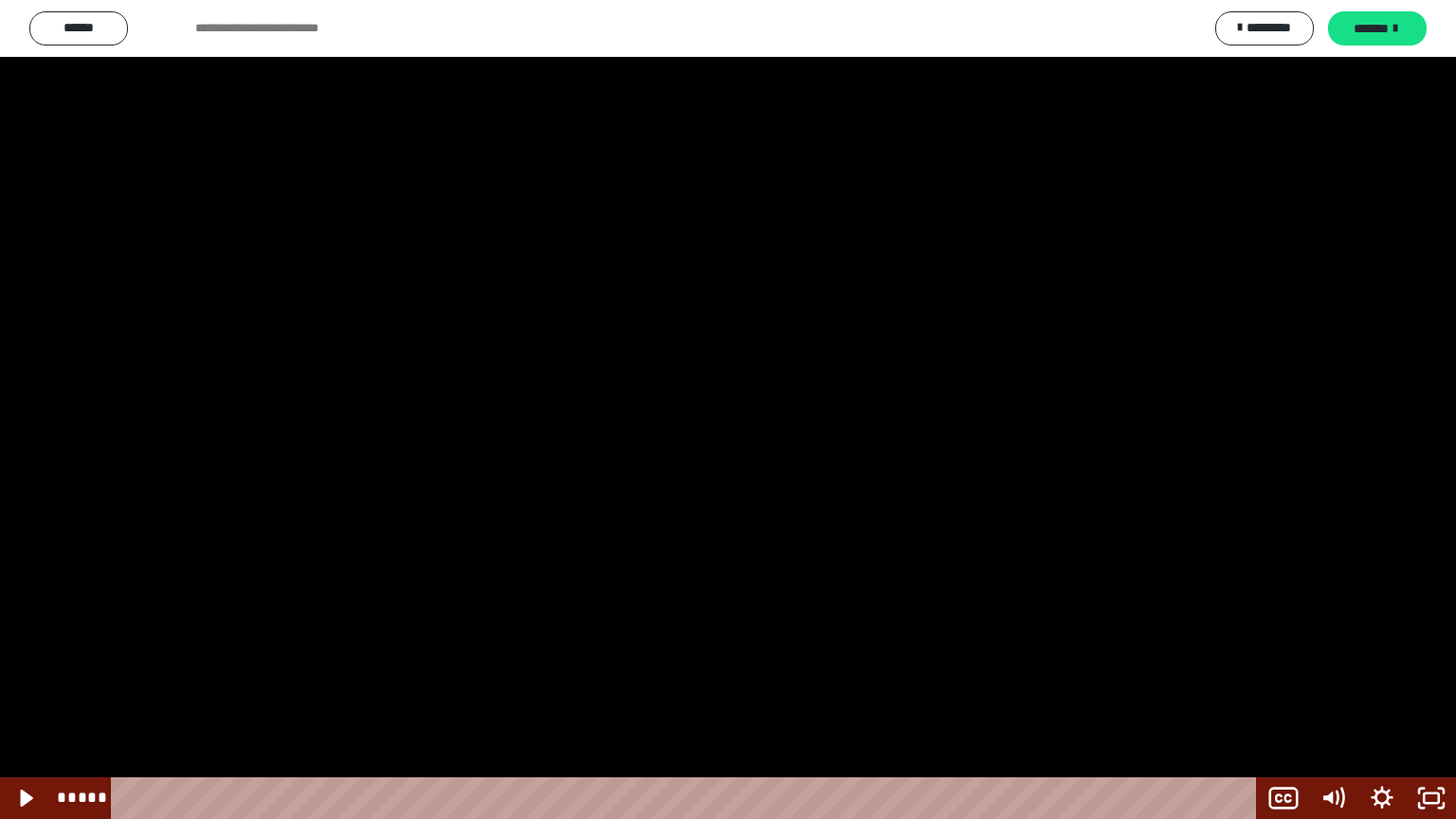 click at bounding box center [728, 410] 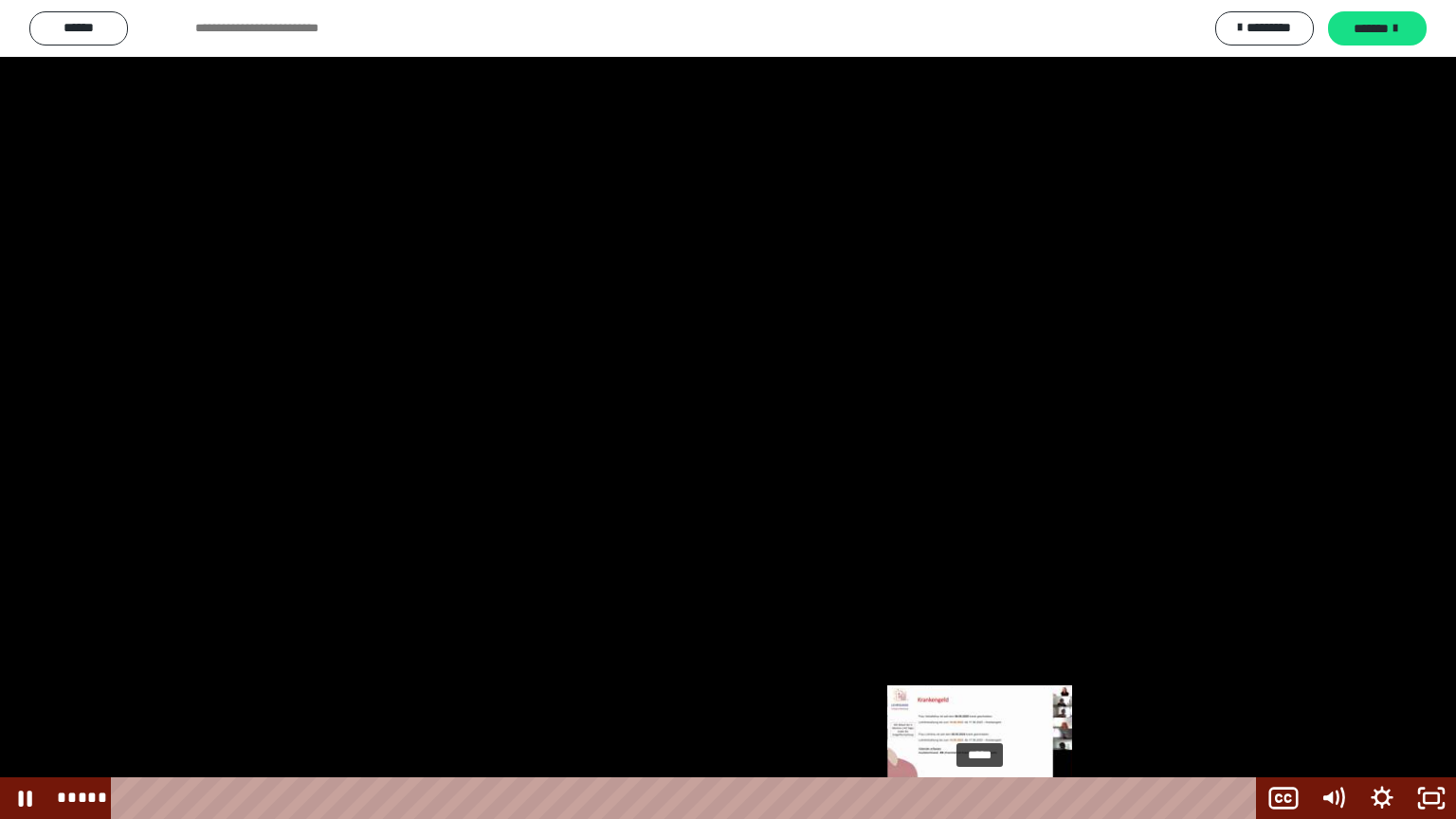 click on "*****" at bounding box center (687, 798) 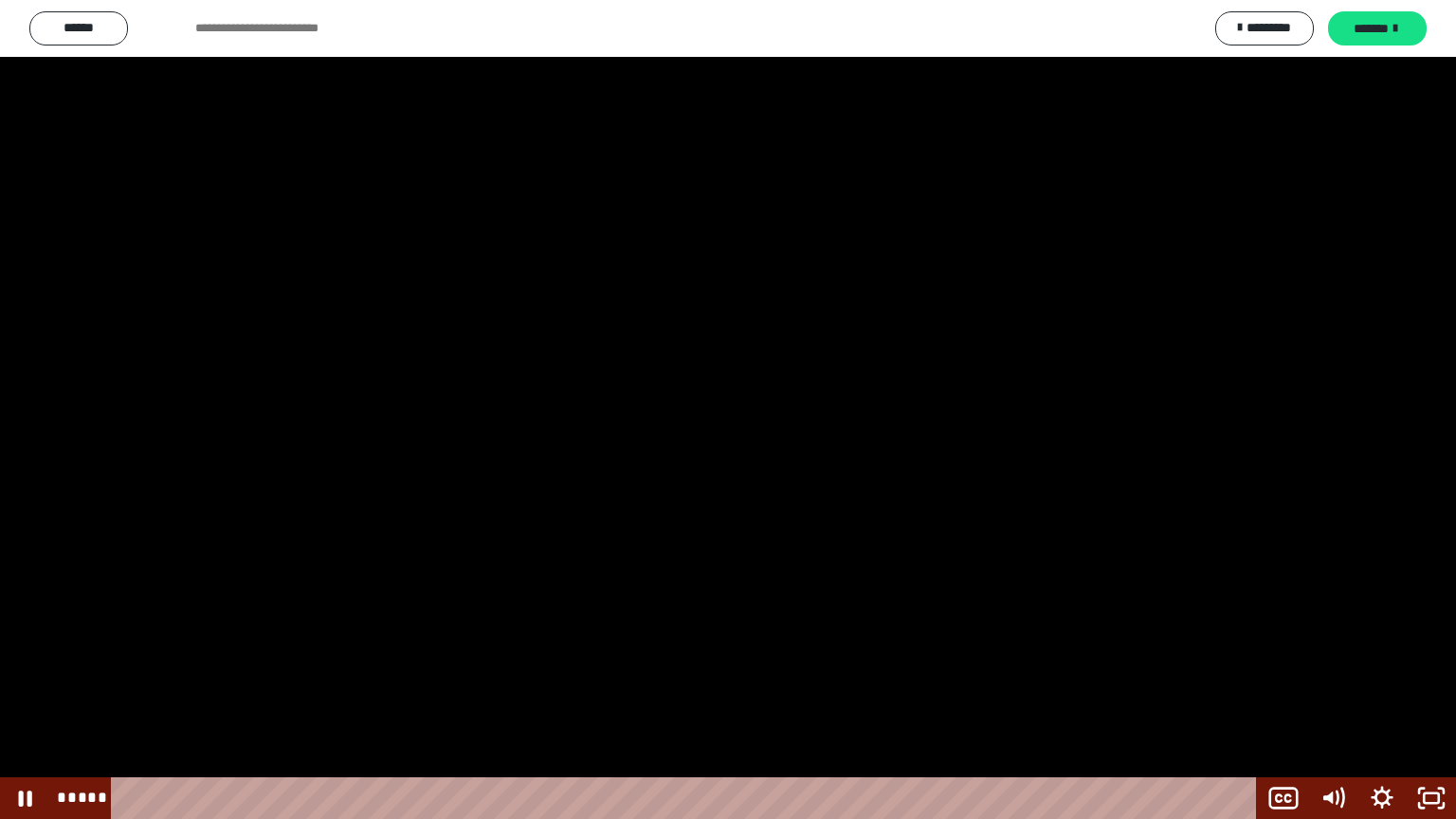click at bounding box center [728, 410] 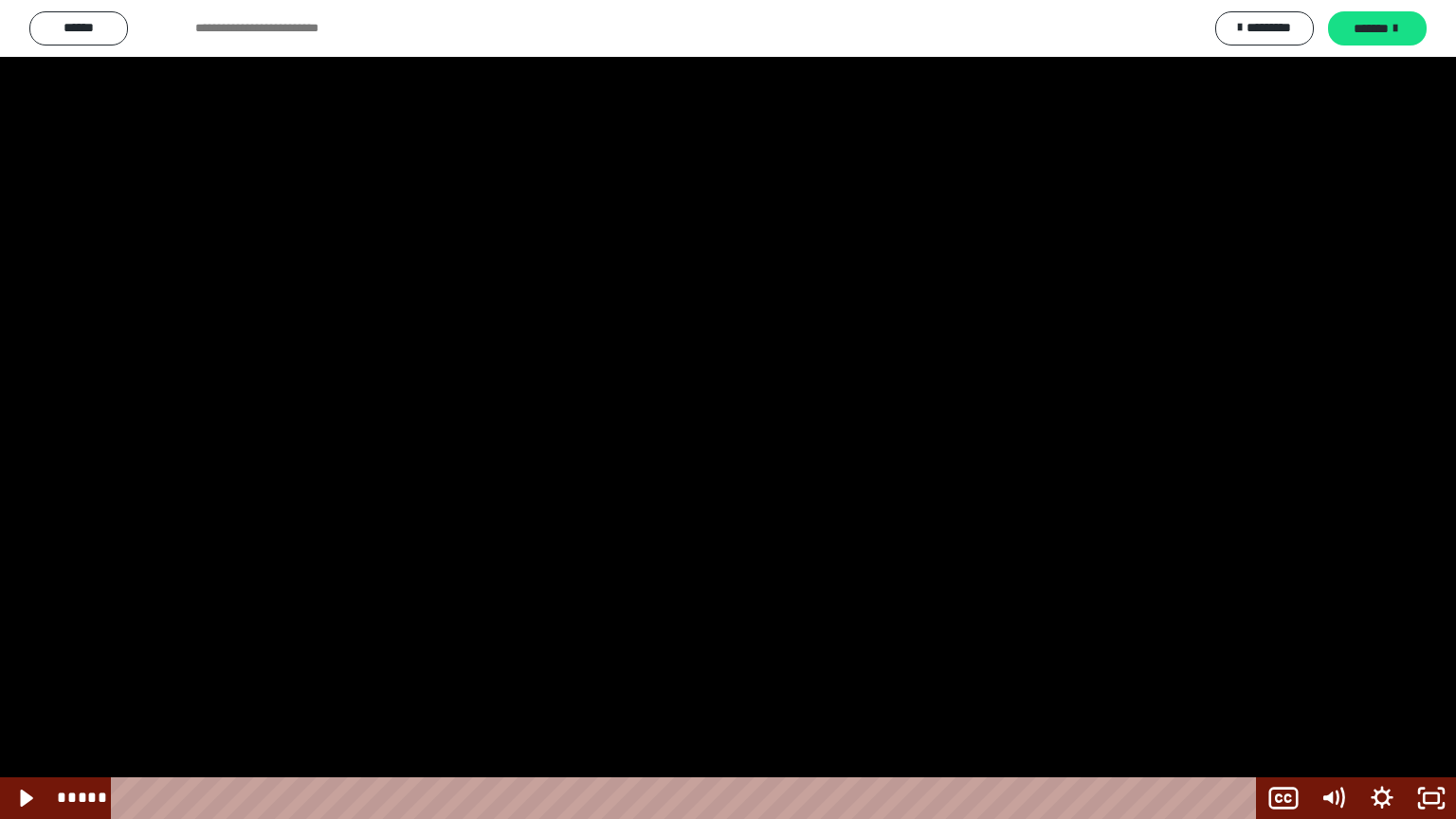 click at bounding box center (728, 410) 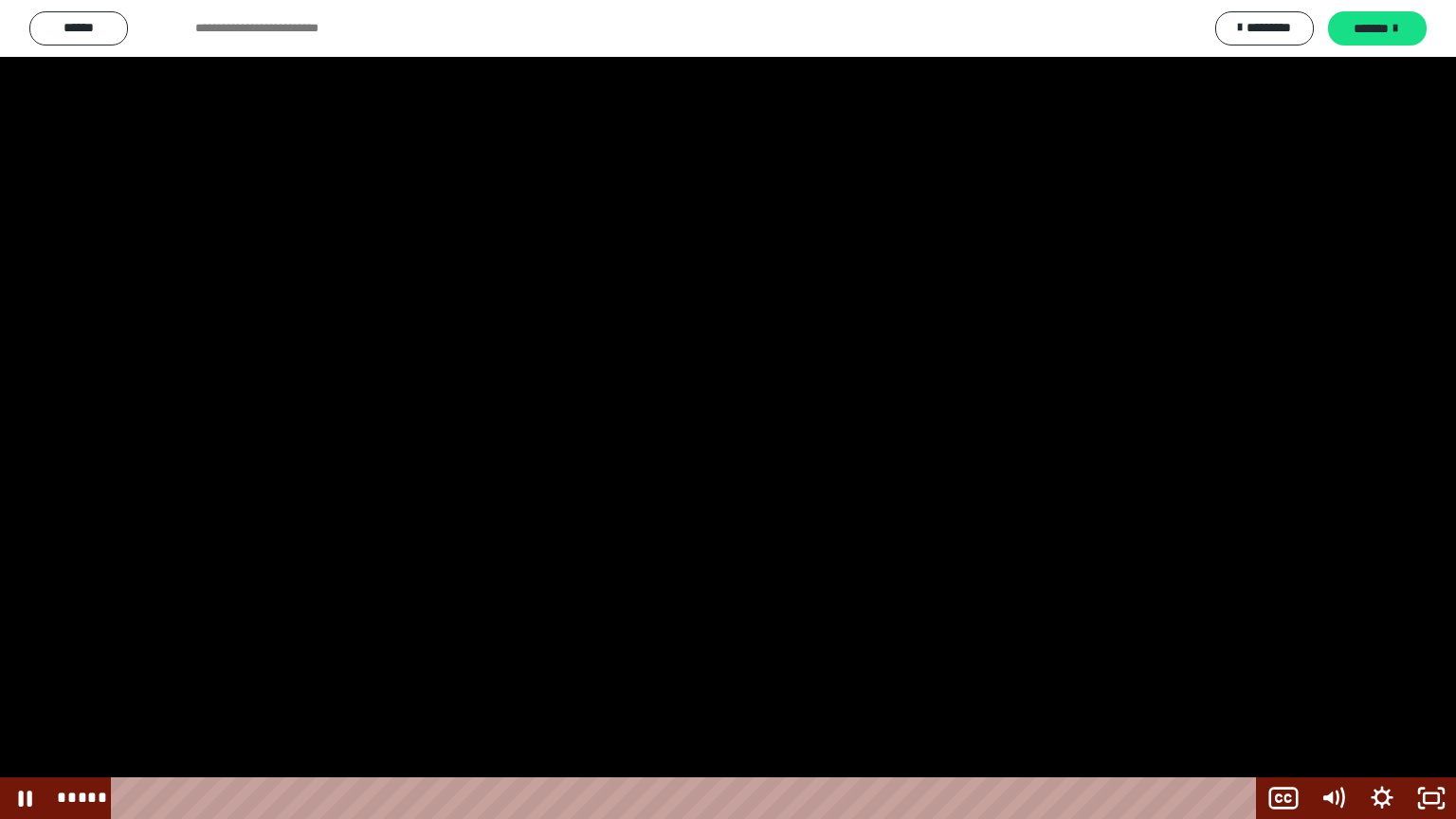 click at bounding box center [728, 410] 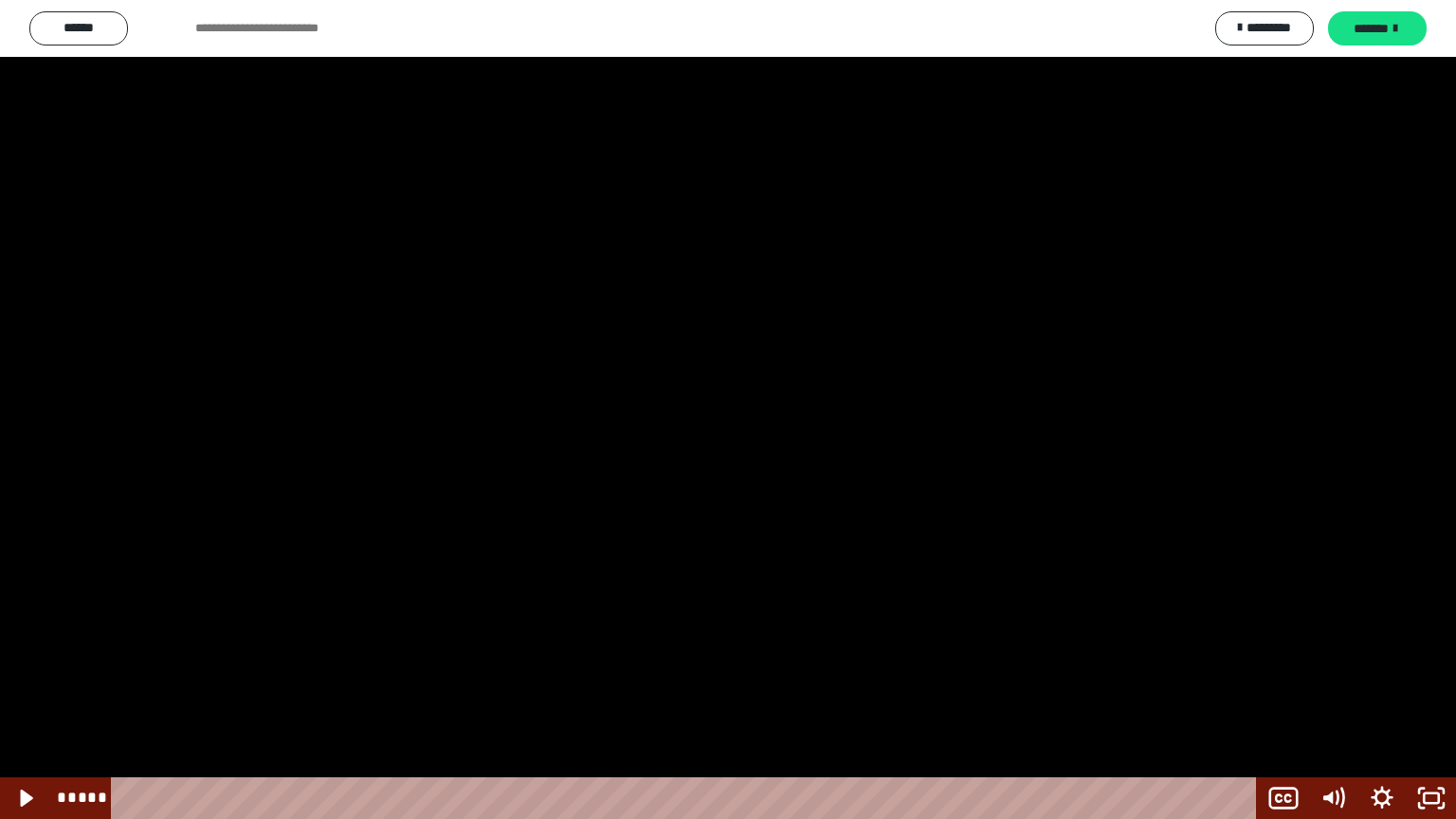 click at bounding box center [728, 410] 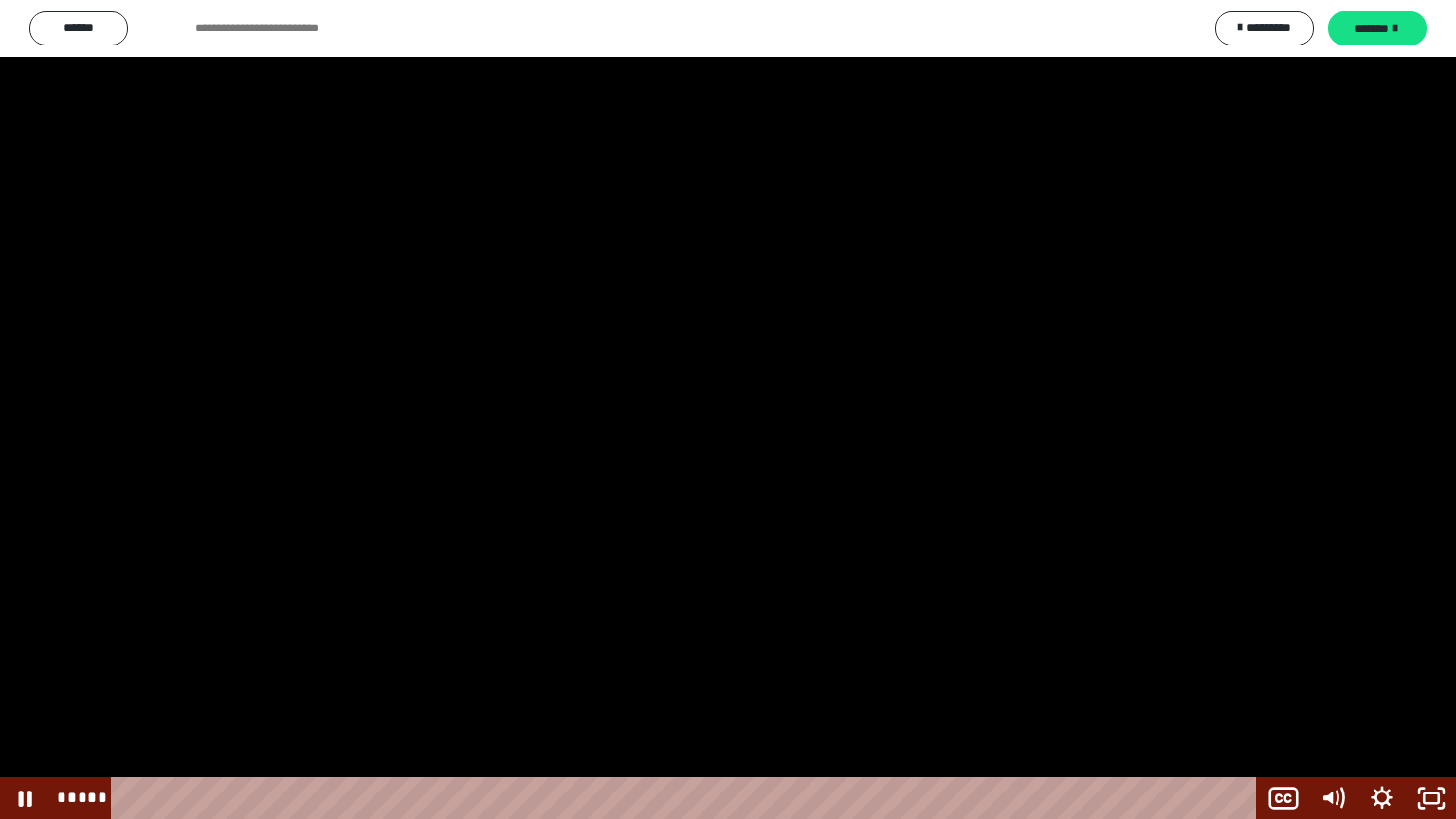 click at bounding box center [728, 410] 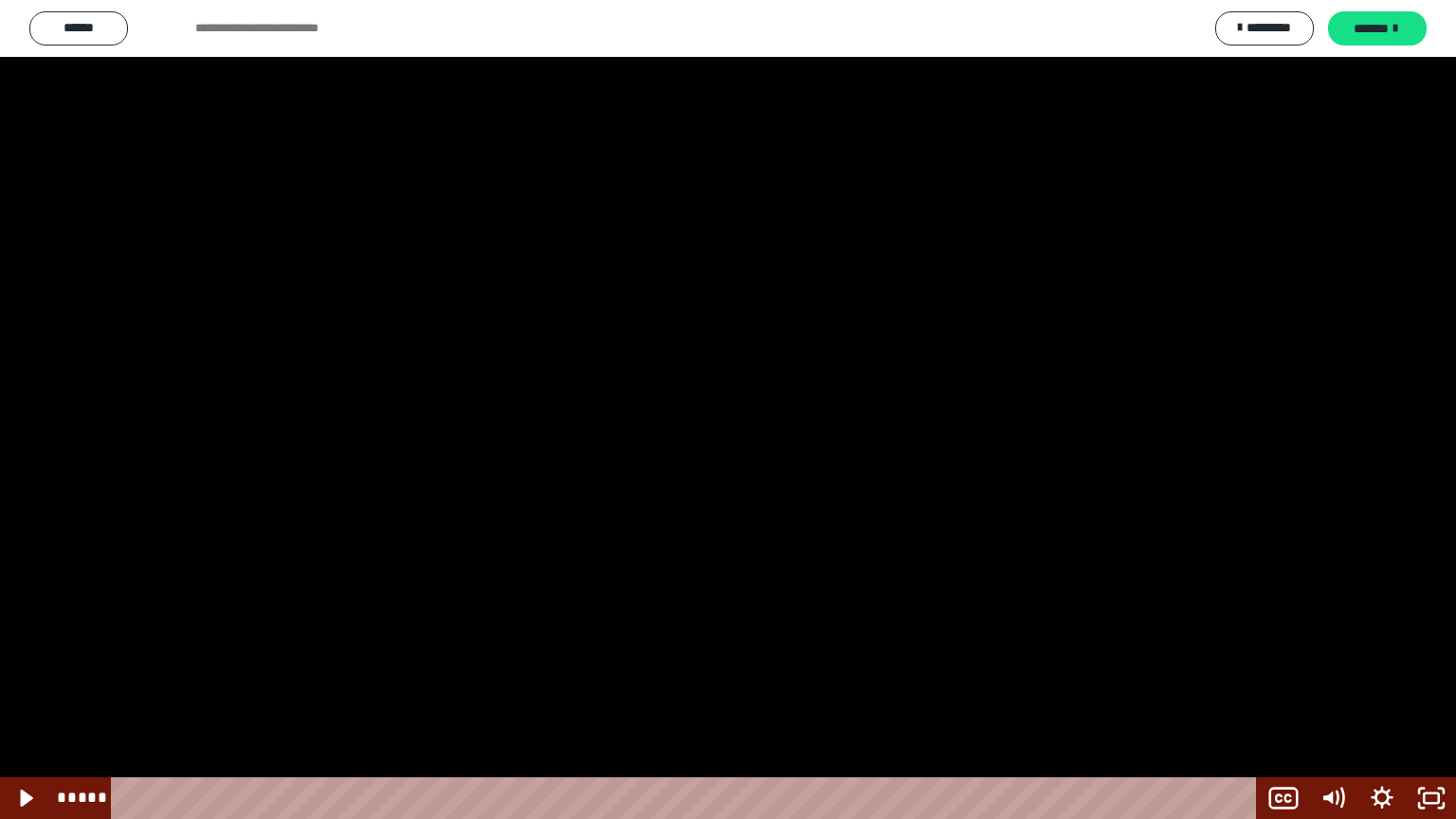click at bounding box center [728, 410] 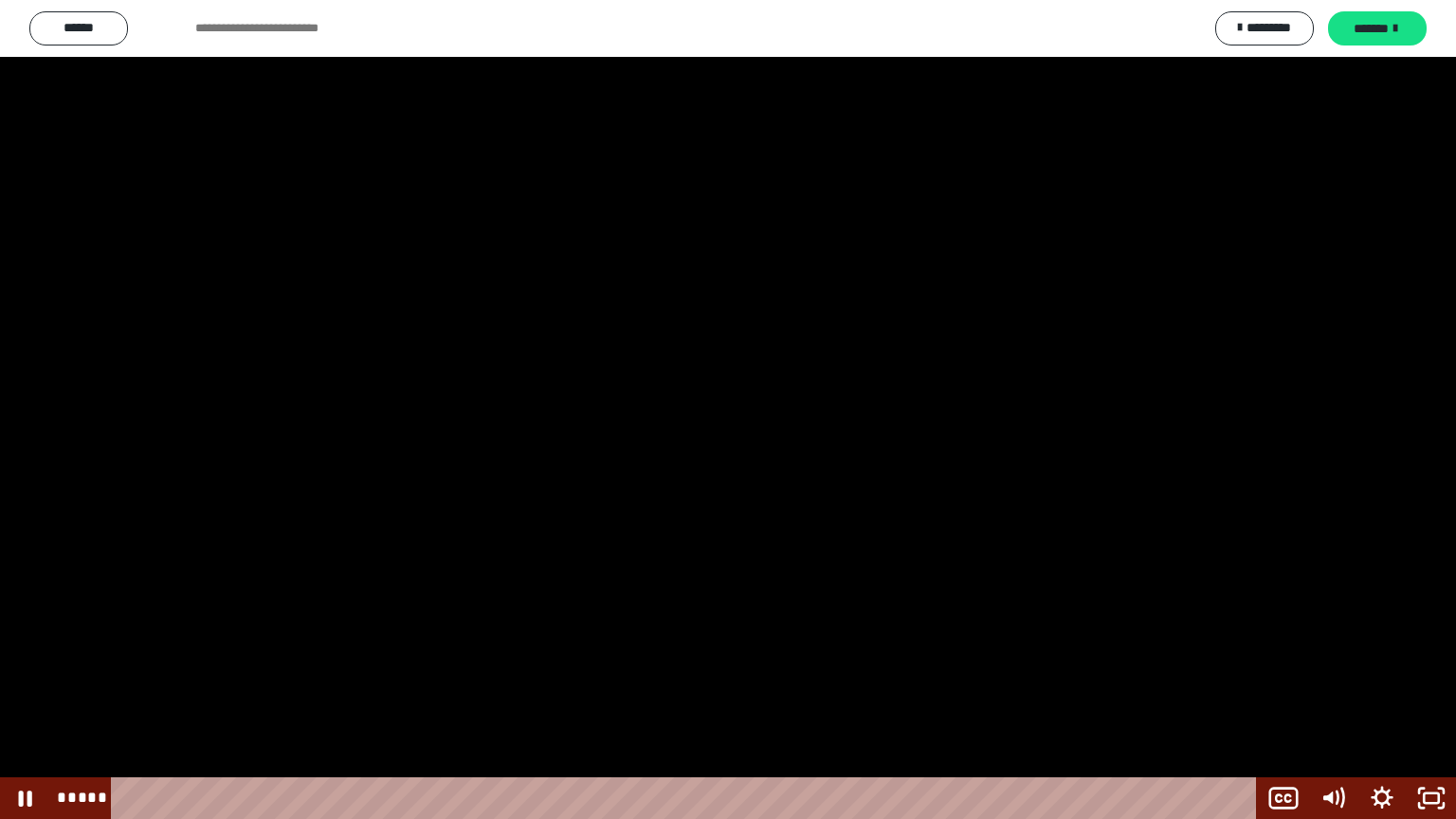 click at bounding box center (728, 410) 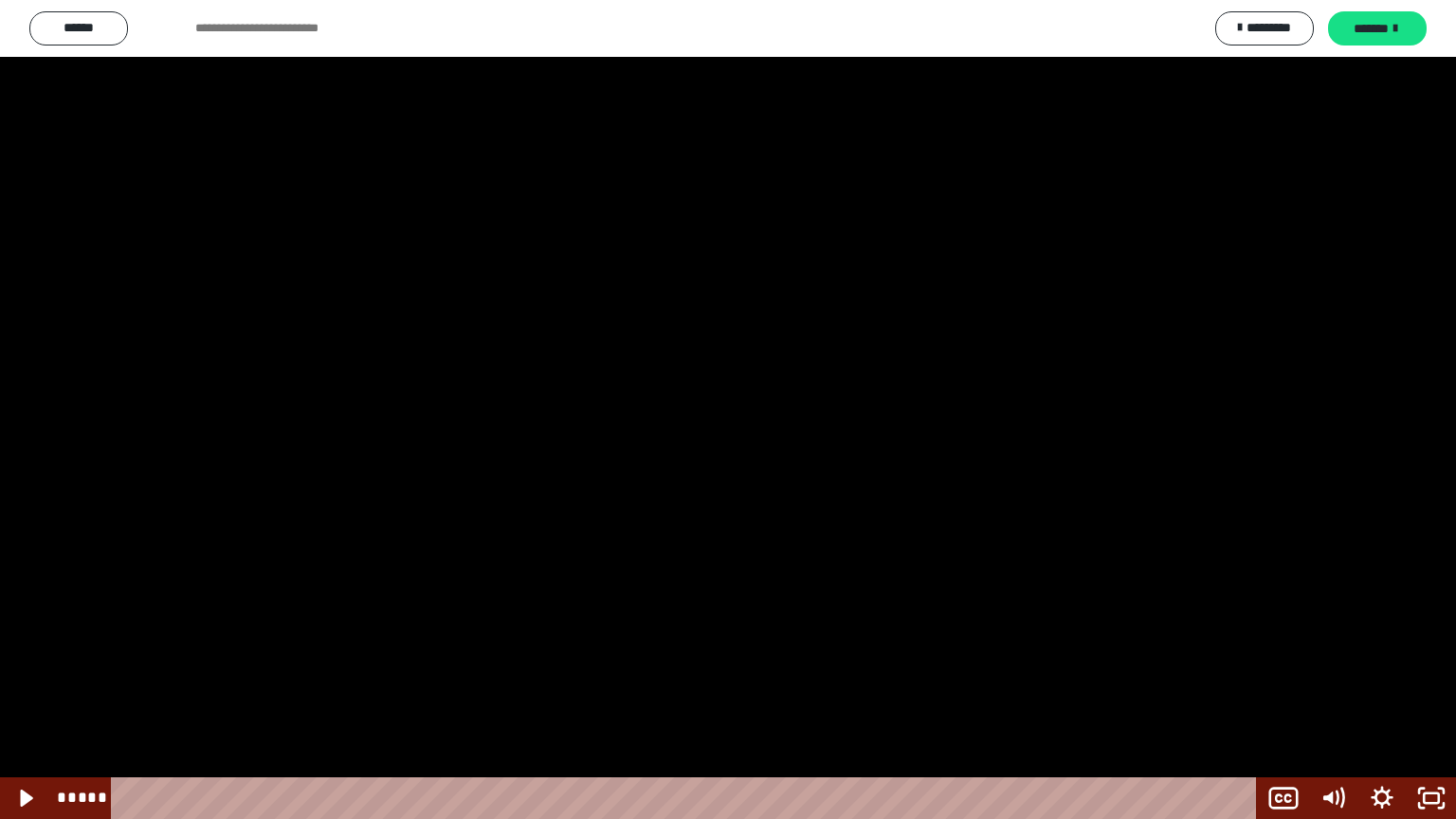 click at bounding box center [728, 410] 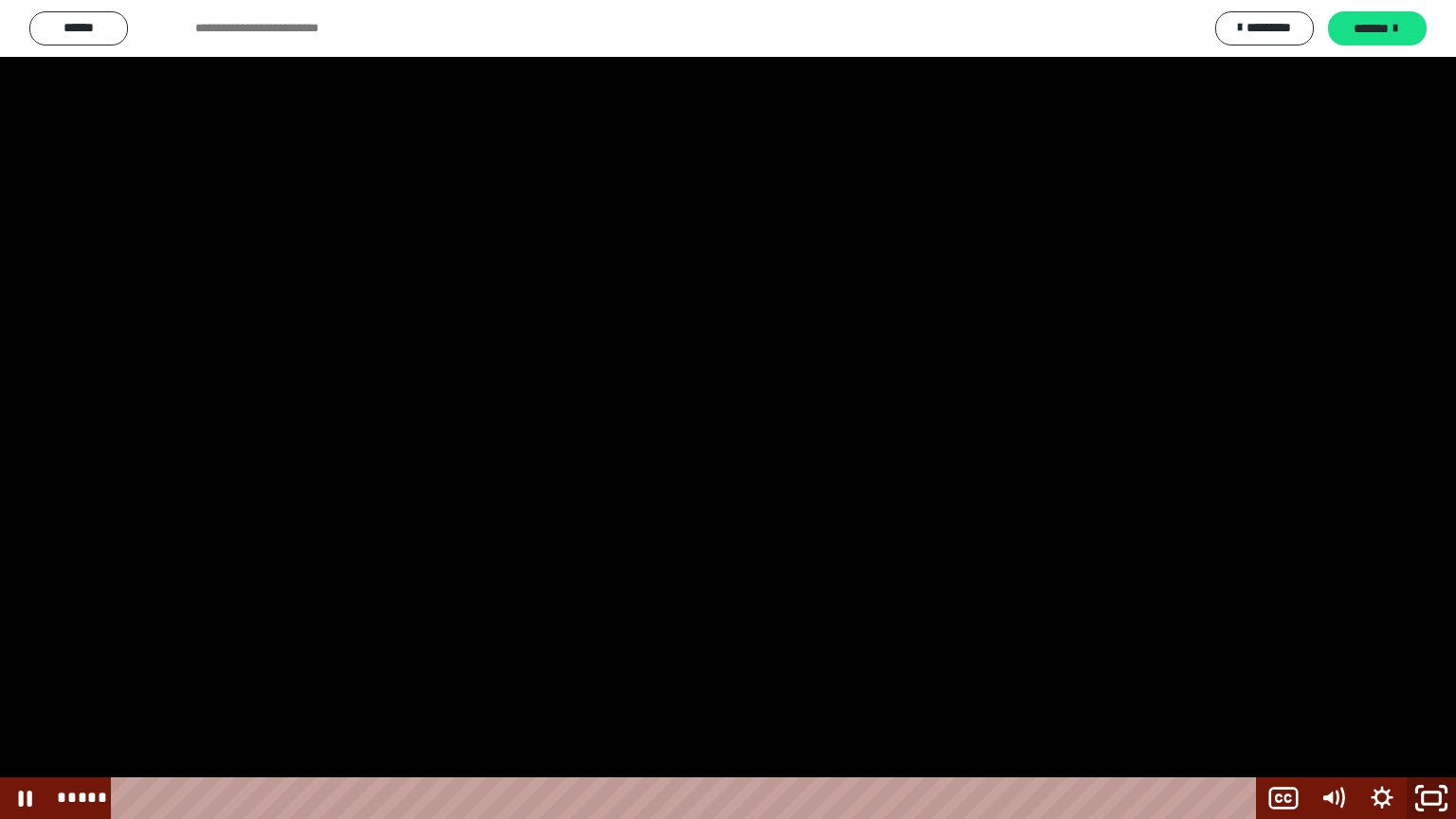 click 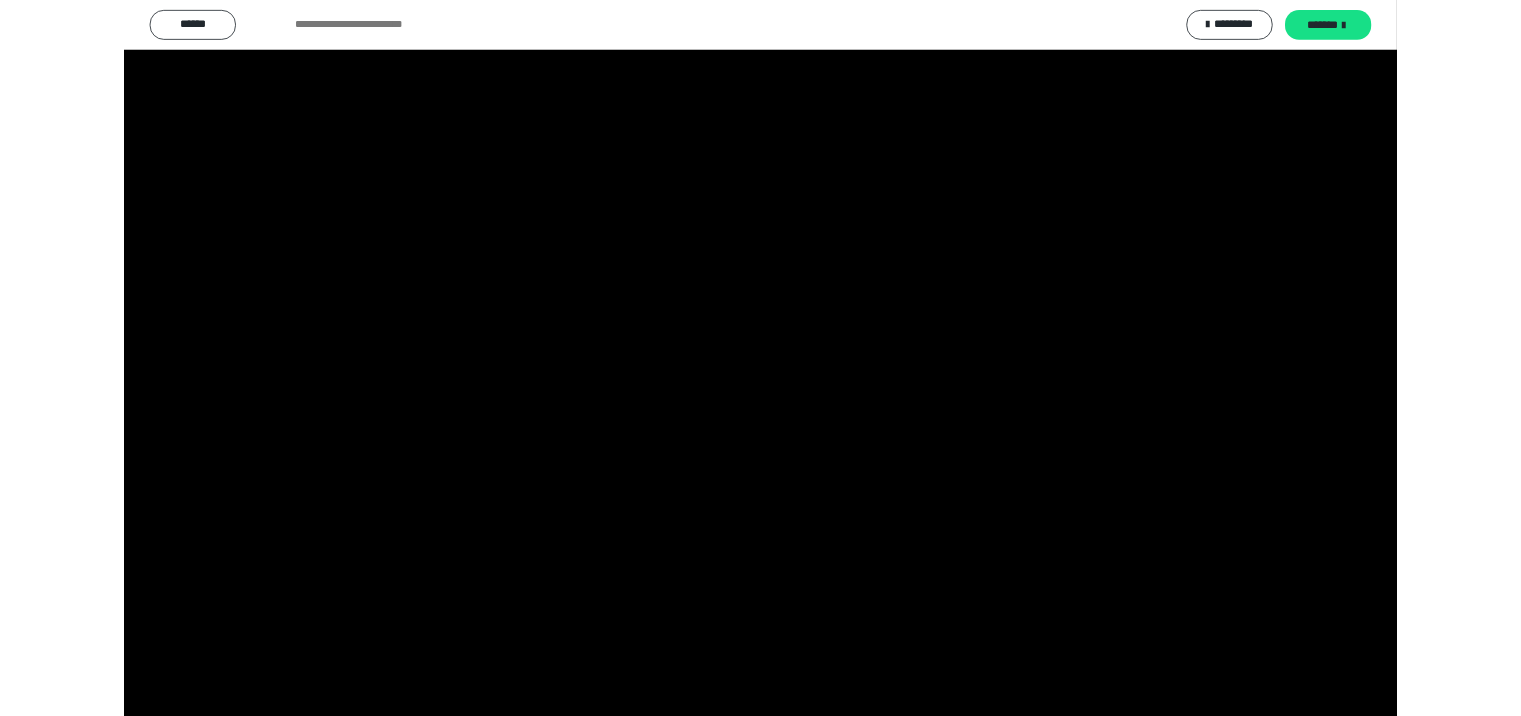 scroll, scrollTop: 2399, scrollLeft: 0, axis: vertical 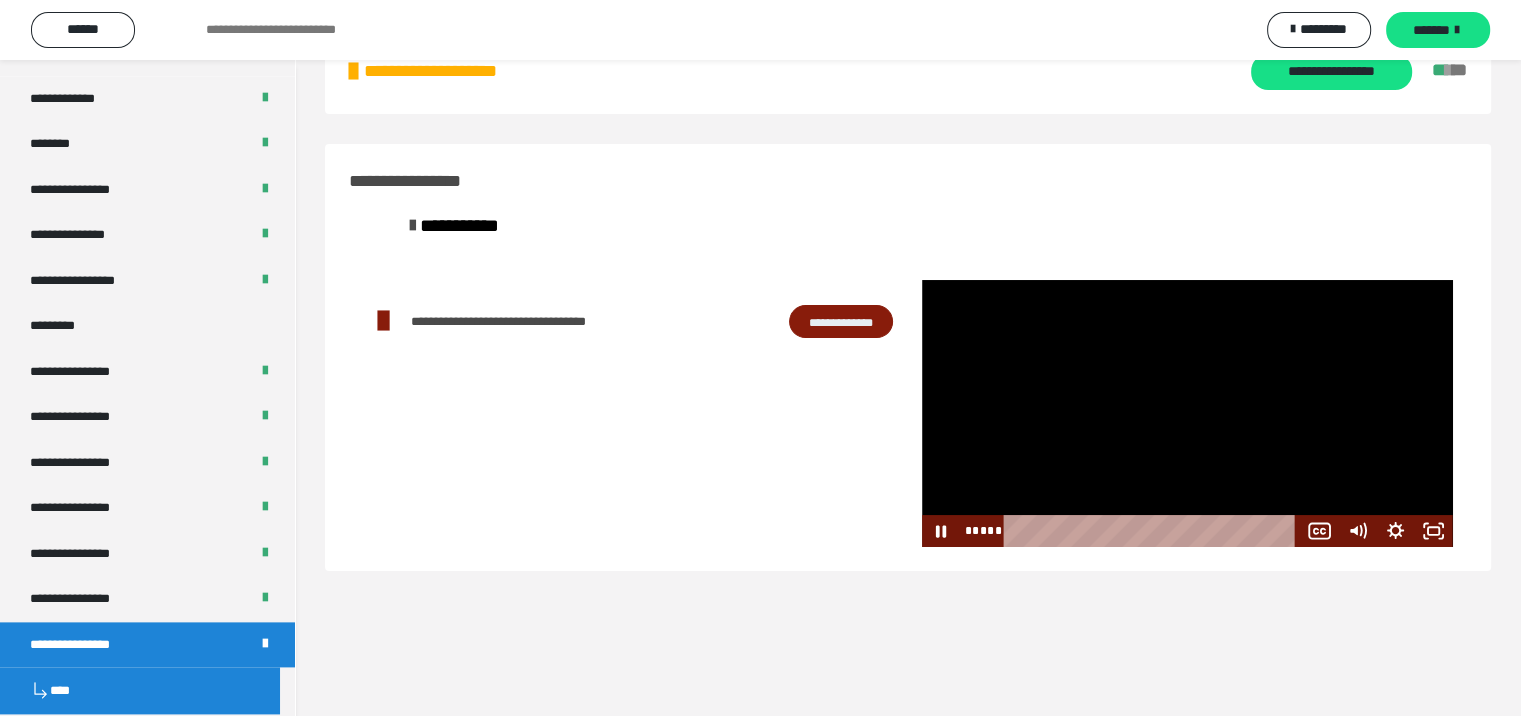 click at bounding box center [1187, 413] 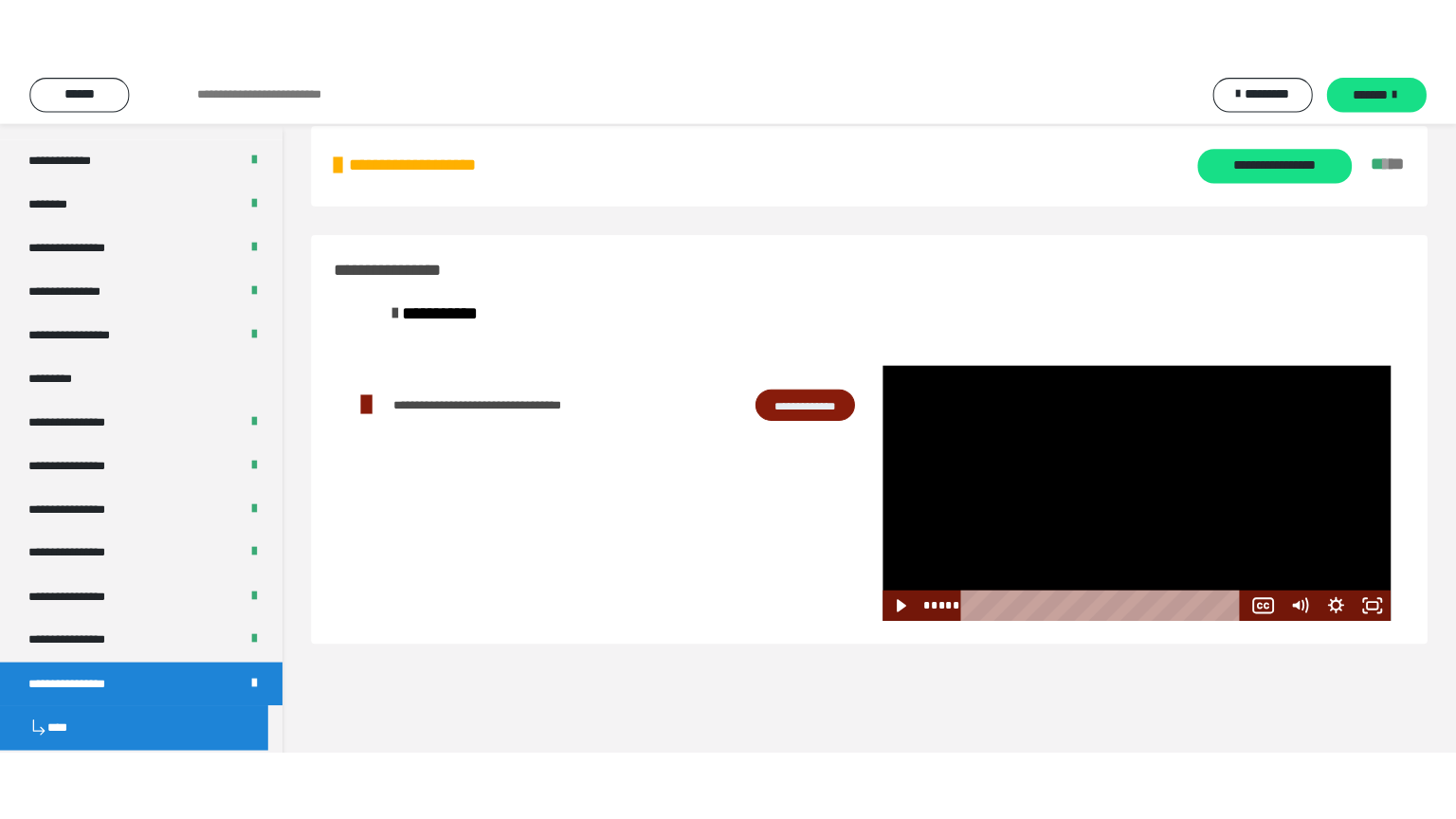 scroll, scrollTop: 0, scrollLeft: 0, axis: both 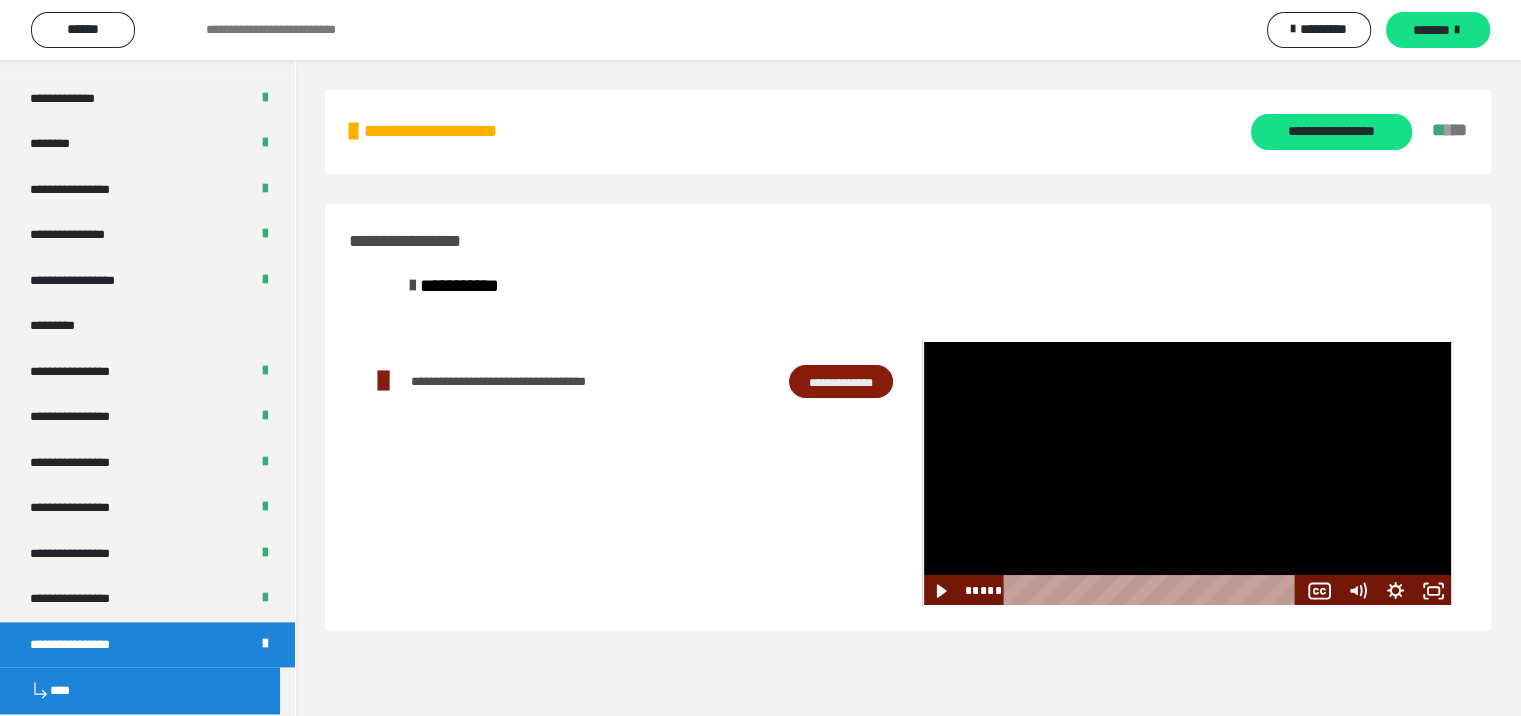 click at bounding box center (1187, 473) 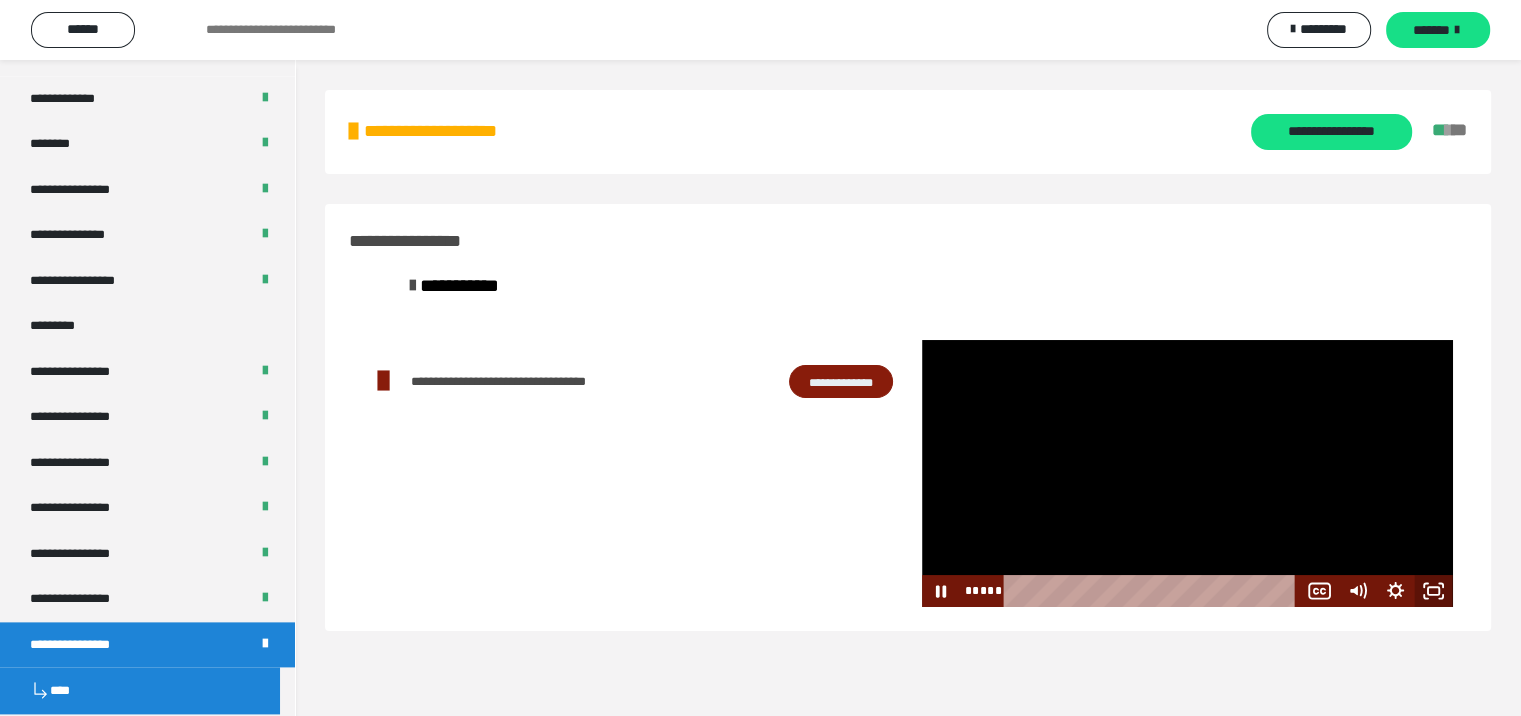 click 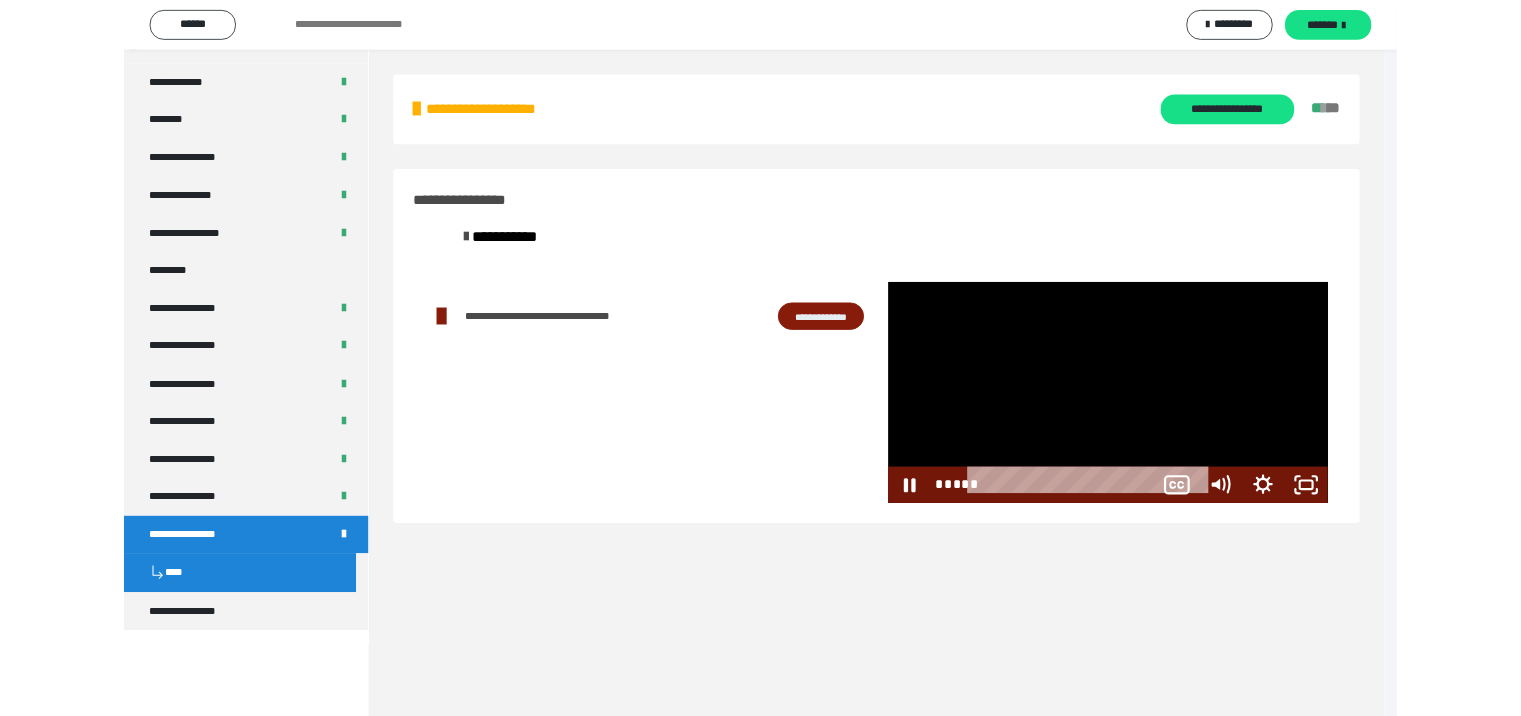 scroll, scrollTop: 2297, scrollLeft: 0, axis: vertical 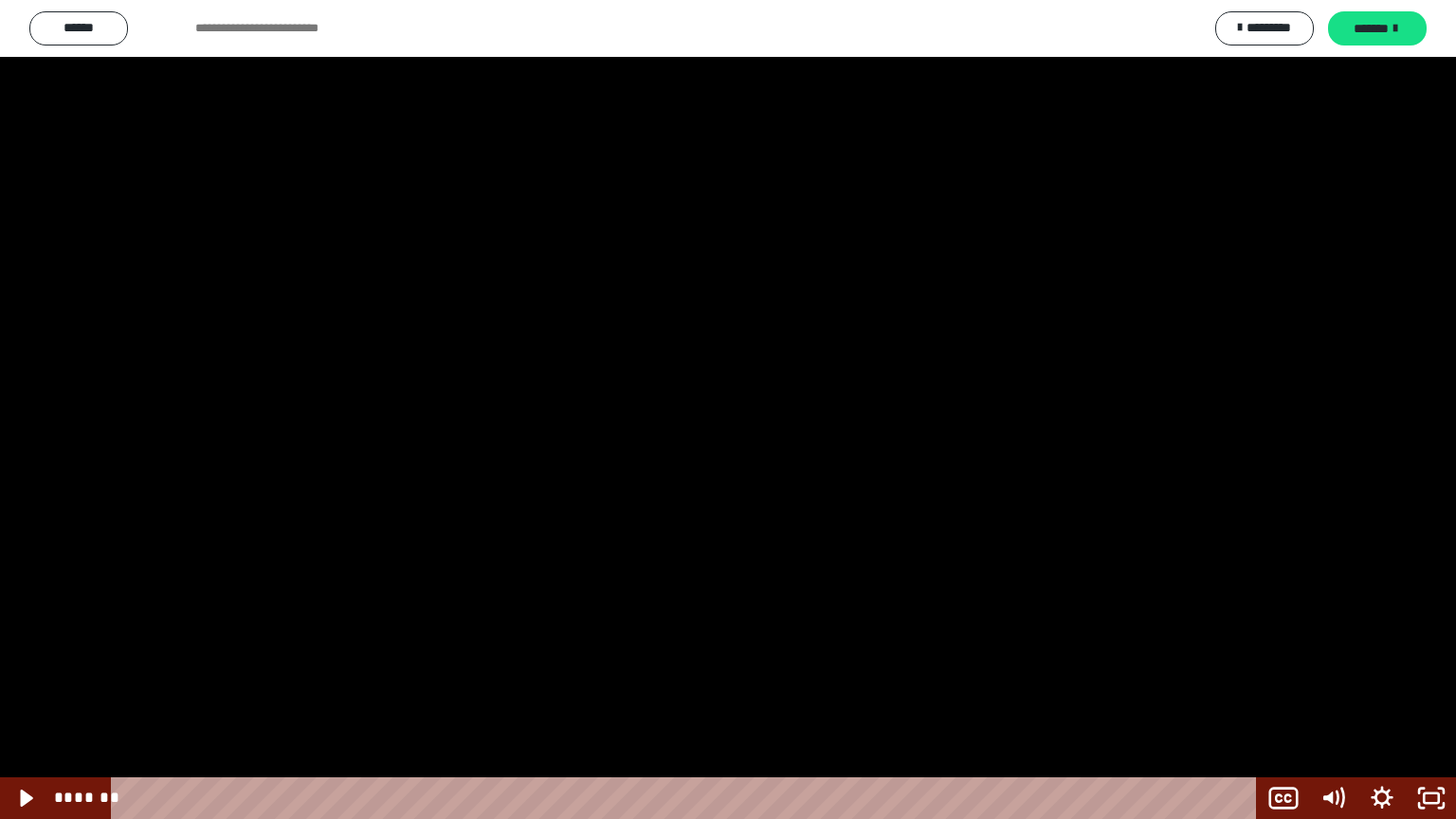 click at bounding box center (728, 410) 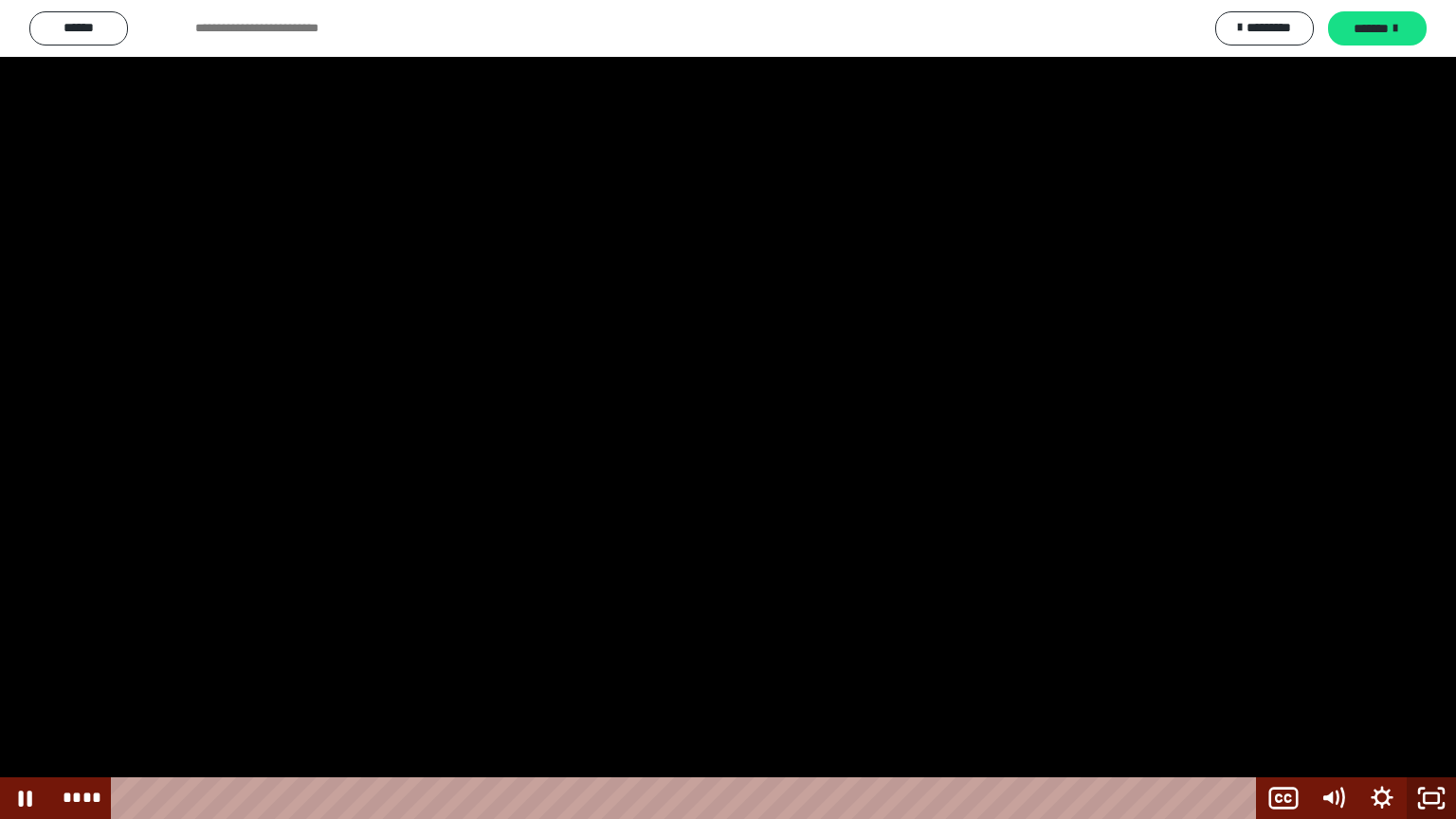 click 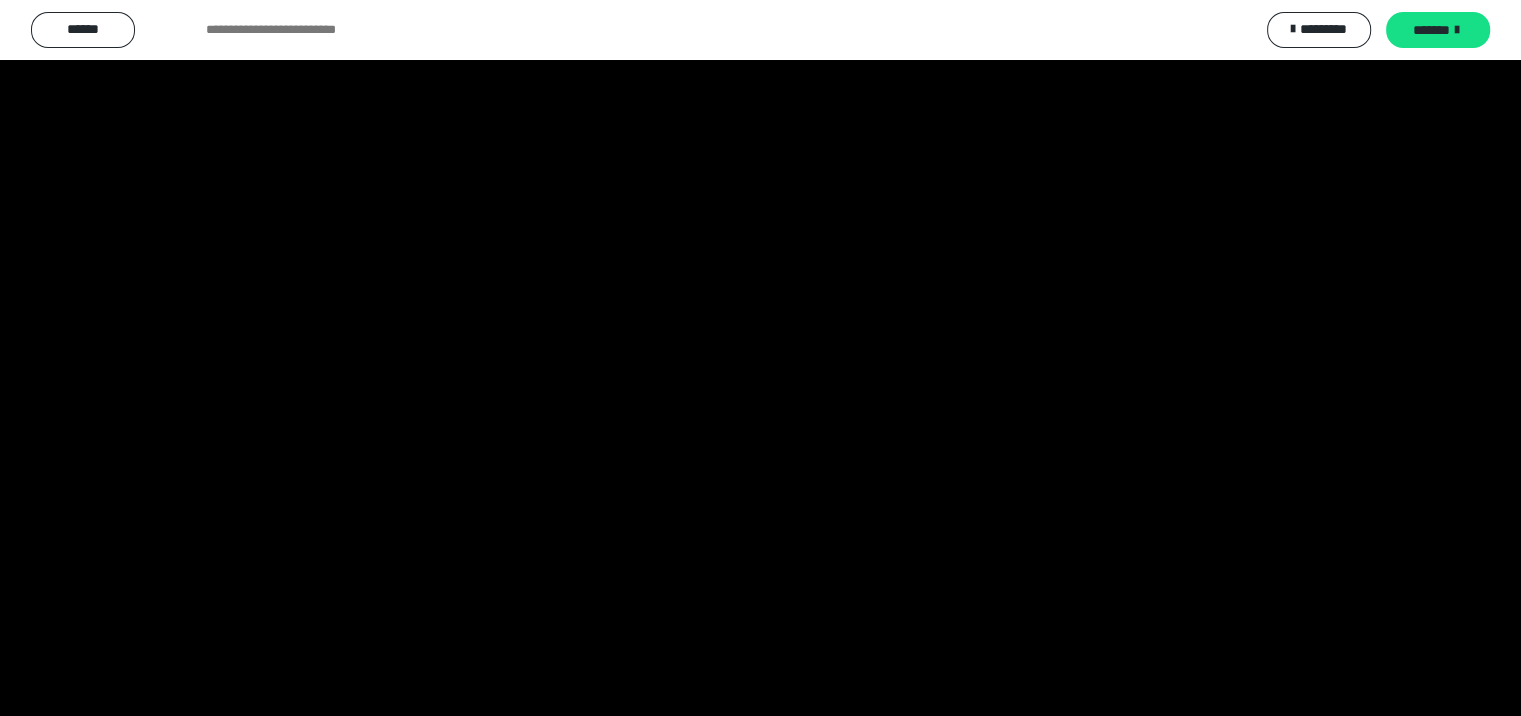scroll, scrollTop: 2399, scrollLeft: 0, axis: vertical 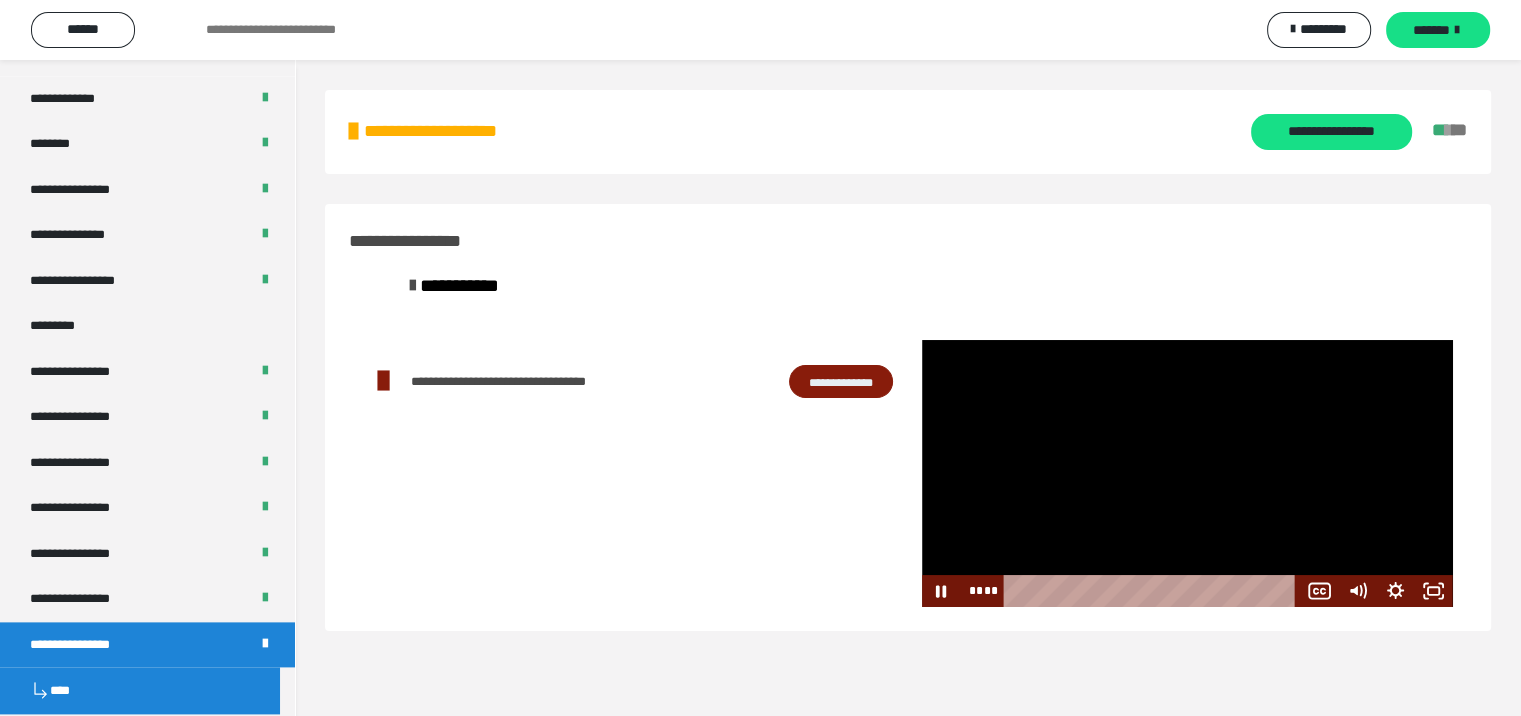click at bounding box center (1187, 473) 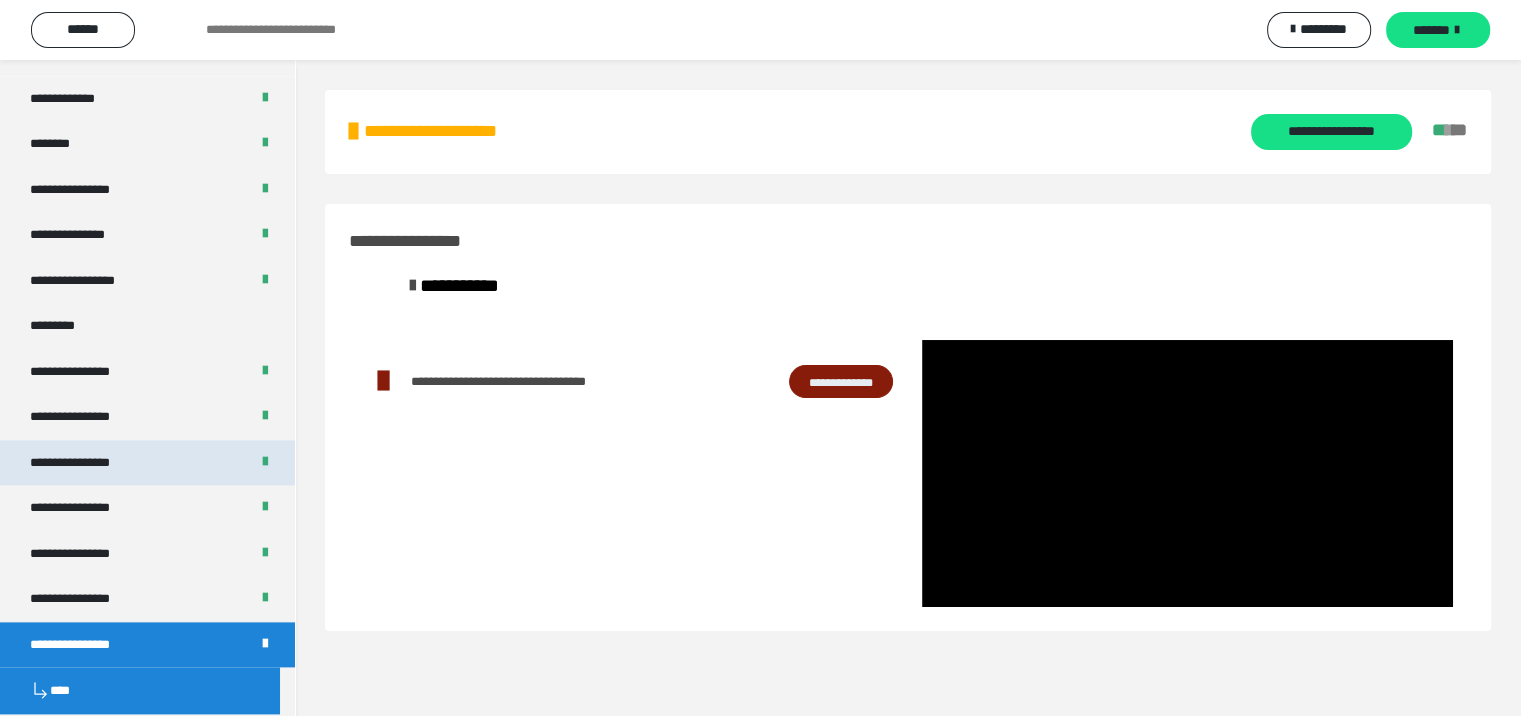 click on "**********" at bounding box center (87, 463) 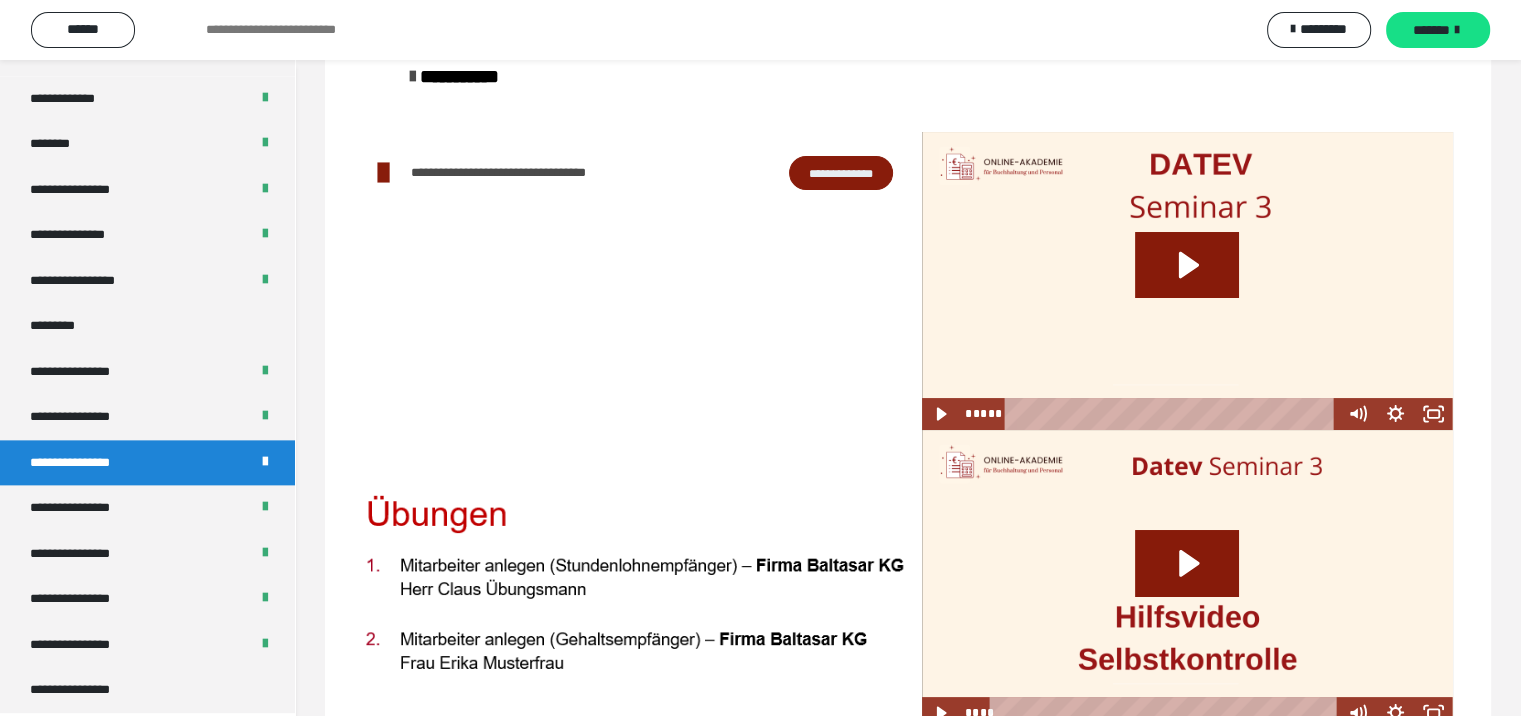 scroll, scrollTop: 61, scrollLeft: 0, axis: vertical 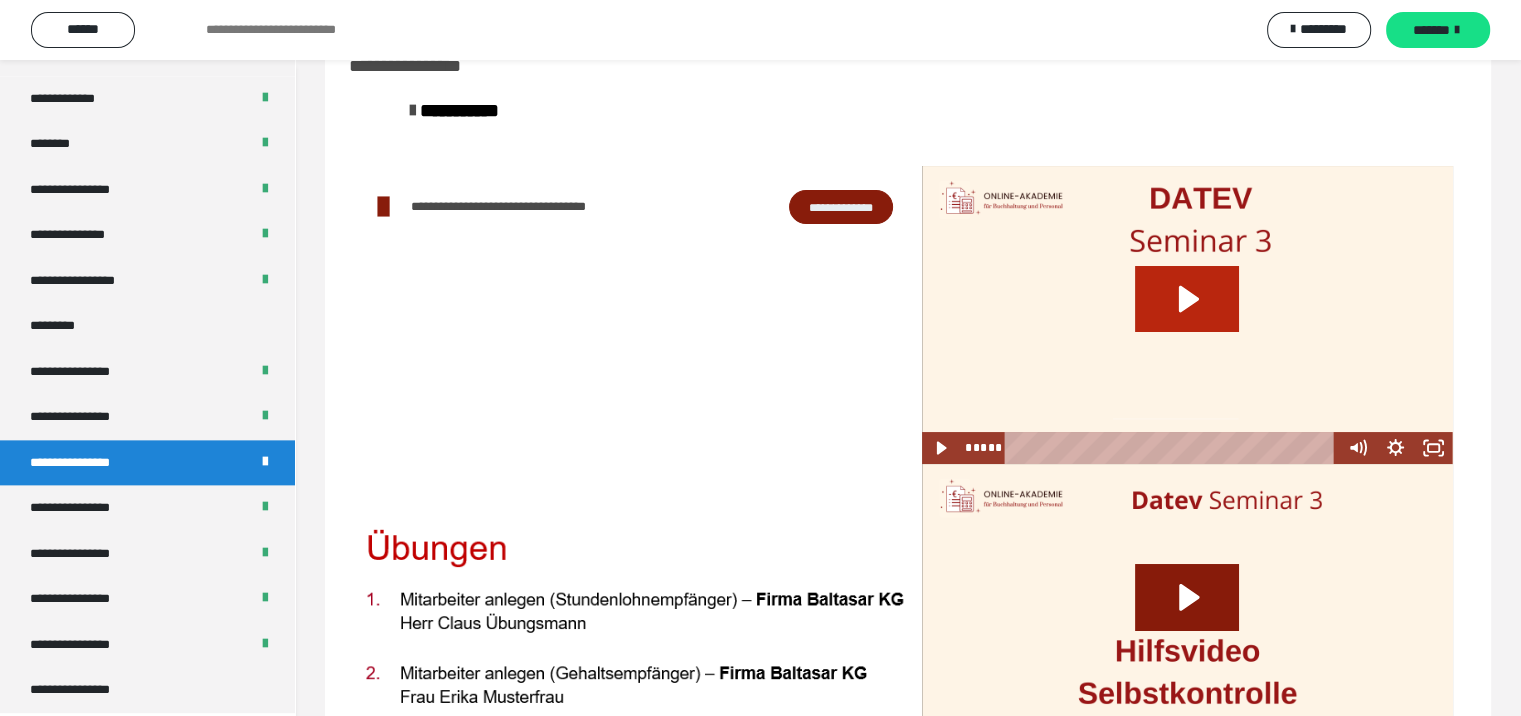 click 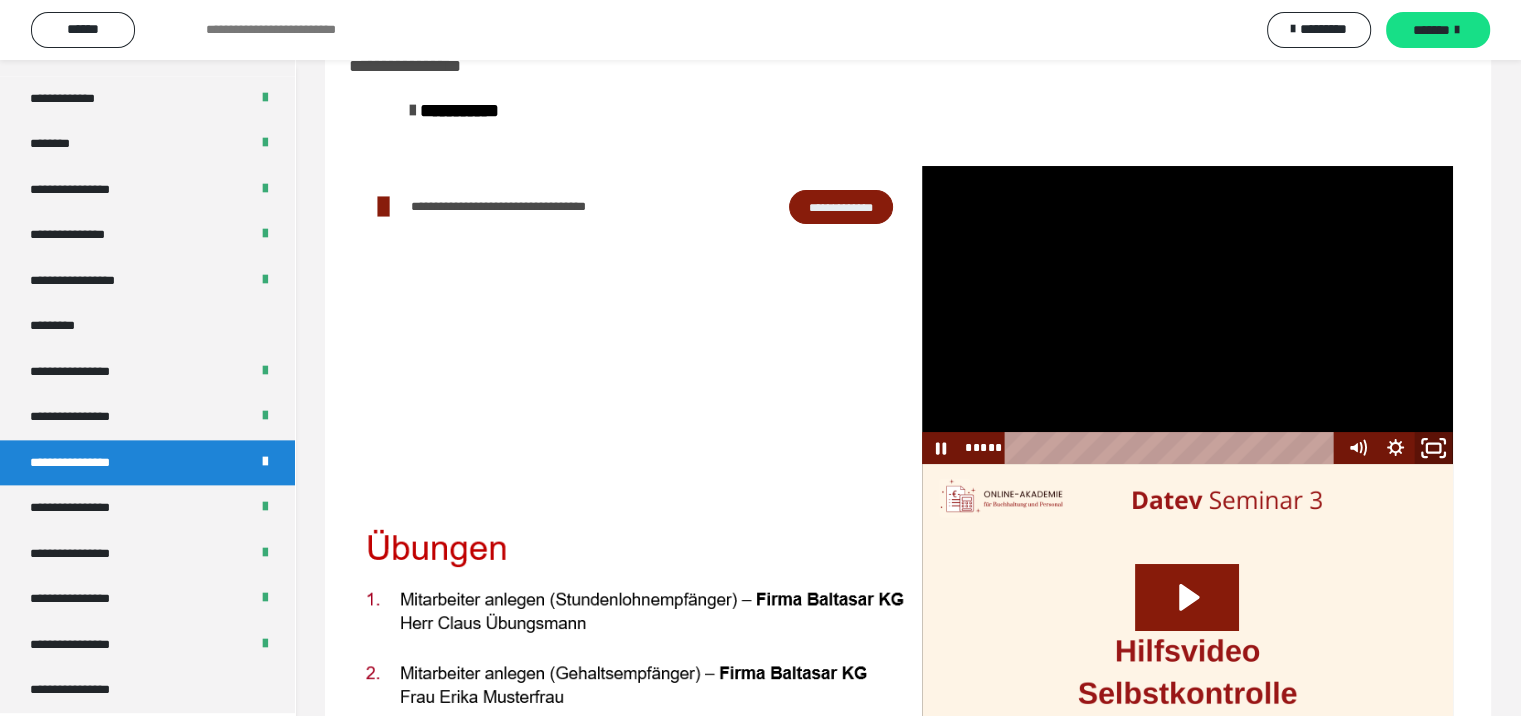 click 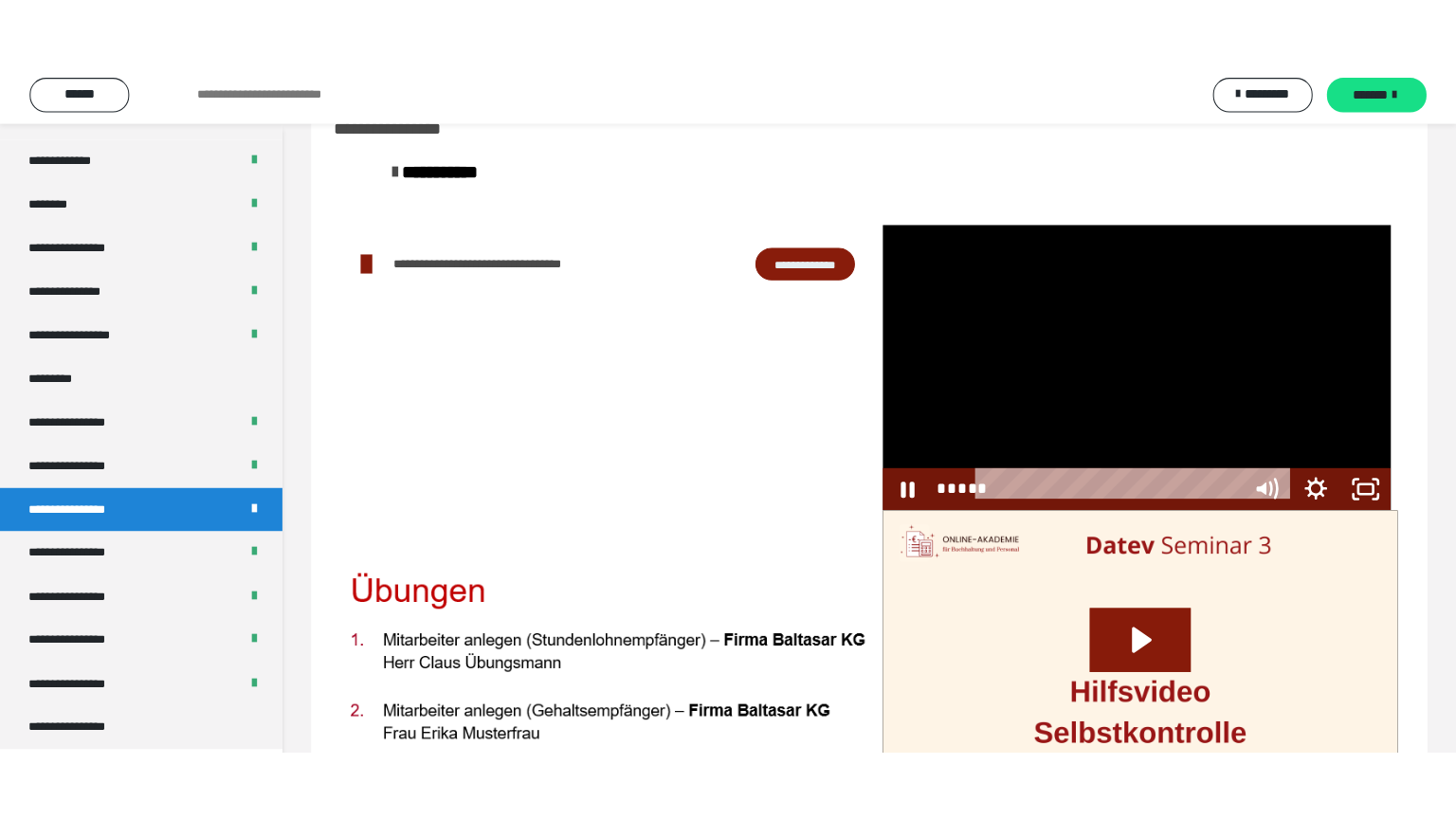 scroll, scrollTop: 57, scrollLeft: 0, axis: vertical 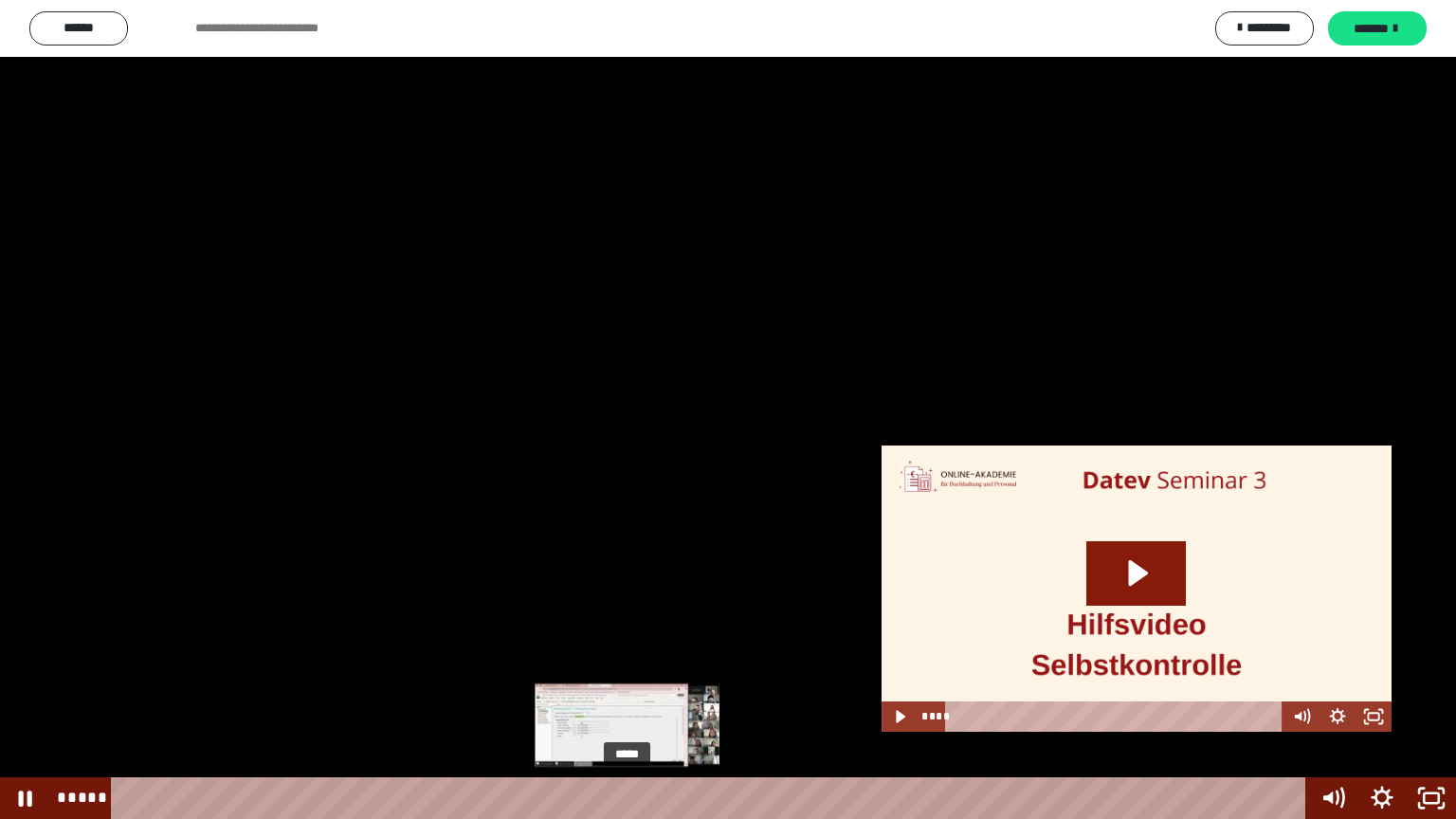 click on "*****" at bounding box center (712, 798) 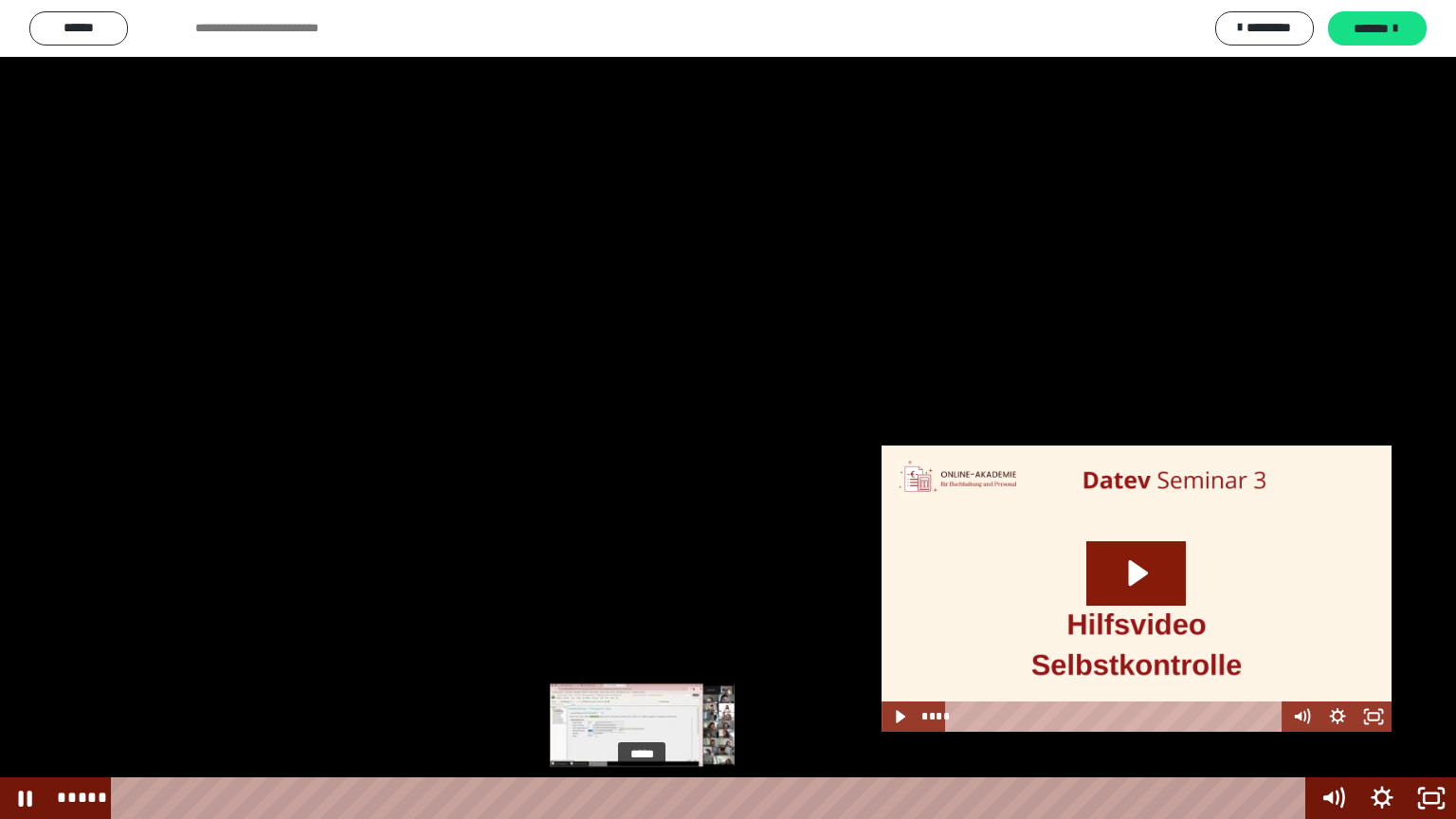 click on "*****" at bounding box center [712, 798] 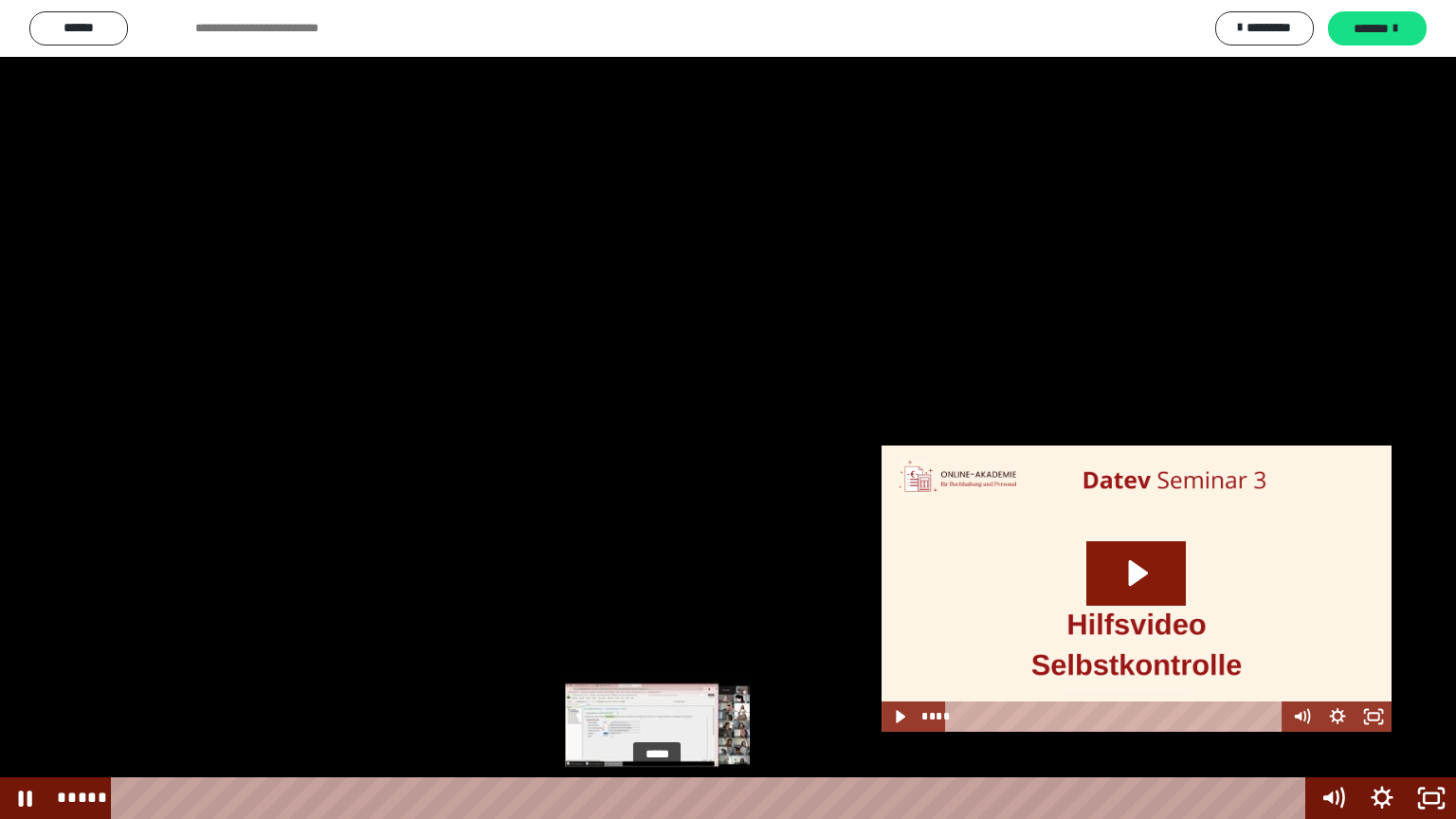 click on "*****" at bounding box center (712, 798) 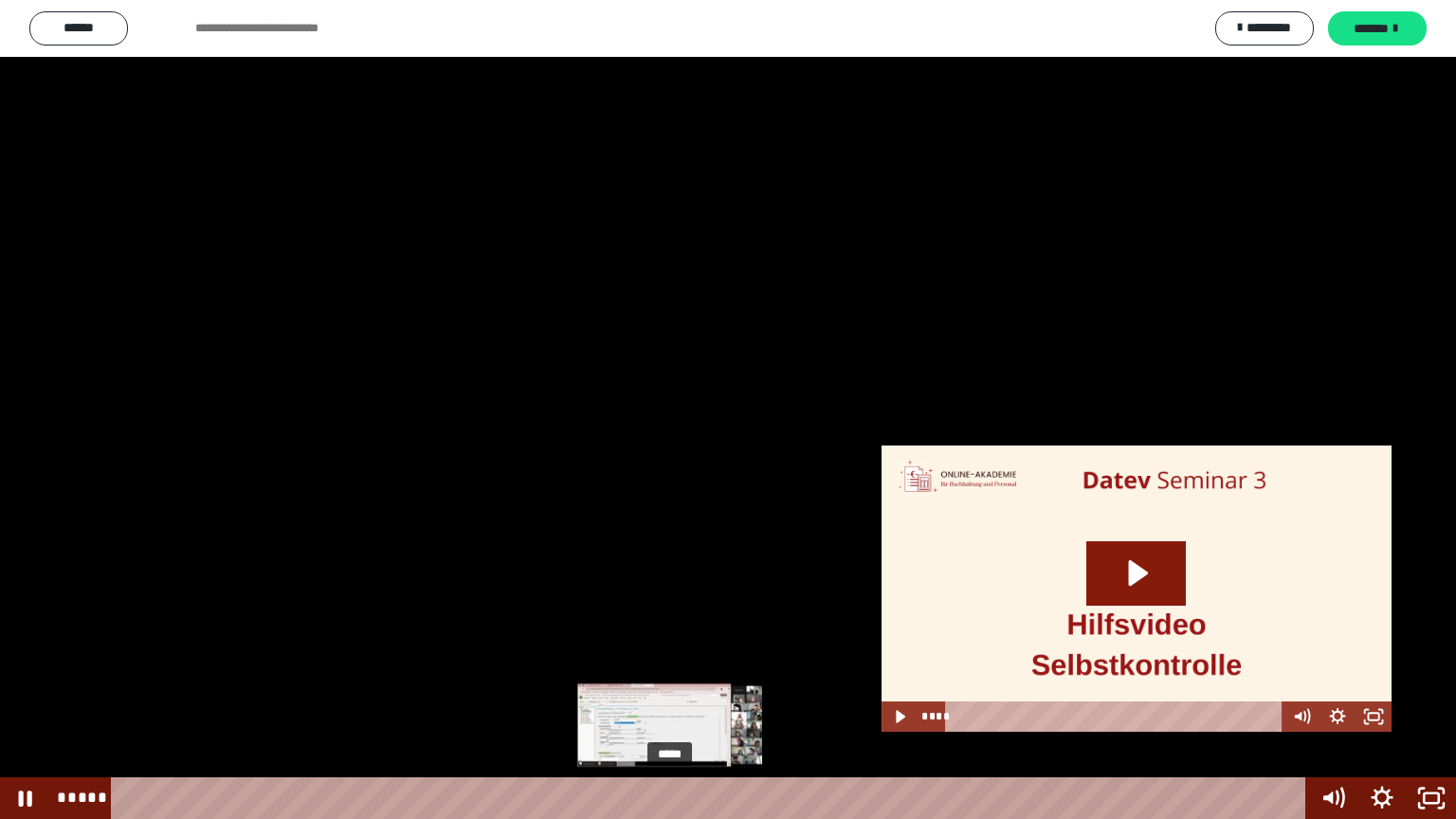 click on "*****" at bounding box center (712, 798) 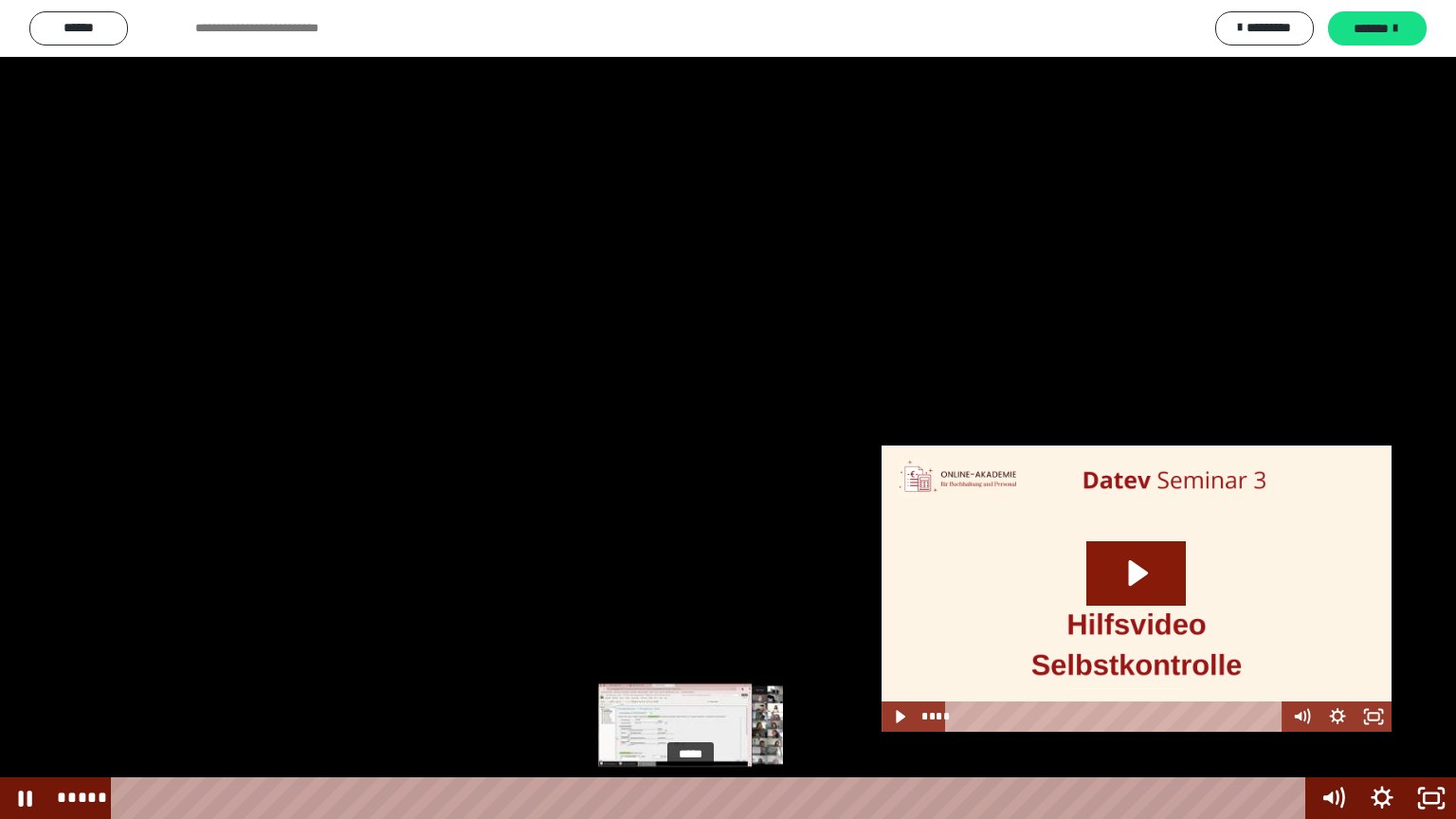 click on "*****" at bounding box center [712, 798] 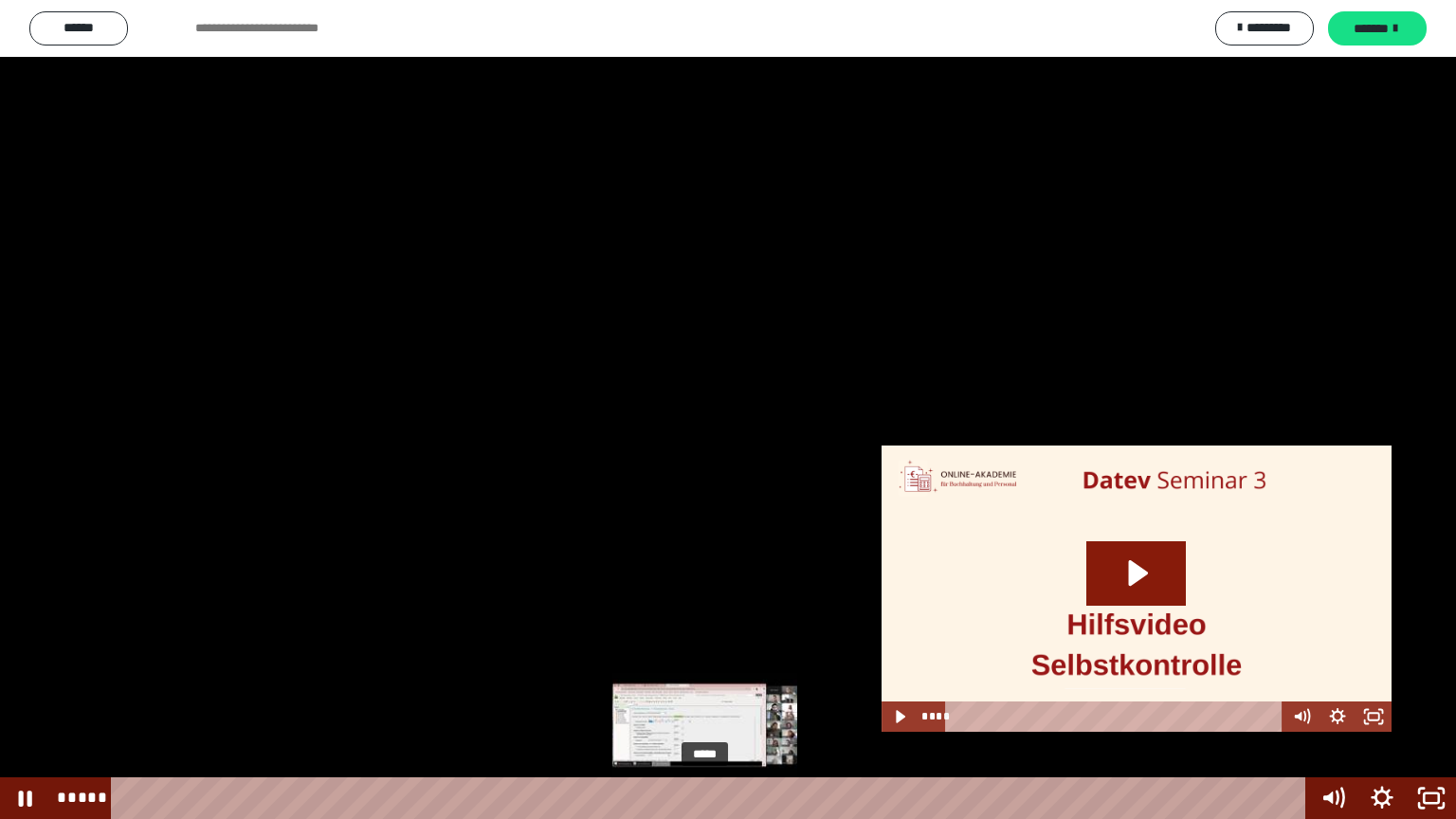 click on "*****" at bounding box center [712, 798] 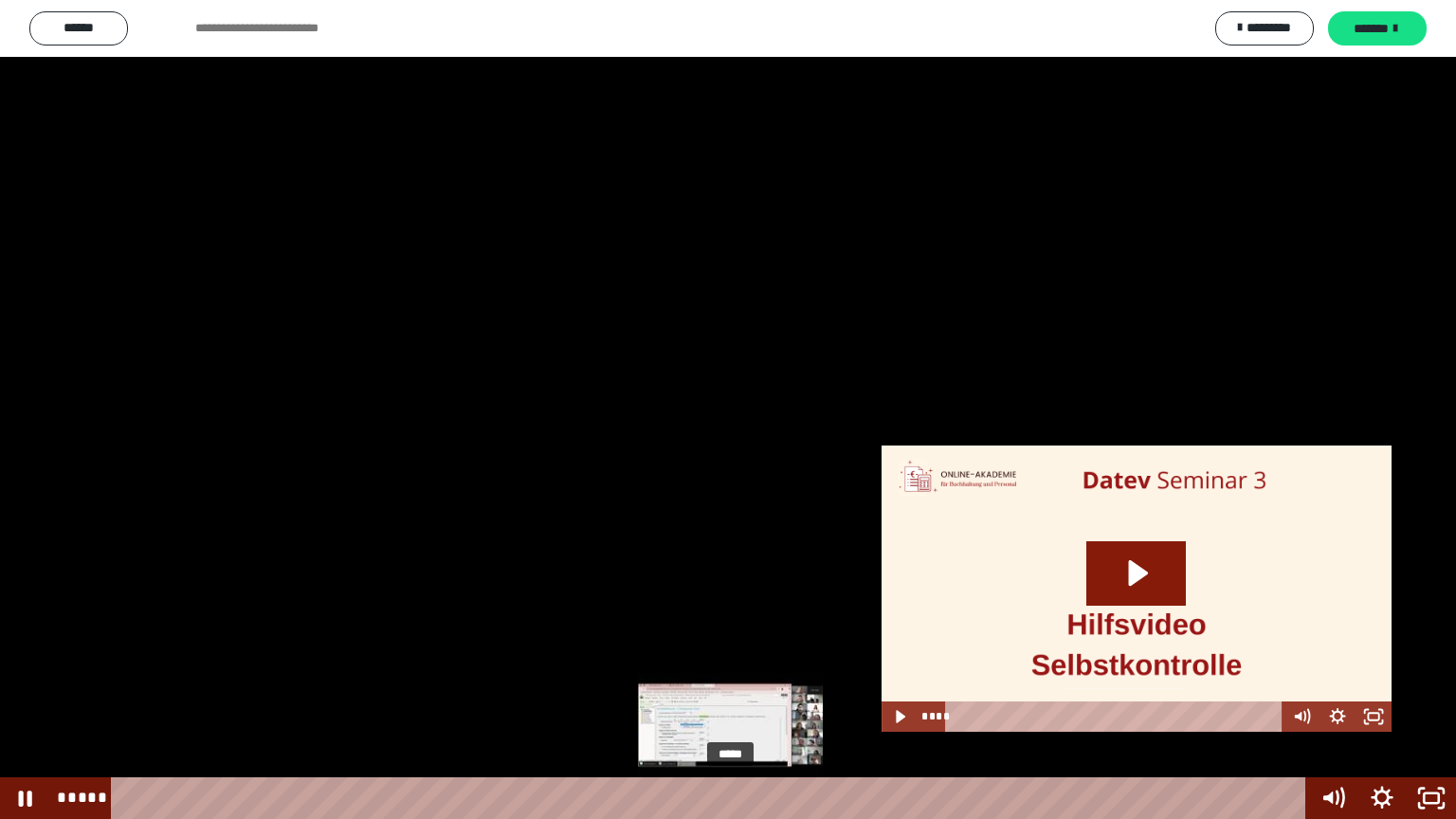 click on "*****" at bounding box center (712, 798) 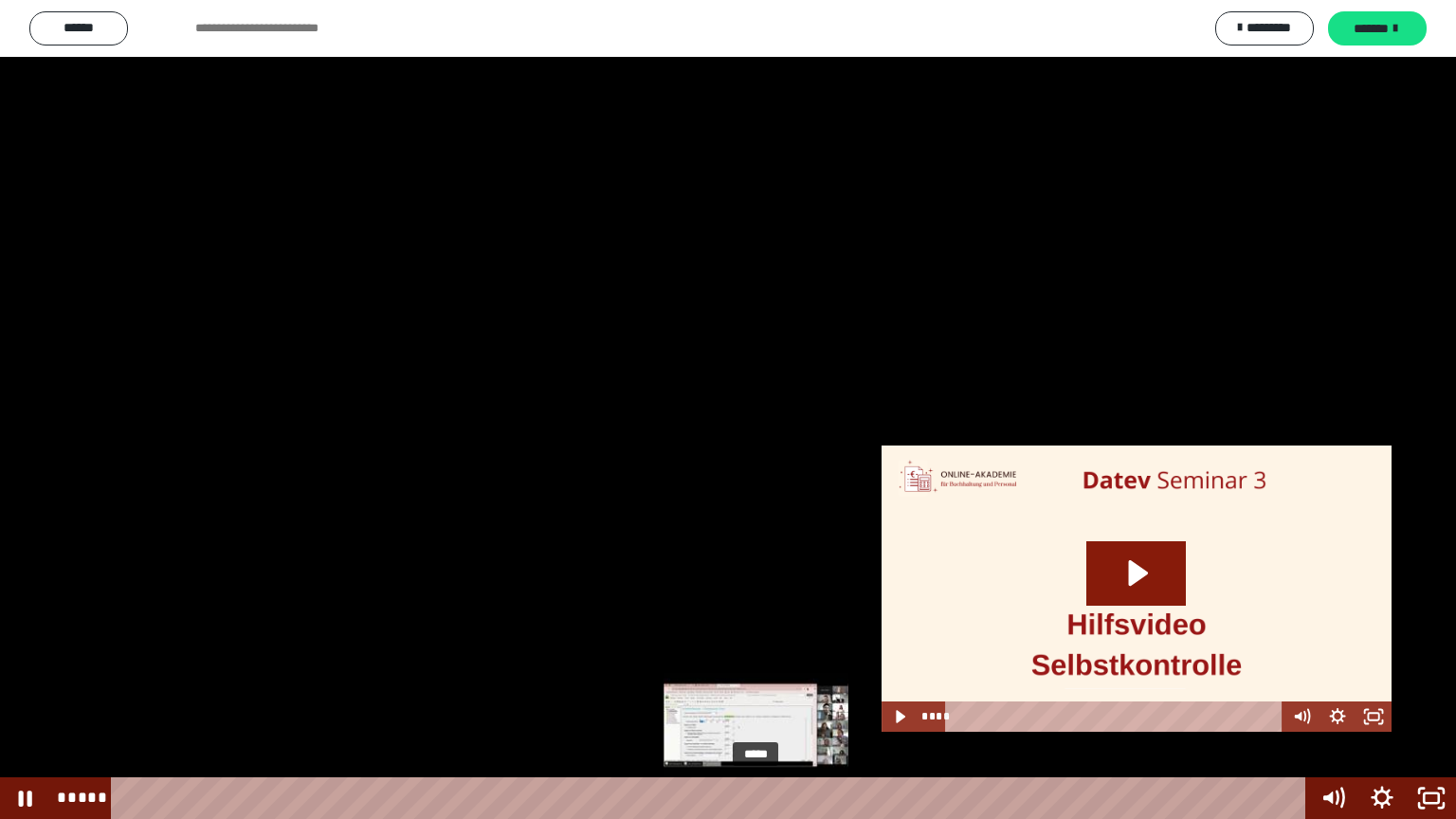 click on "*****" at bounding box center (712, 798) 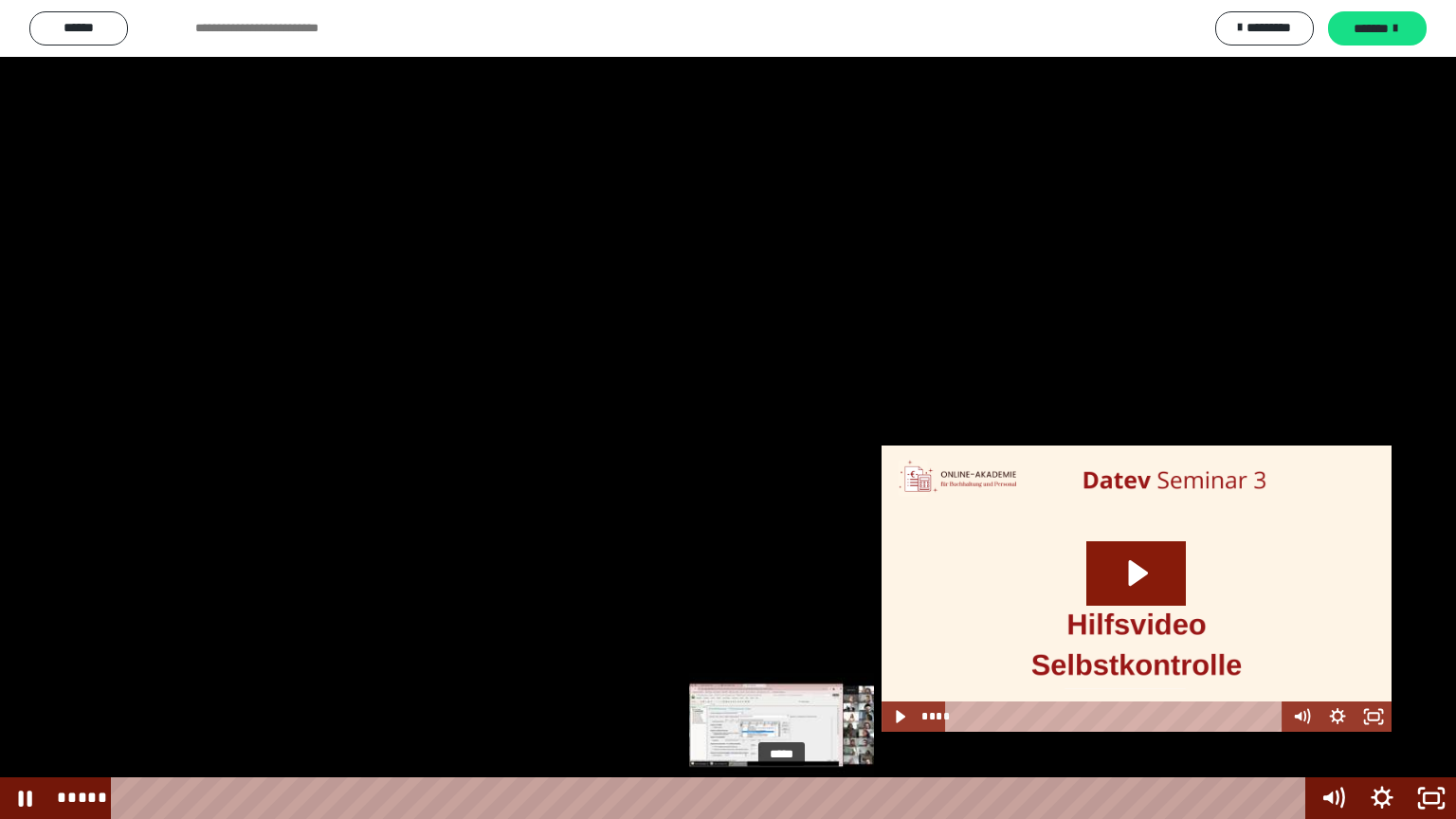 click on "*****" at bounding box center (712, 798) 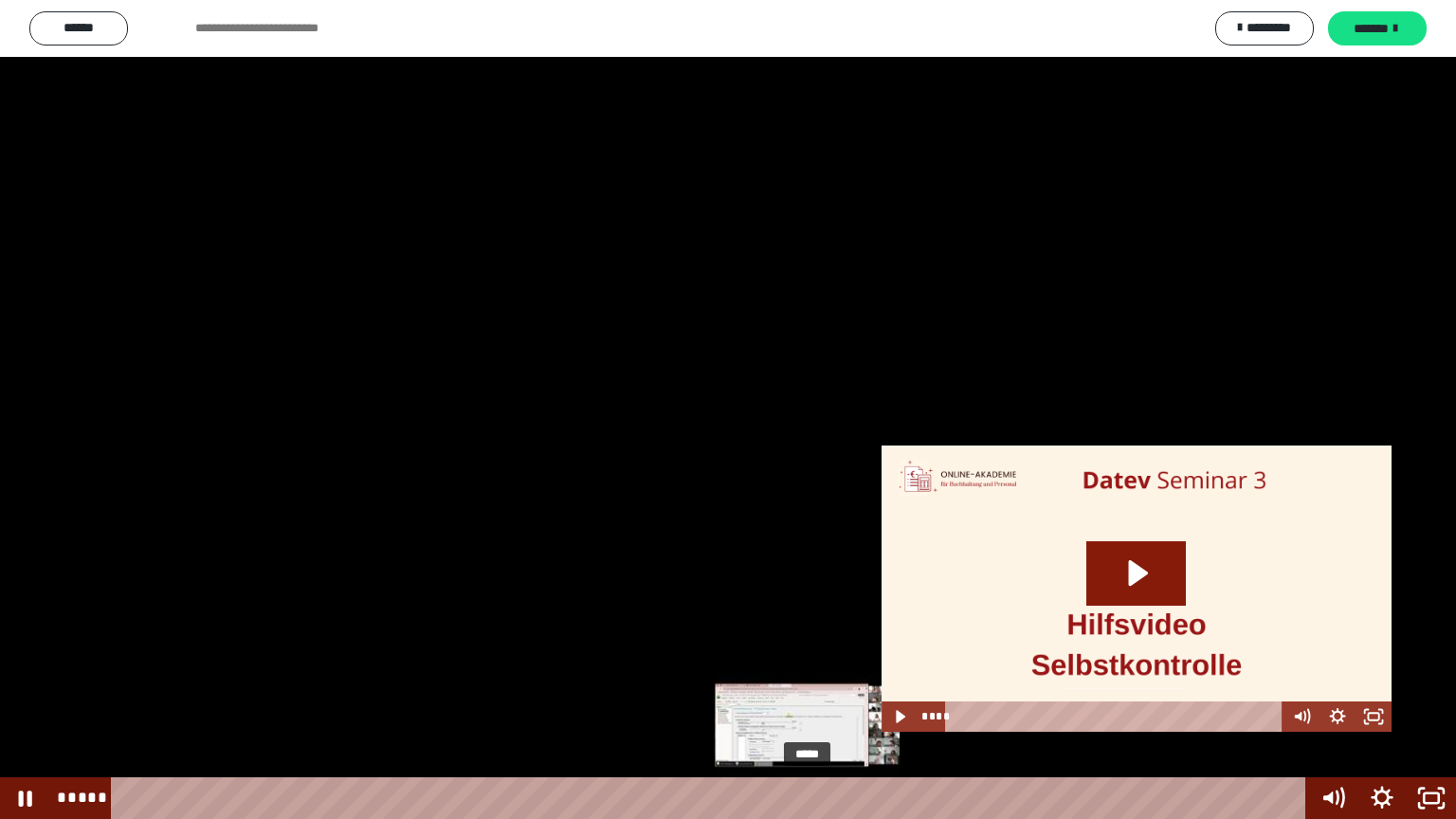click on "*****" at bounding box center (712, 798) 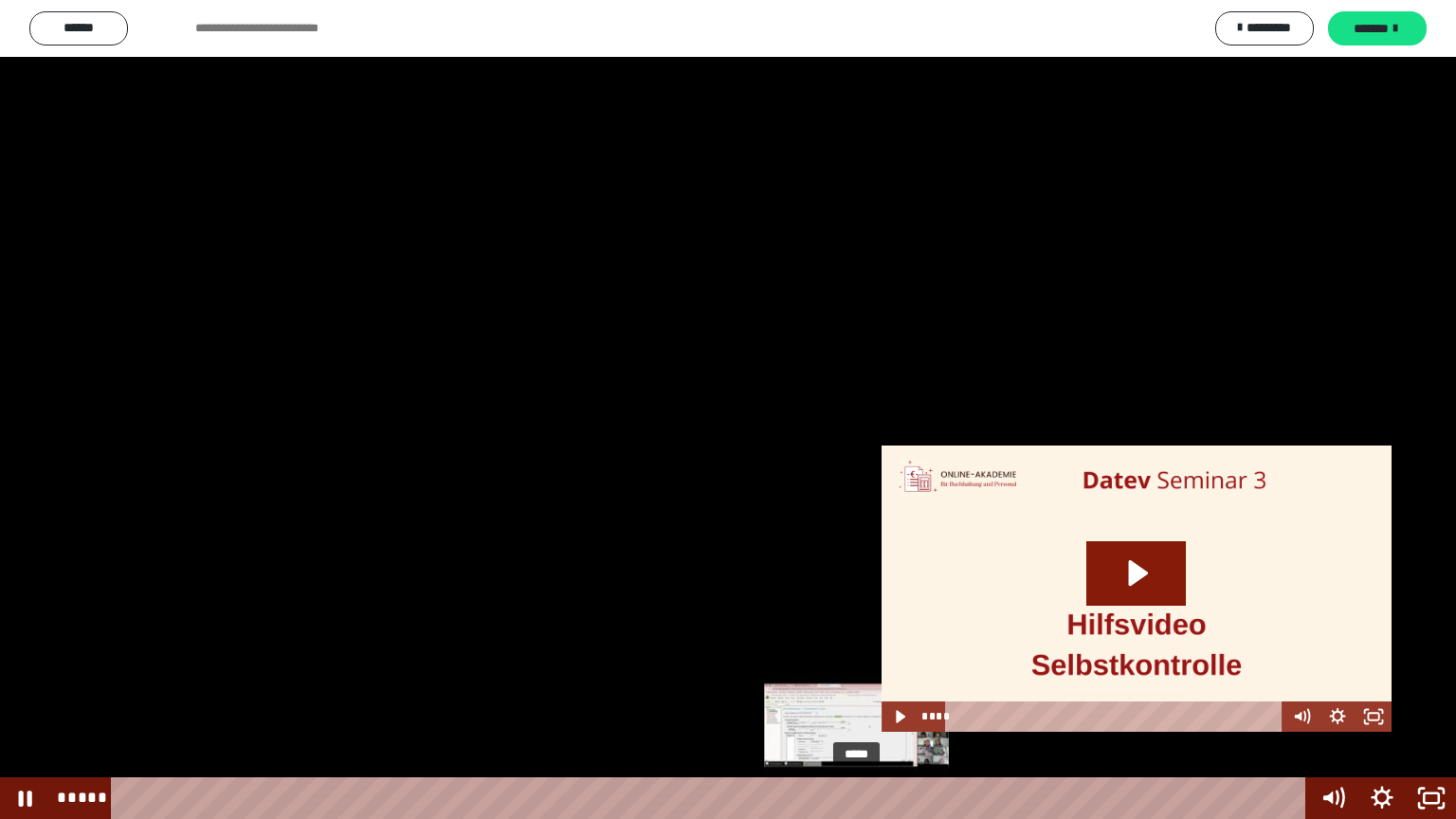 click on "*****" at bounding box center [712, 798] 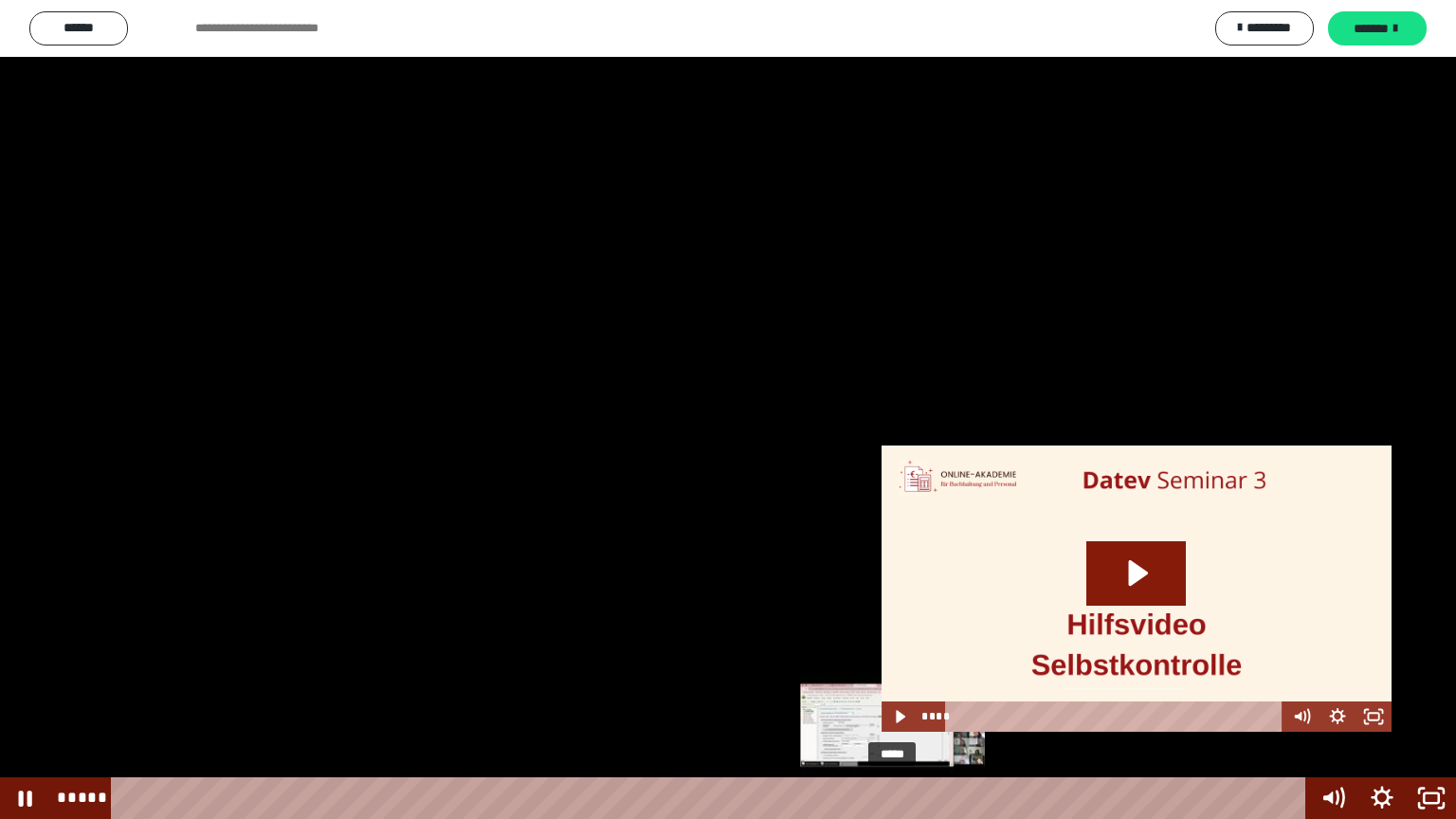 click on "*****" at bounding box center (712, 798) 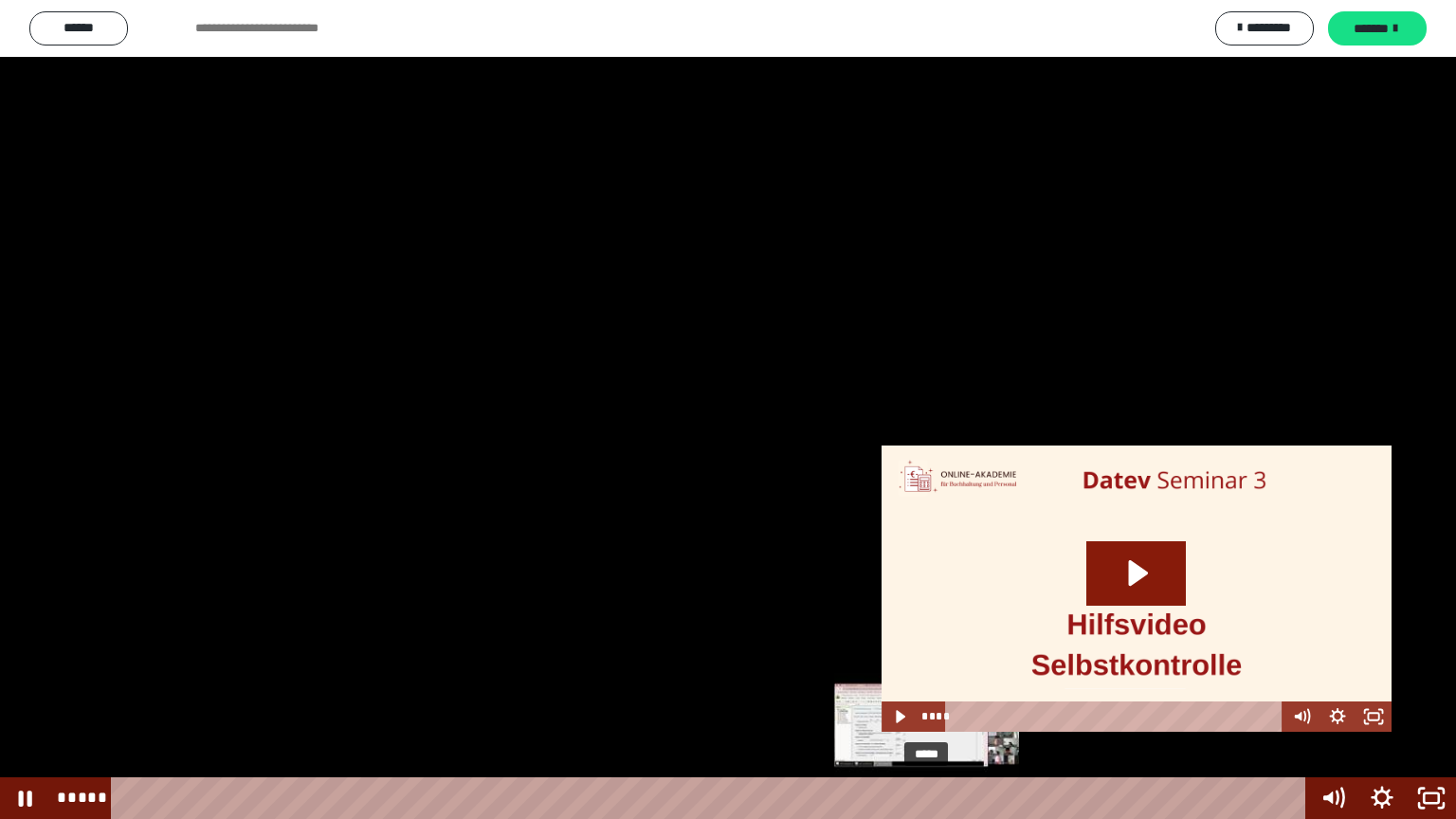 click on "*****" at bounding box center [712, 798] 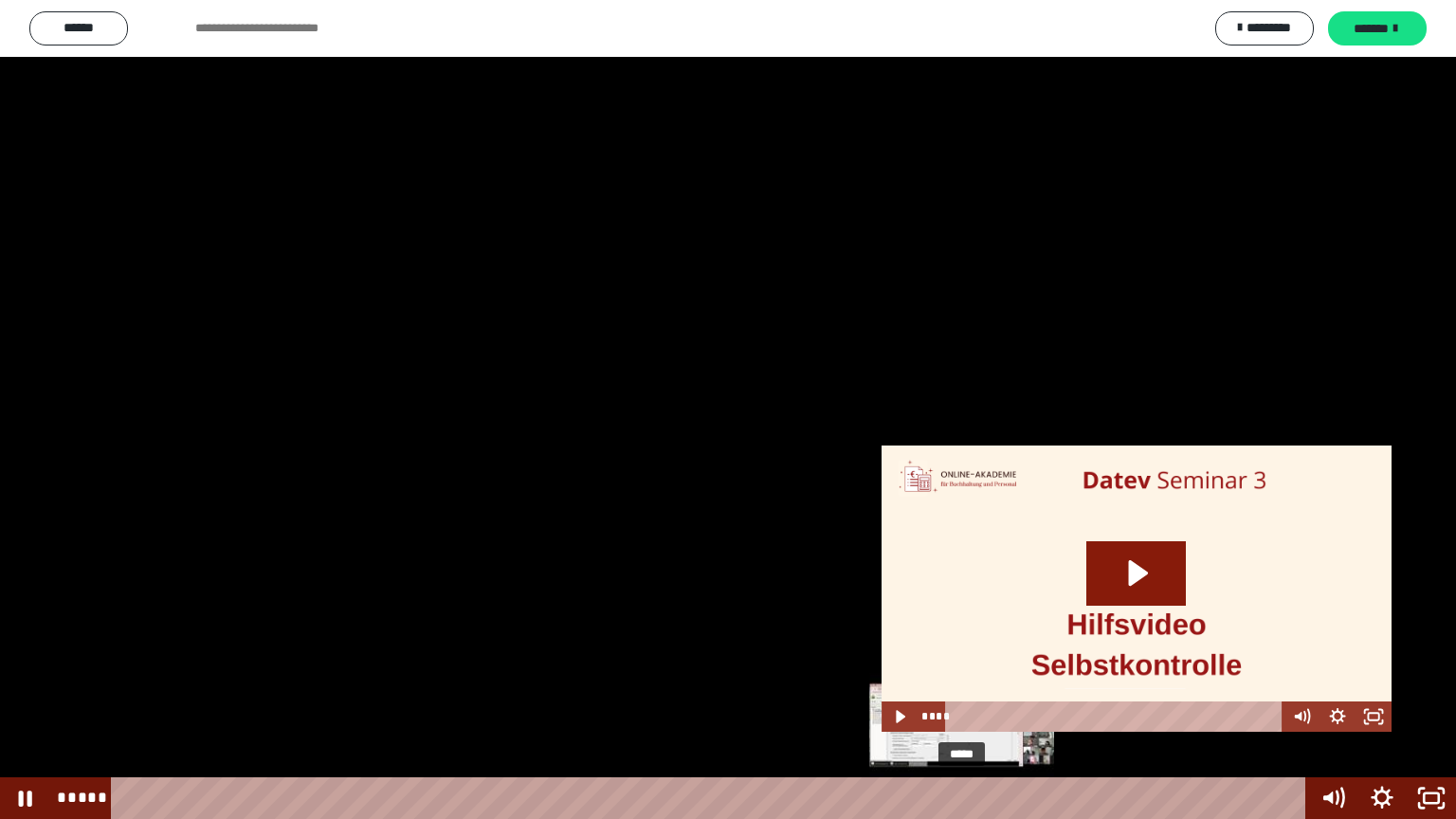 click on "*****" at bounding box center [712, 798] 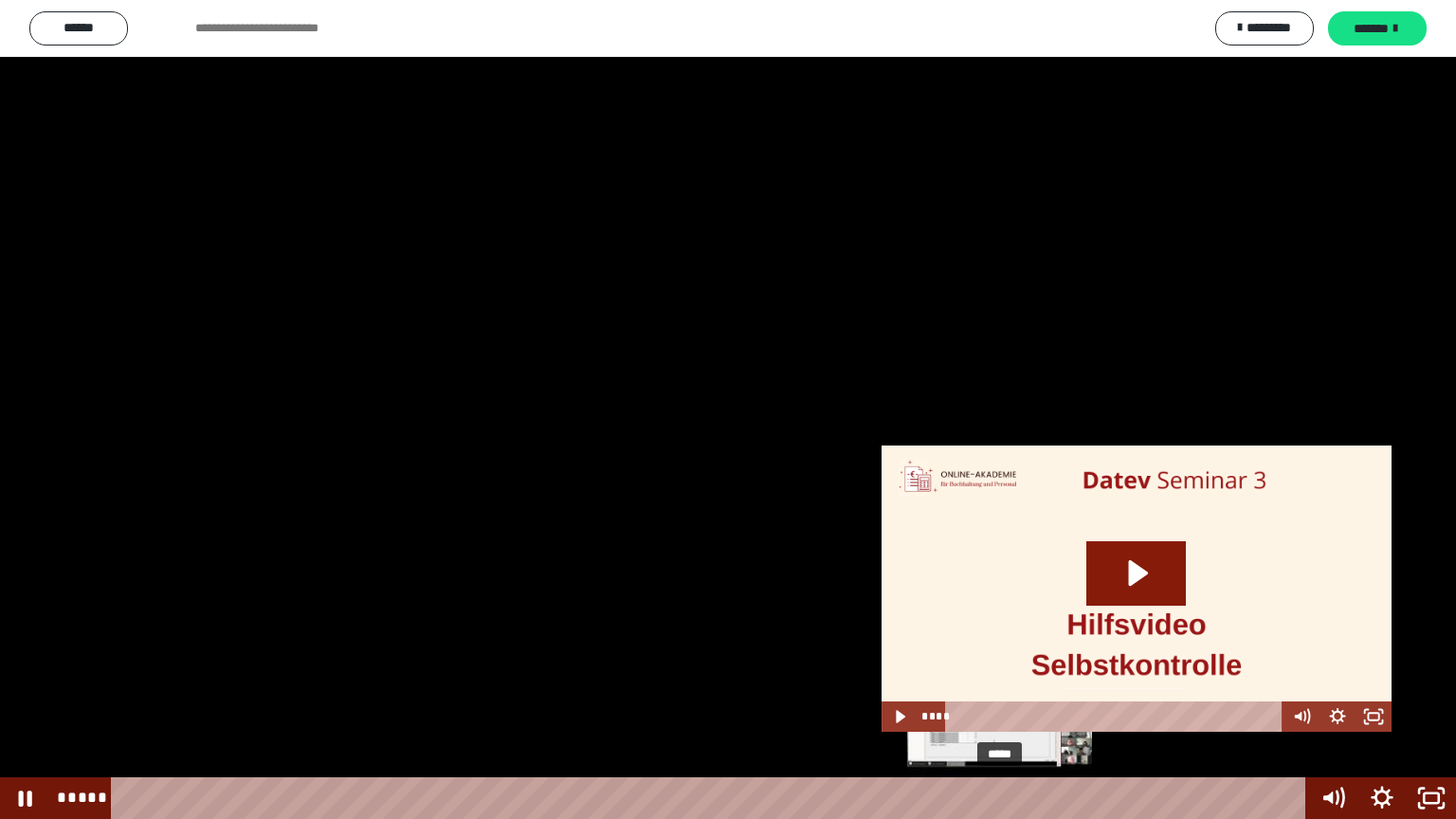 click on "*****" at bounding box center [712, 798] 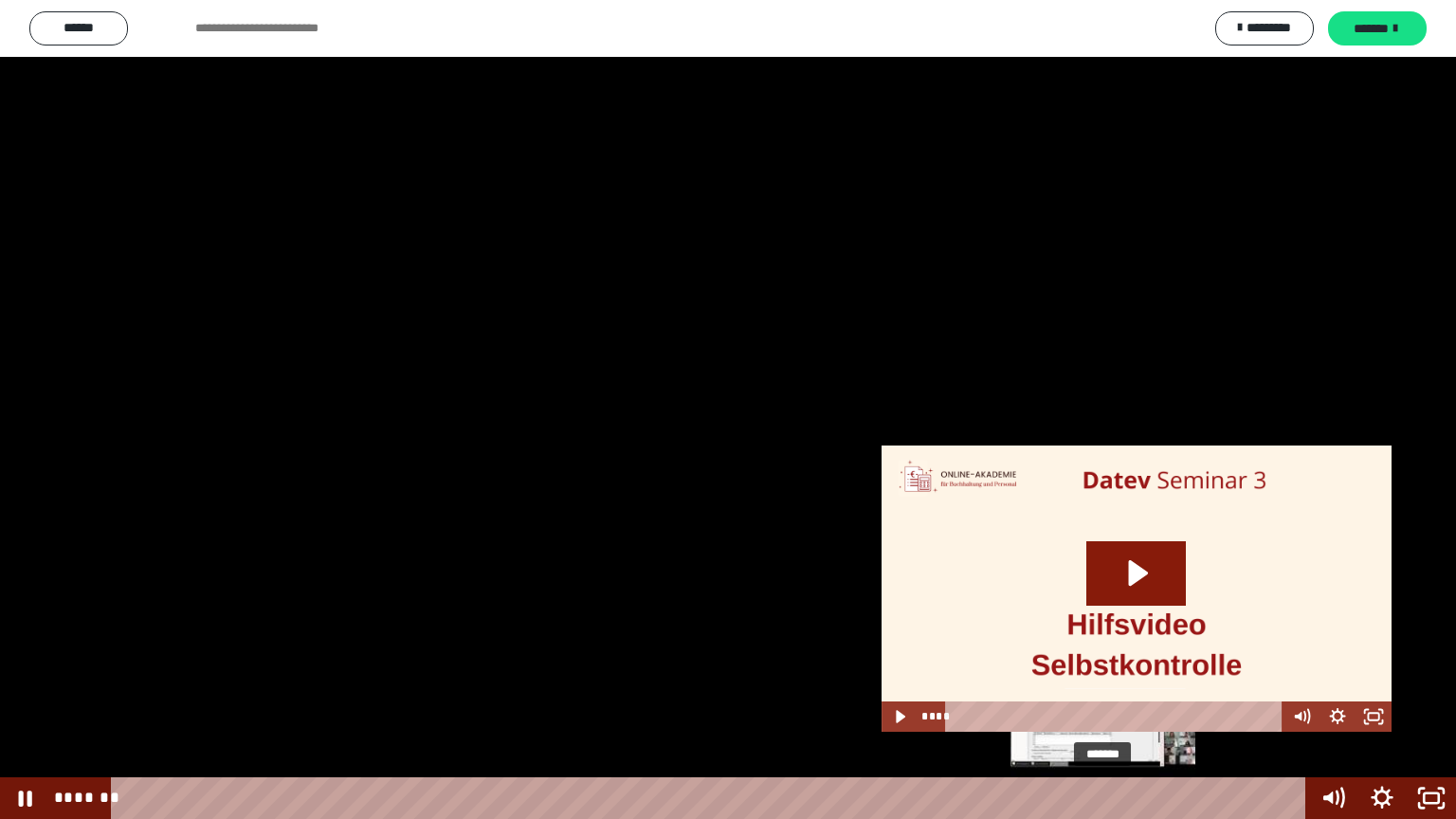 click on "*******" at bounding box center (712, 798) 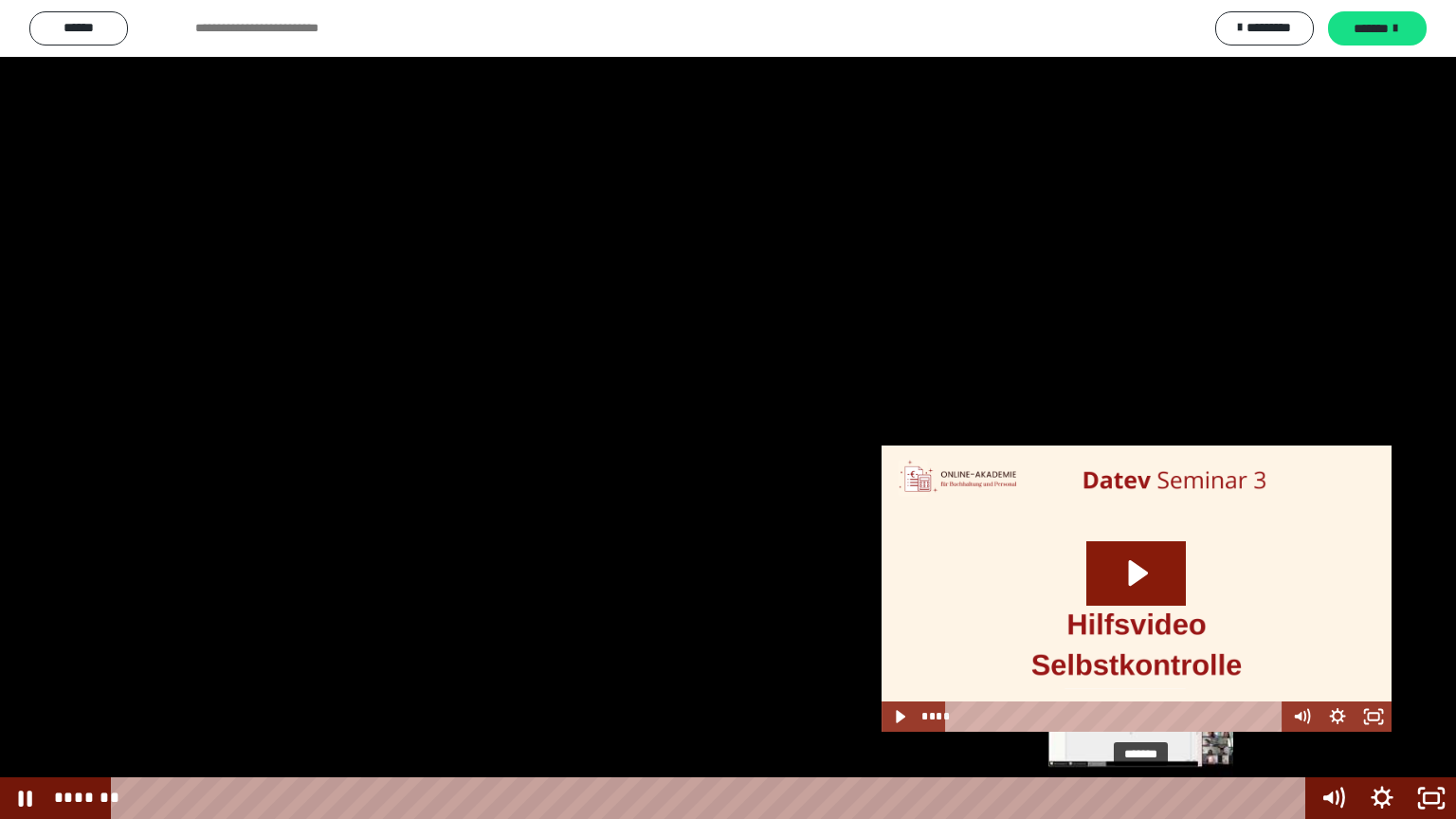 click on "*******" at bounding box center [712, 798] 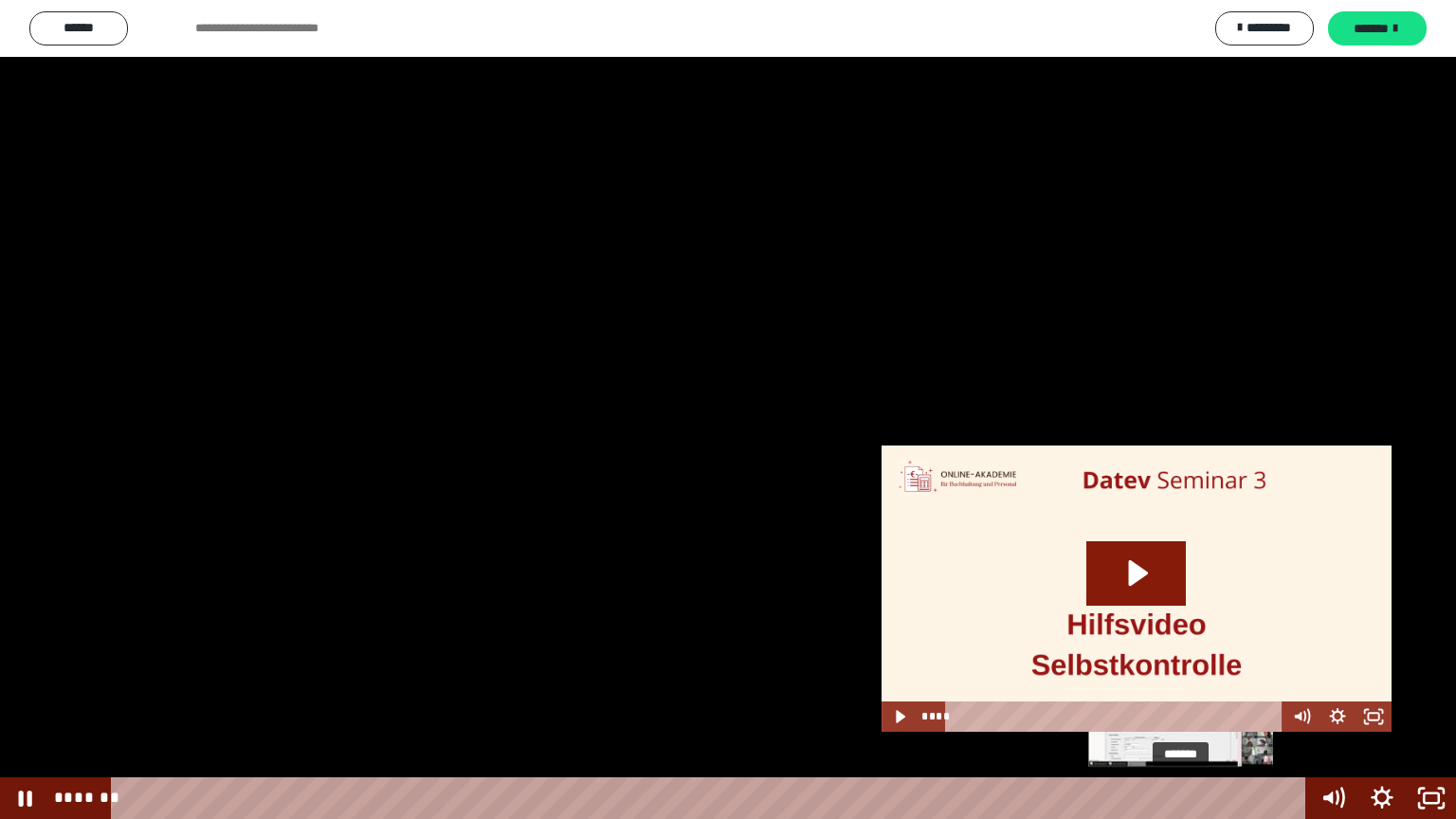 click on "*******" at bounding box center [712, 798] 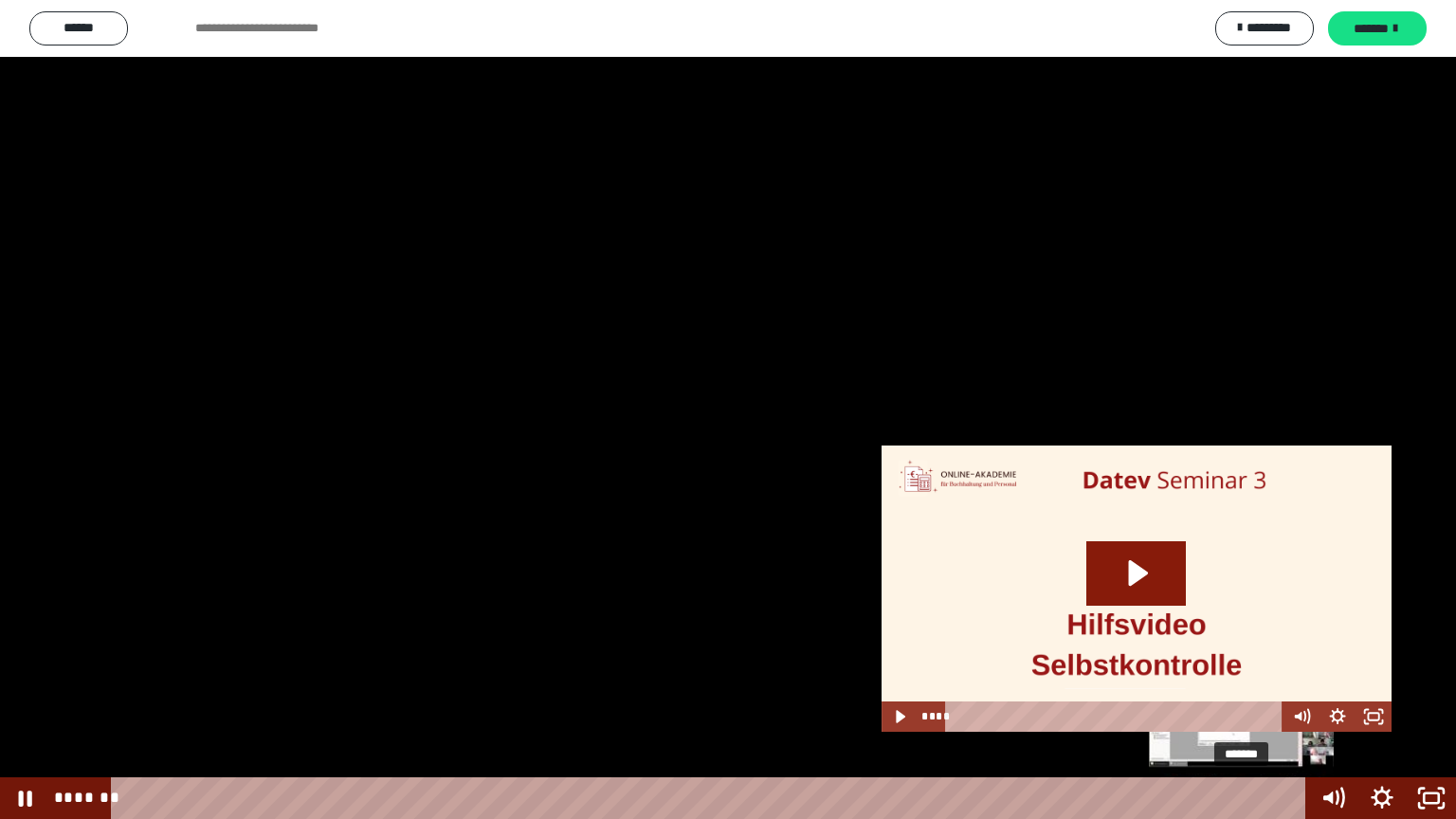 click on "*******" at bounding box center [712, 798] 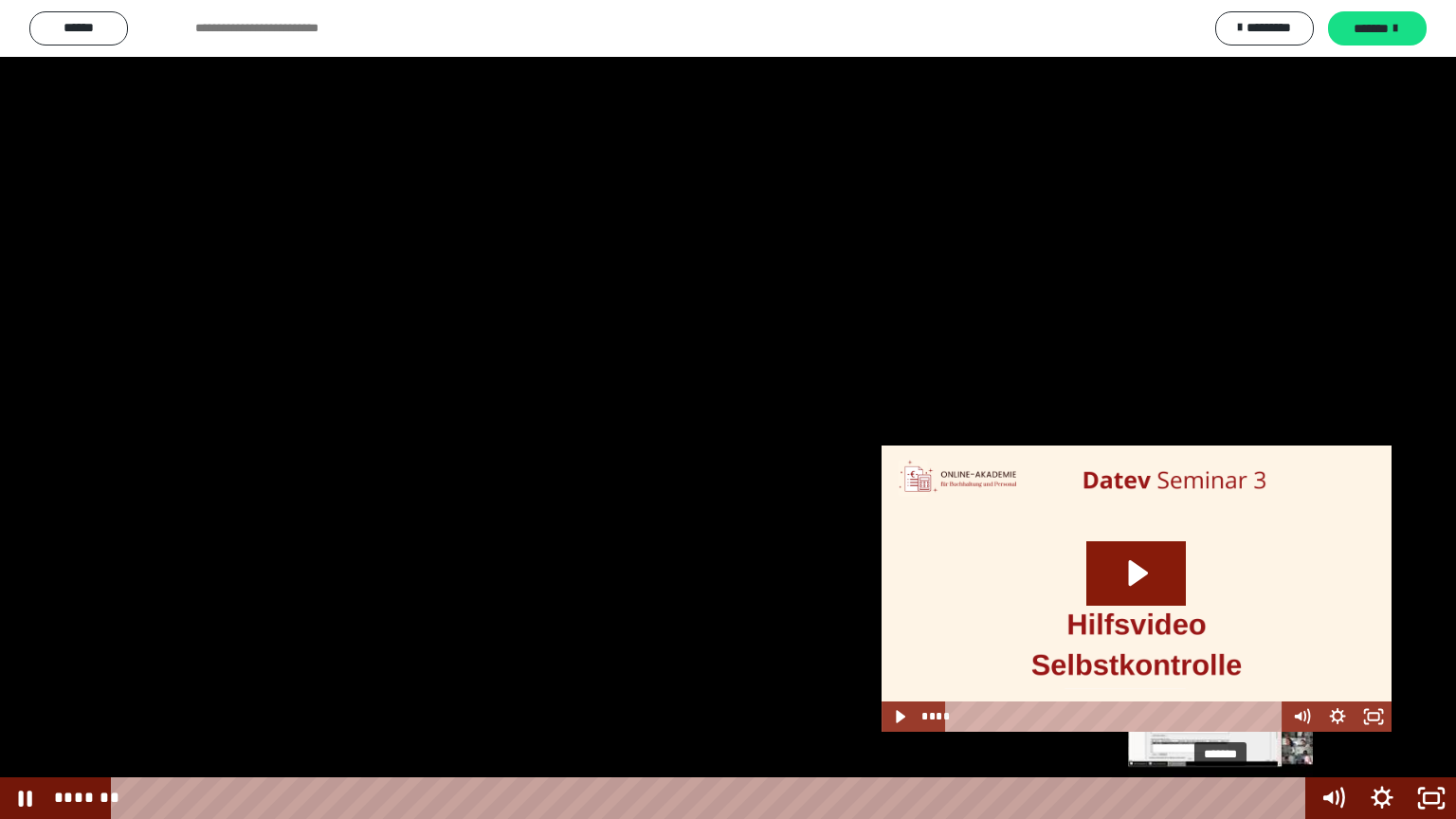 click at bounding box center (1220, 798) 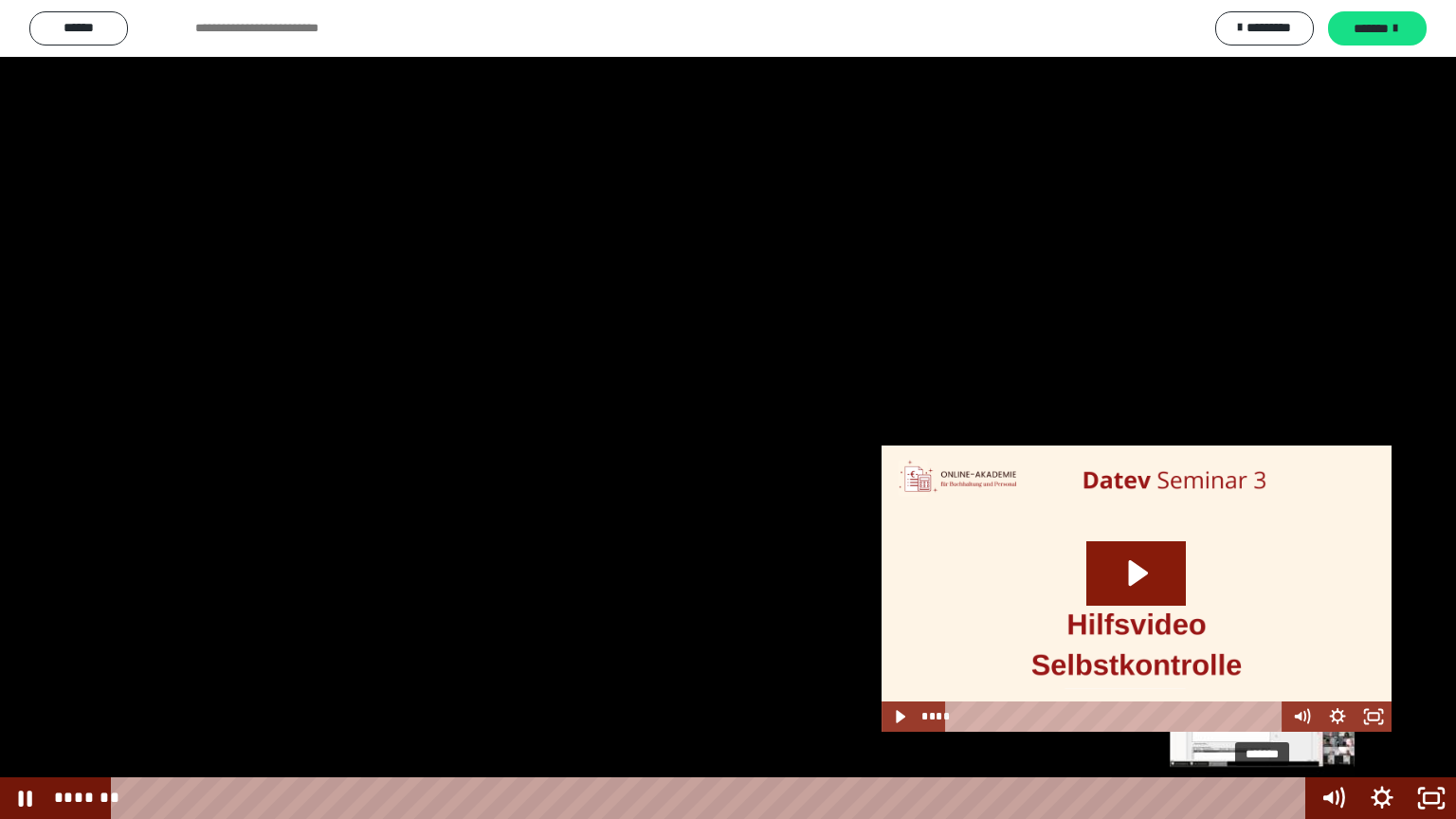 click on "*******" at bounding box center [712, 798] 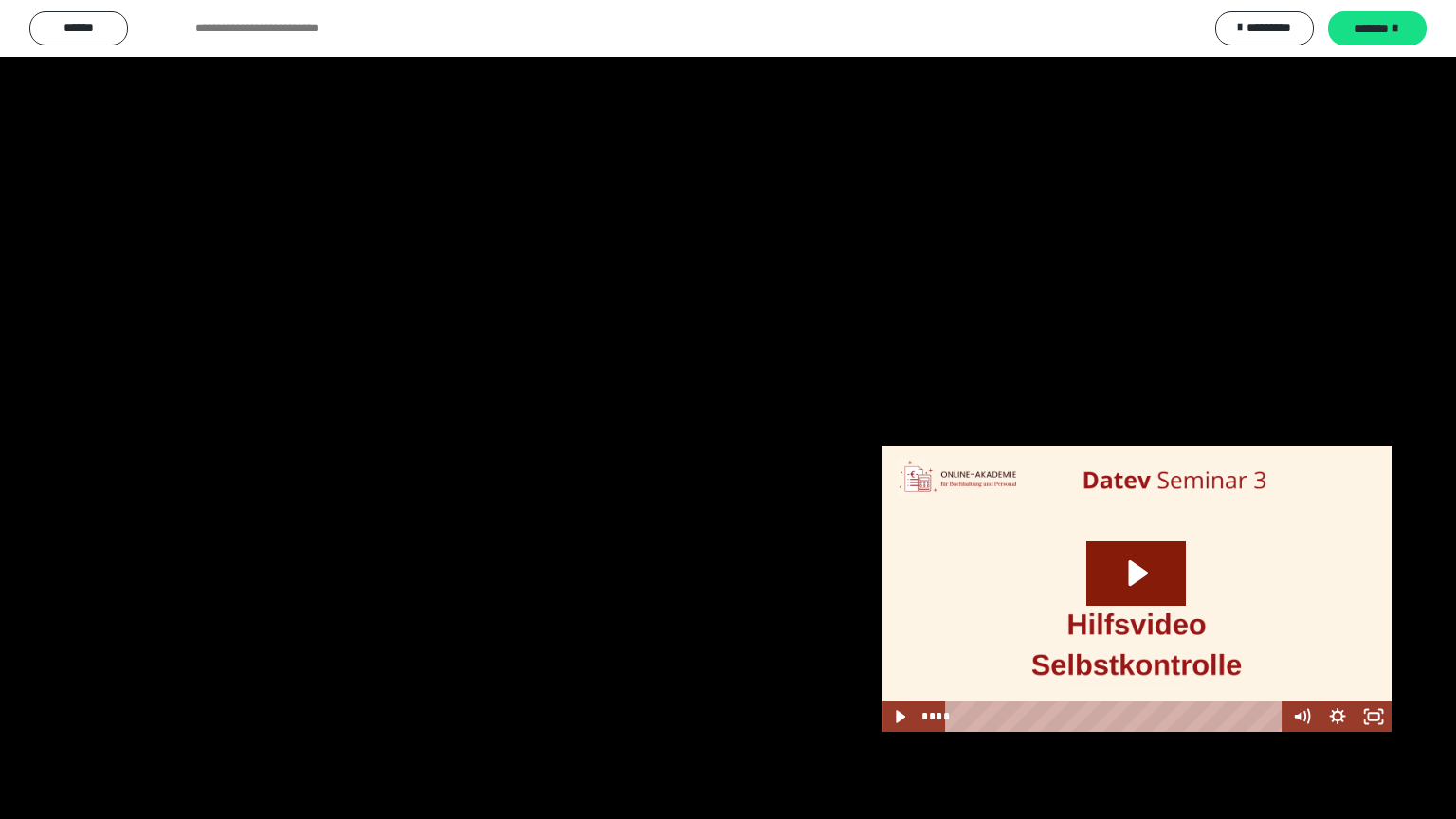 click at bounding box center (728, 410) 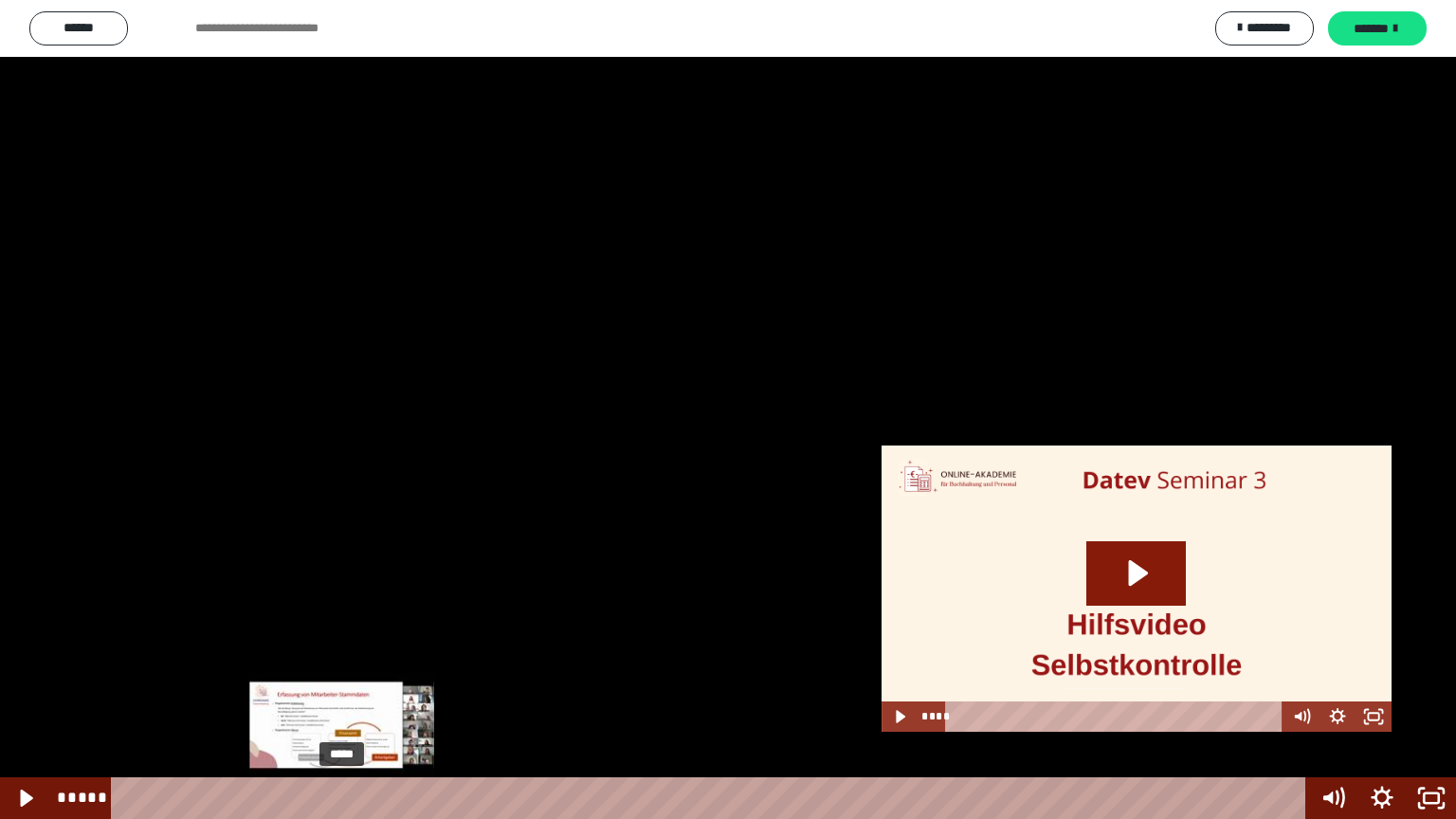 click on "*****" at bounding box center [712, 798] 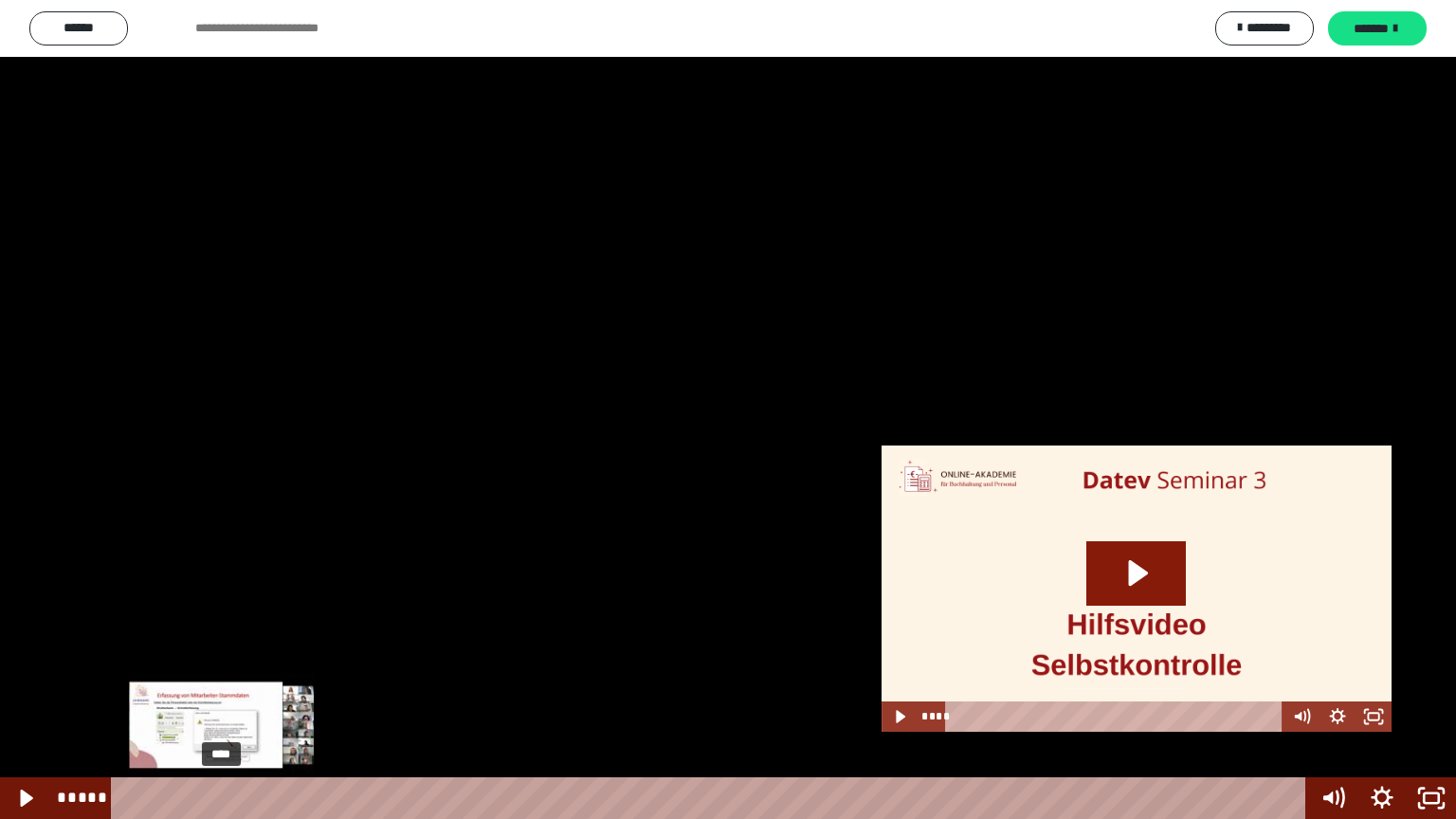 click on "****" at bounding box center (712, 798) 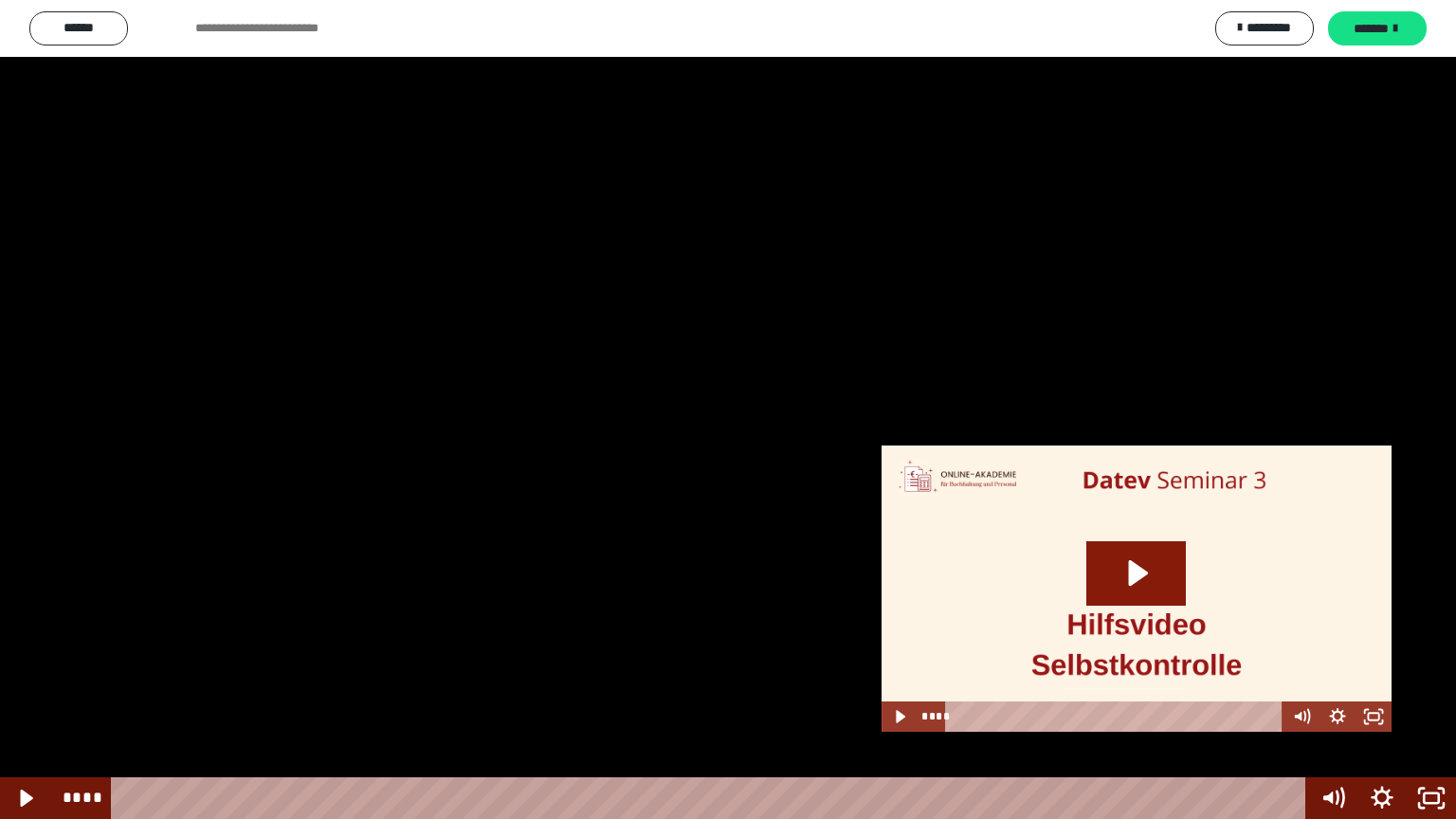 click at bounding box center [728, 410] 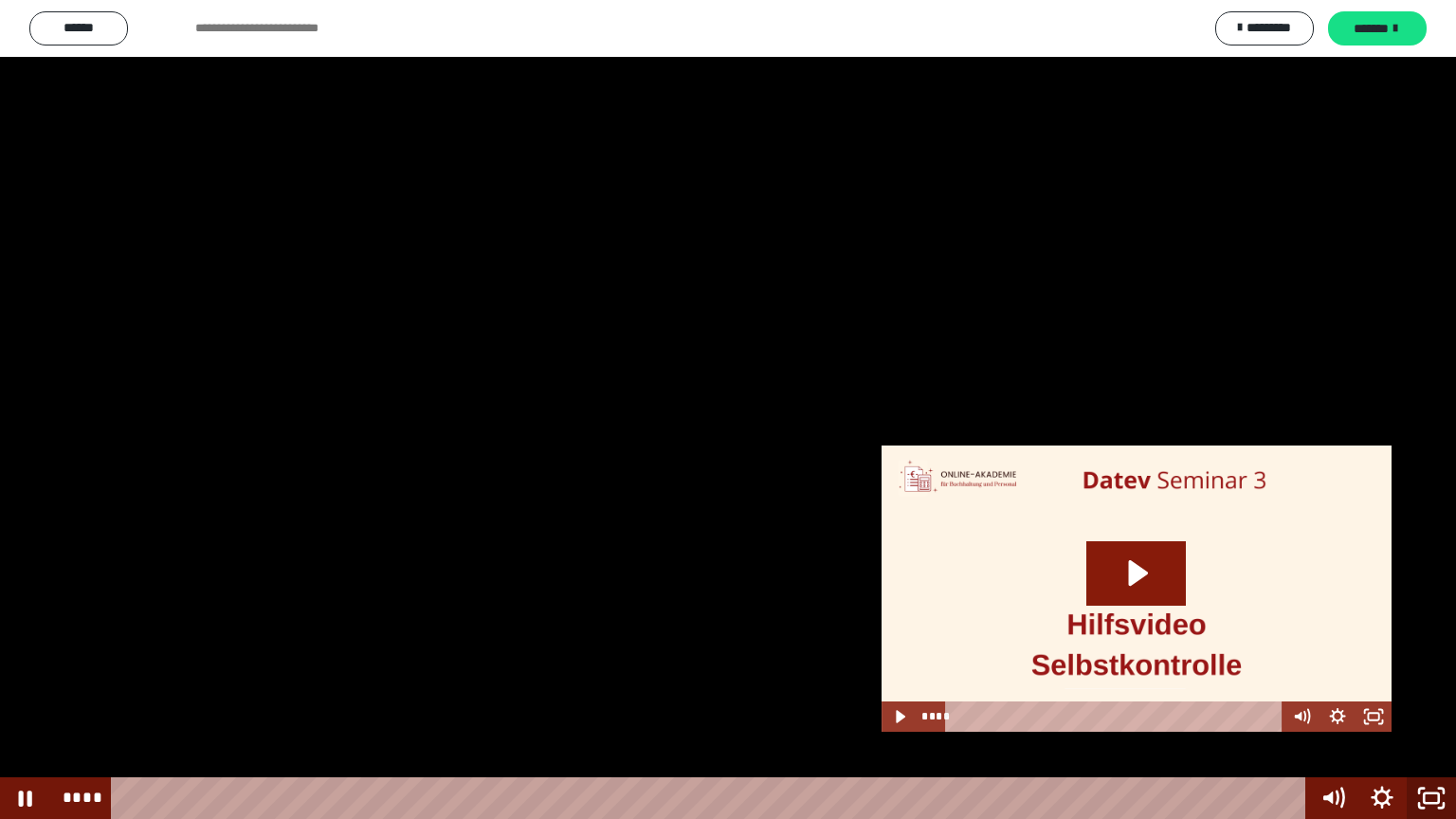 click 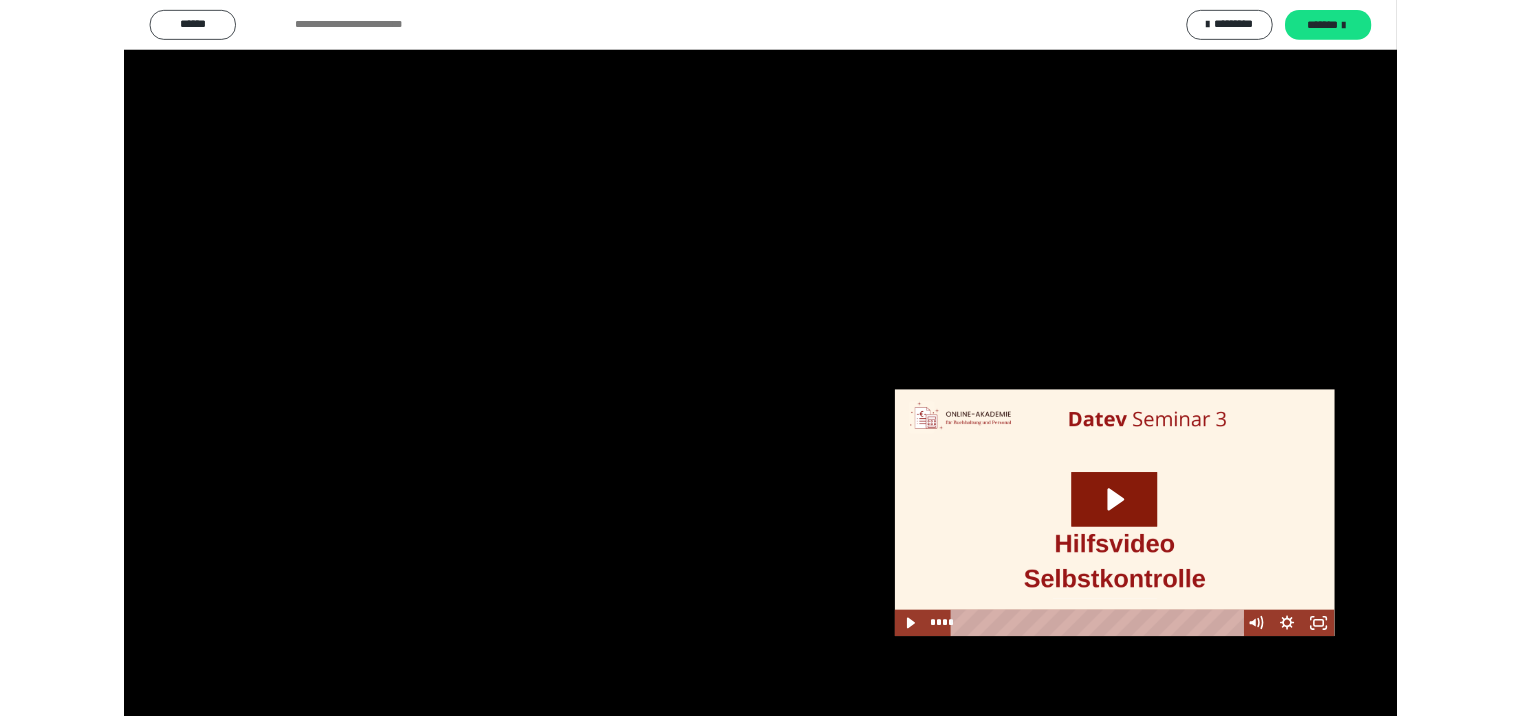 scroll, scrollTop: 2399, scrollLeft: 0, axis: vertical 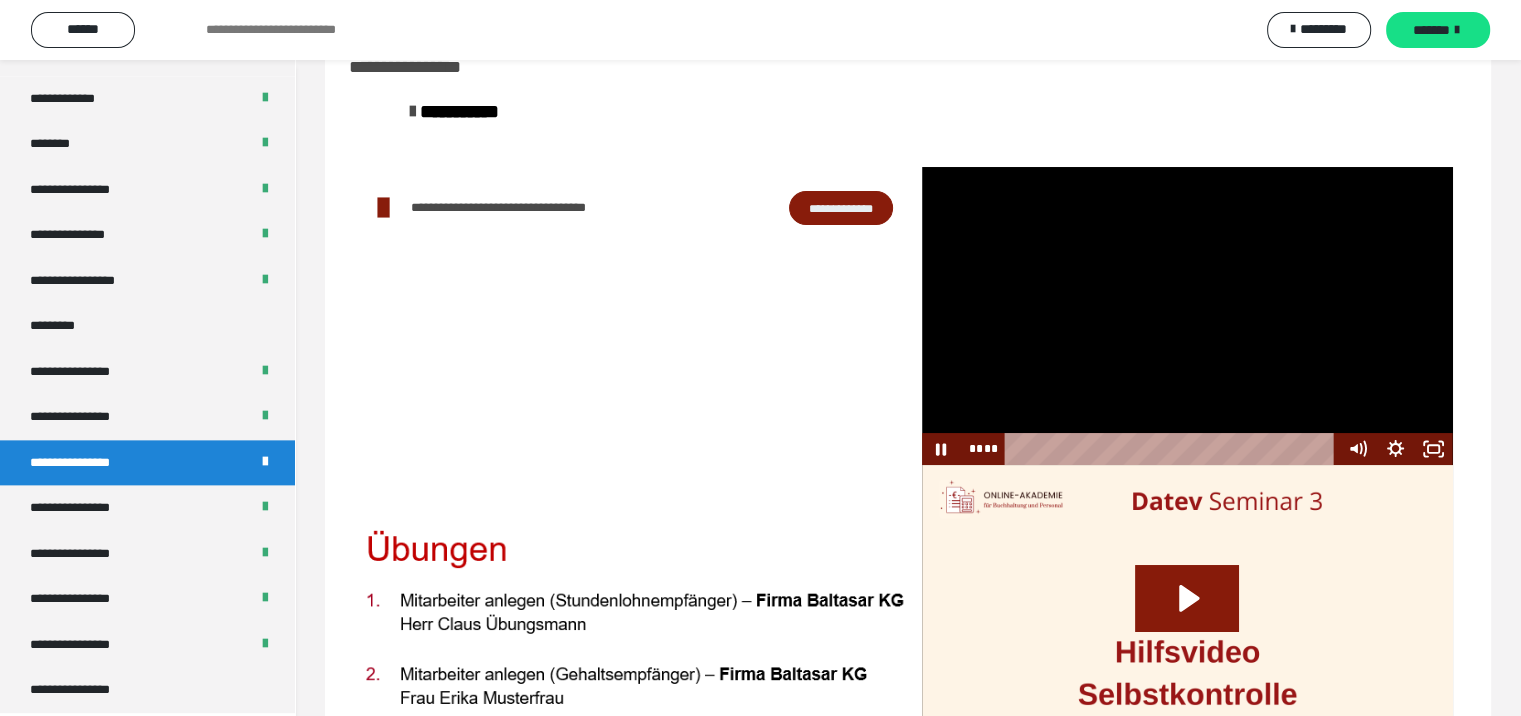 click at bounding box center (1187, 316) 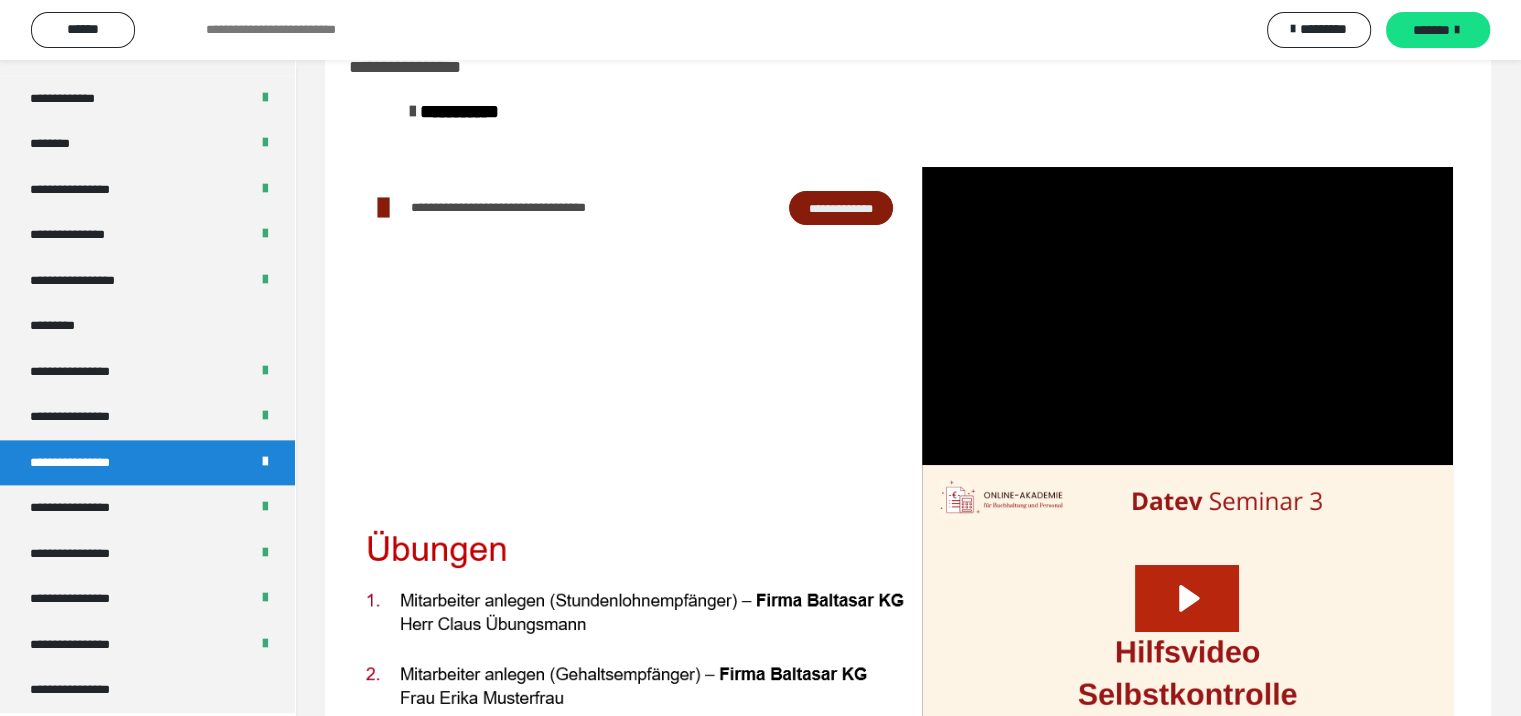 click 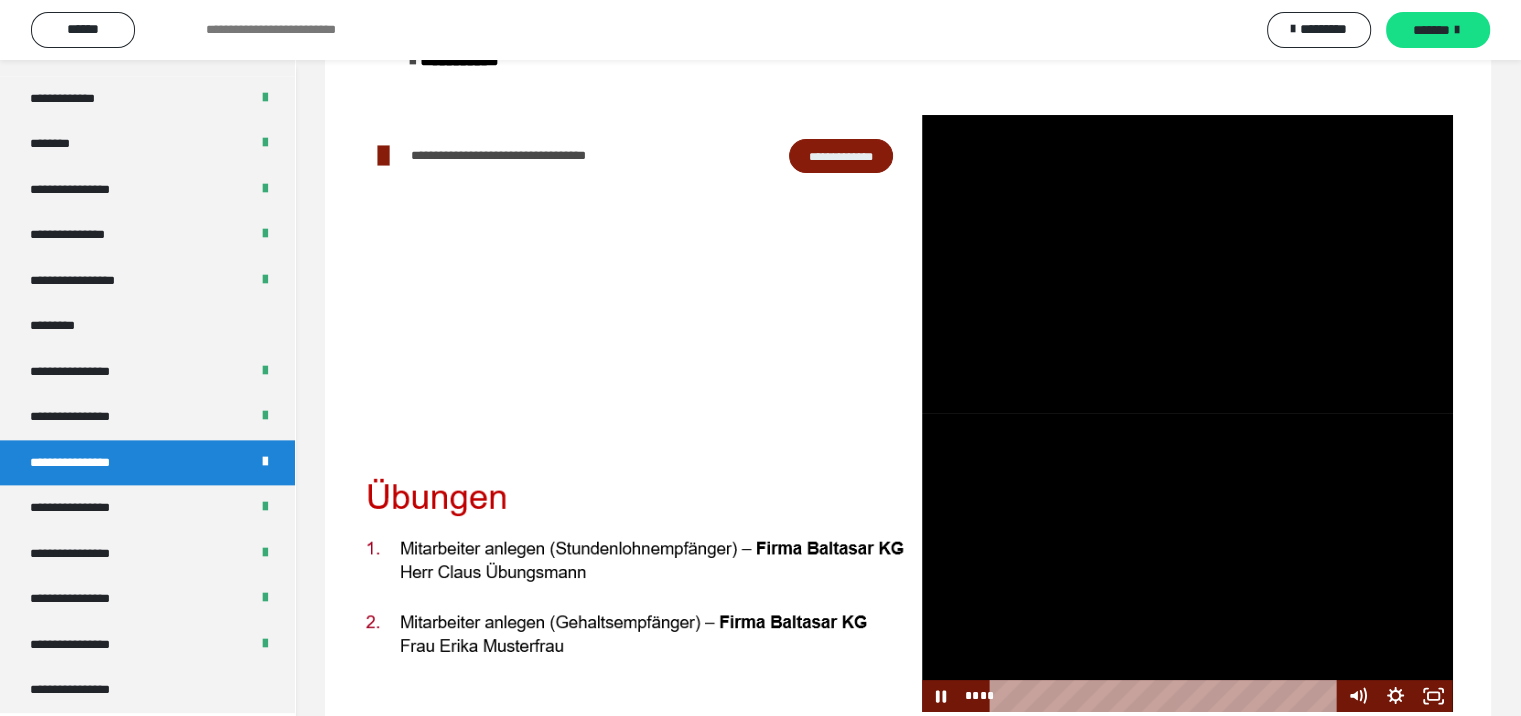 scroll, scrollTop: 161, scrollLeft: 0, axis: vertical 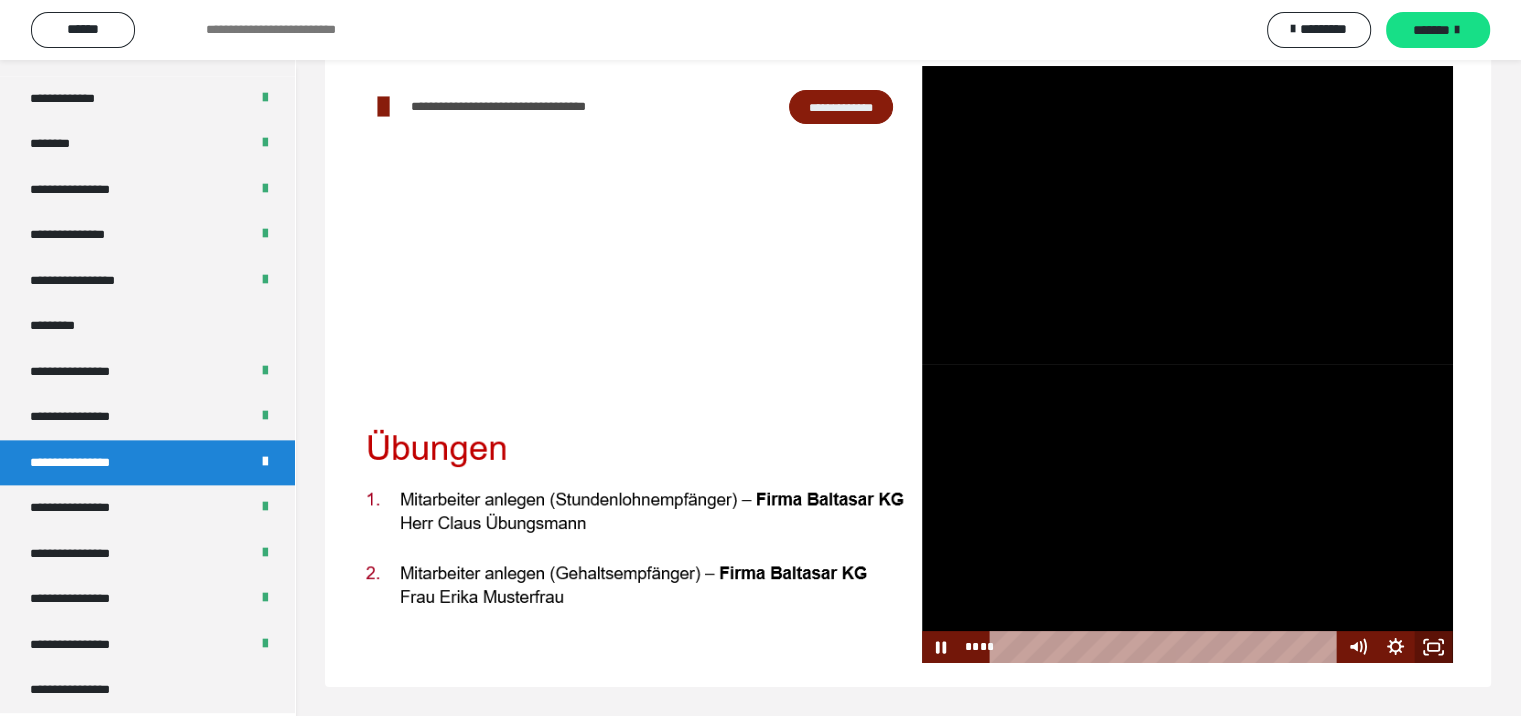 click 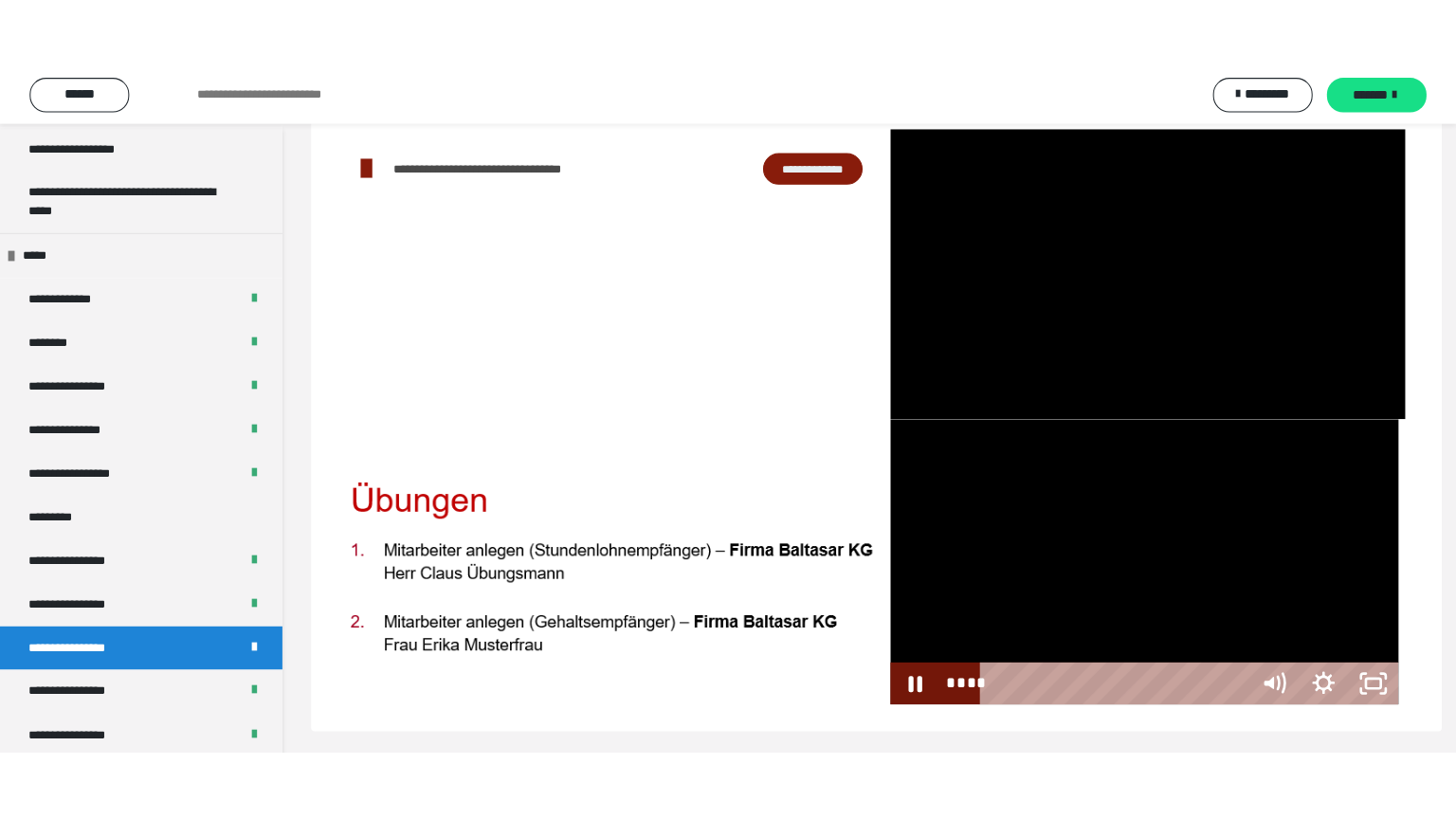 scroll, scrollTop: 57, scrollLeft: 0, axis: vertical 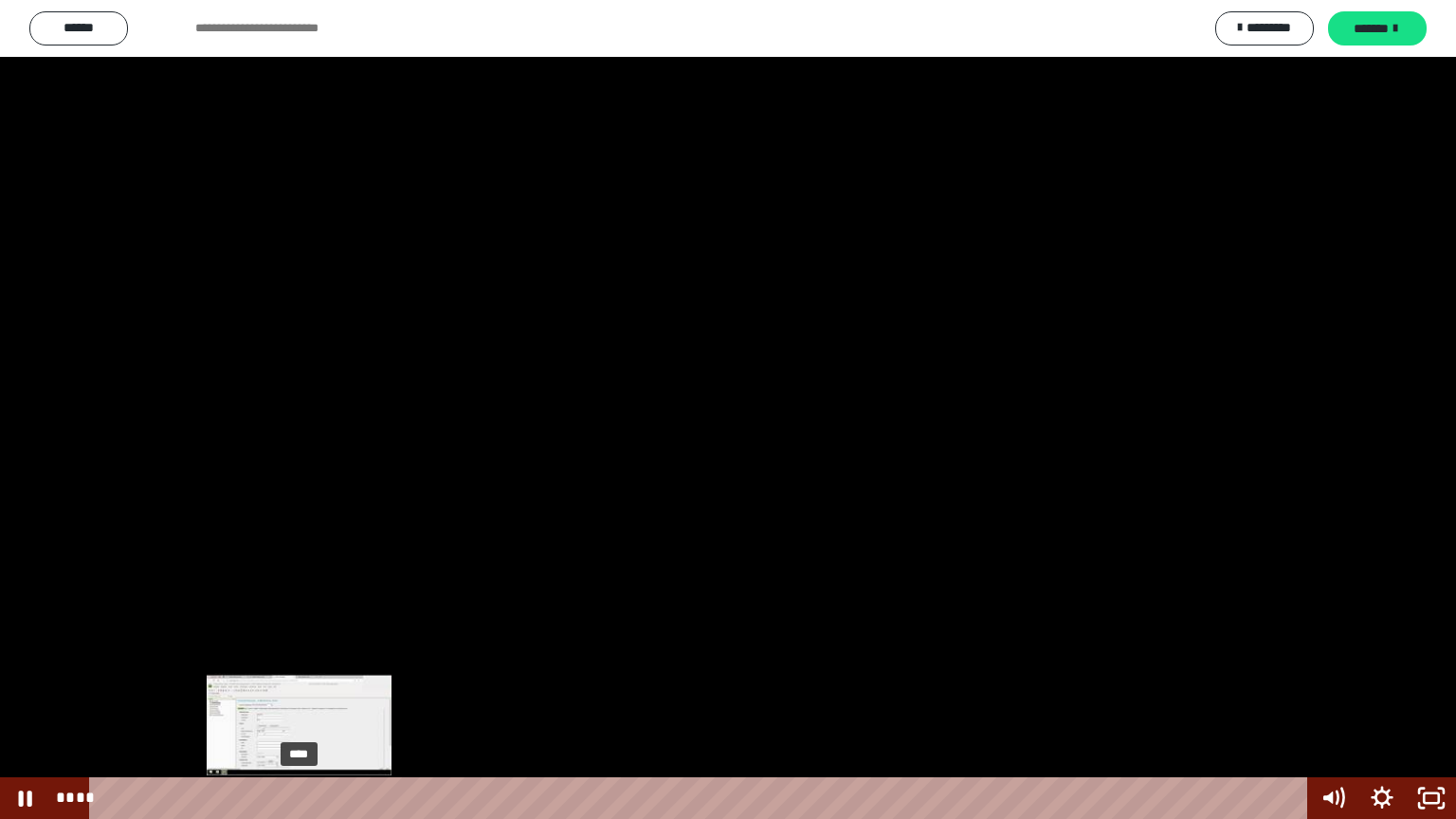 click on "****" at bounding box center (701, 798) 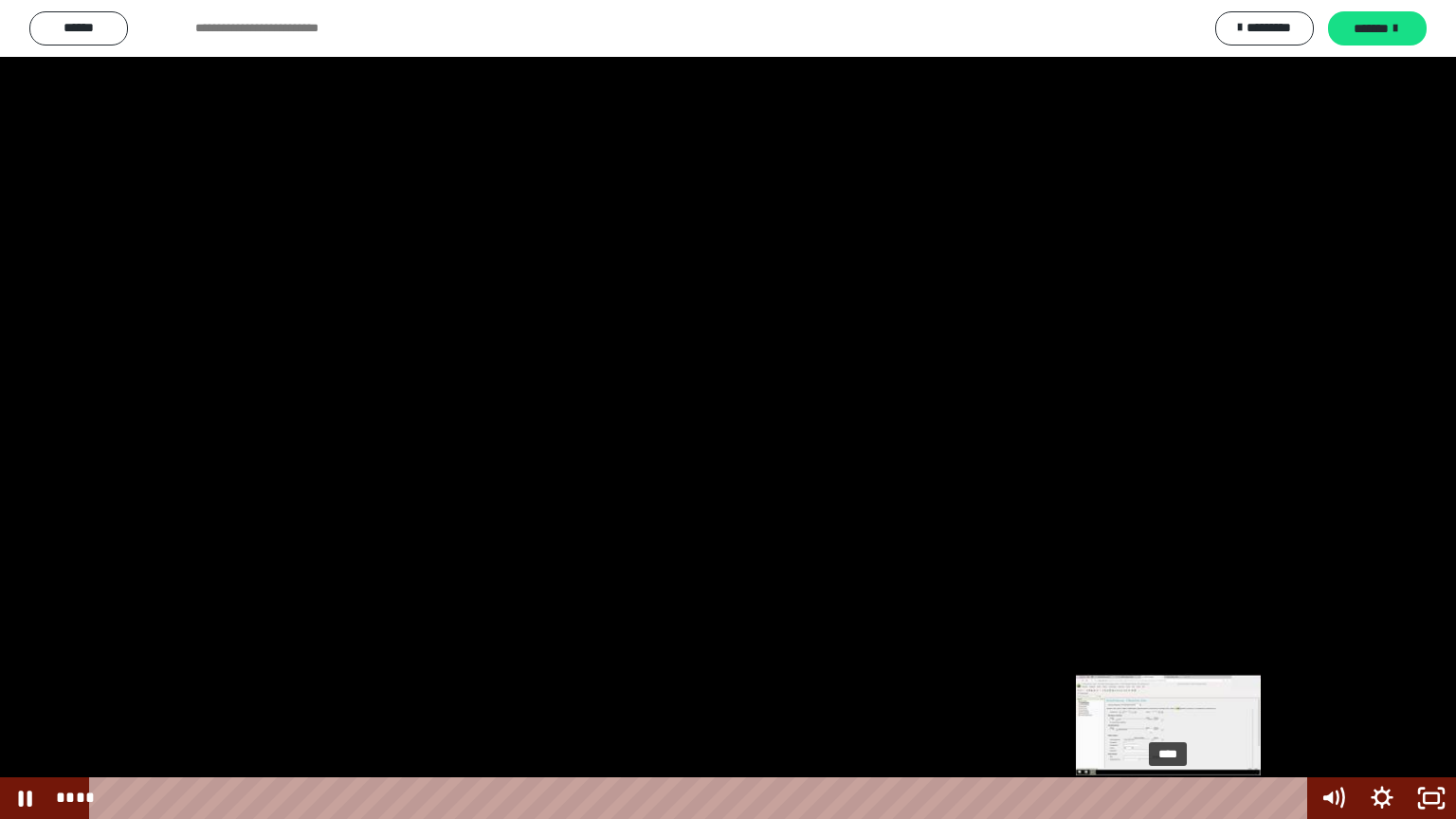 click on "****" at bounding box center [701, 798] 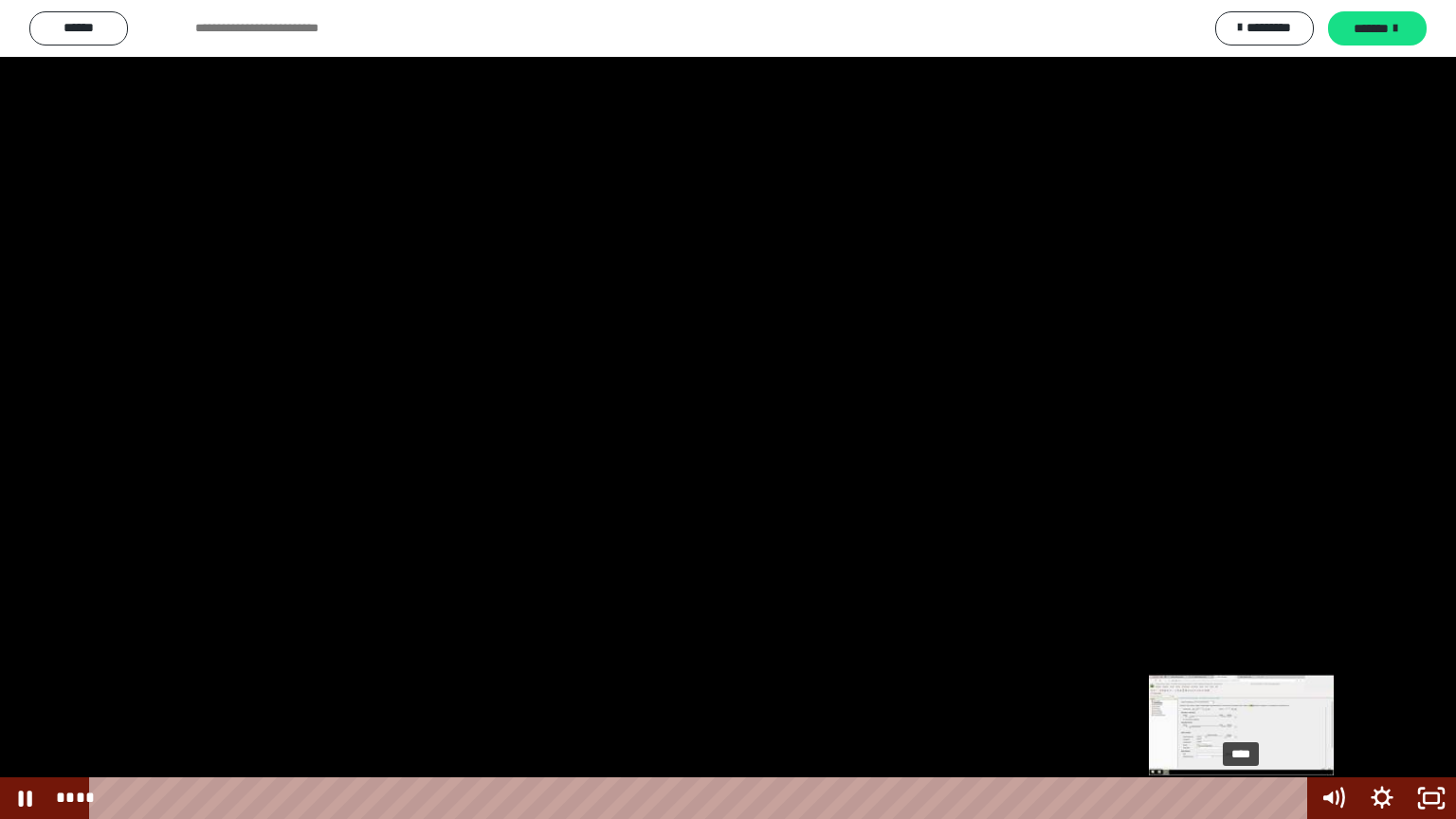 click on "****" at bounding box center [701, 798] 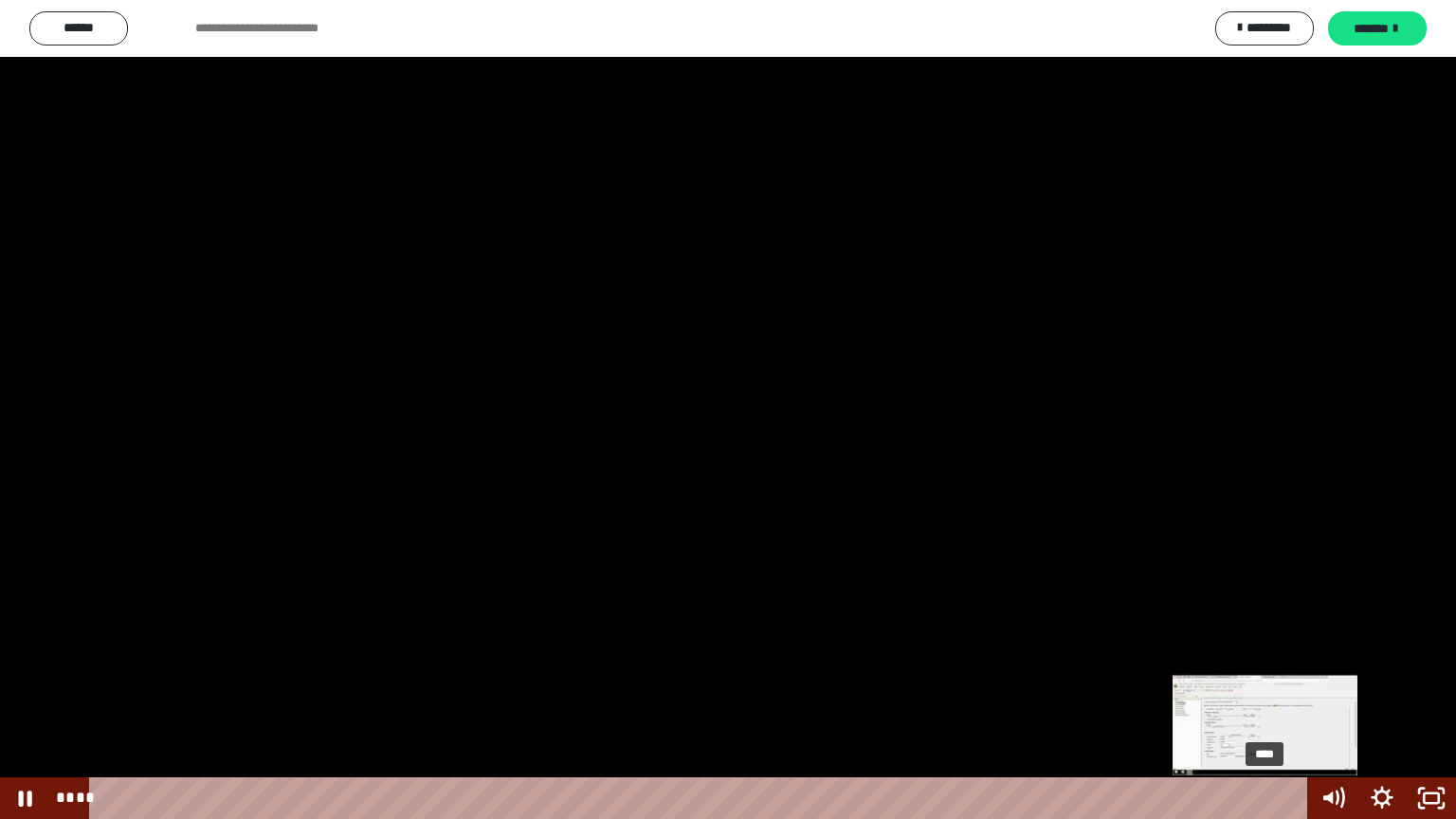 click on "****" at bounding box center [701, 798] 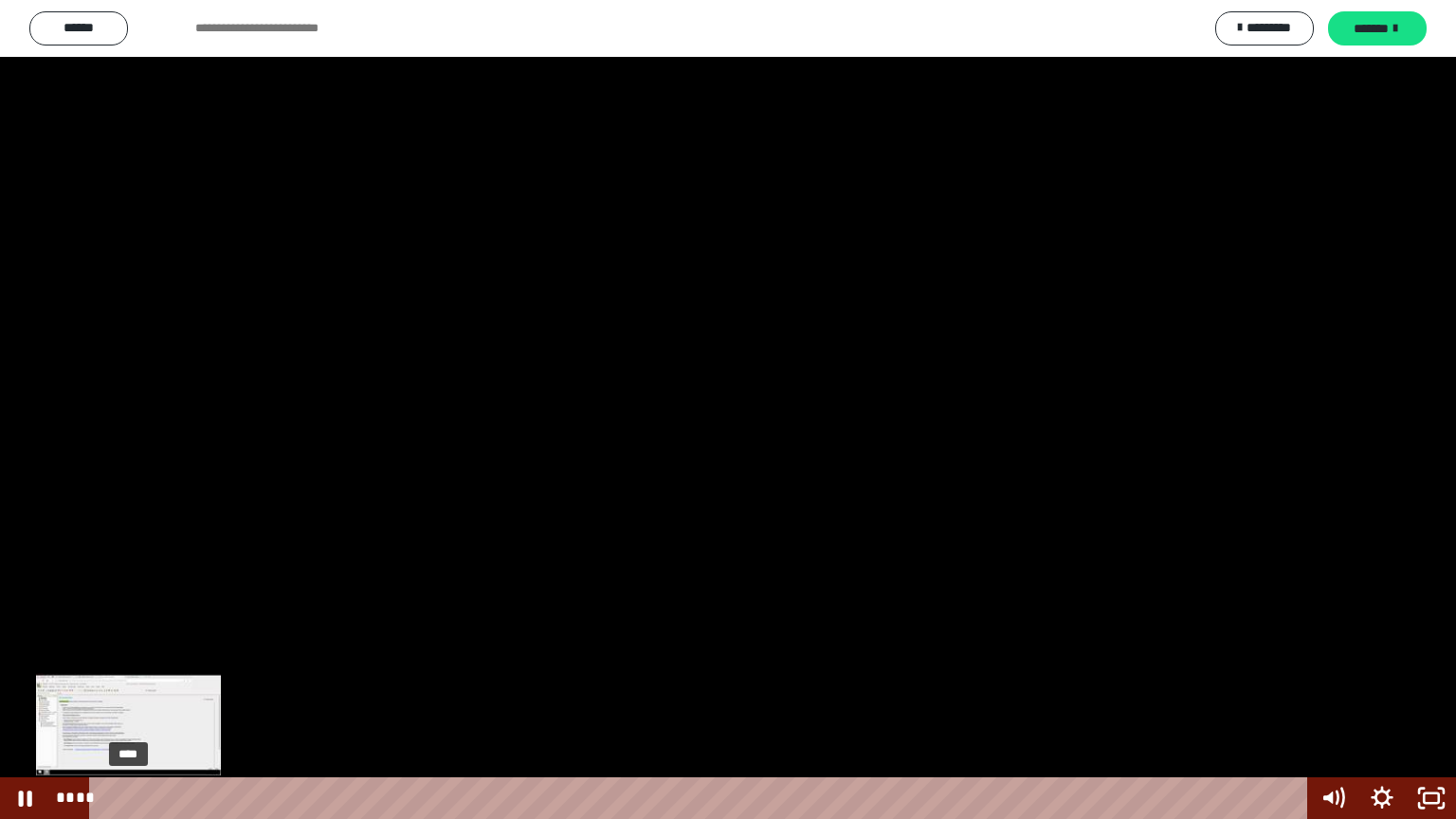 click on "****" at bounding box center [701, 798] 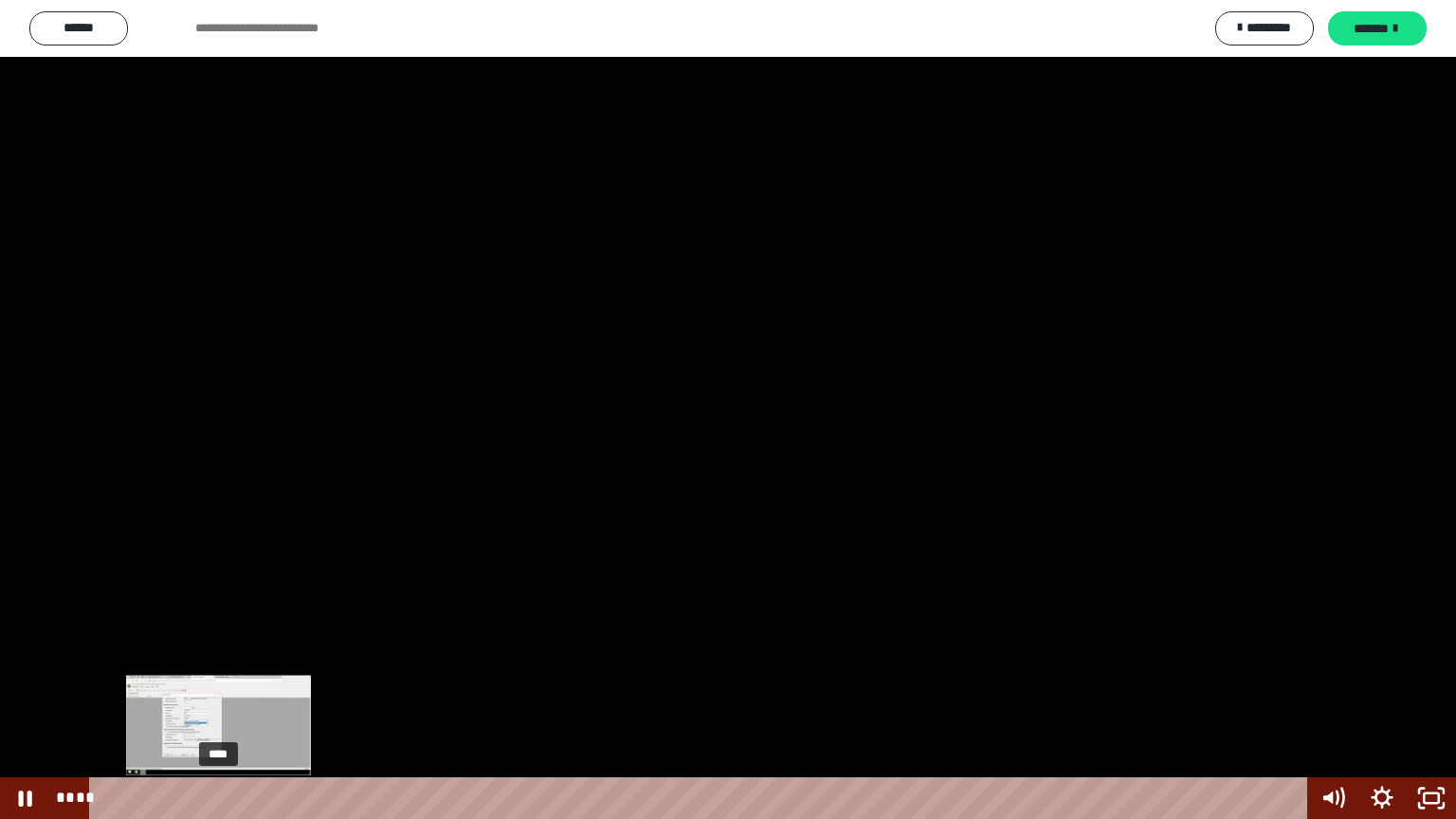 click on "****" at bounding box center [701, 798] 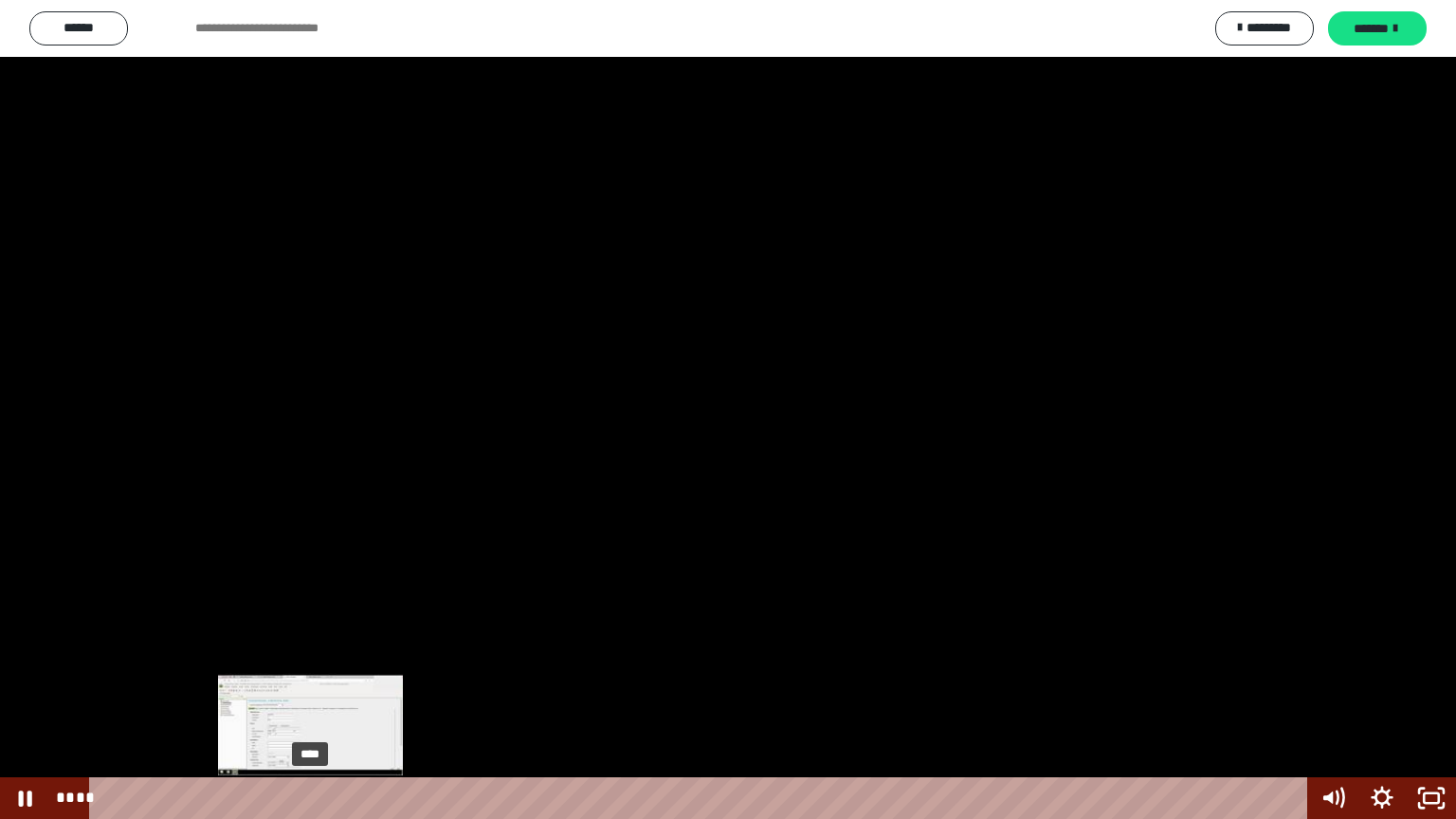 click on "****" at bounding box center [701, 798] 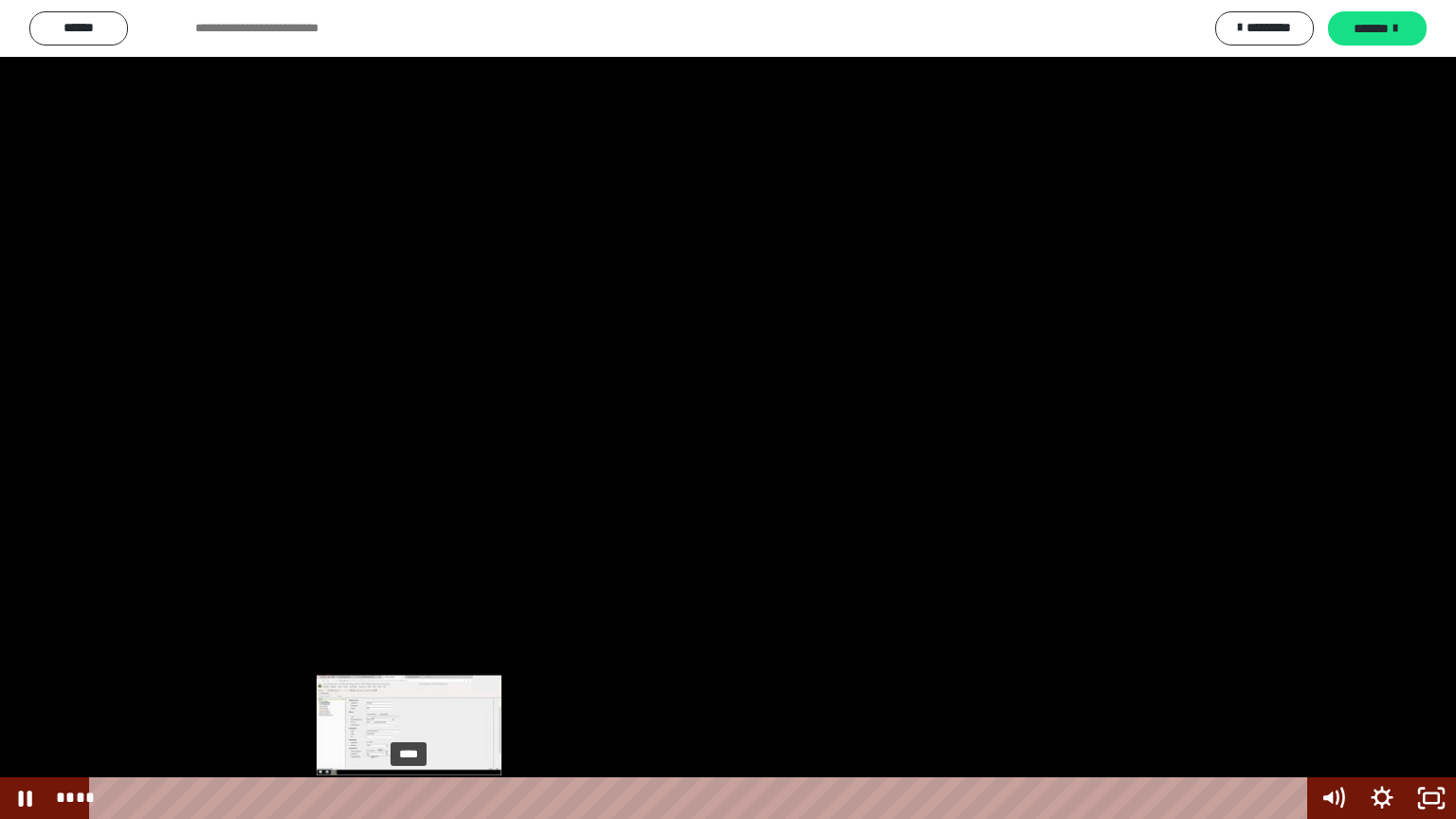click on "****" at bounding box center (701, 798) 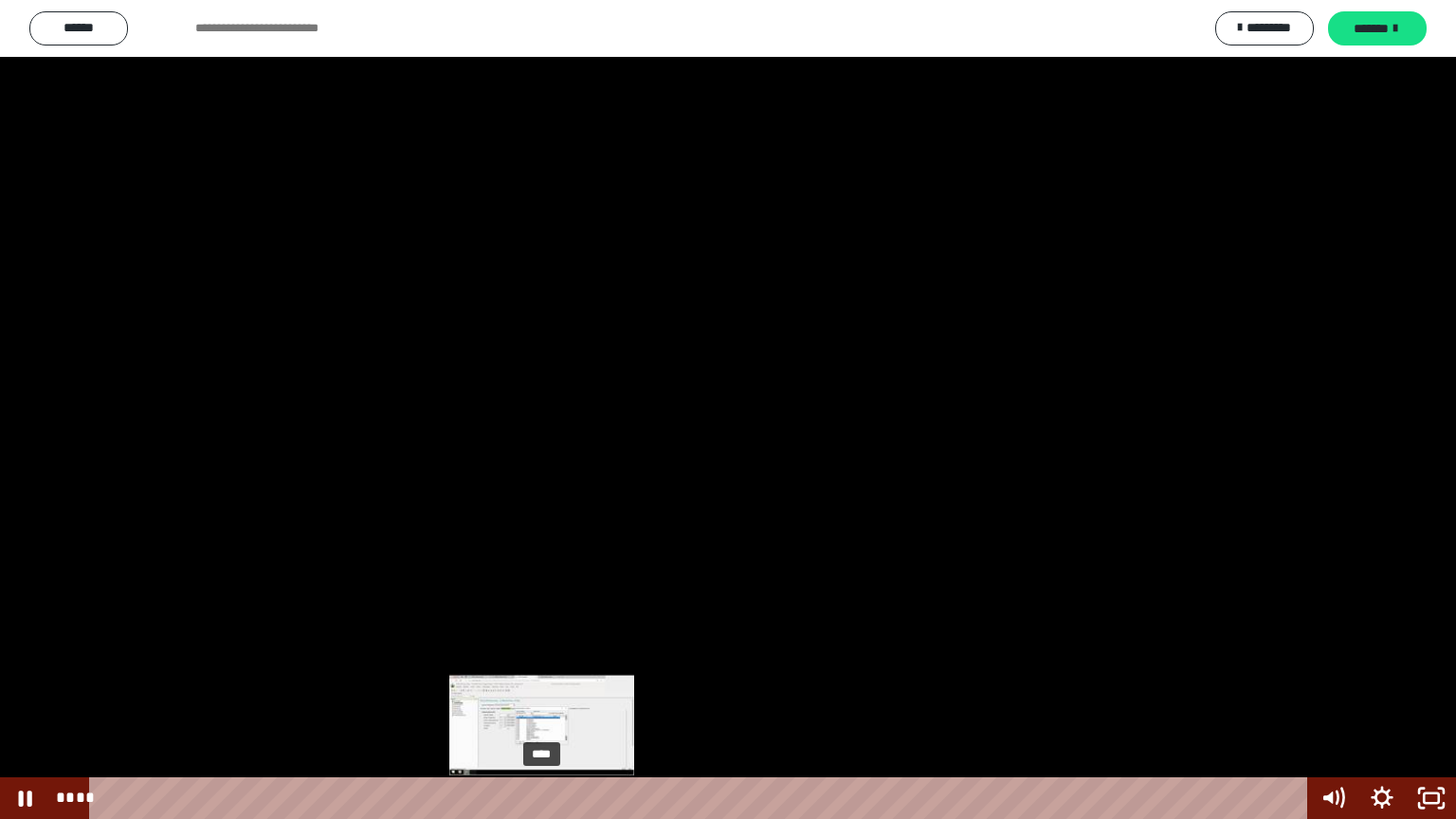 click on "****" at bounding box center (701, 798) 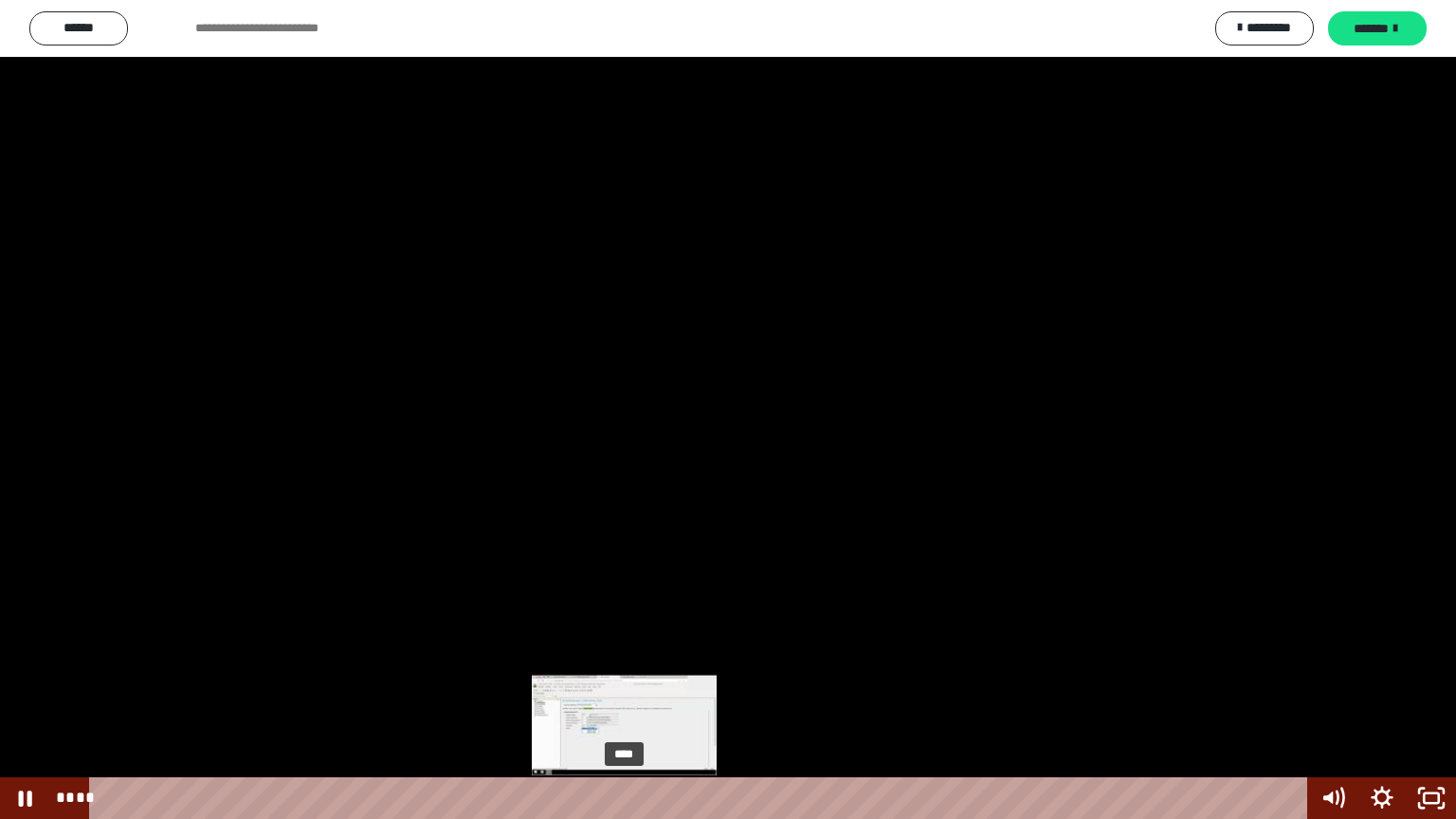 click on "****" at bounding box center [701, 798] 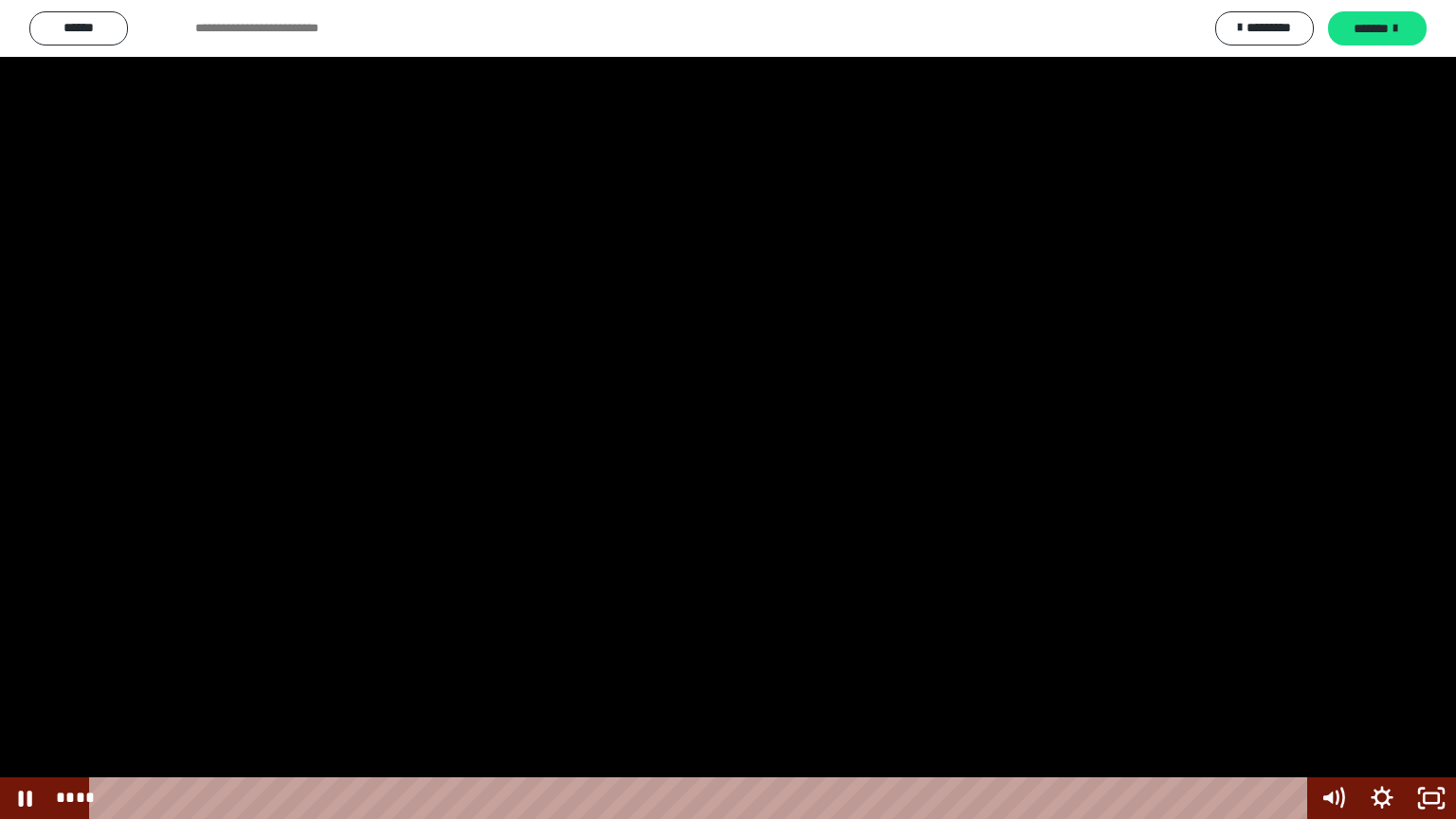 click at bounding box center (728, 410) 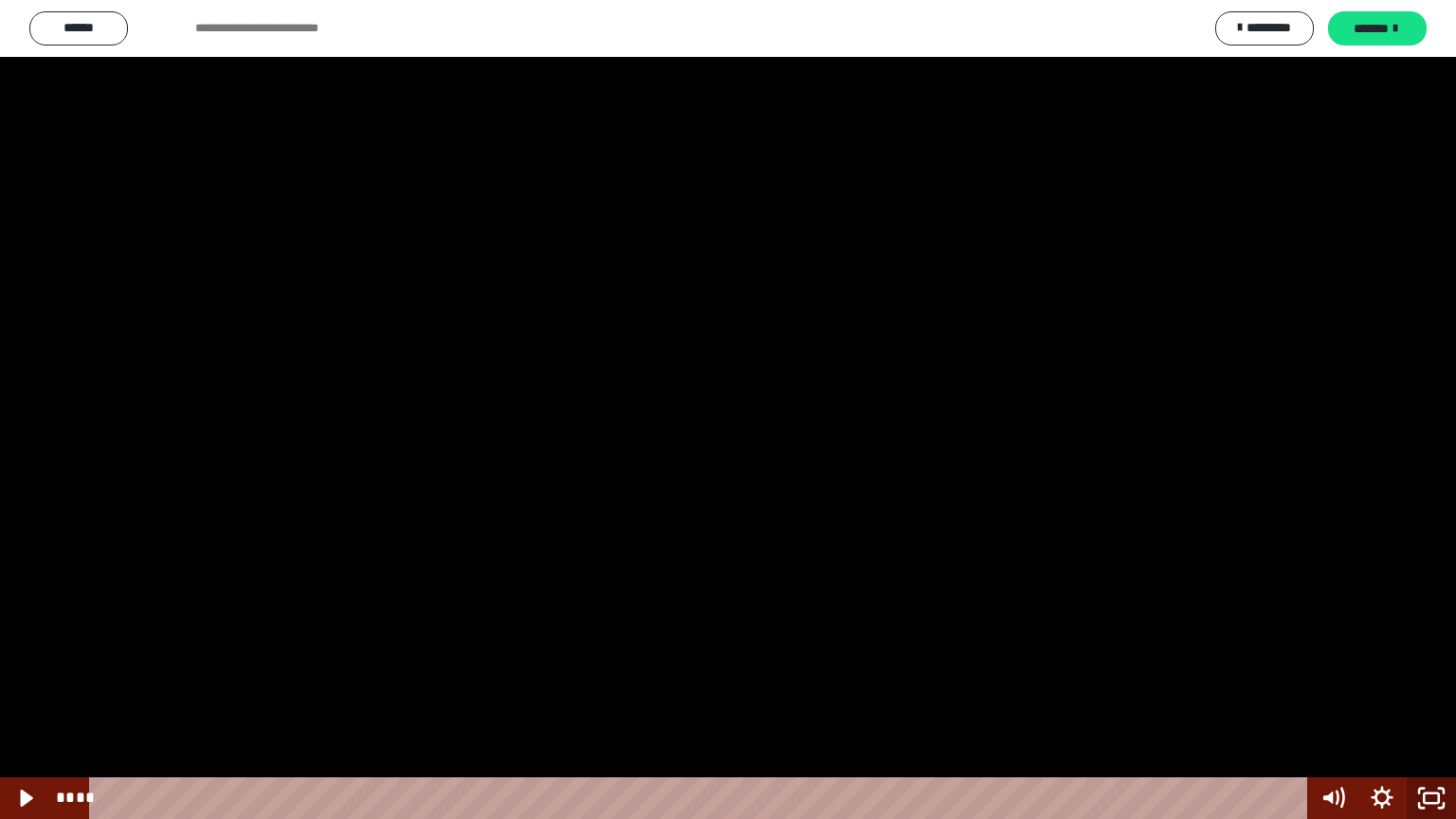 click 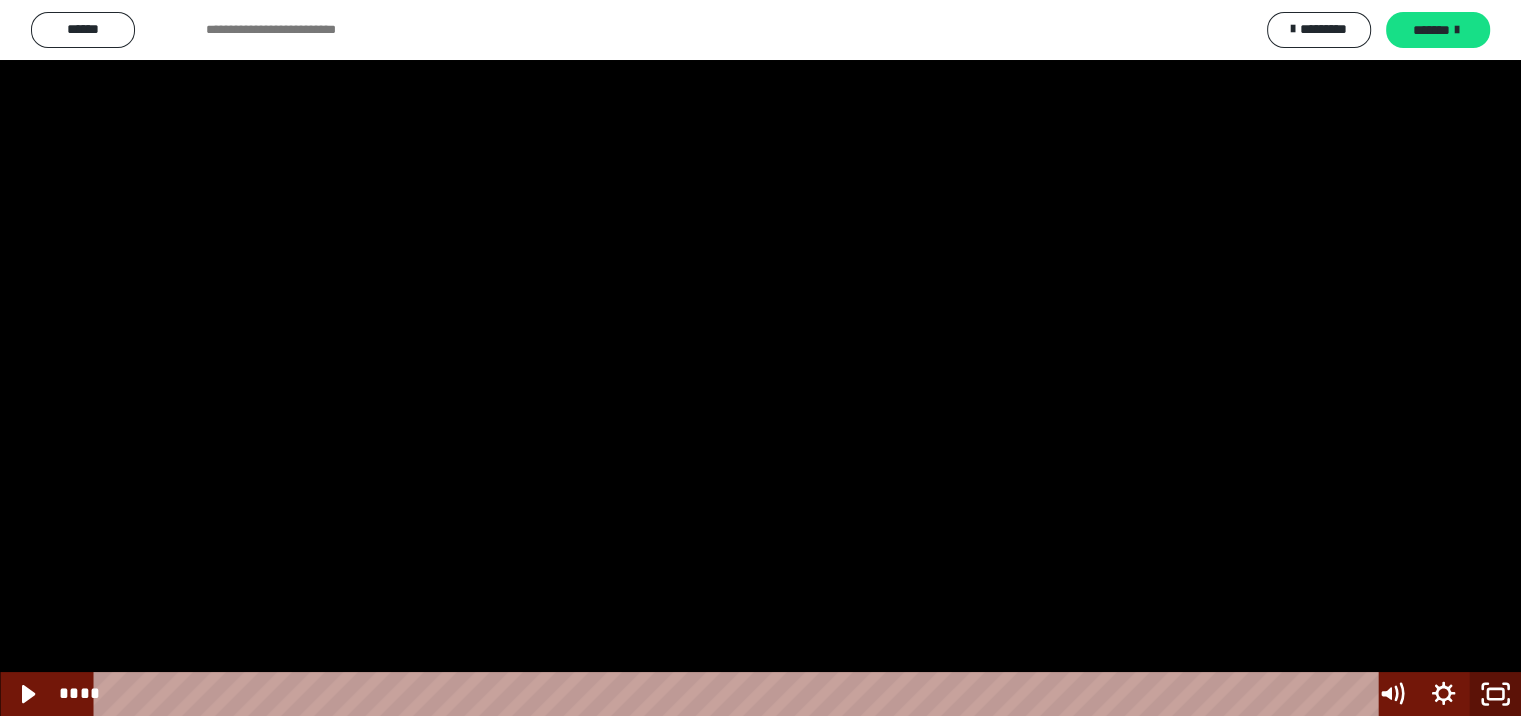 scroll, scrollTop: 2399, scrollLeft: 0, axis: vertical 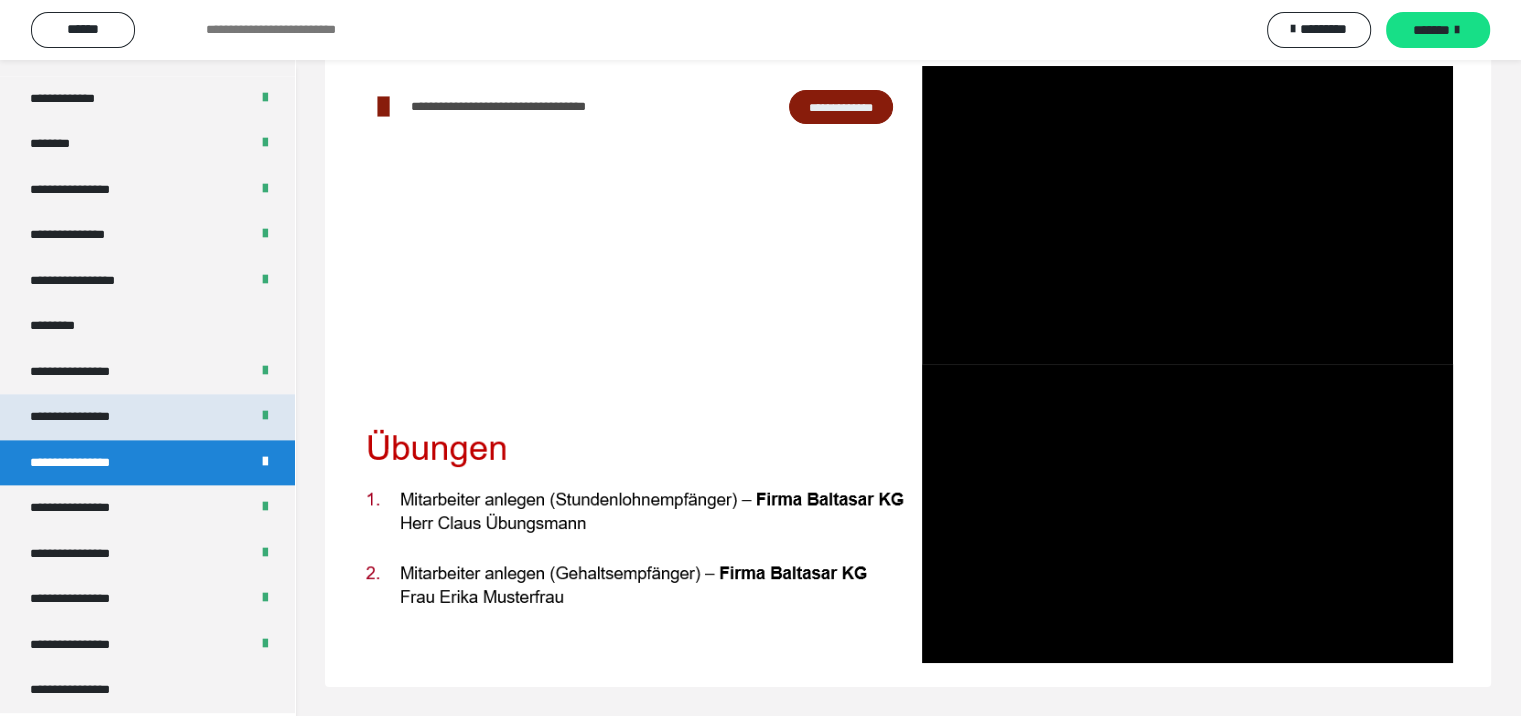 click on "**********" at bounding box center (147, 417) 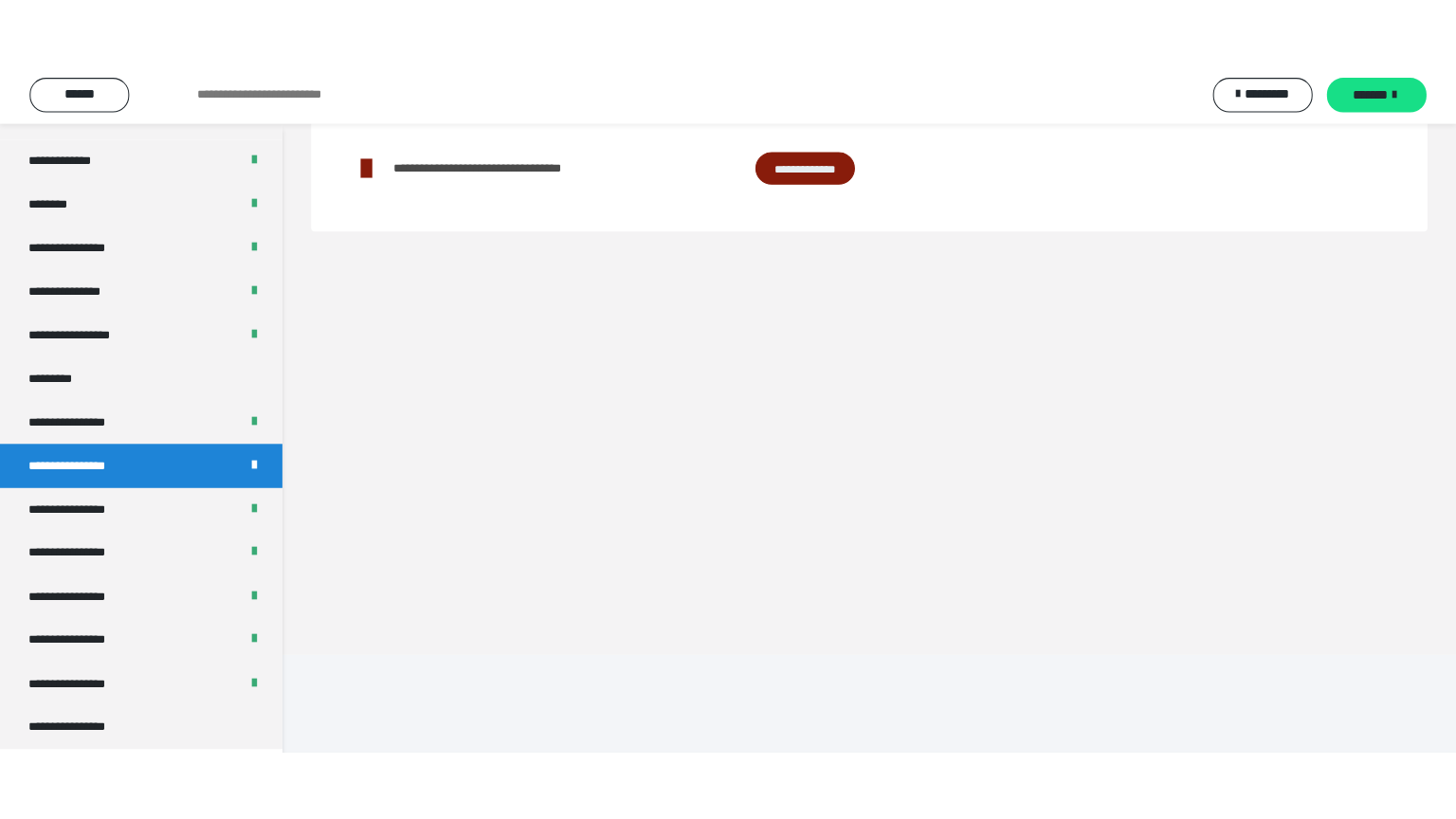 scroll, scrollTop: 57, scrollLeft: 0, axis: vertical 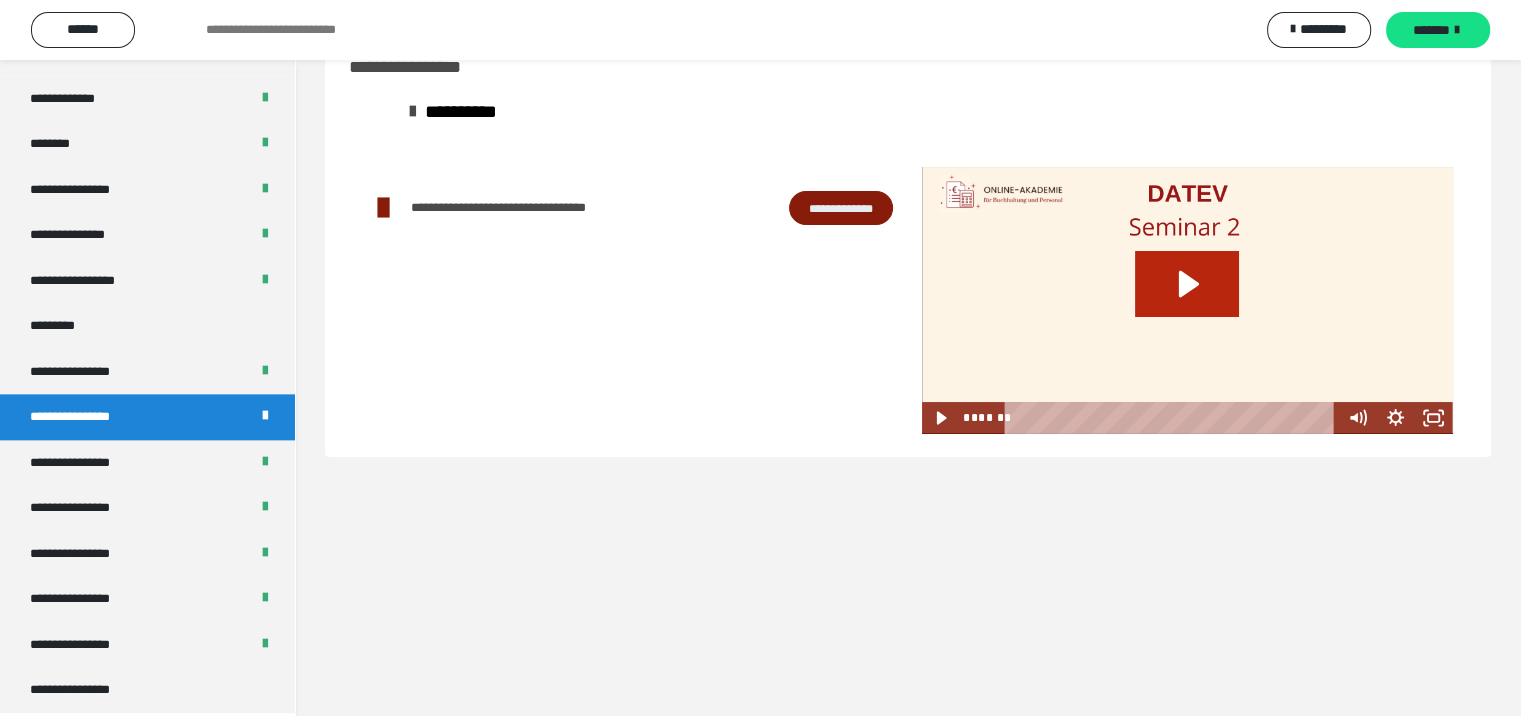 click 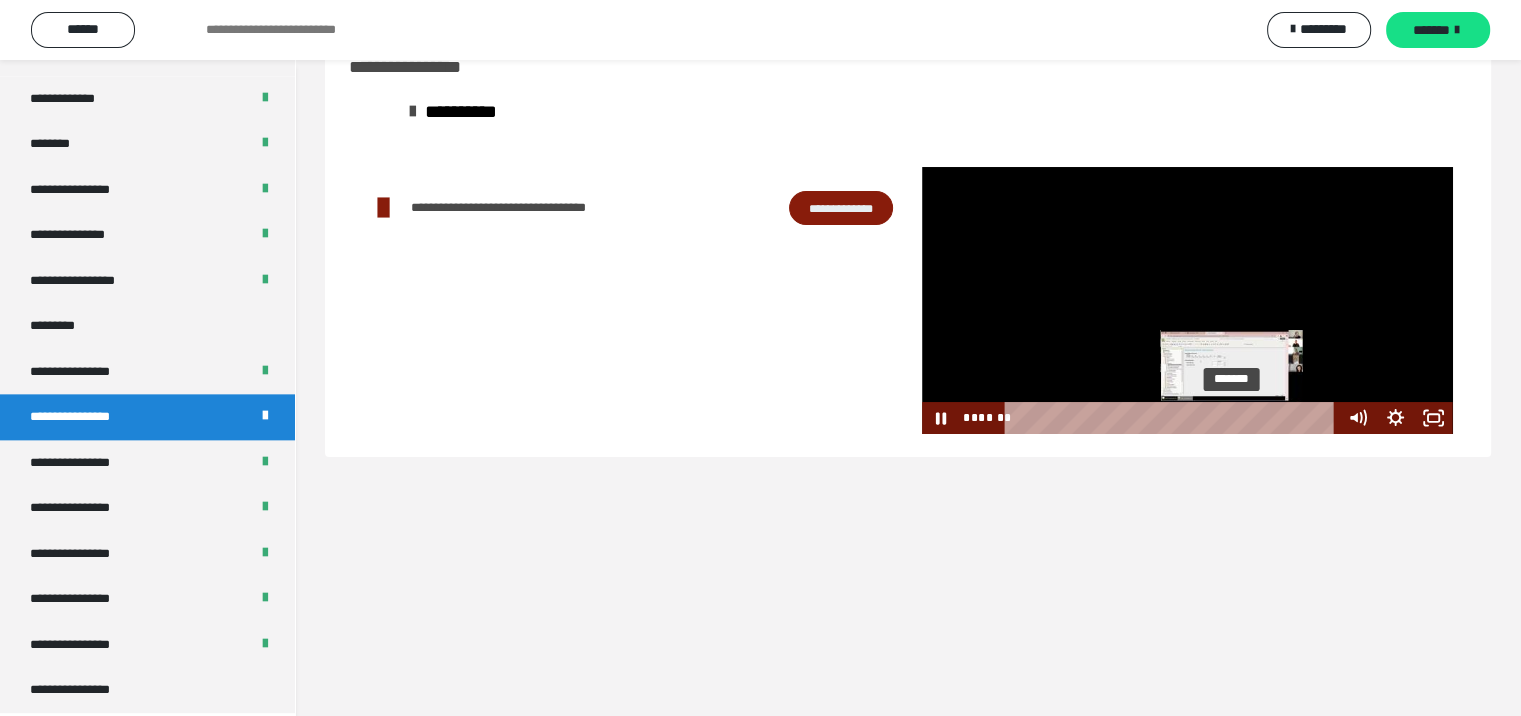 click on "*******" at bounding box center (1174, 418) 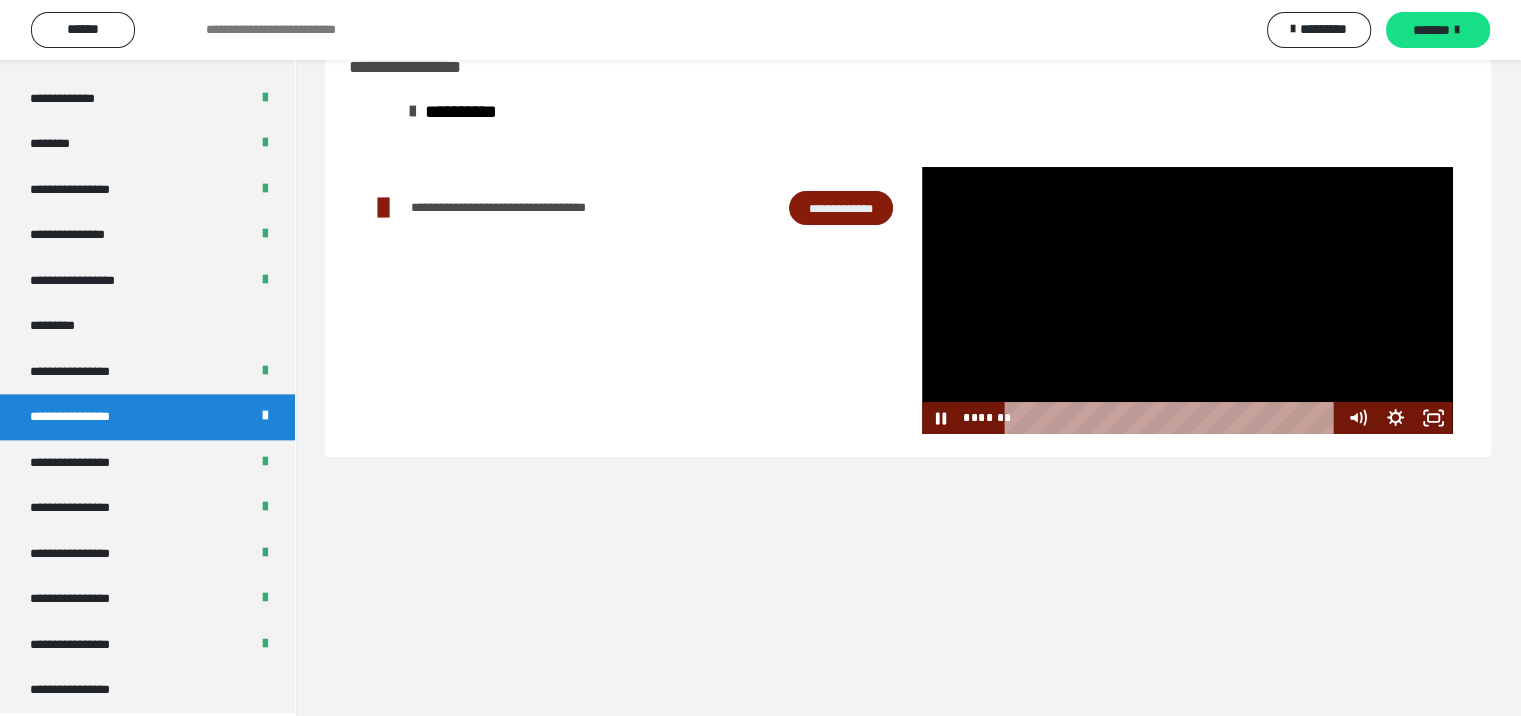 click at bounding box center [1187, 300] 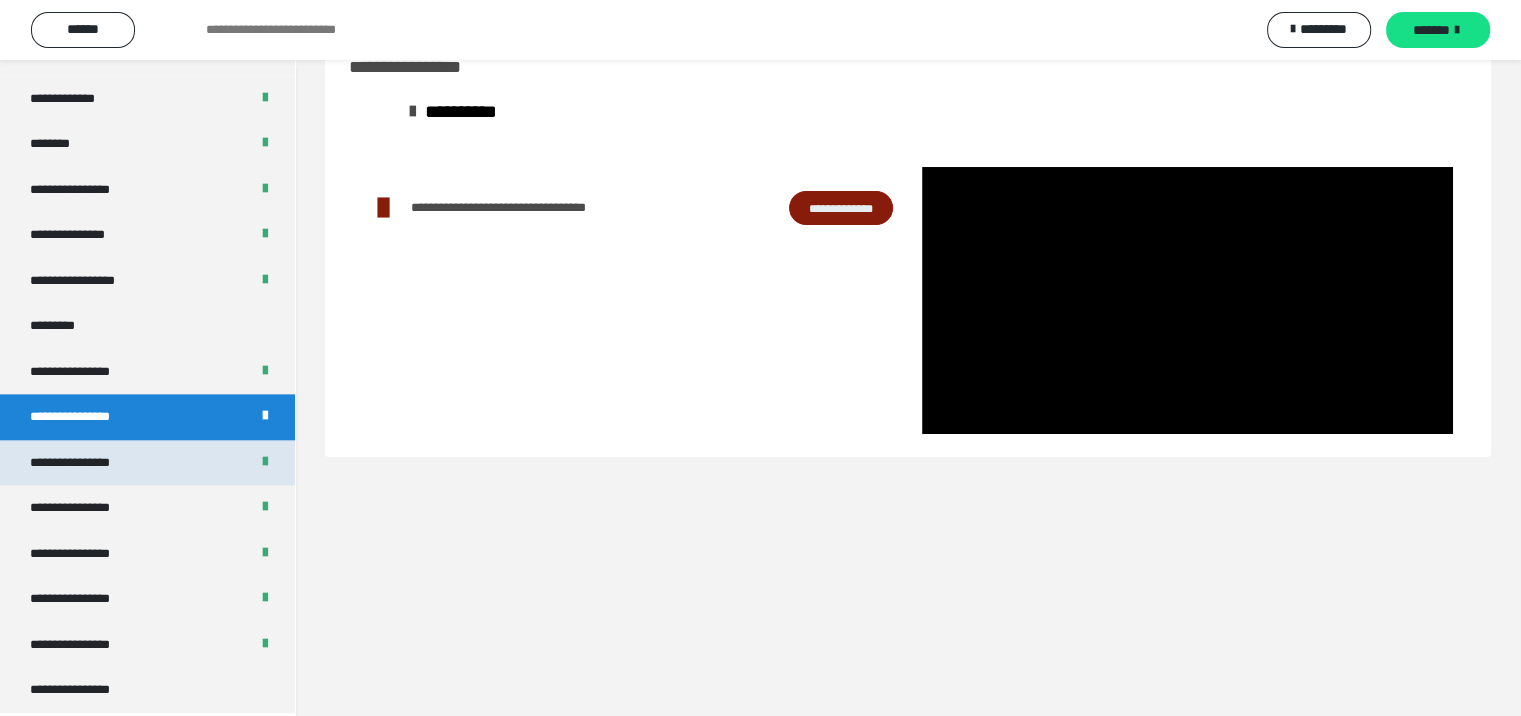 click on "**********" at bounding box center (87, 463) 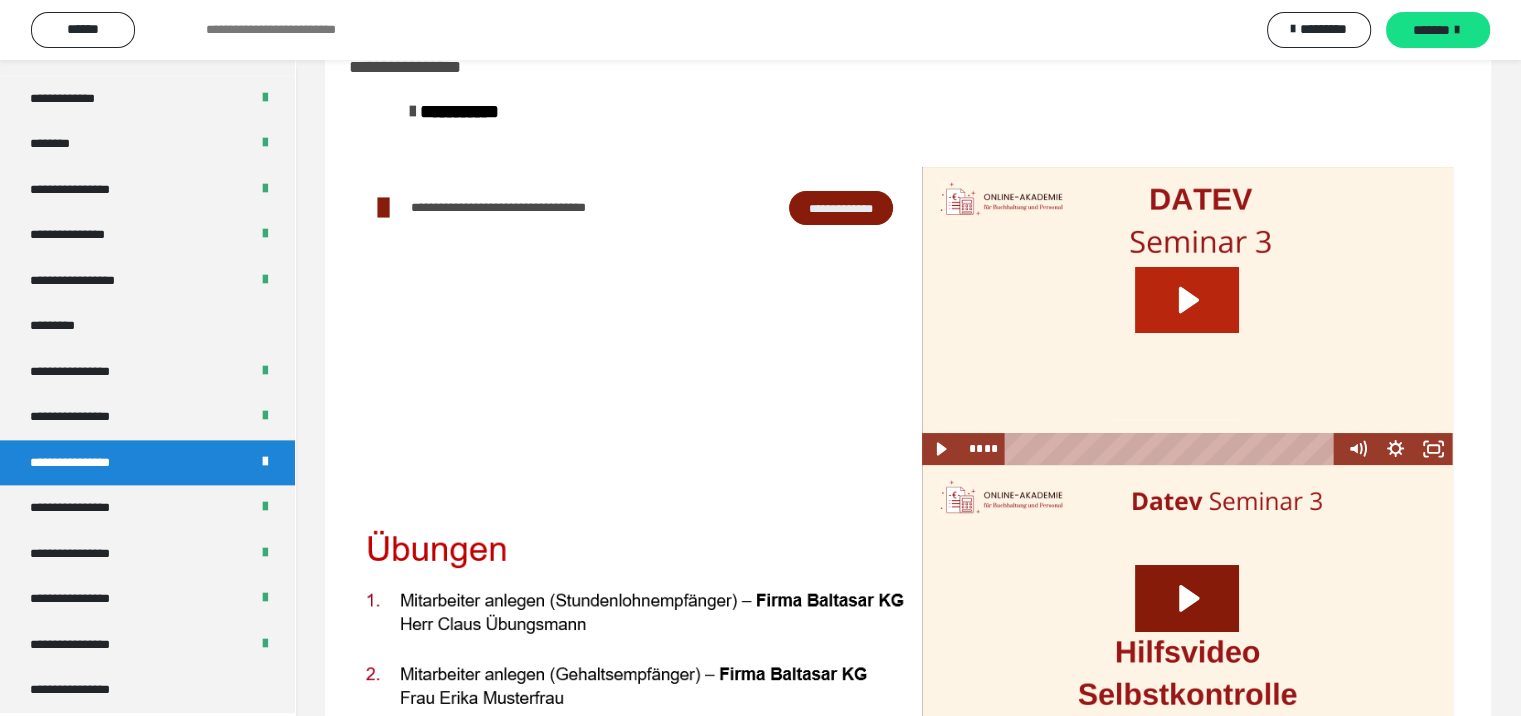 click 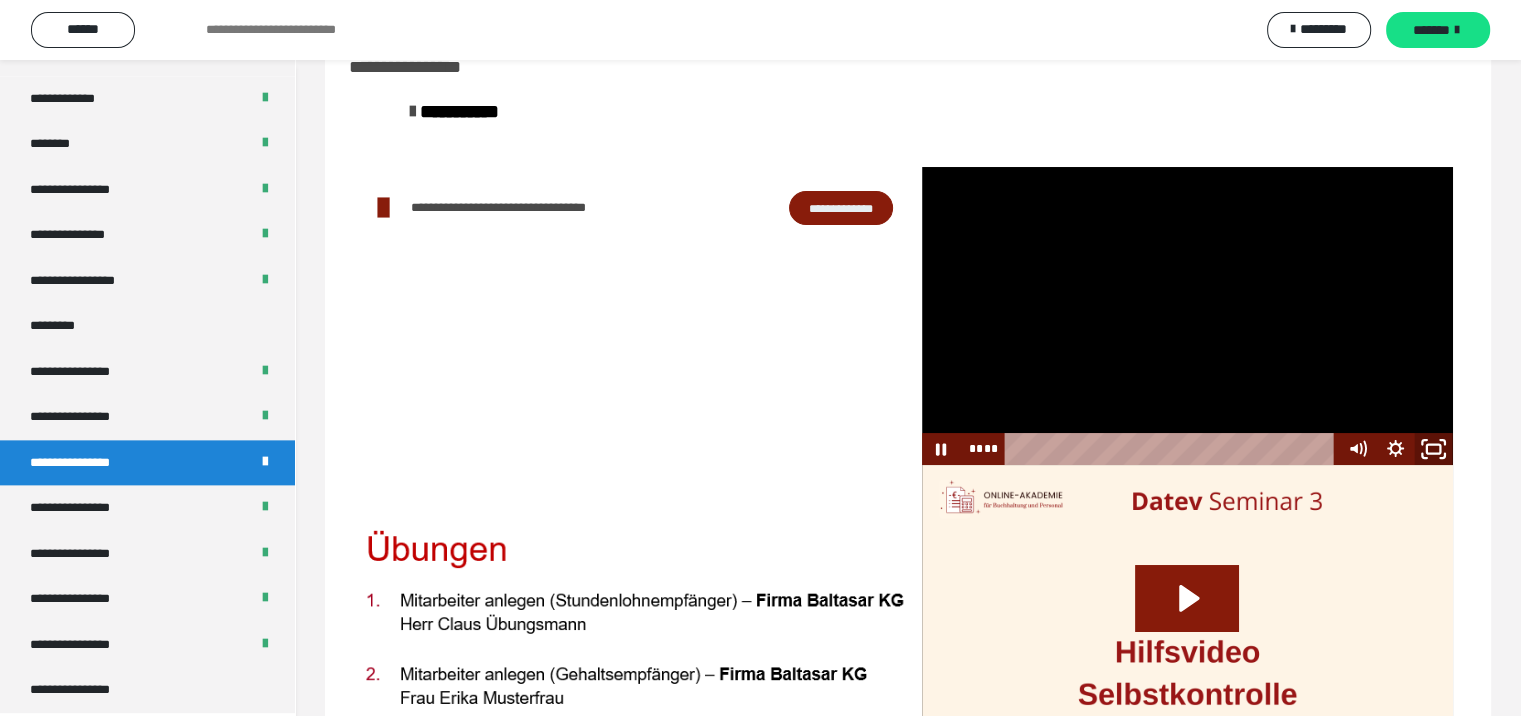 click 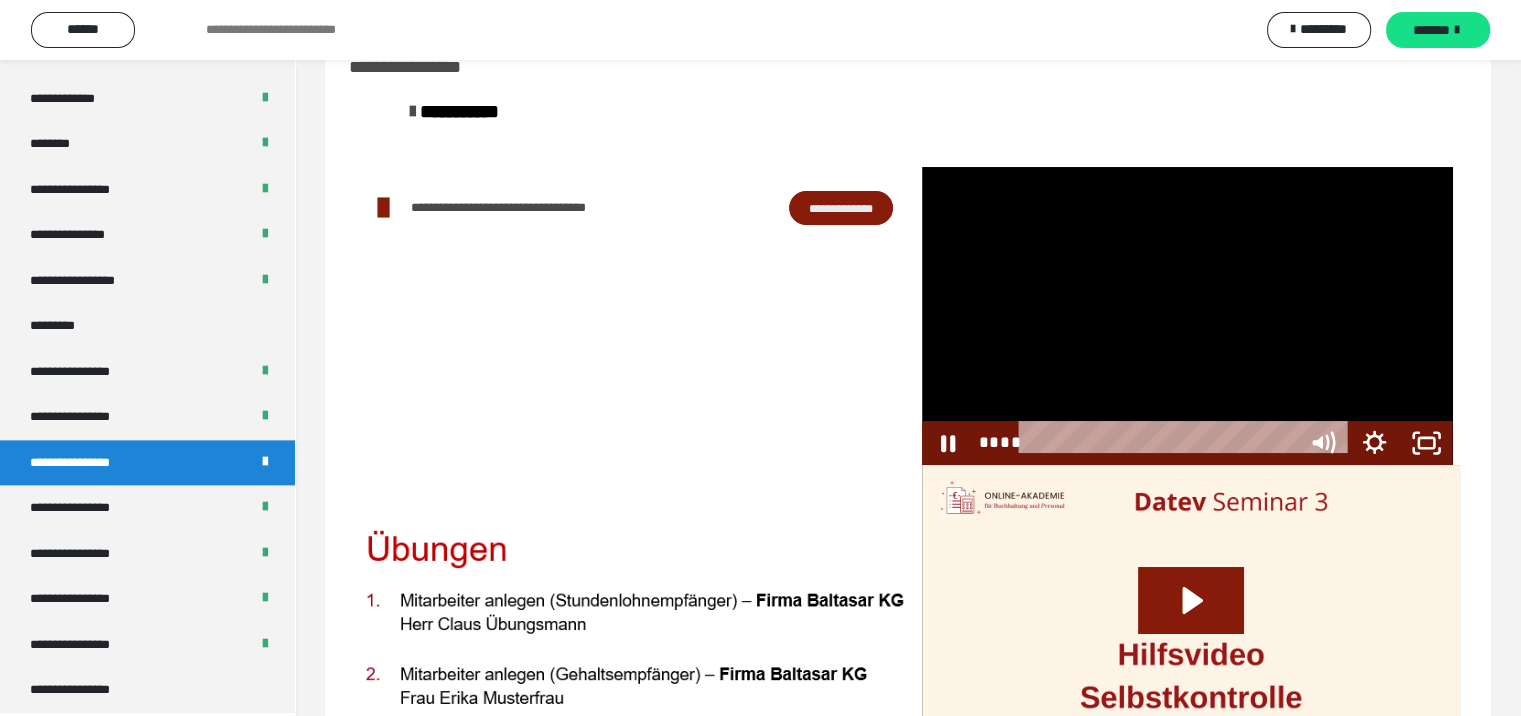 scroll, scrollTop: 2251, scrollLeft: 0, axis: vertical 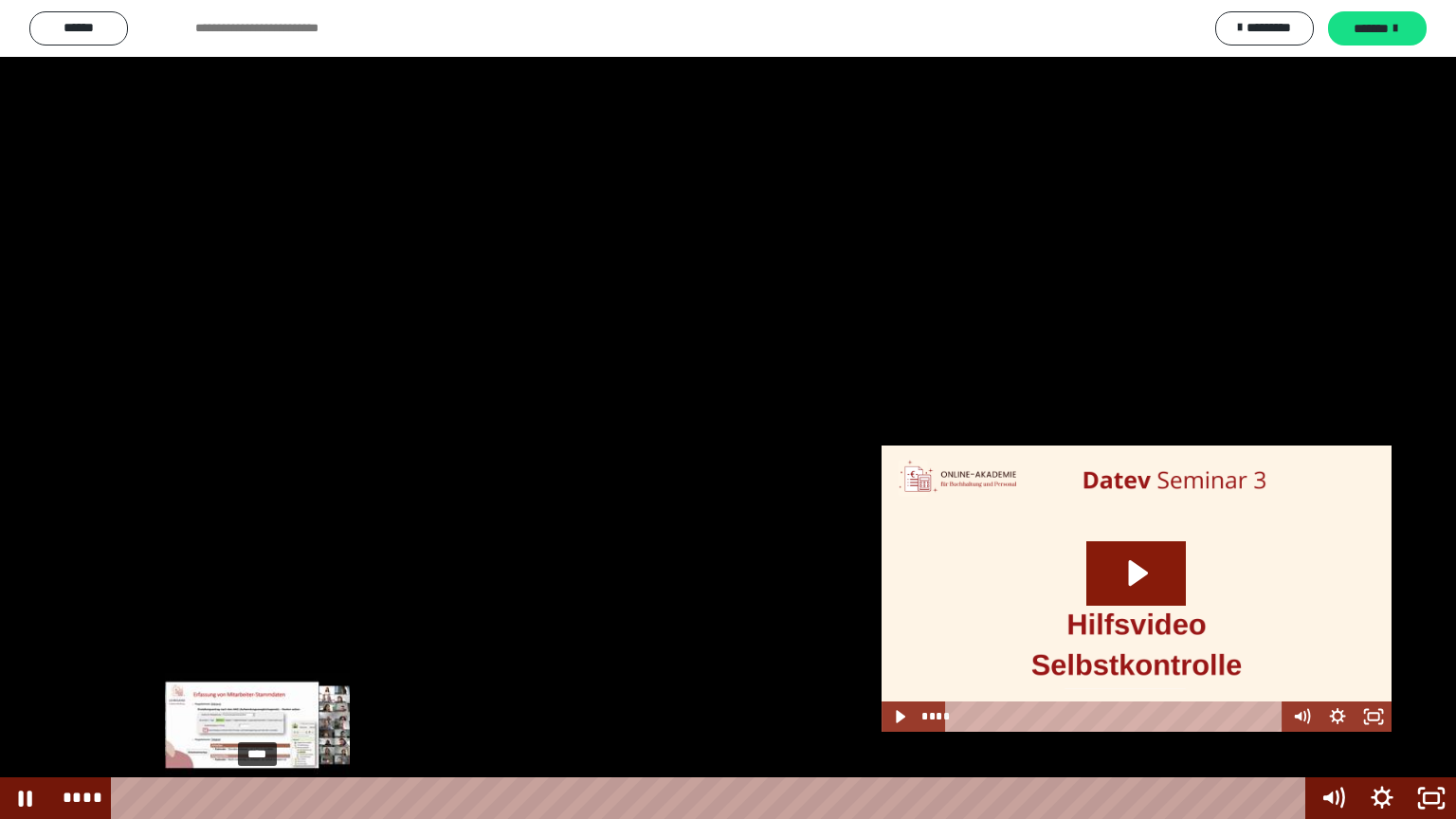 click on "****" at bounding box center (712, 798) 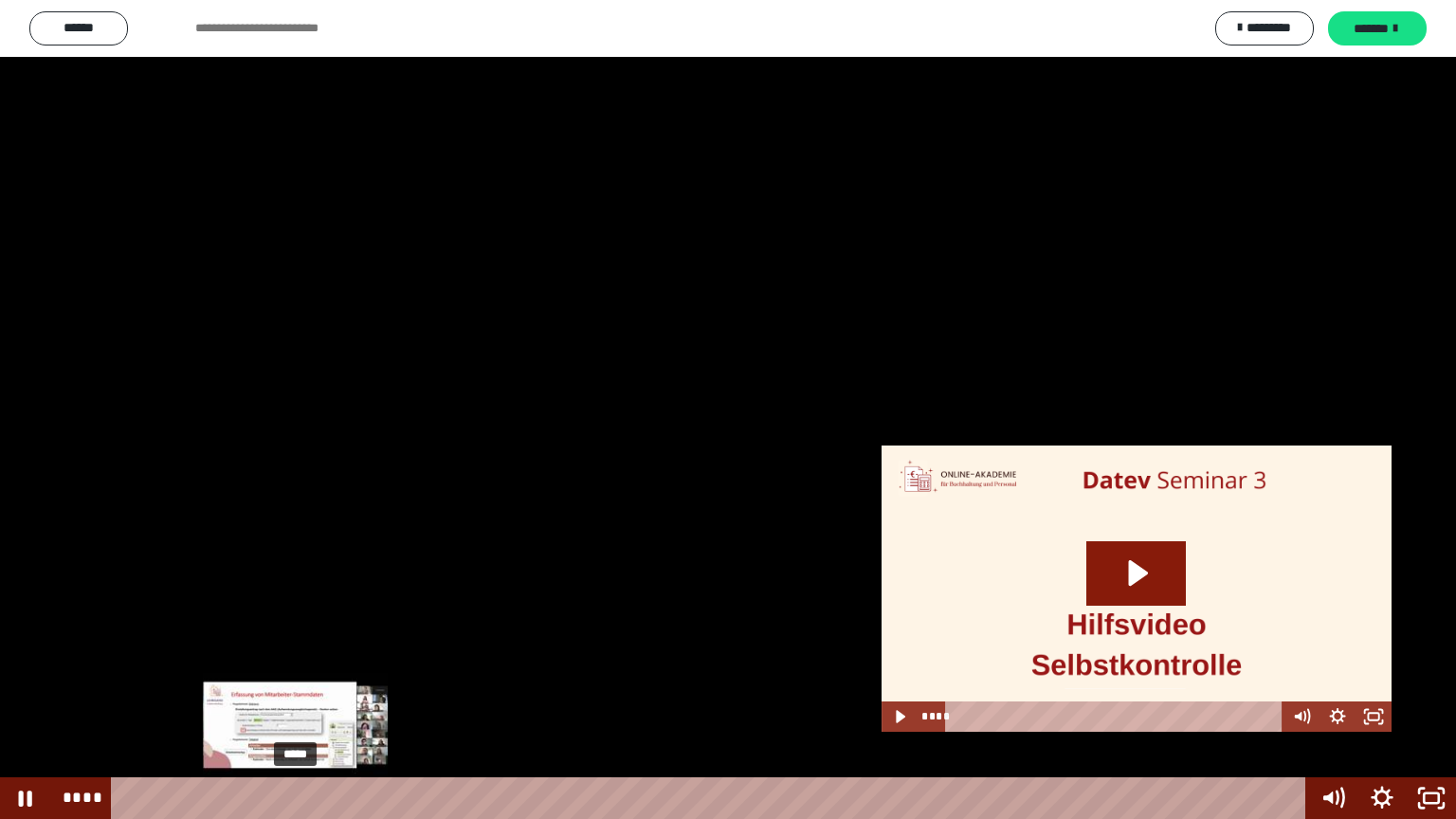 click on "*****" at bounding box center (712, 798) 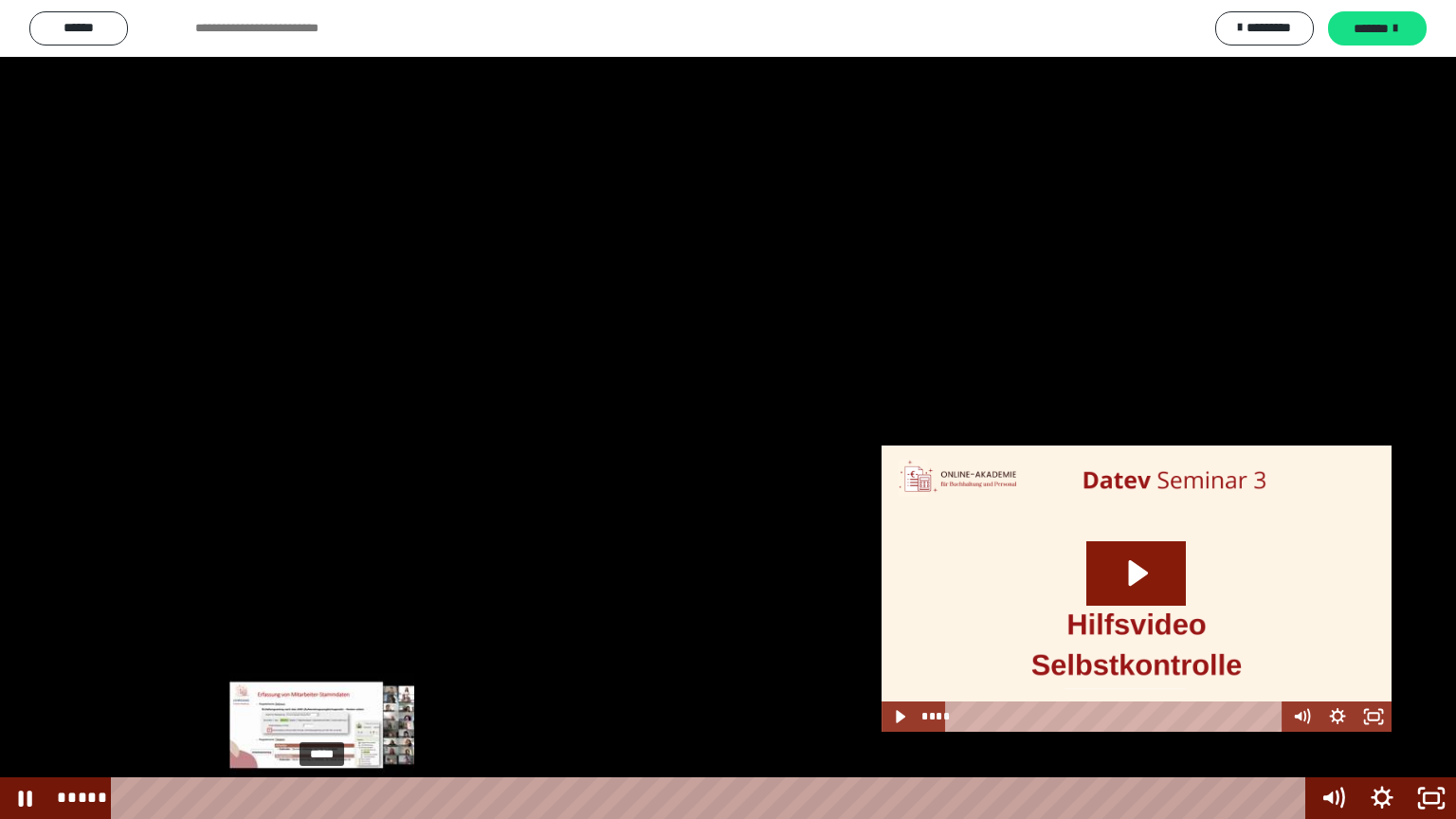 click on "*****" at bounding box center (712, 798) 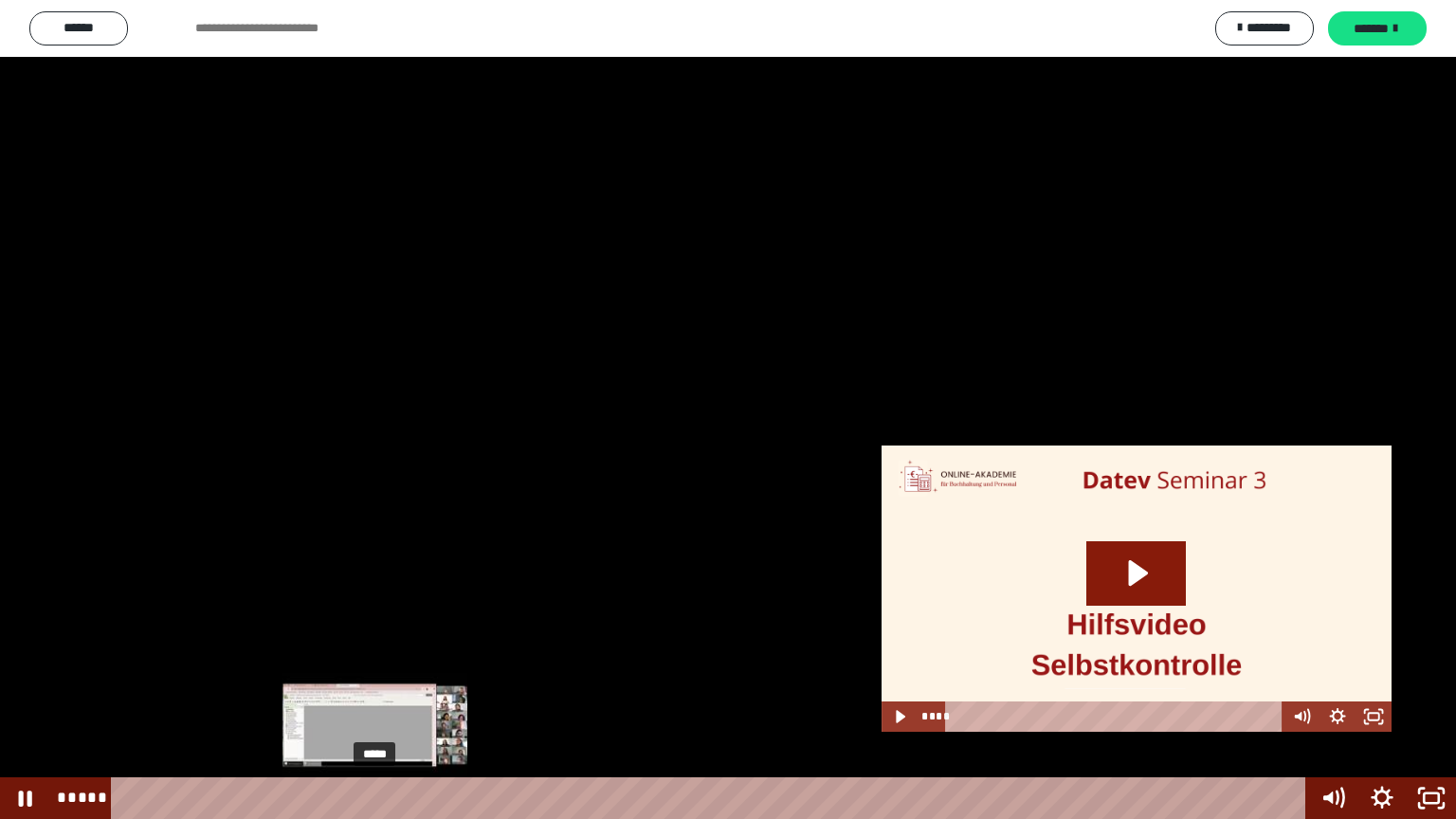 click on "*****" at bounding box center (712, 798) 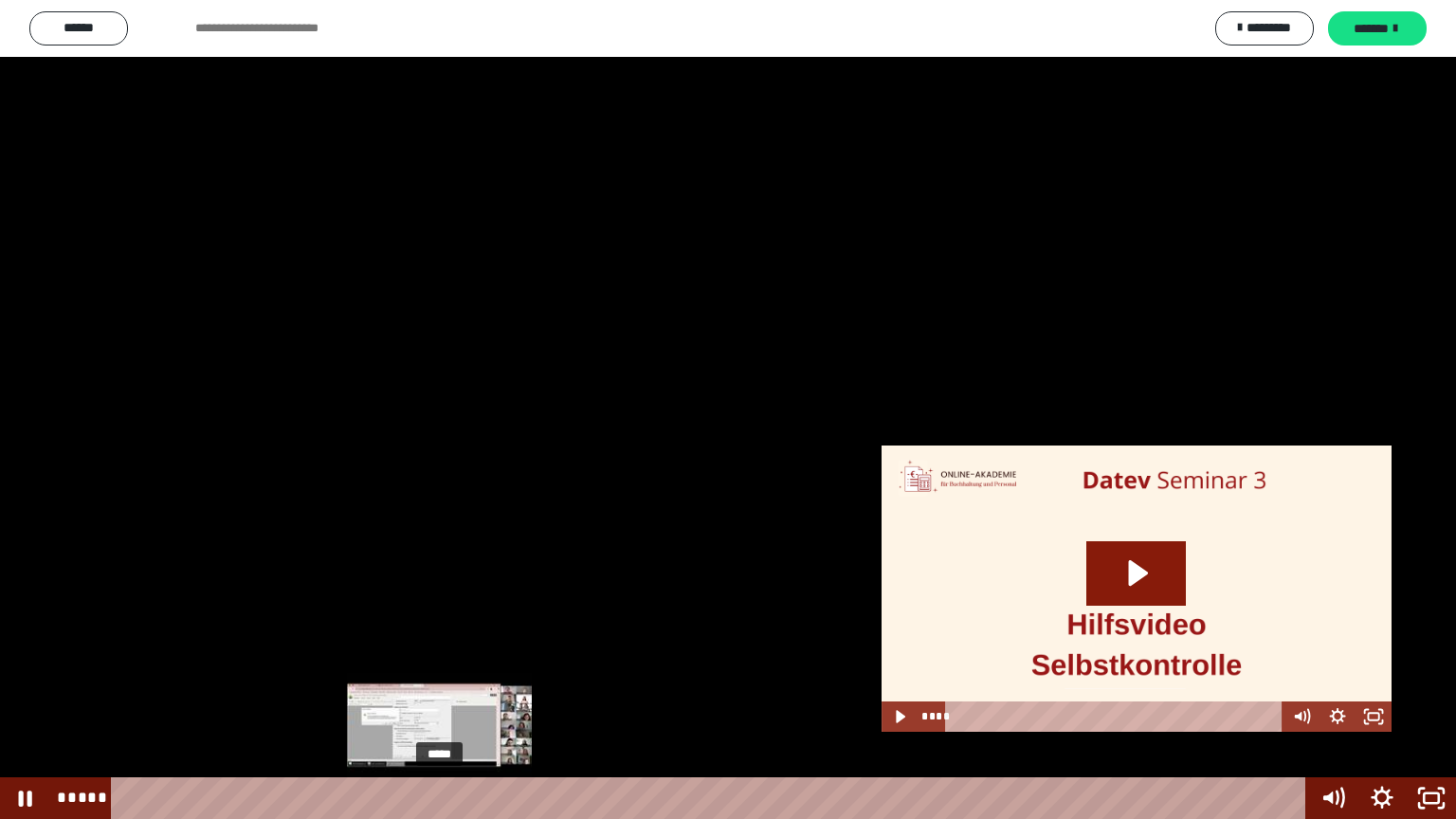 click on "*****" at bounding box center (712, 798) 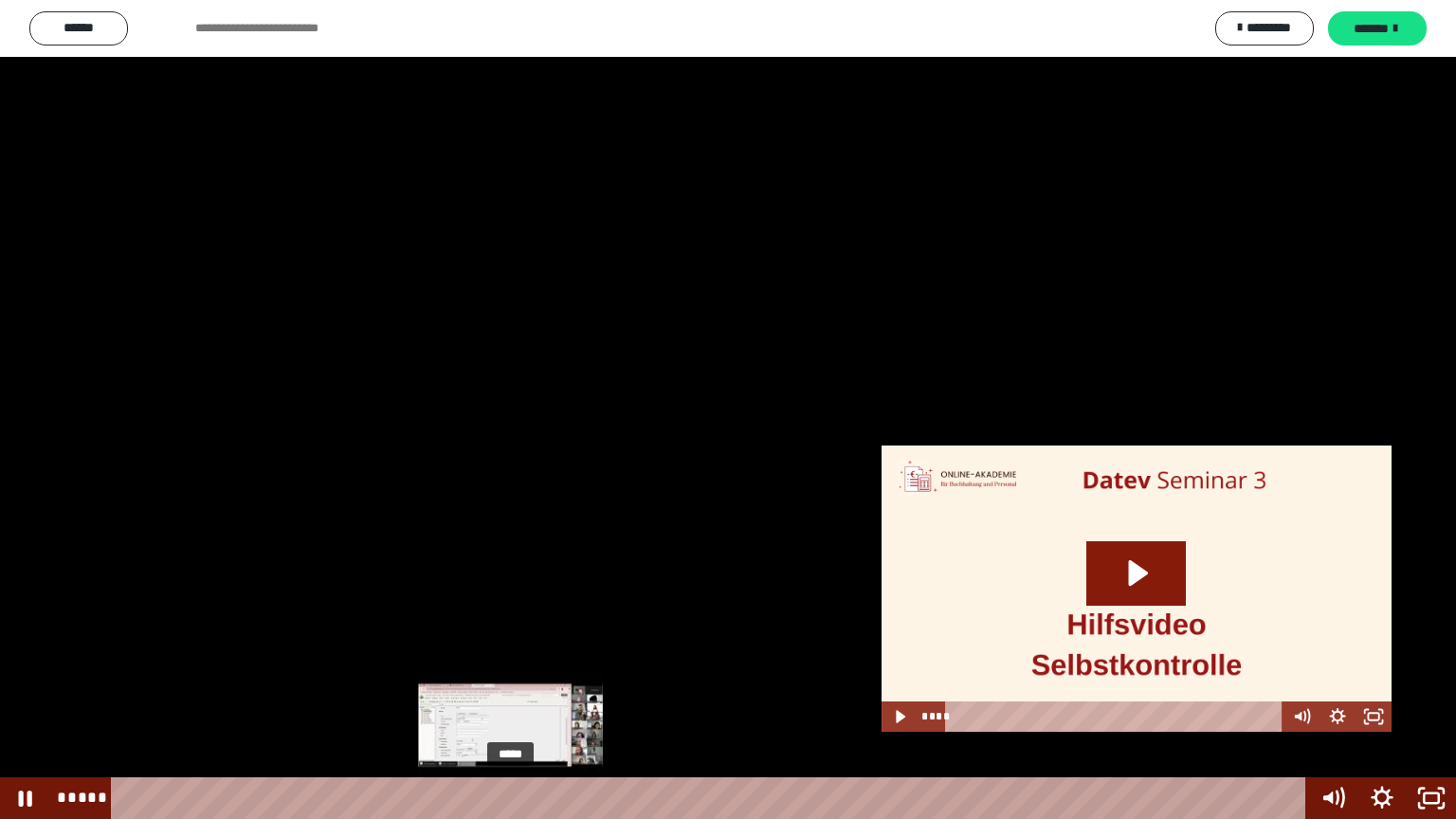 click on "*****" at bounding box center (712, 798) 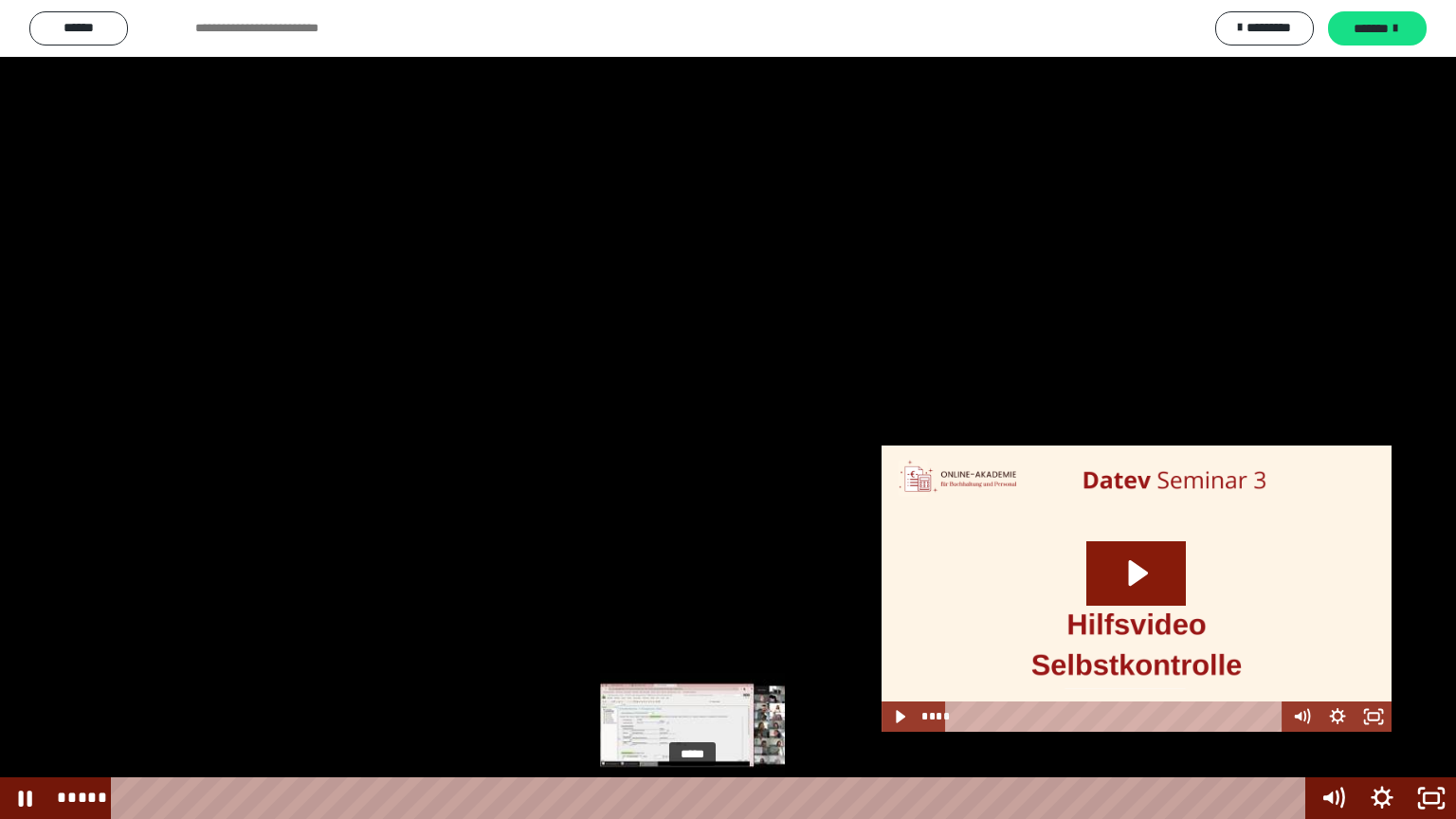 click on "*****" at bounding box center (712, 798) 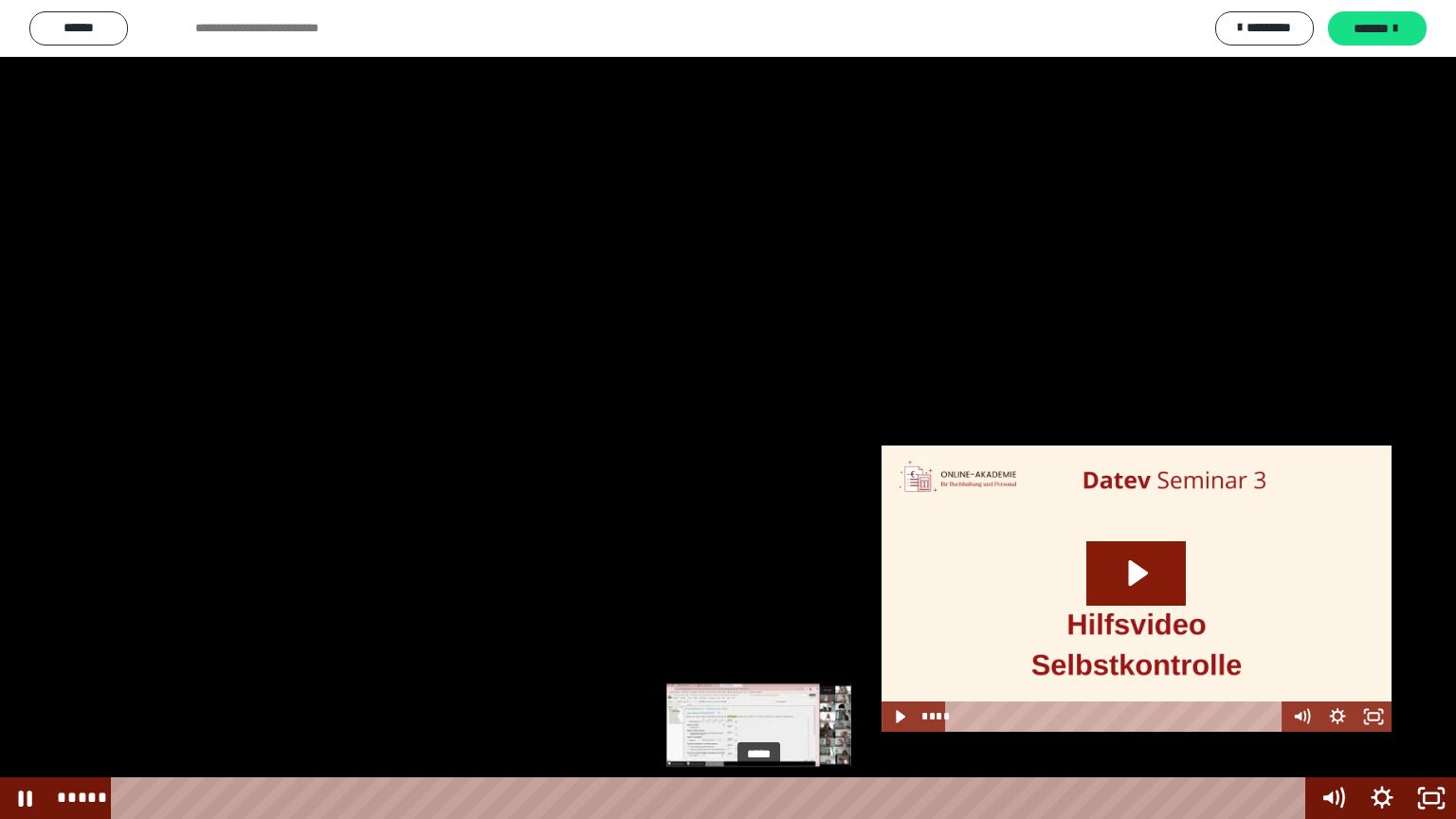 click on "*****" at bounding box center [712, 798] 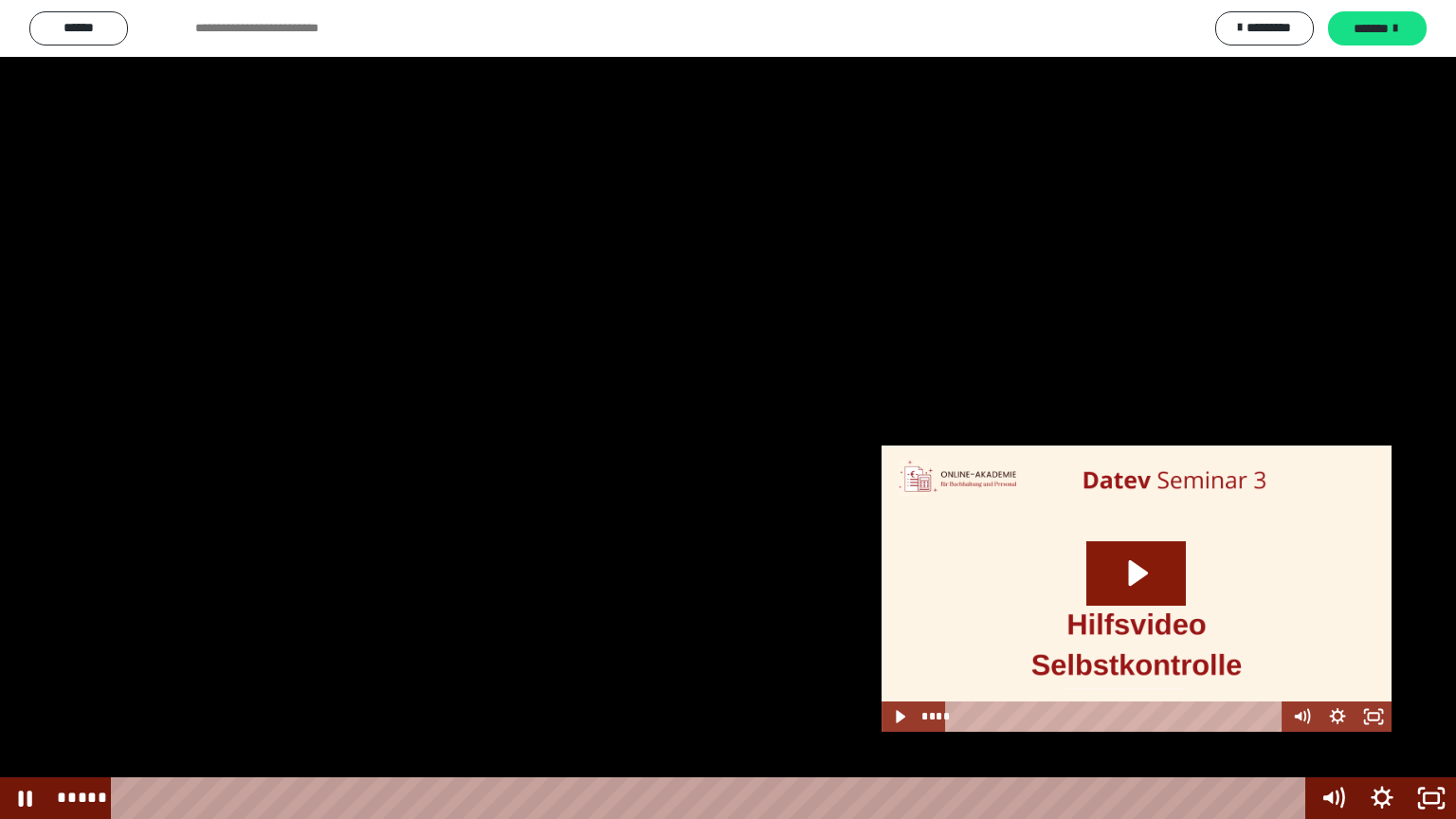 click at bounding box center [728, 410] 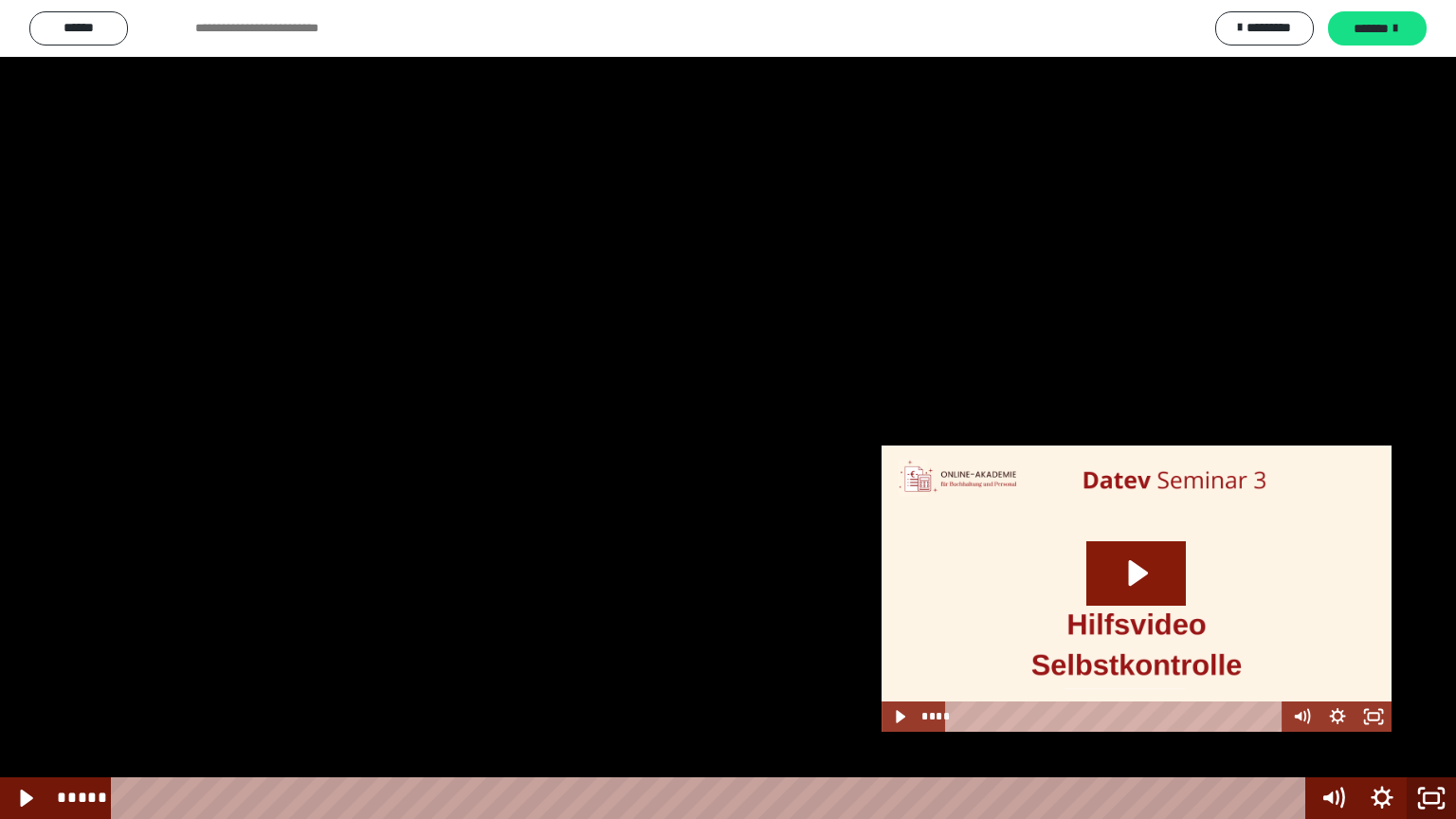 click 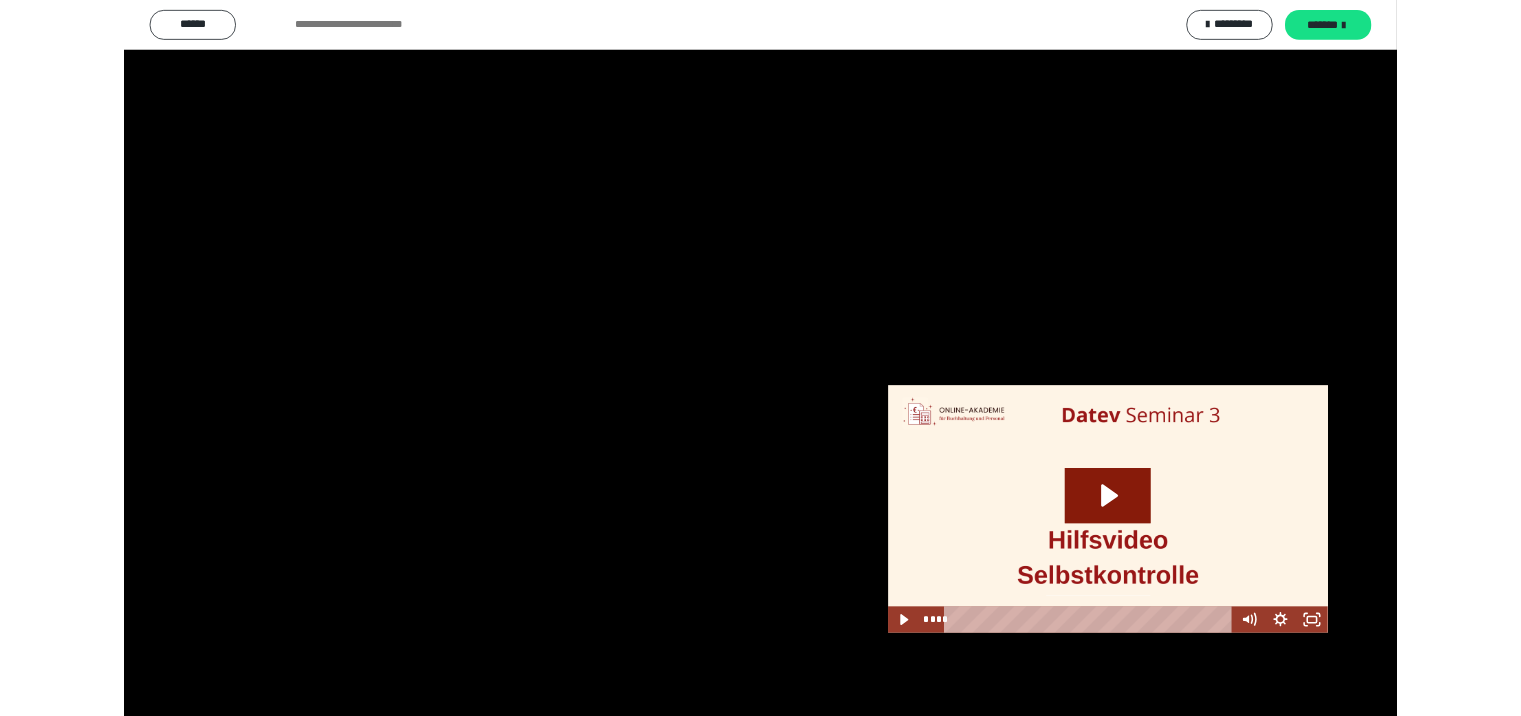 scroll, scrollTop: 2399, scrollLeft: 0, axis: vertical 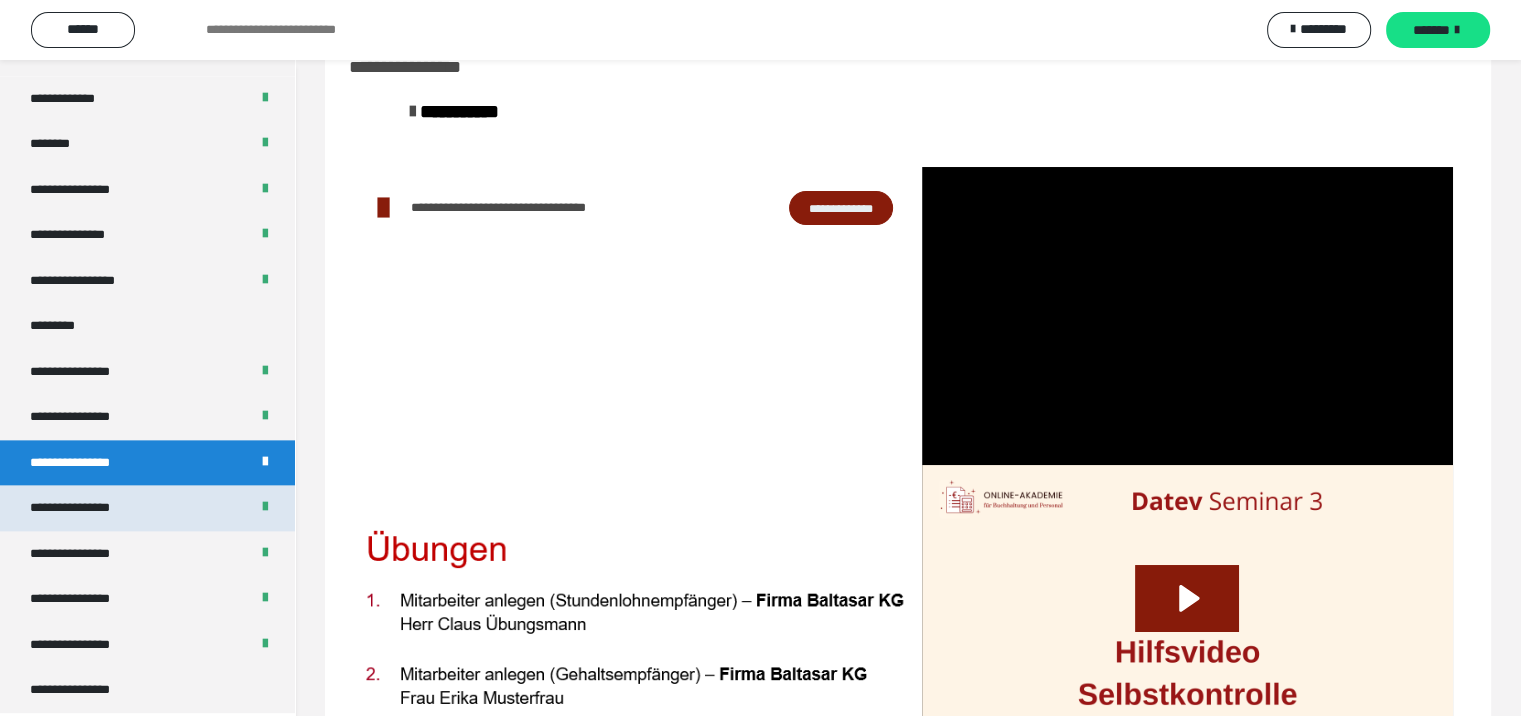 click on "**********" at bounding box center [87, 508] 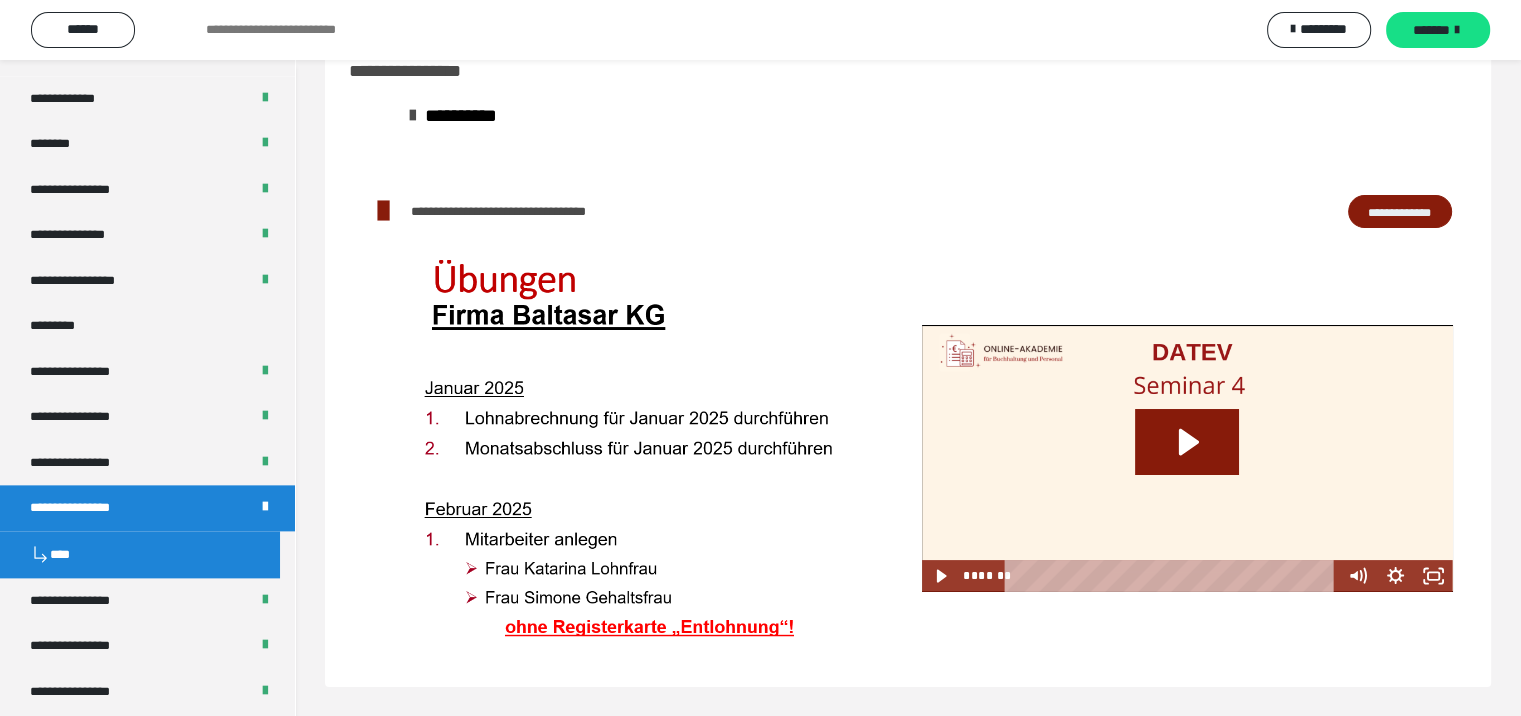scroll, scrollTop: 171, scrollLeft: 0, axis: vertical 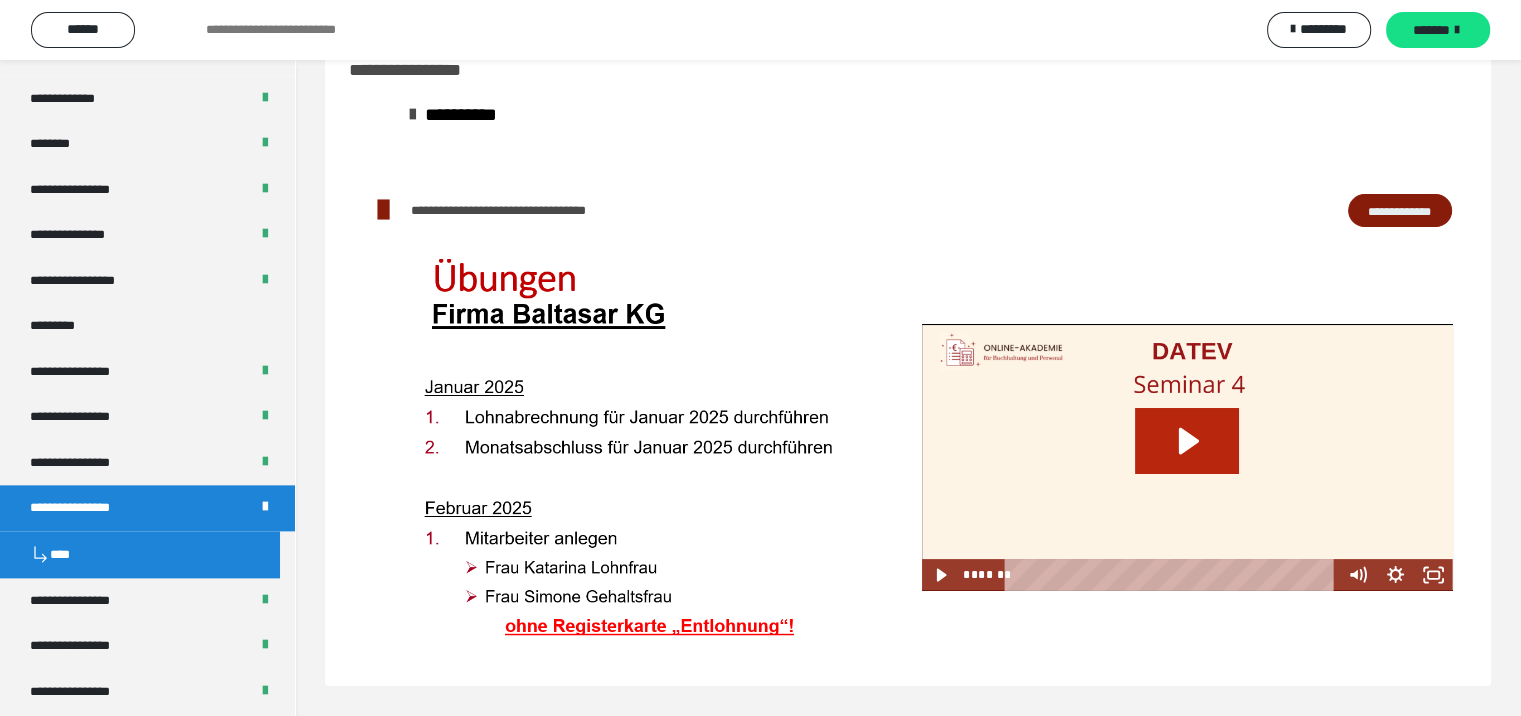 click 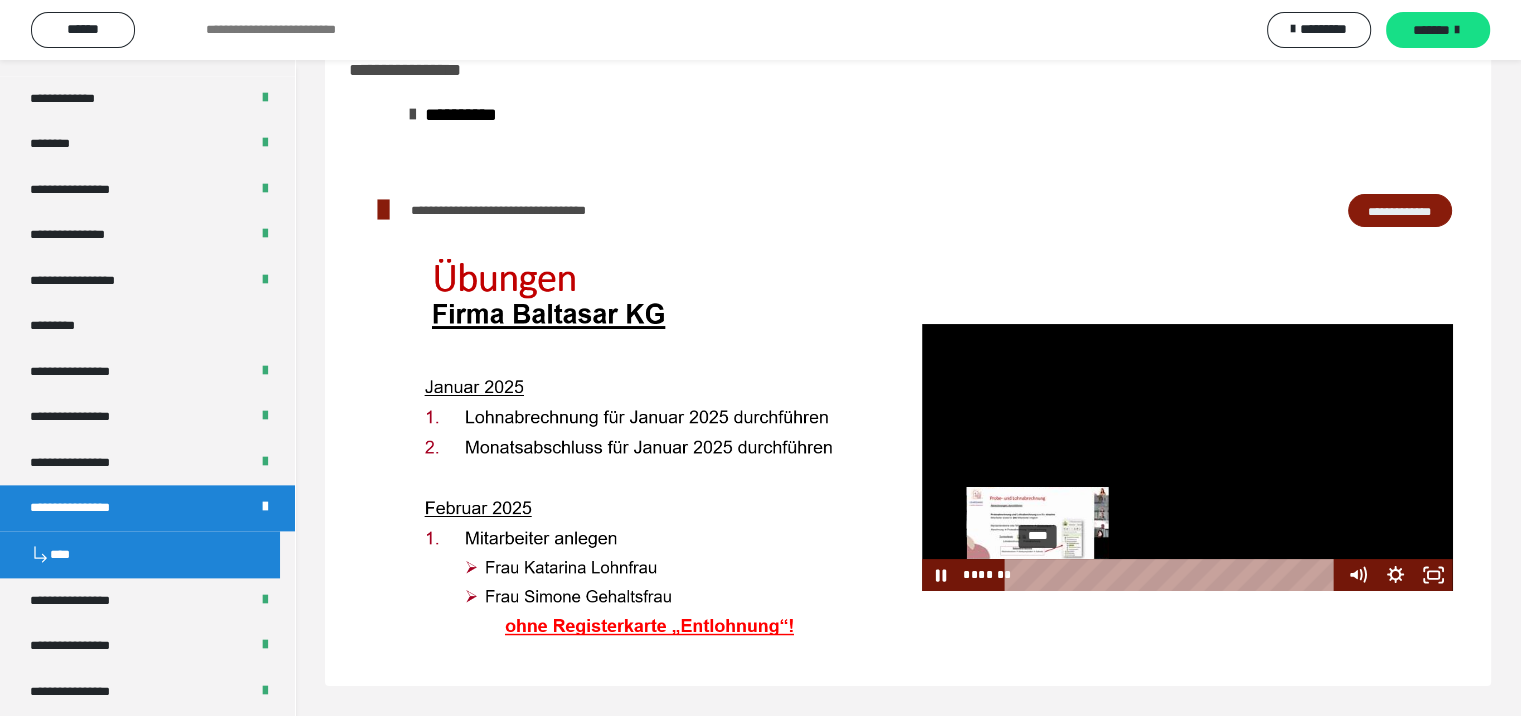 click on "****" at bounding box center [1174, 575] 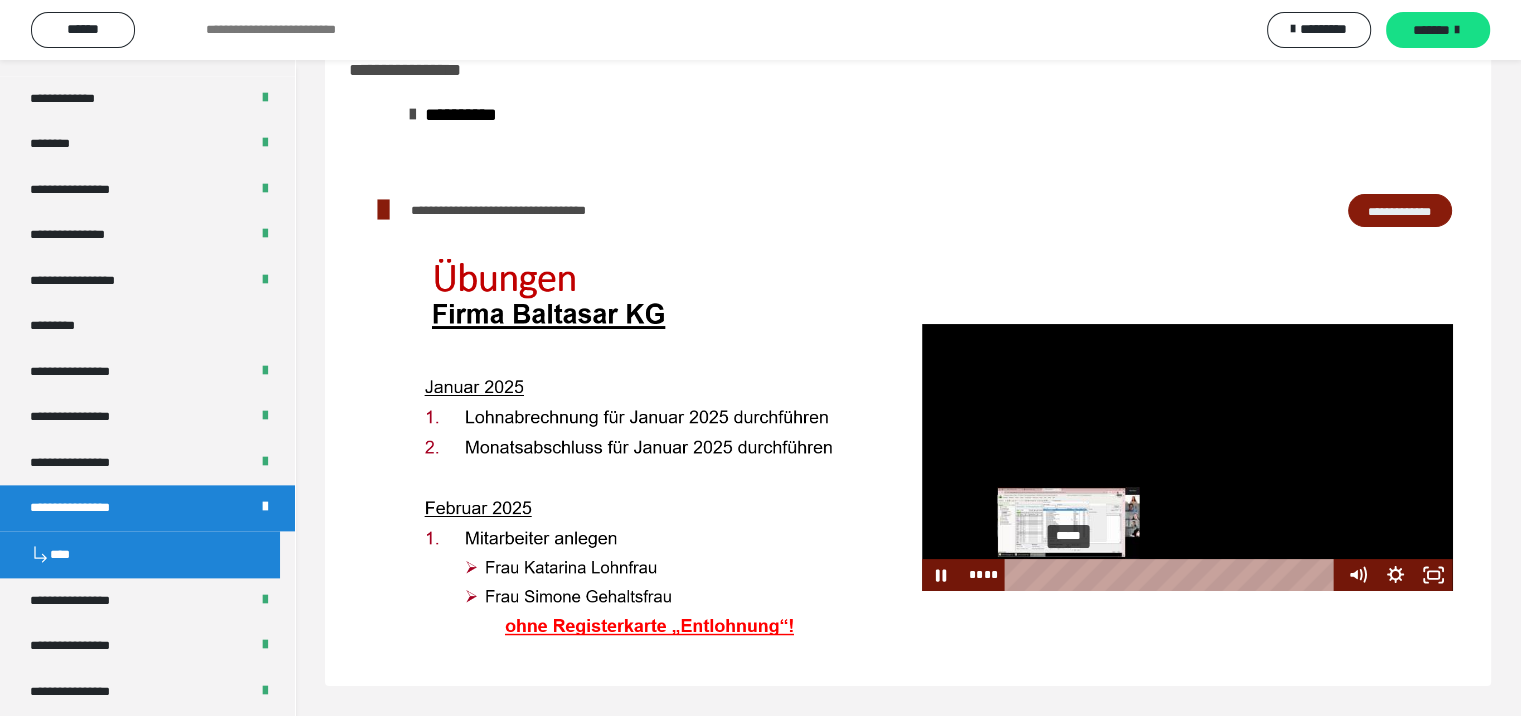 click on "*****" at bounding box center (1174, 575) 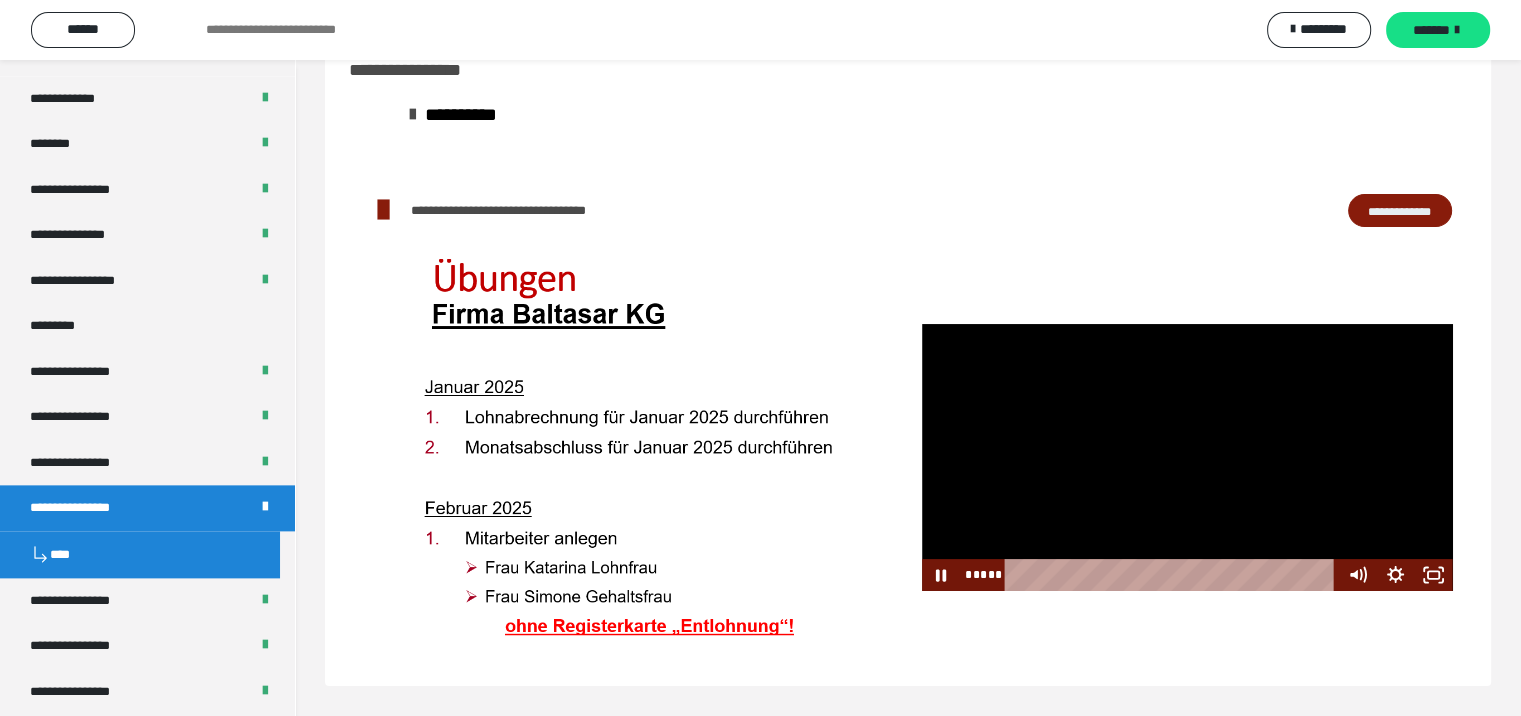 click at bounding box center [1187, 457] 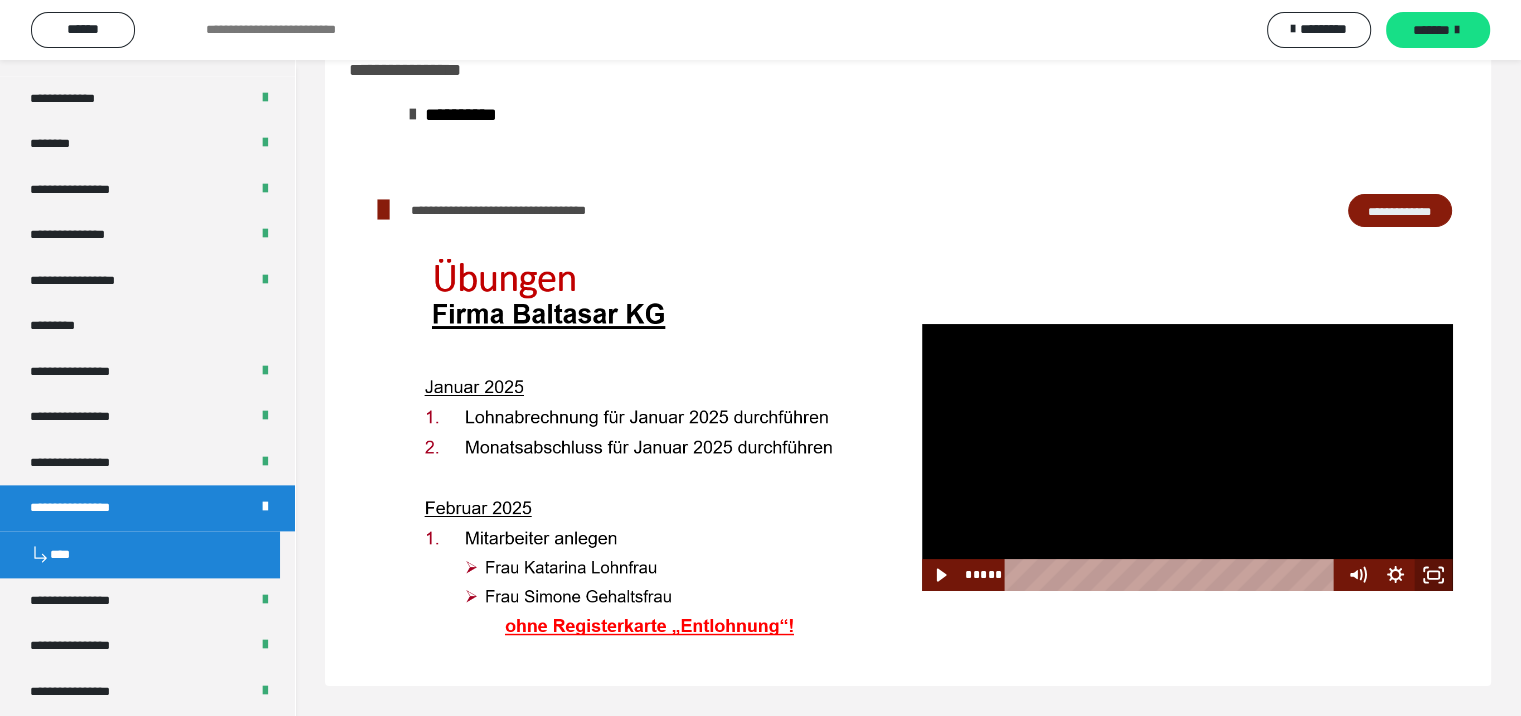 click 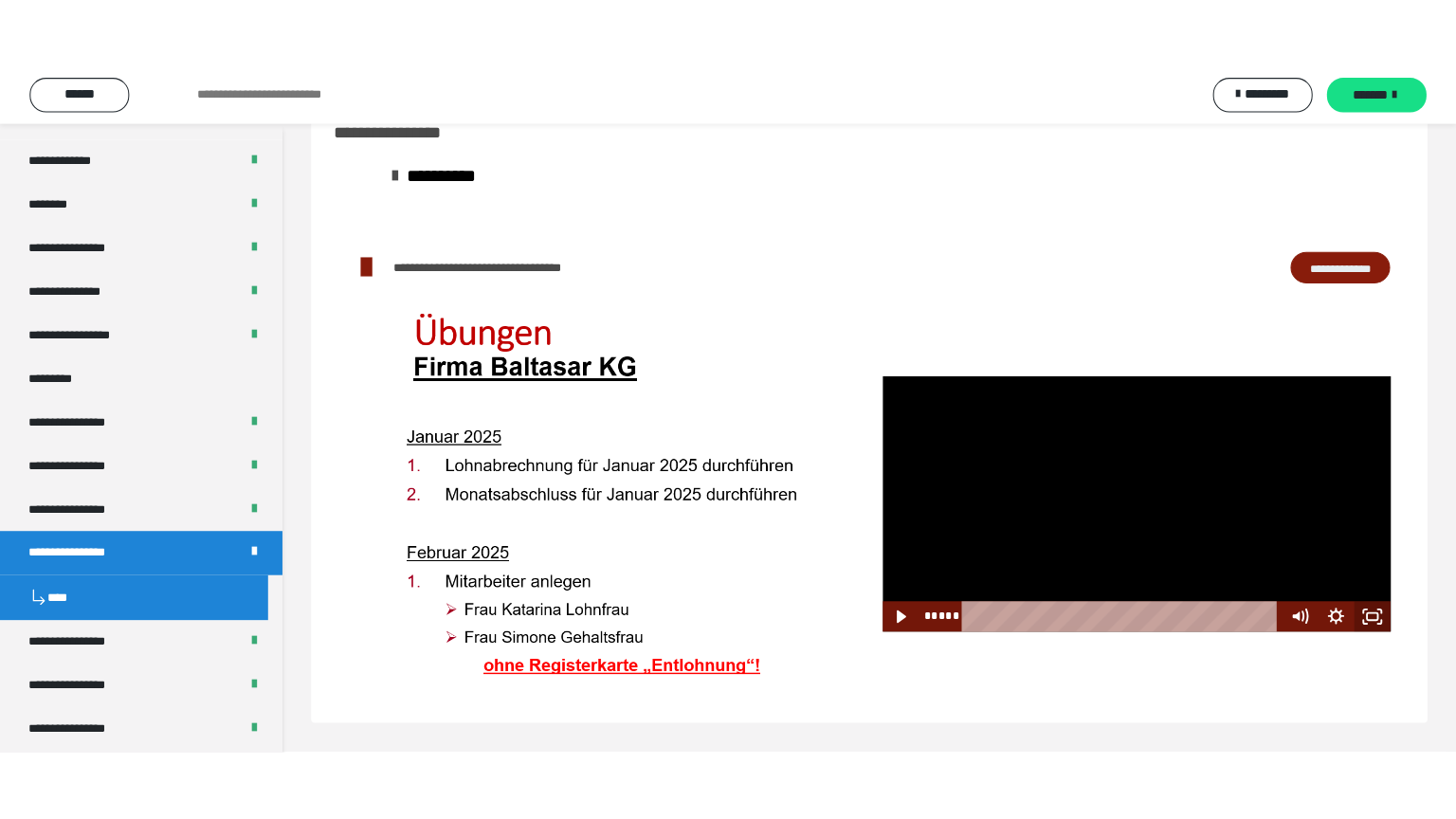 scroll, scrollTop: 57, scrollLeft: 0, axis: vertical 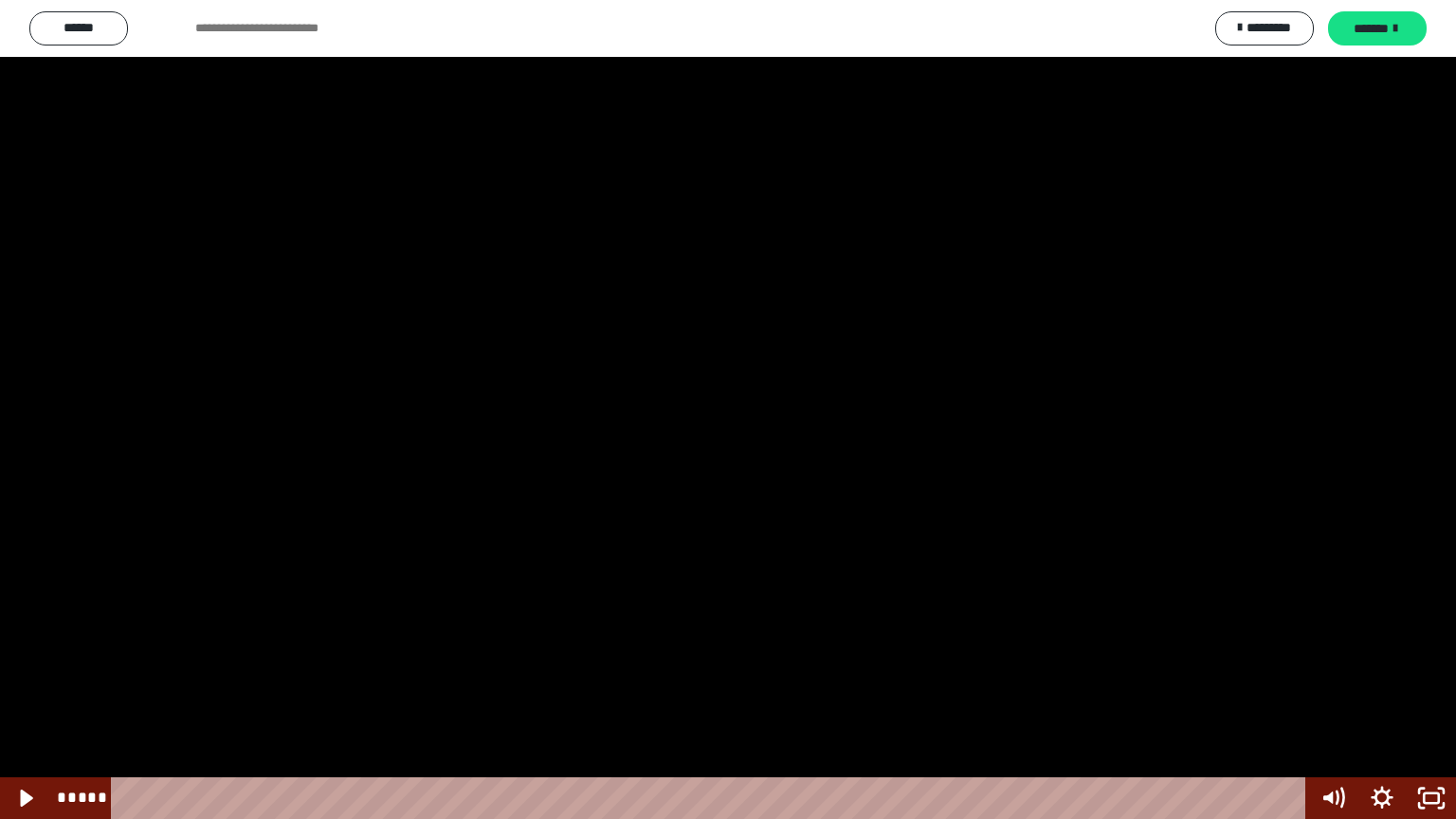 click at bounding box center [728, 410] 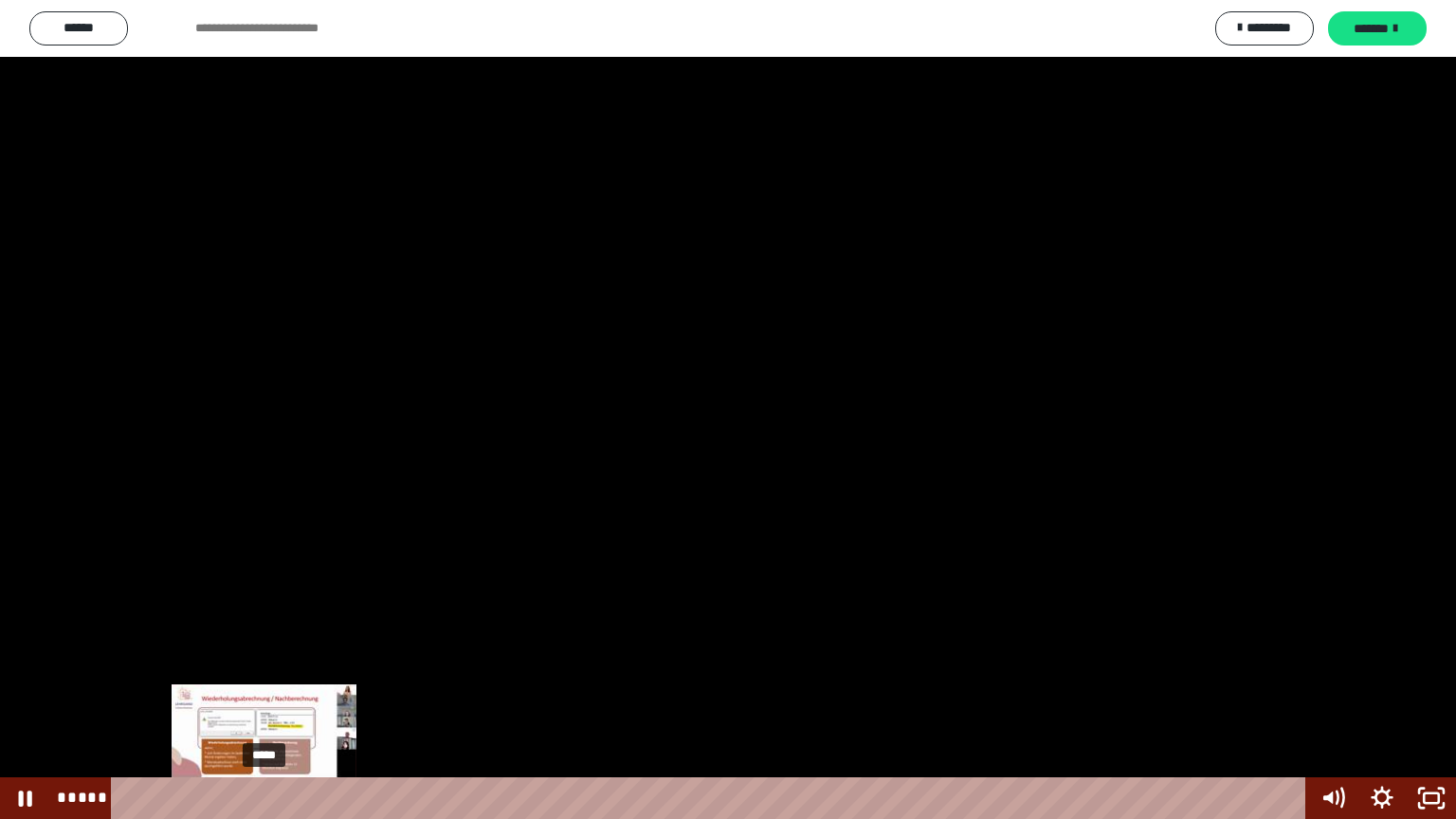 click on "*****" at bounding box center (712, 798) 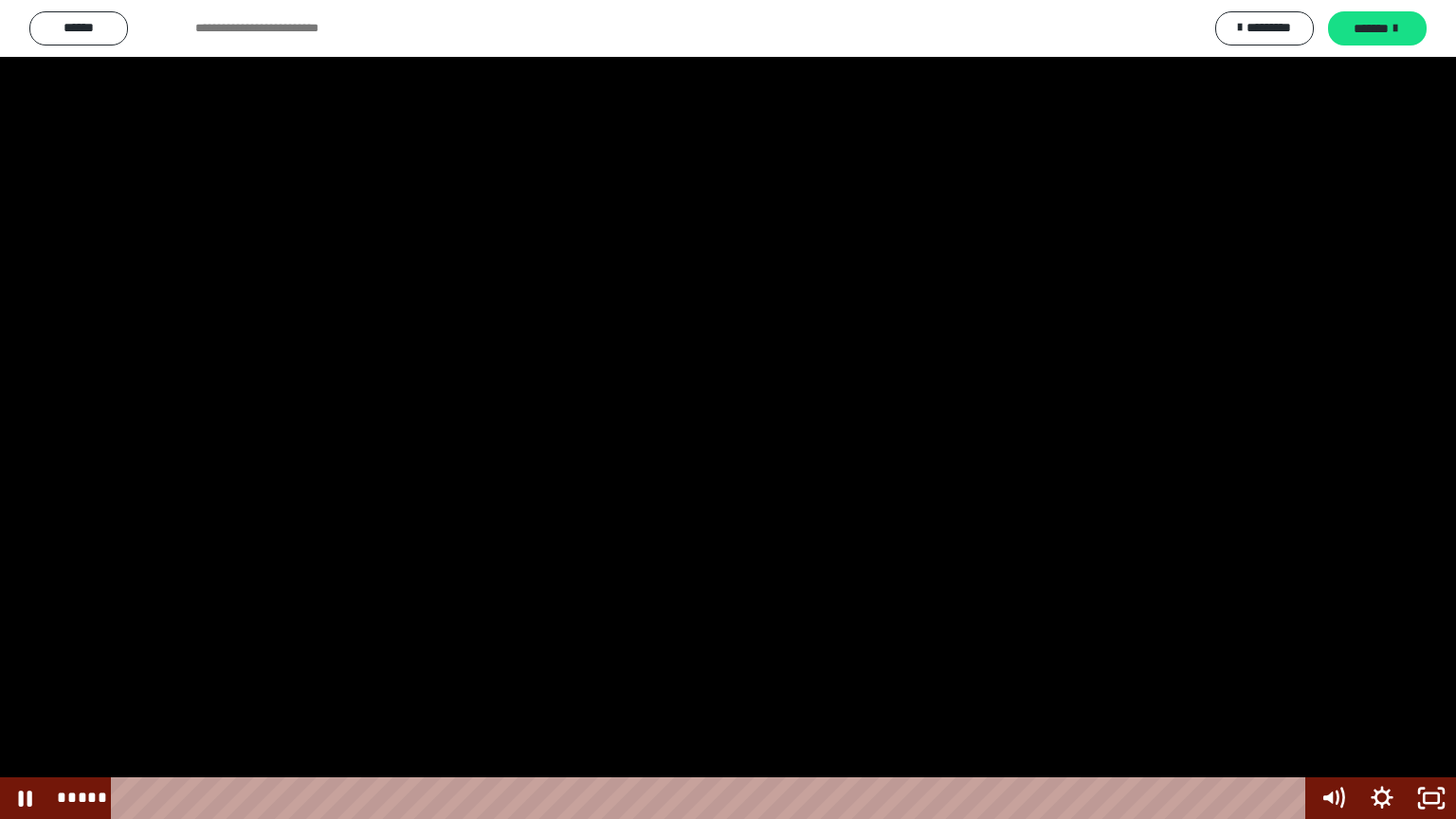 click at bounding box center [728, 410] 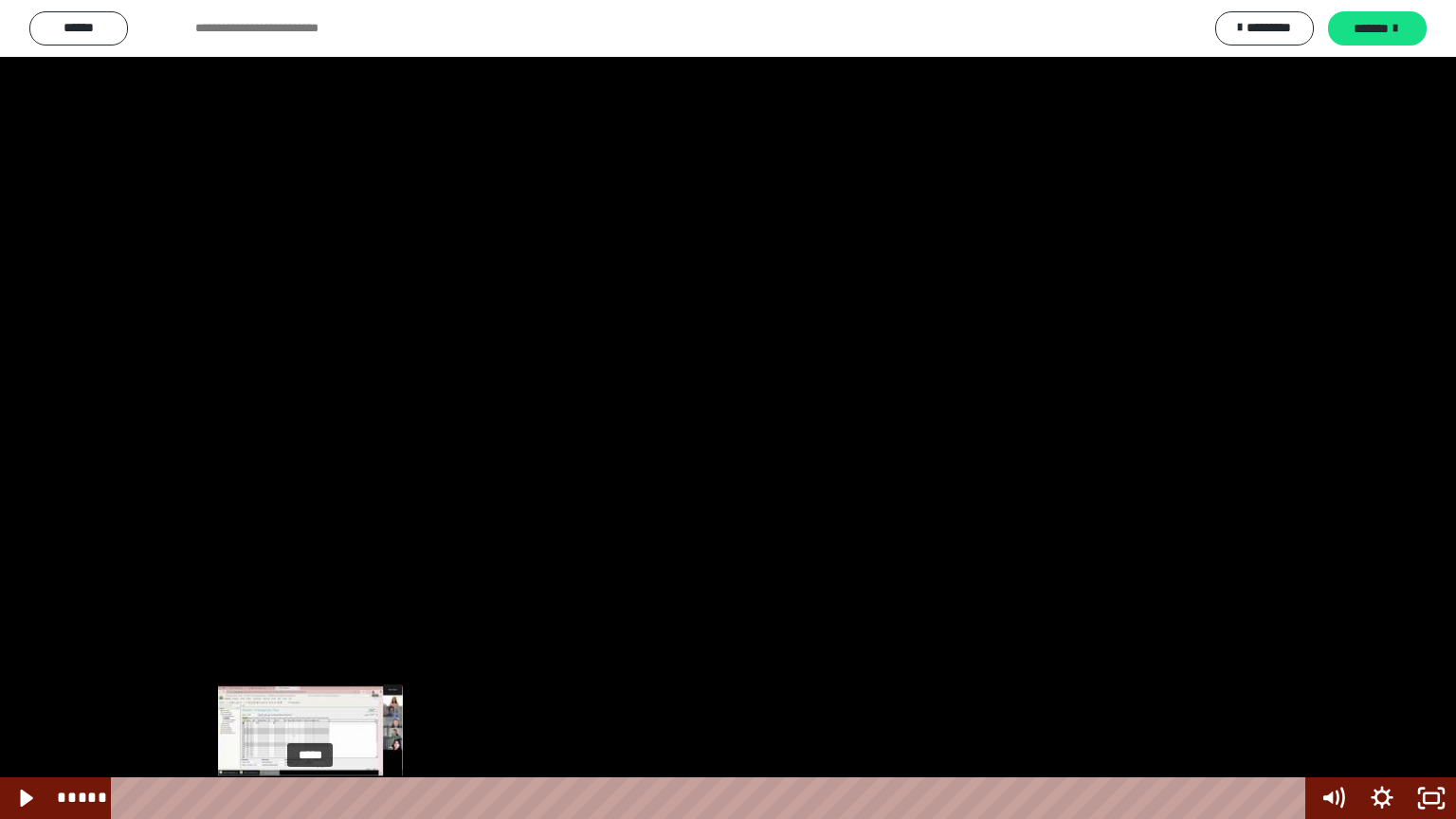 click on "*****" at bounding box center [712, 798] 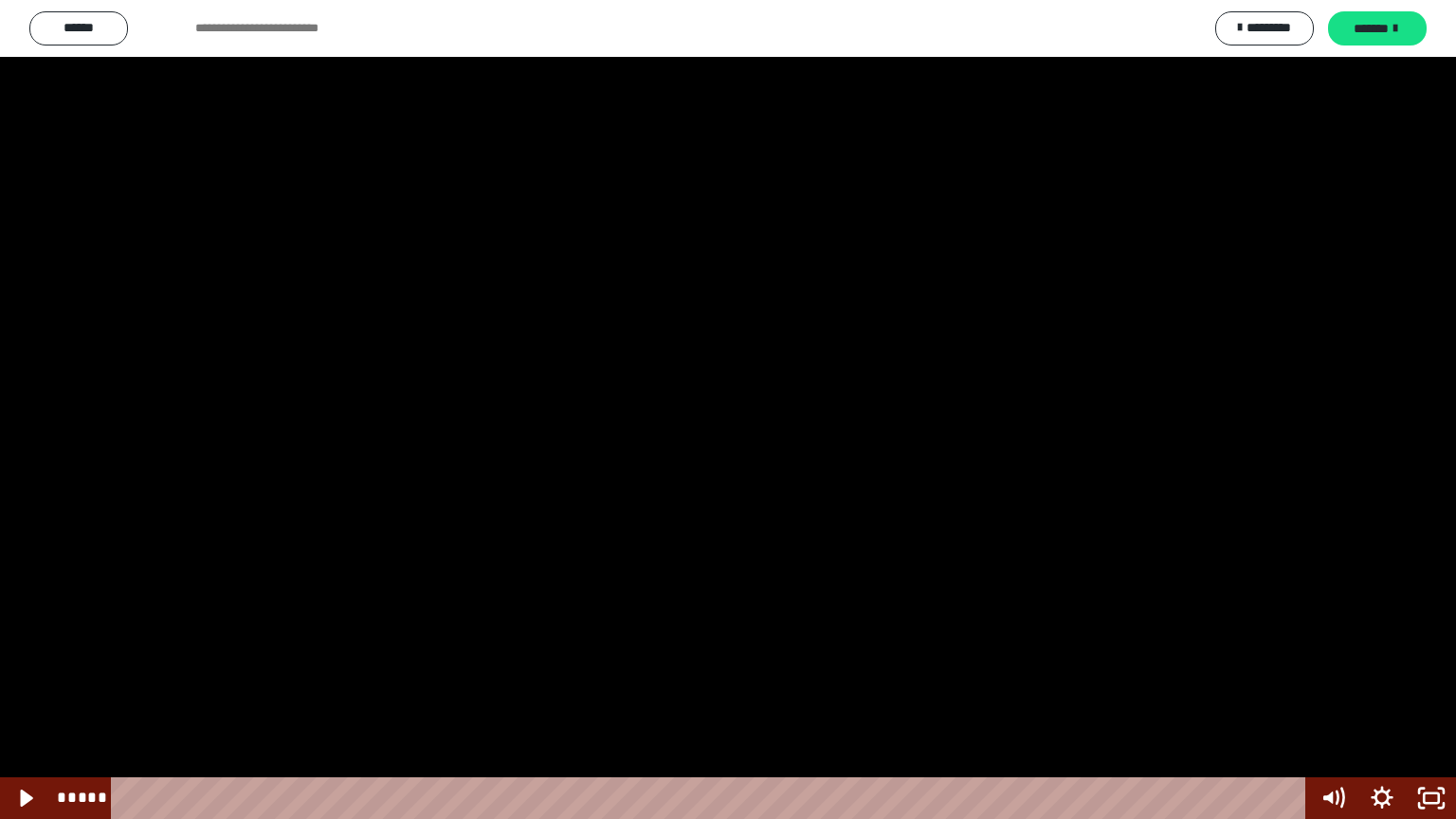click at bounding box center (728, 410) 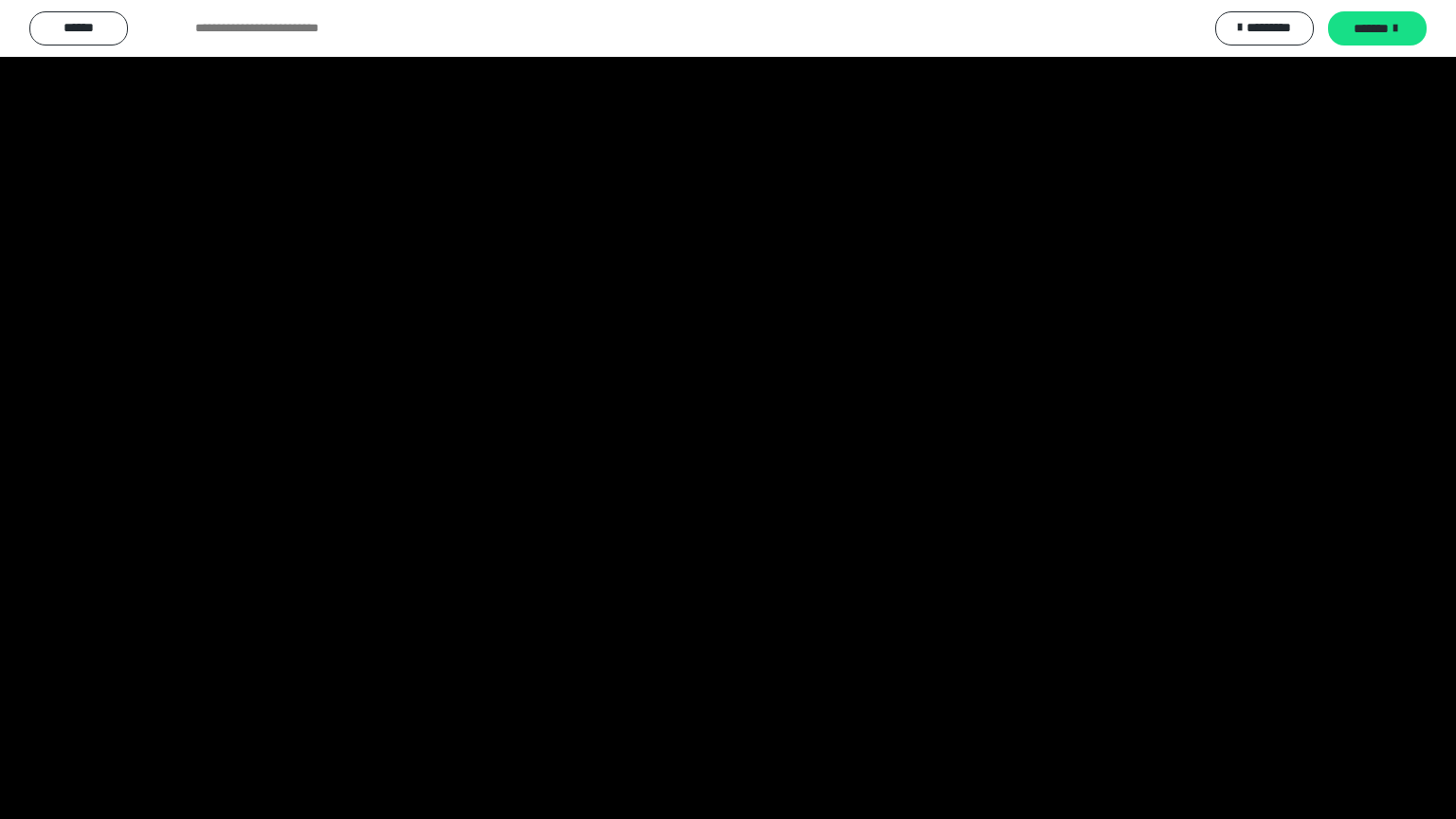 click at bounding box center [728, 410] 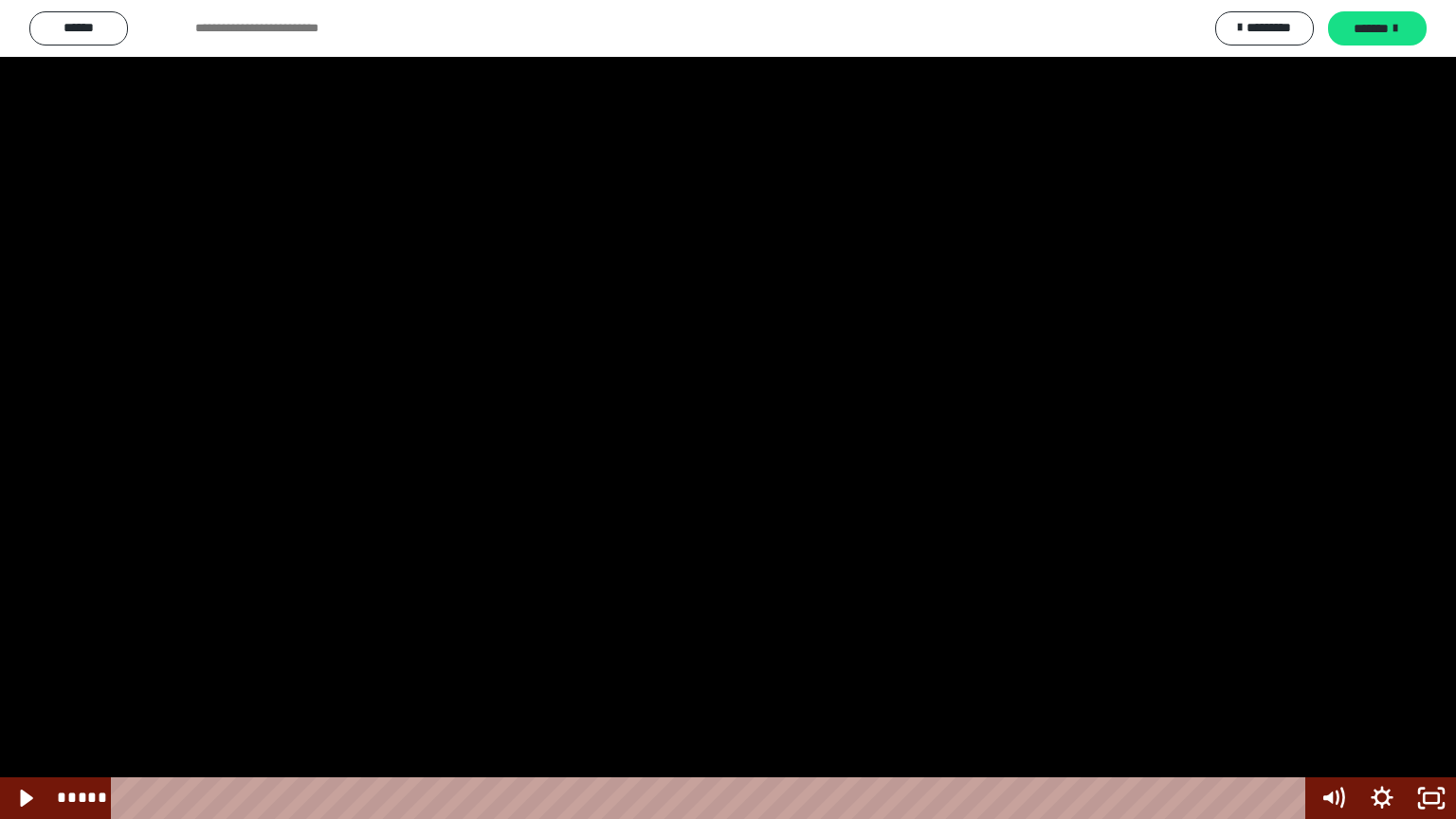 click at bounding box center (728, 410) 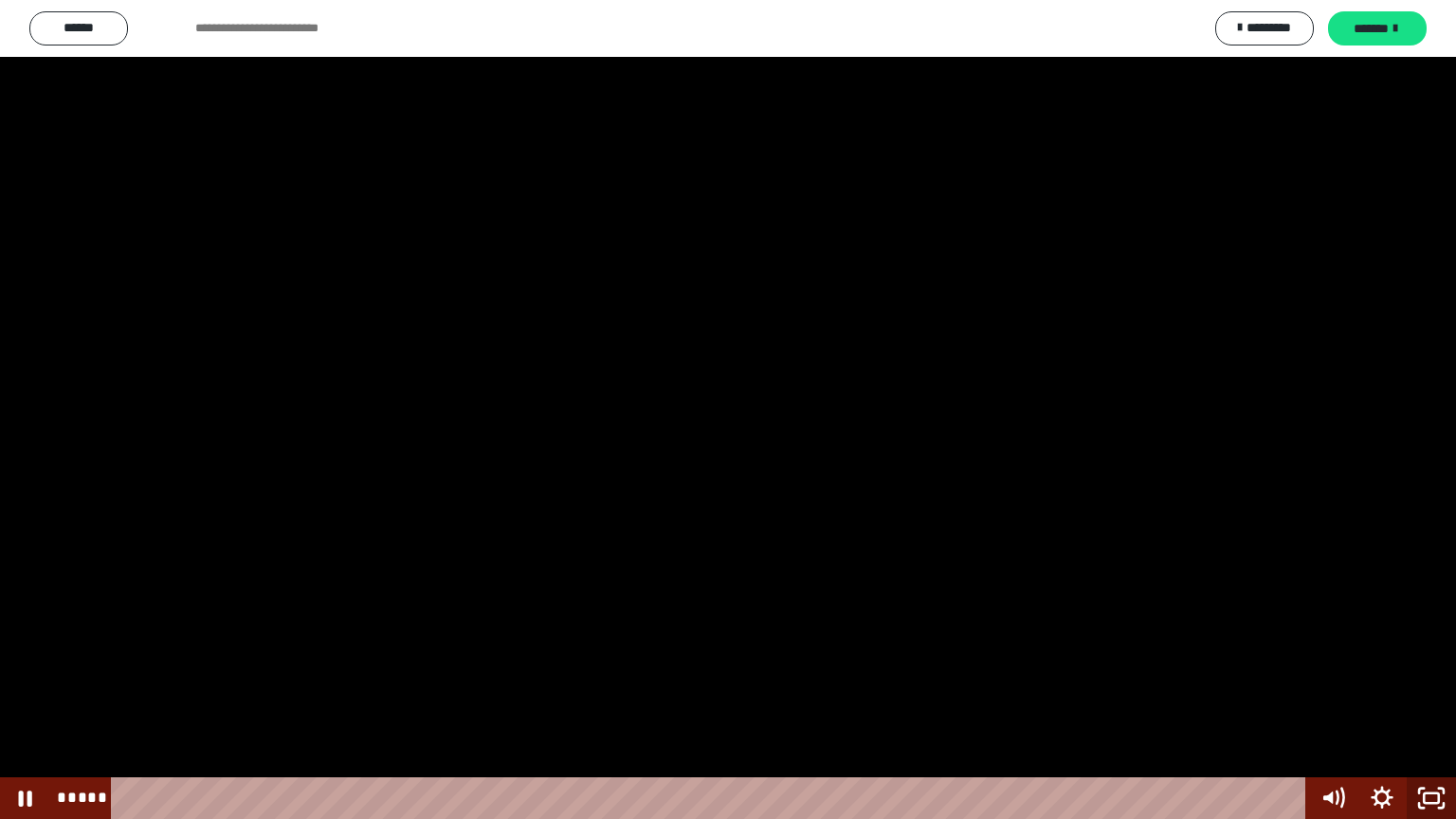 click 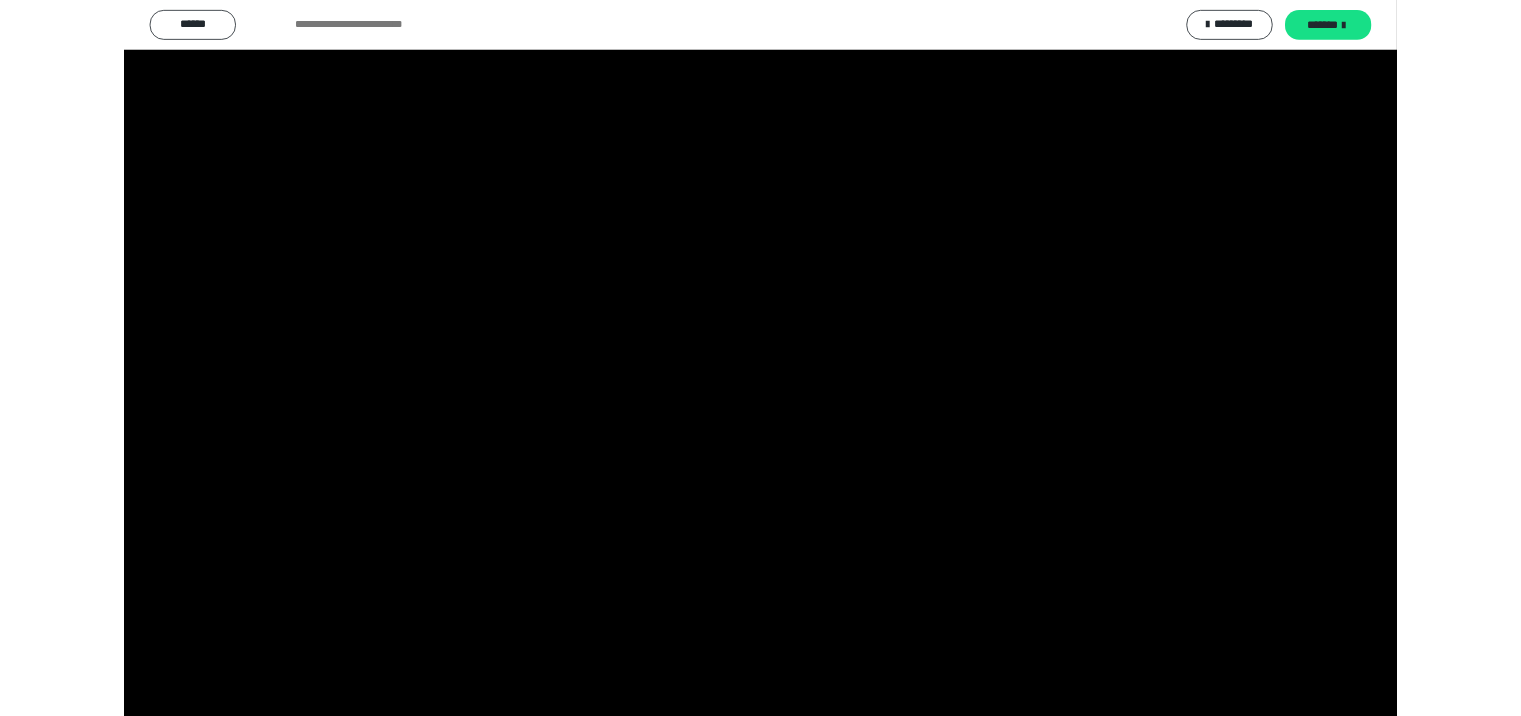 scroll, scrollTop: 2399, scrollLeft: 0, axis: vertical 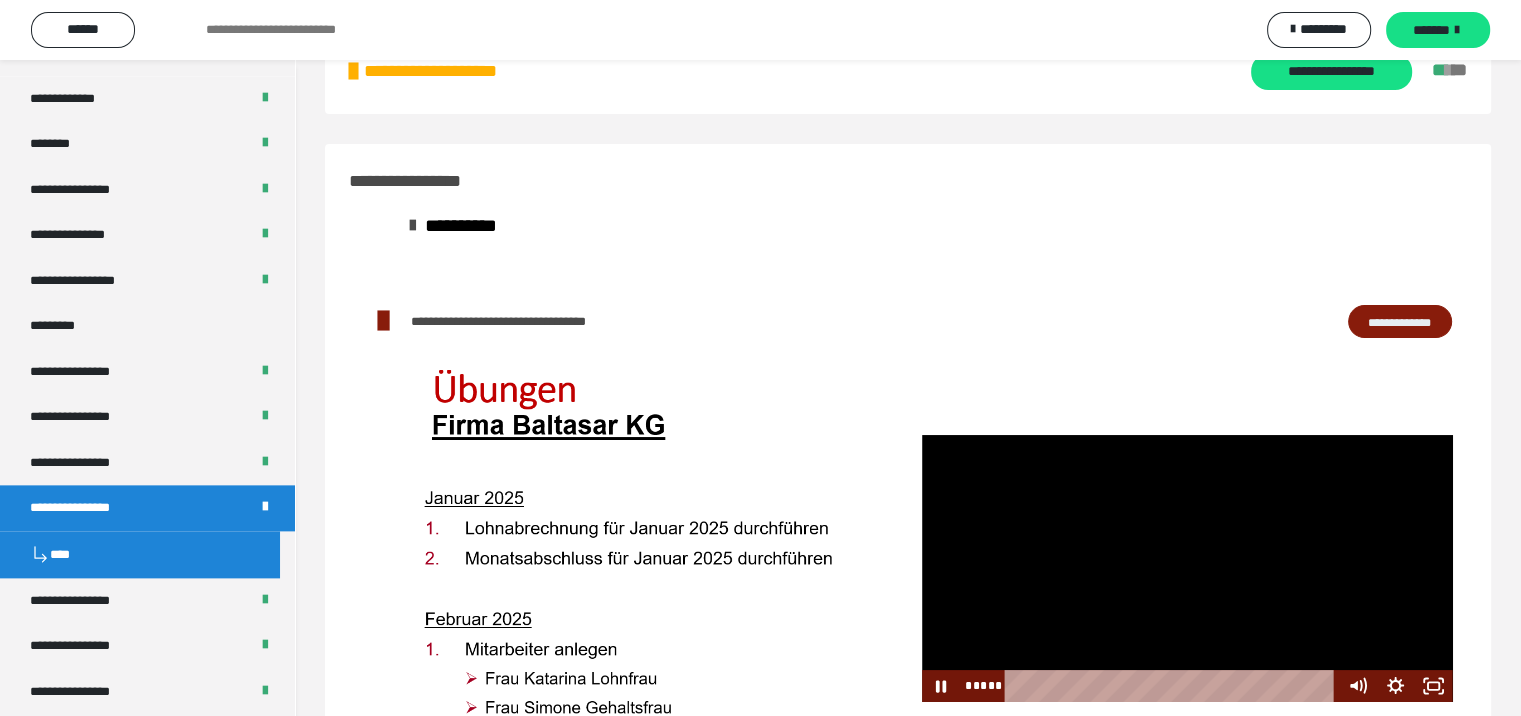 click at bounding box center [1187, 568] 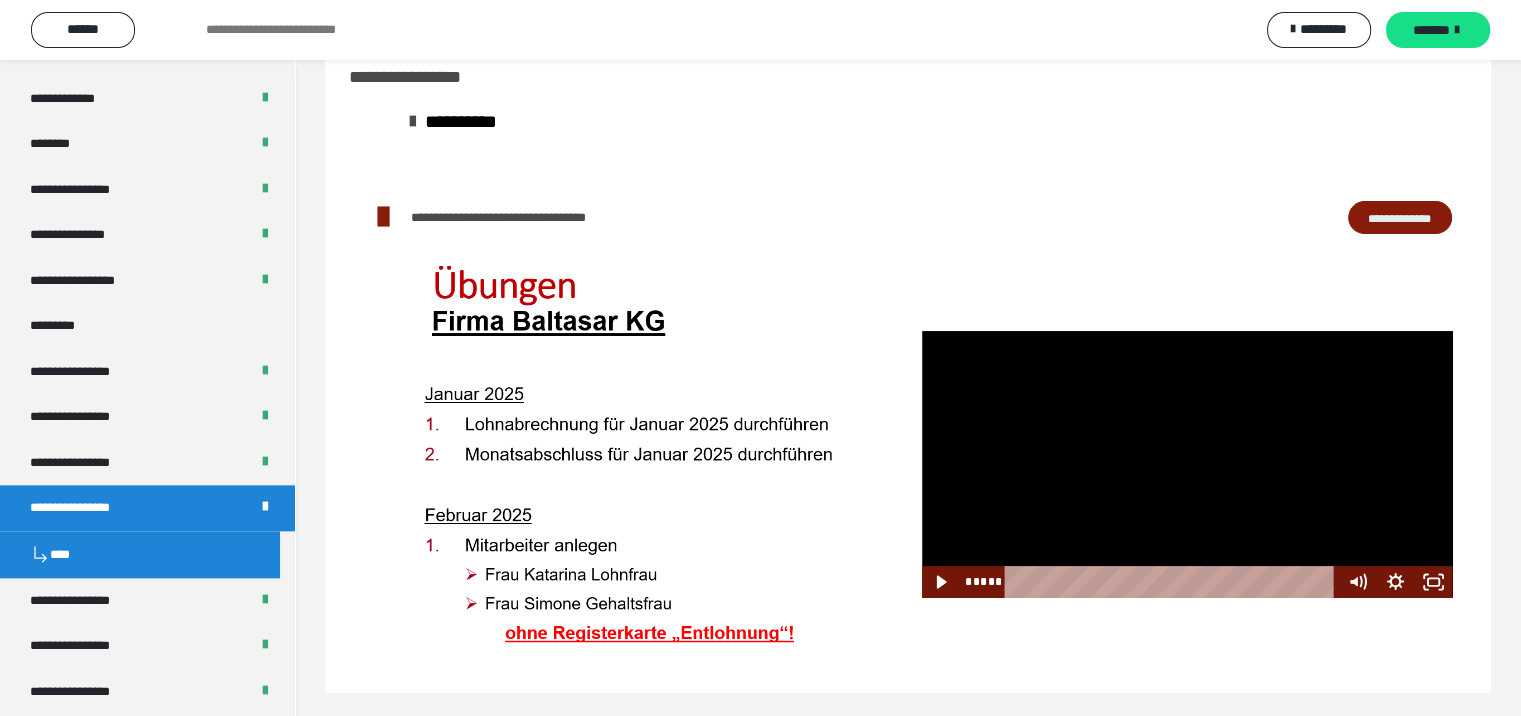 scroll, scrollTop: 171, scrollLeft: 0, axis: vertical 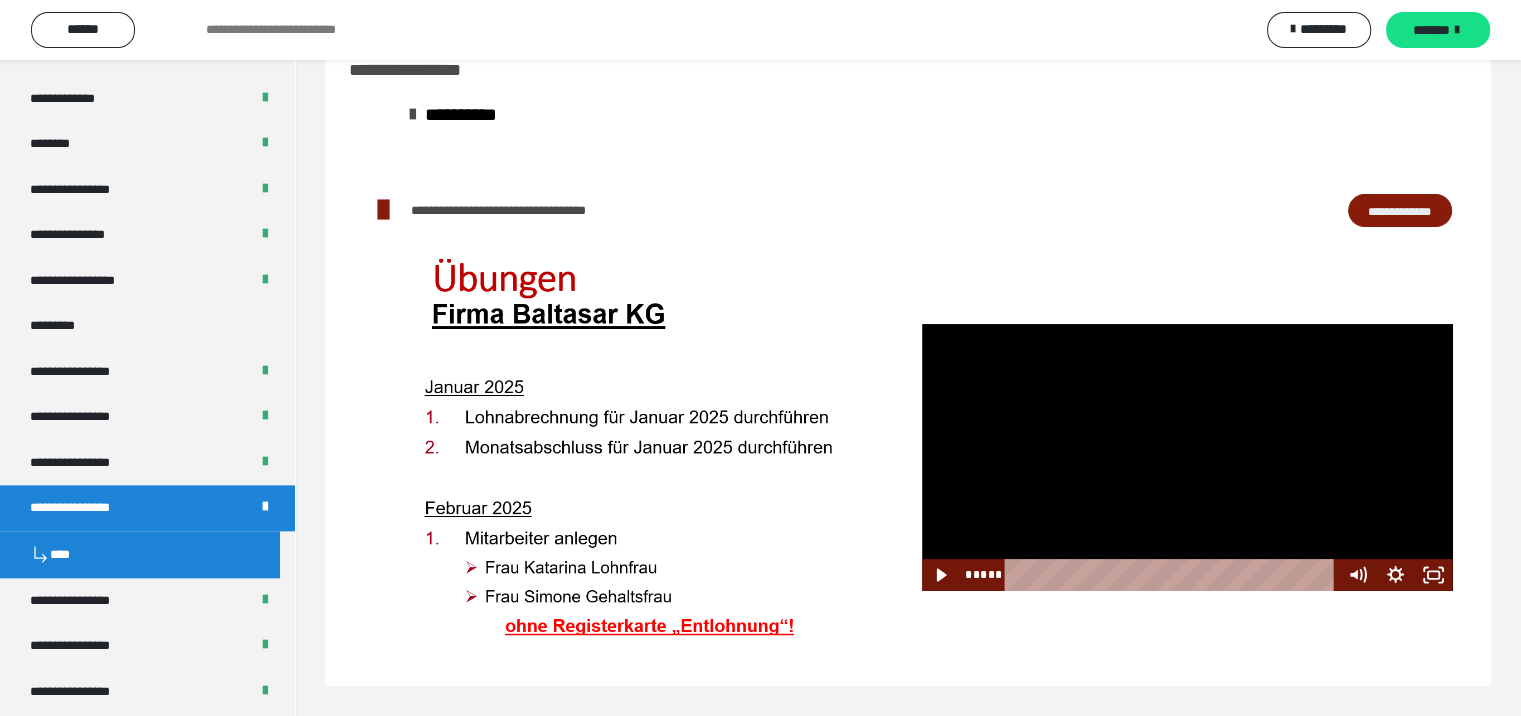click at bounding box center (1187, 457) 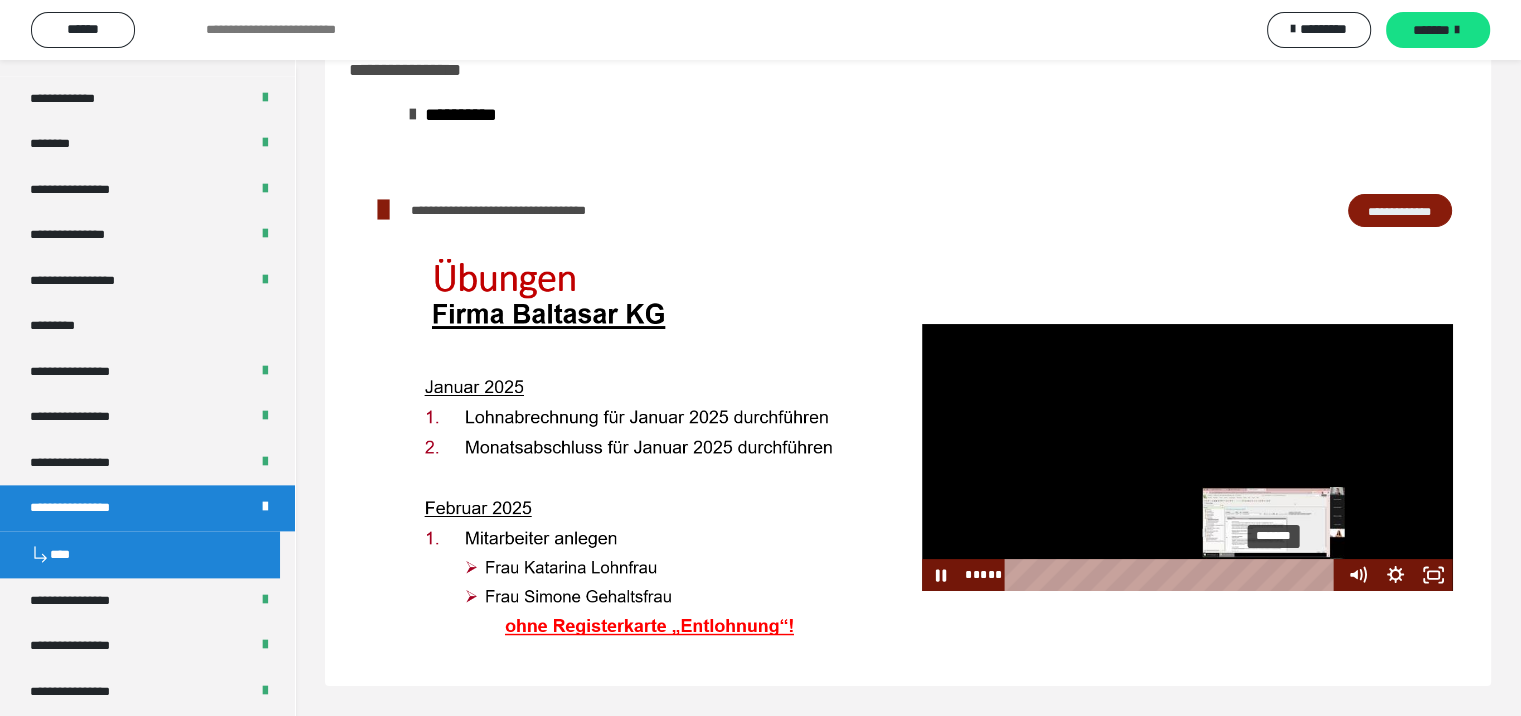 click on "*******" at bounding box center (1174, 575) 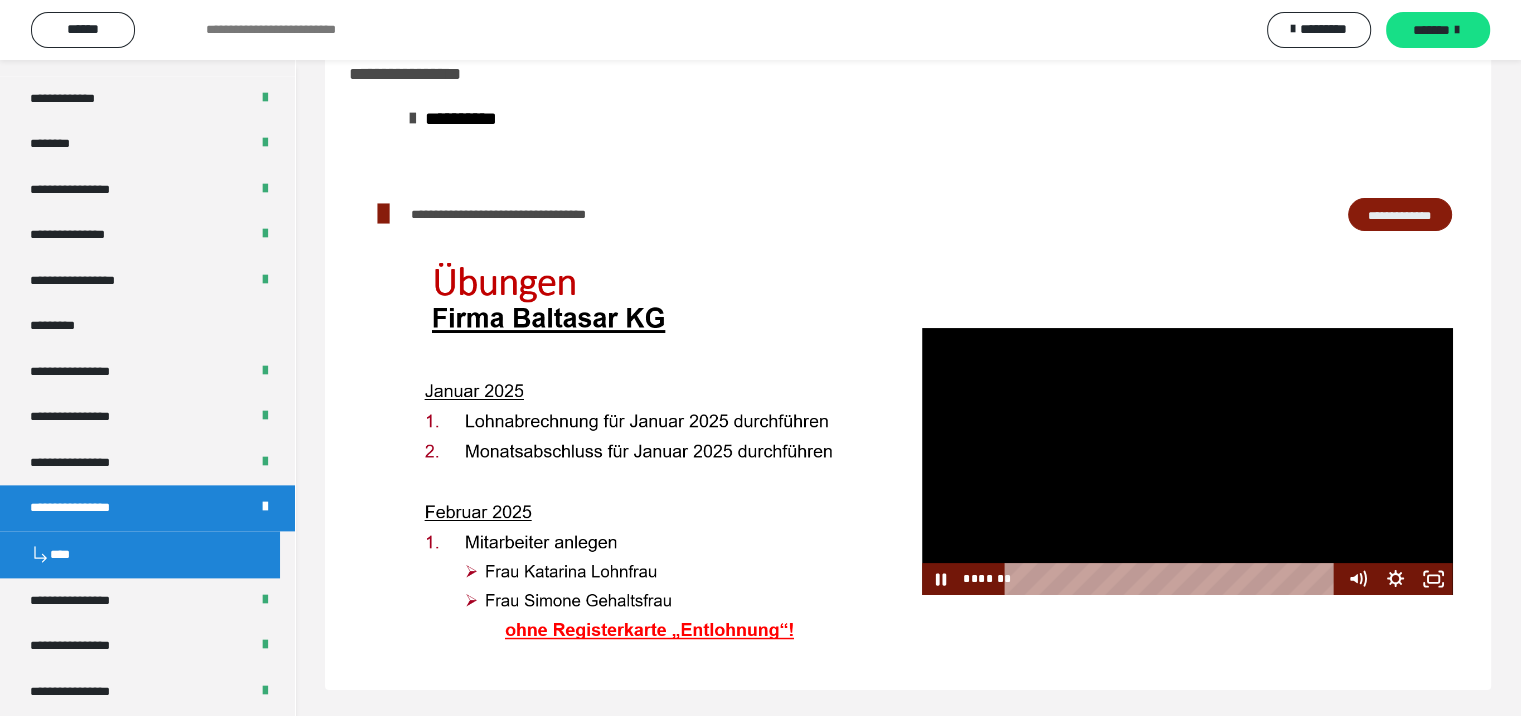 scroll, scrollTop: 171, scrollLeft: 0, axis: vertical 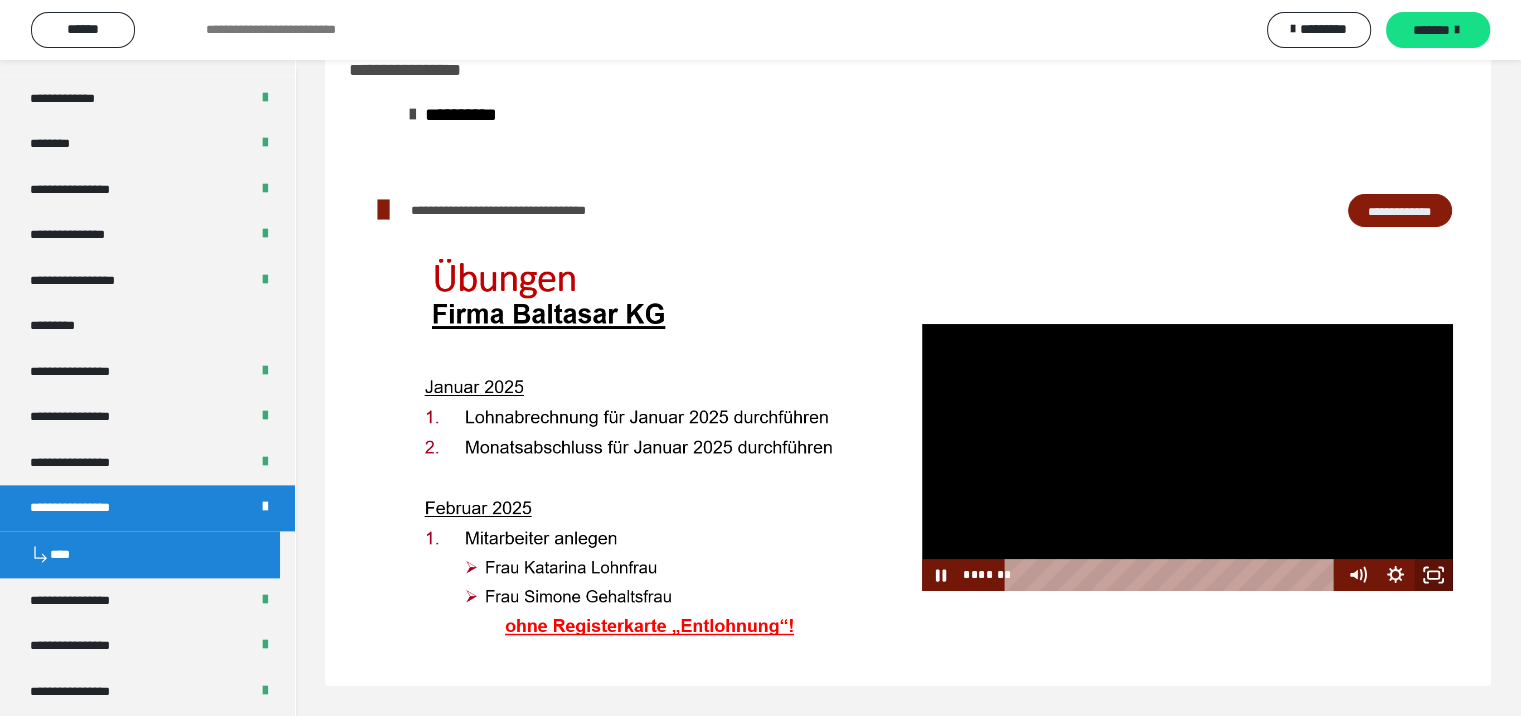 click 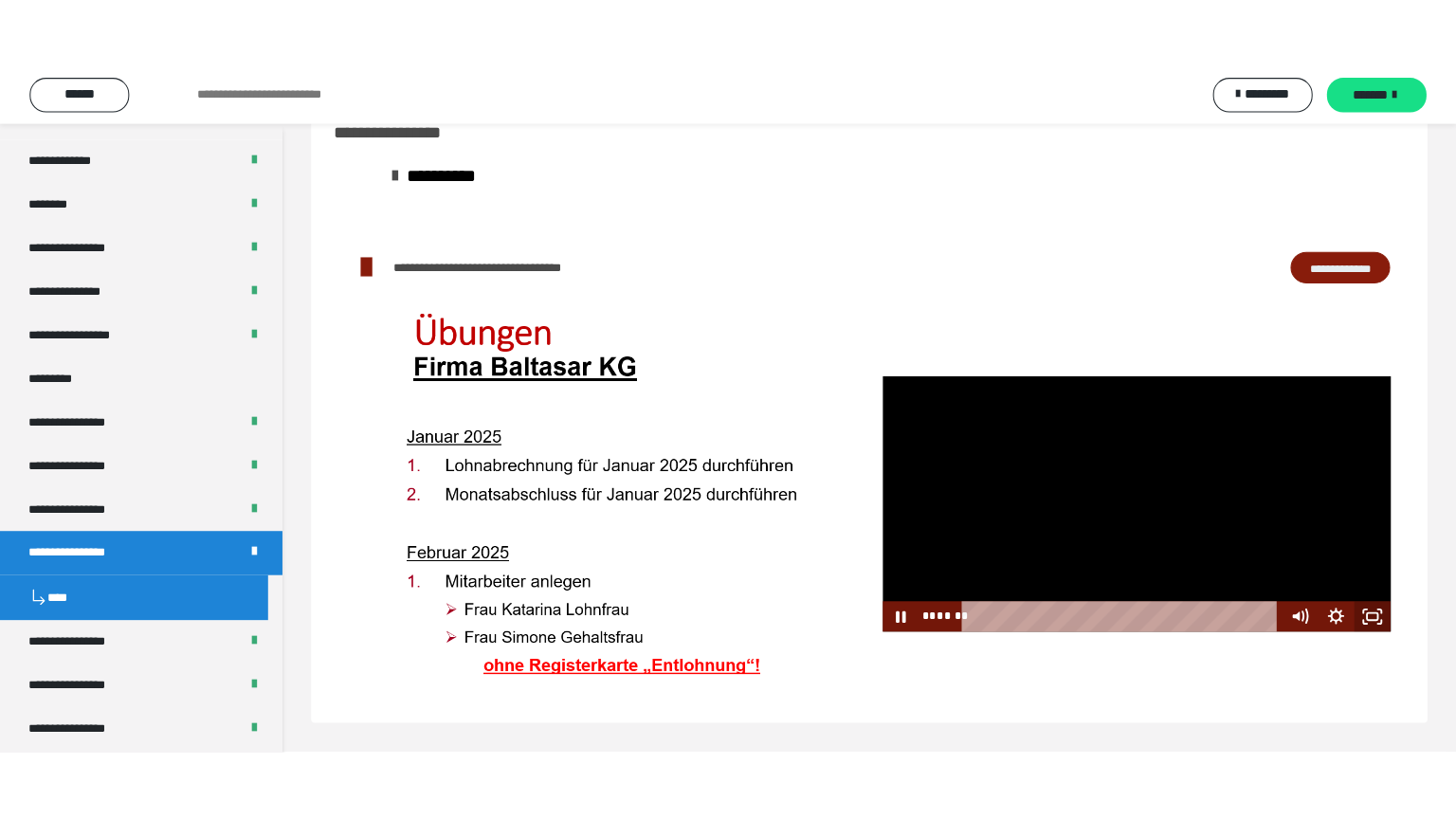 scroll, scrollTop: 57, scrollLeft: 0, axis: vertical 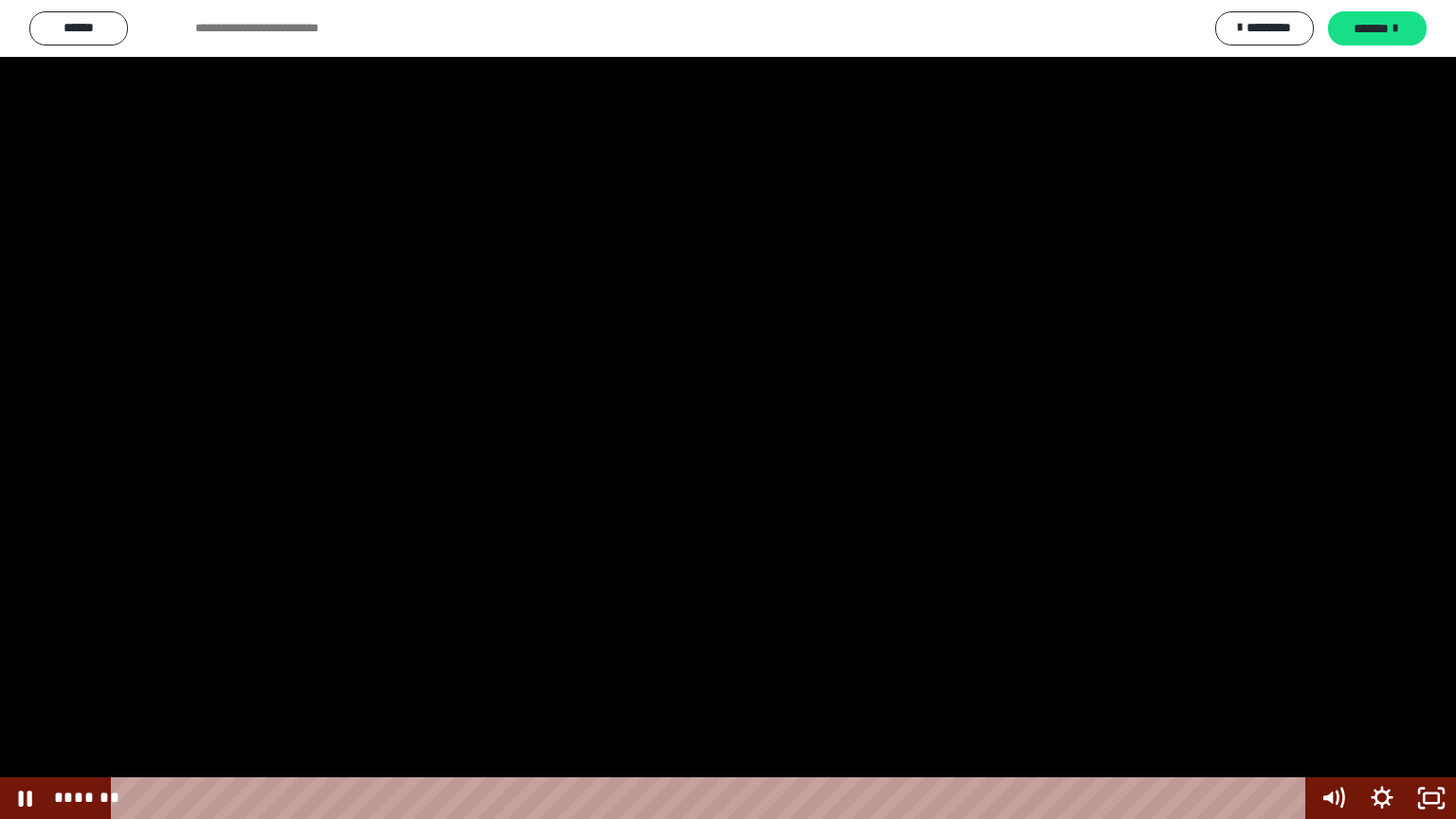 click at bounding box center [728, 410] 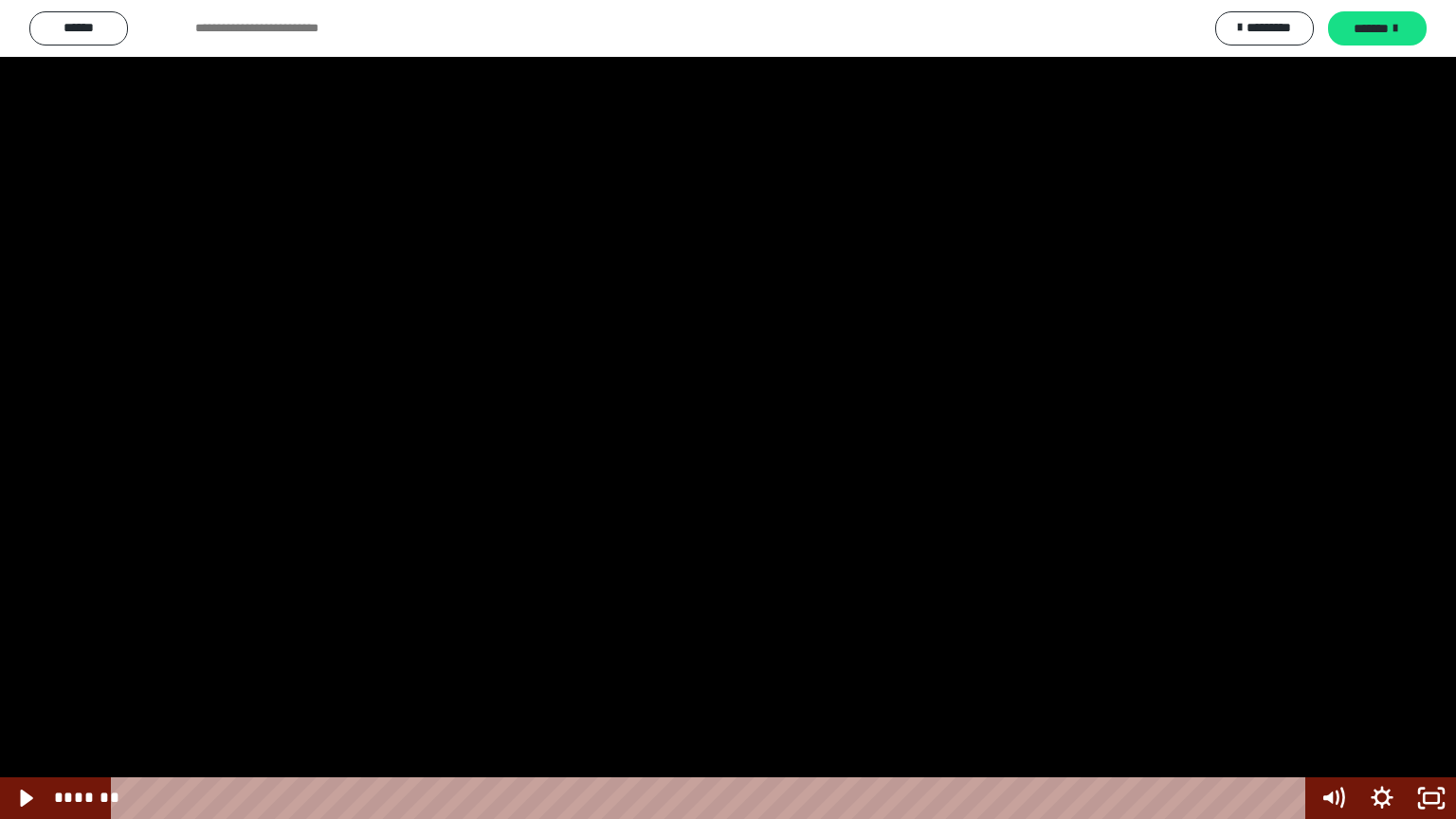 click at bounding box center (728, 410) 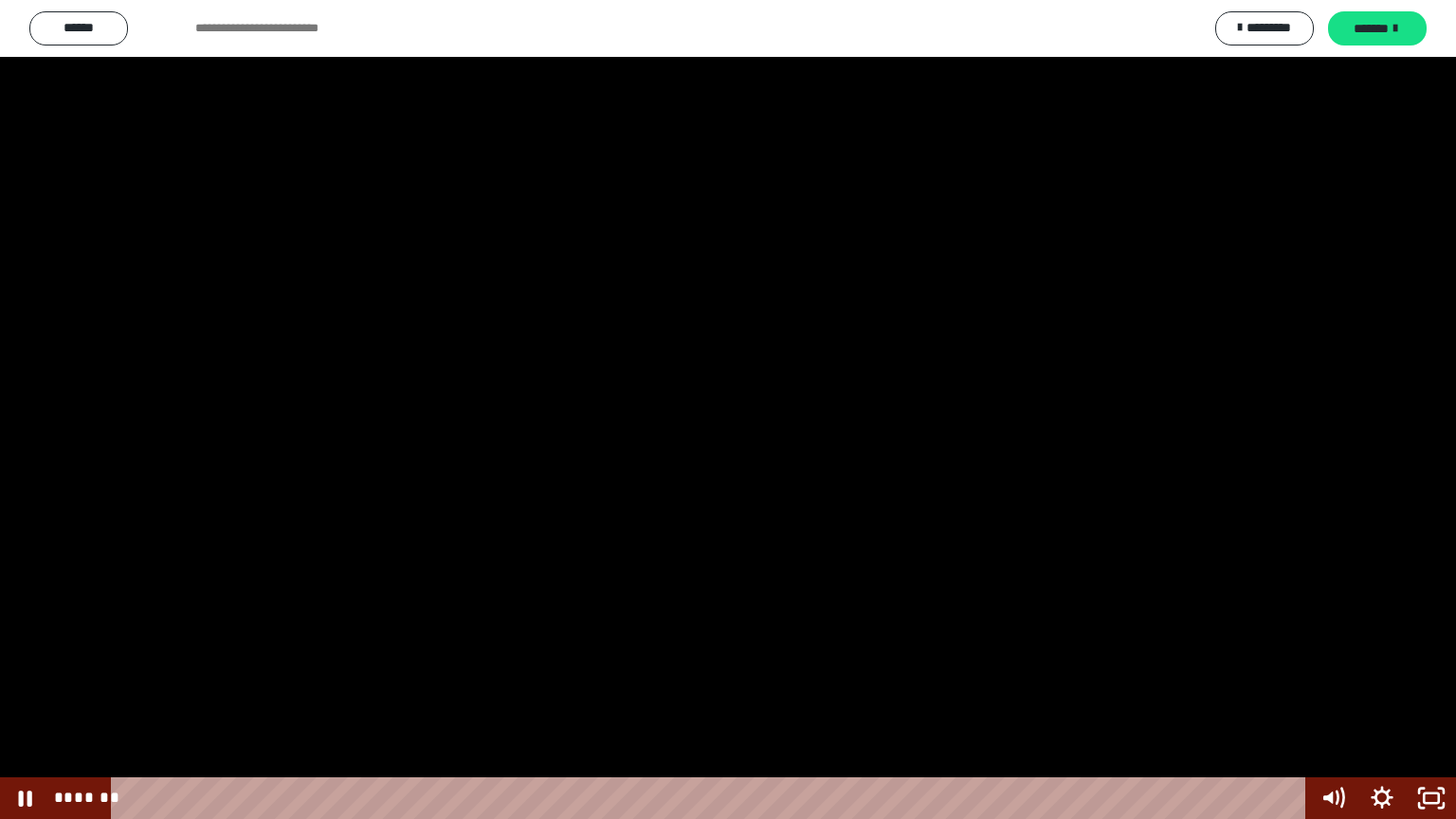 click at bounding box center [728, 410] 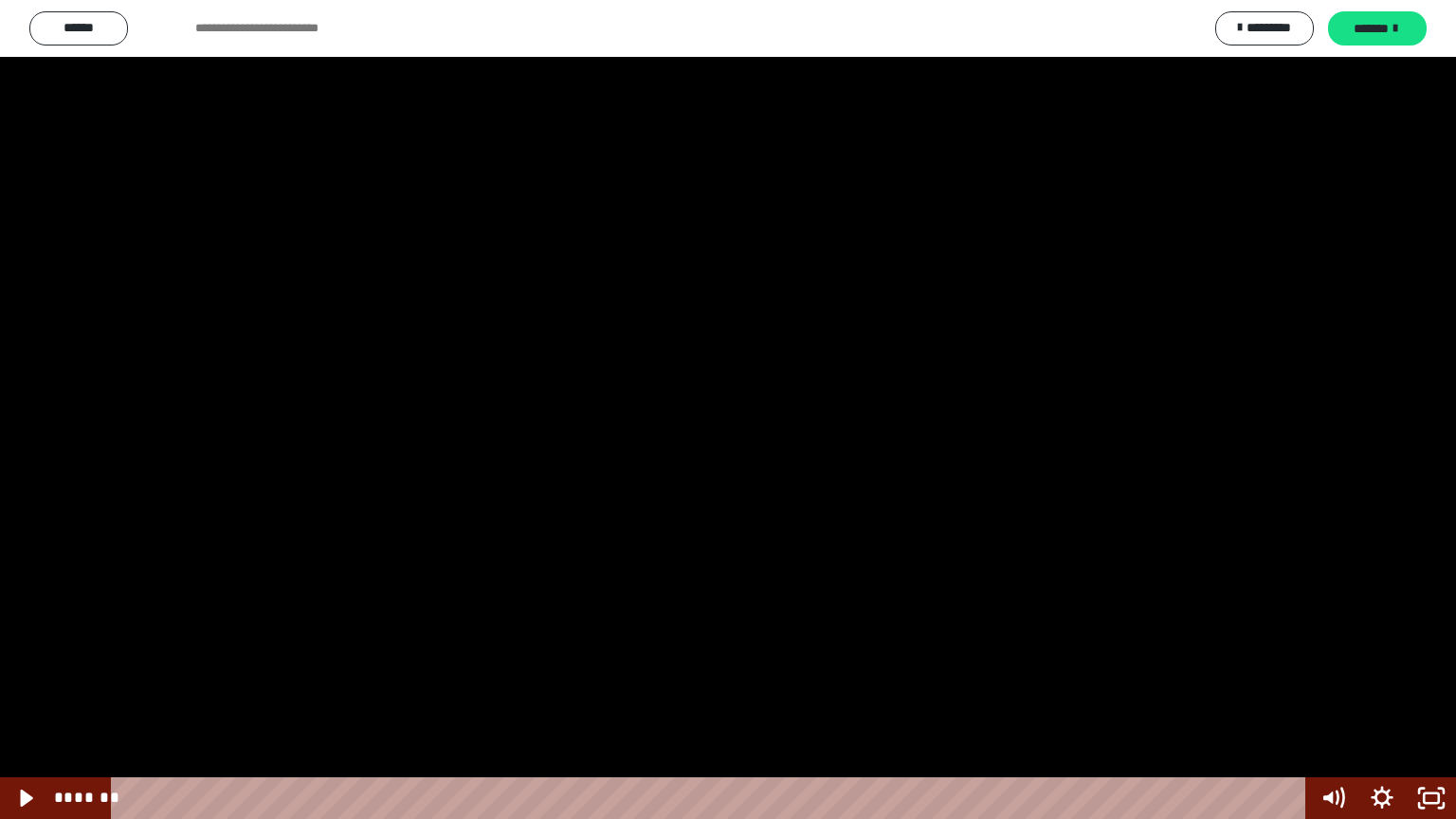 click at bounding box center (728, 410) 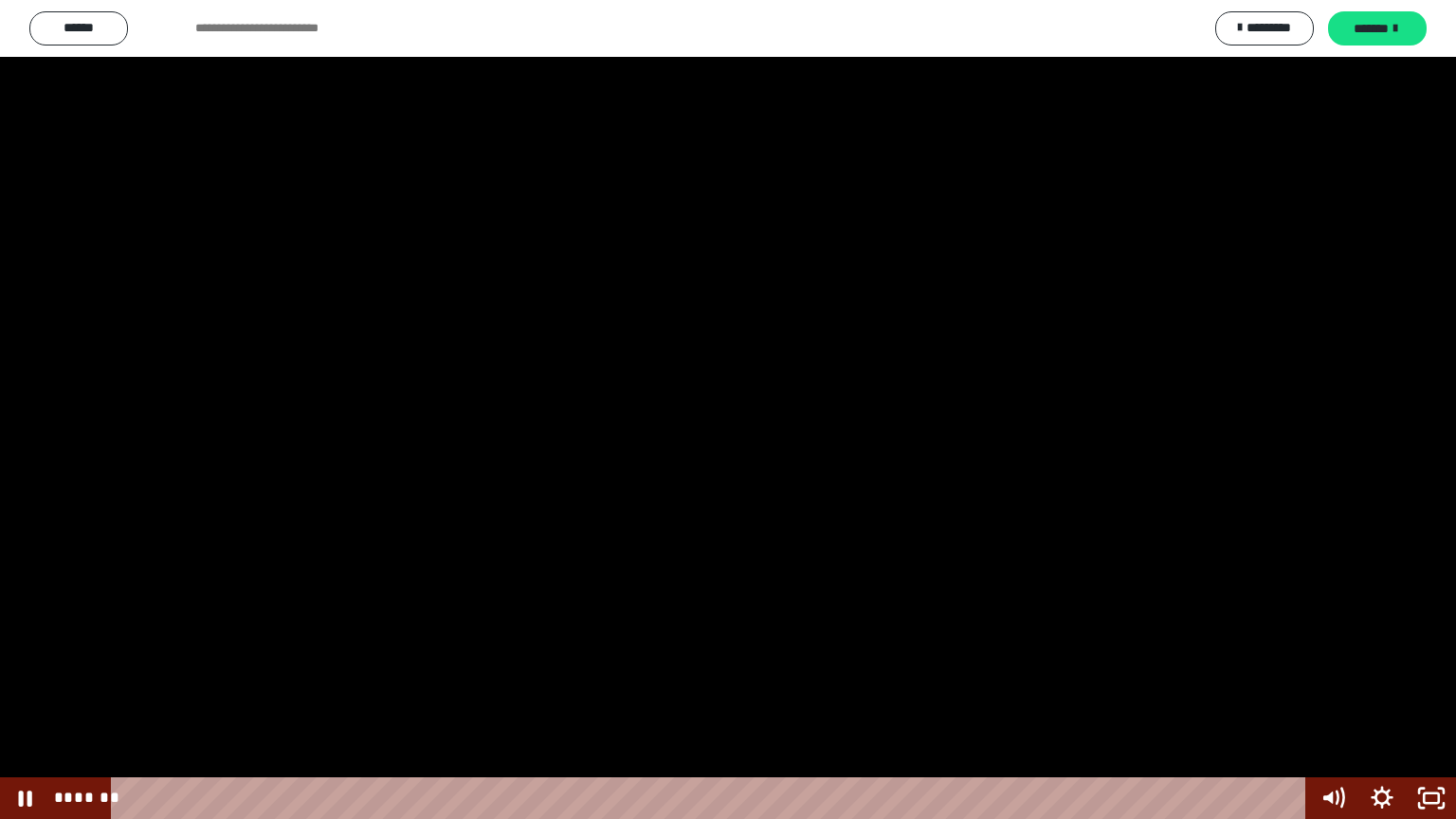 click at bounding box center (728, 410) 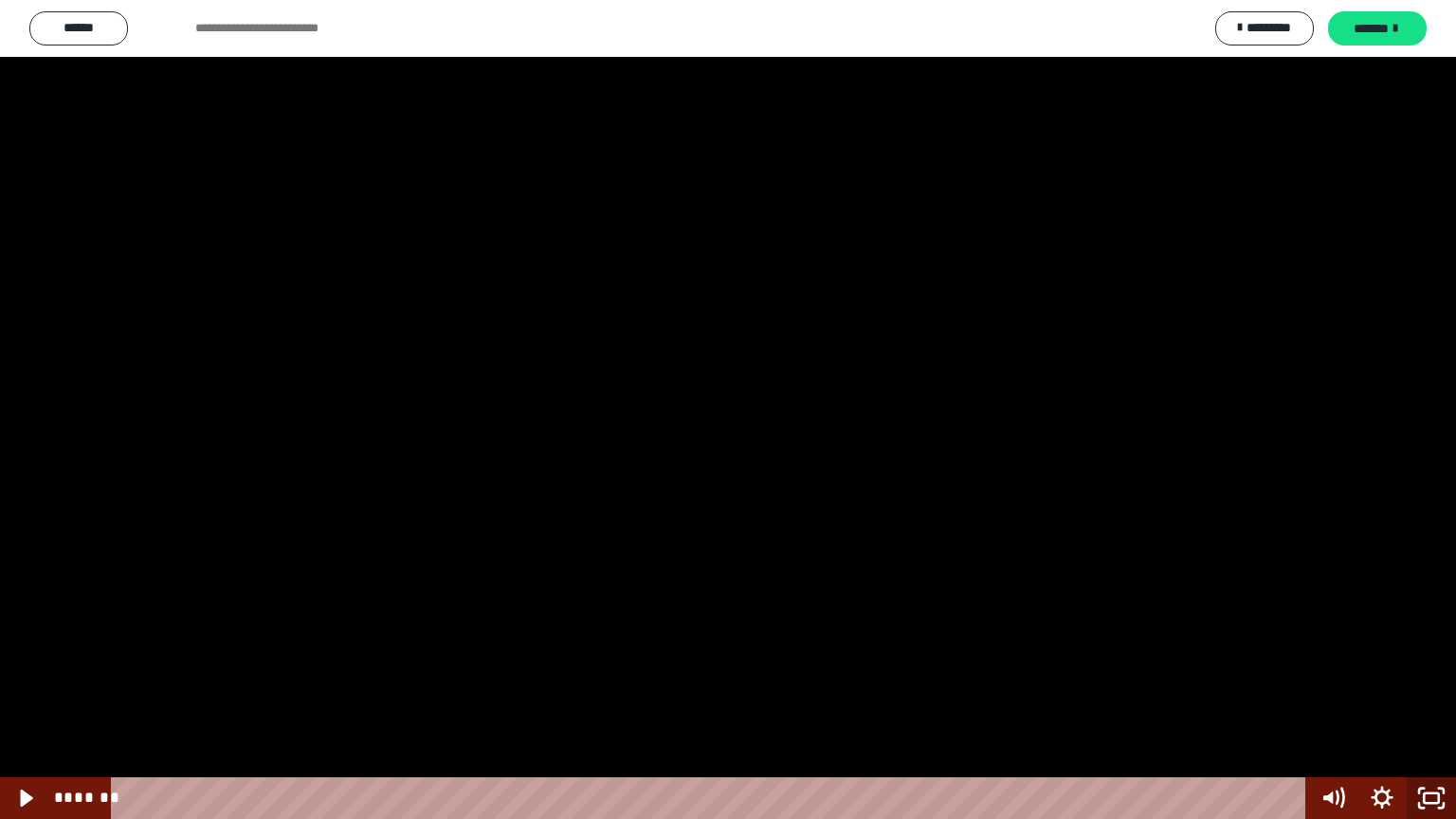 click 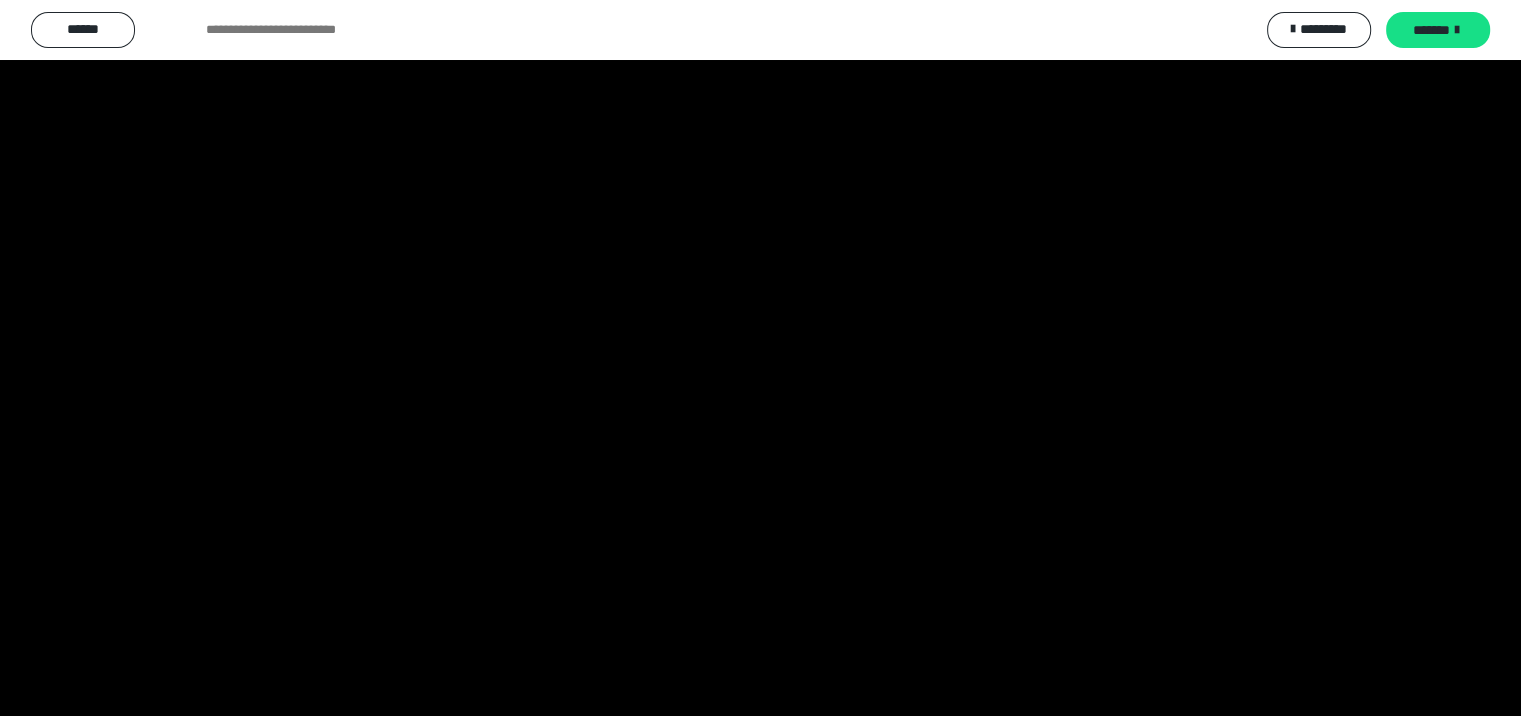 scroll, scrollTop: 2445, scrollLeft: 0, axis: vertical 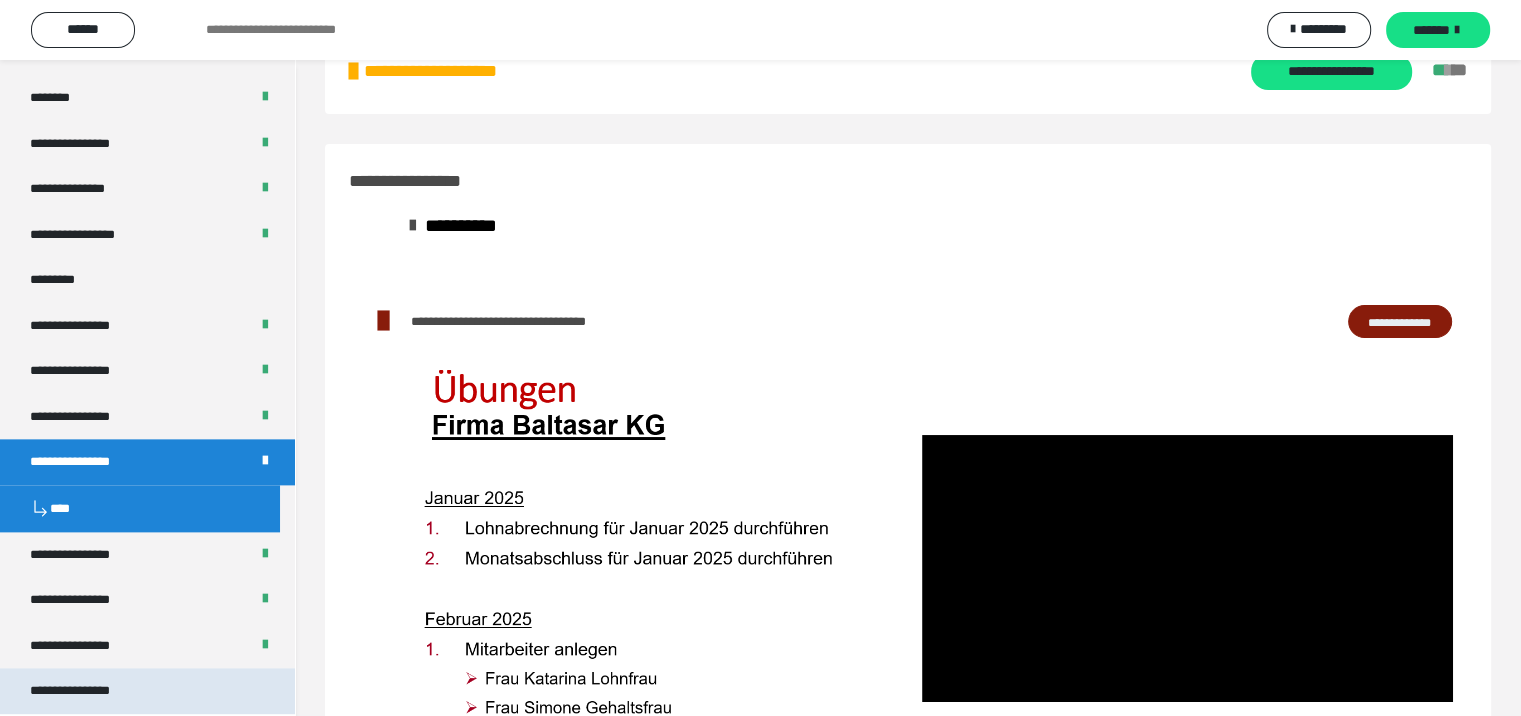 click on "**********" at bounding box center [87, 691] 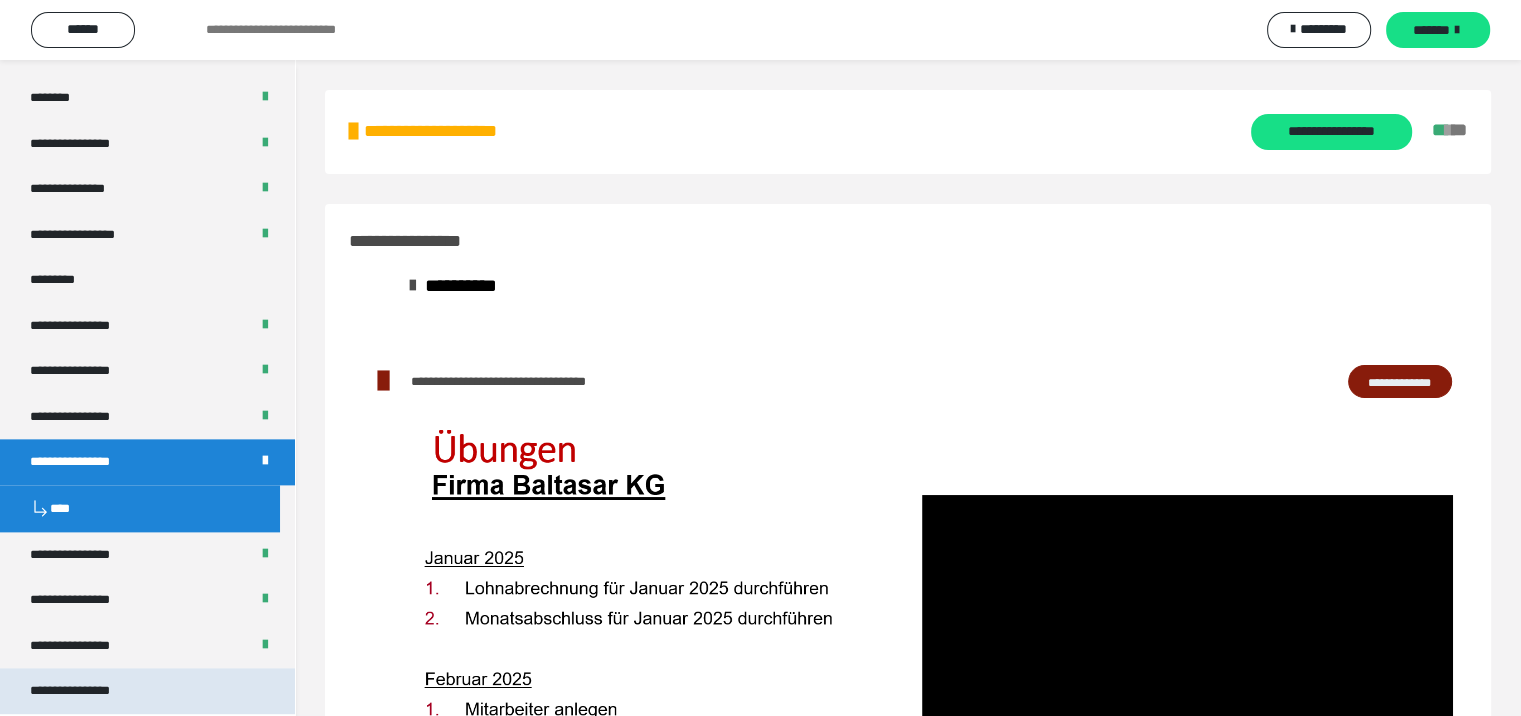 scroll, scrollTop: 2399, scrollLeft: 0, axis: vertical 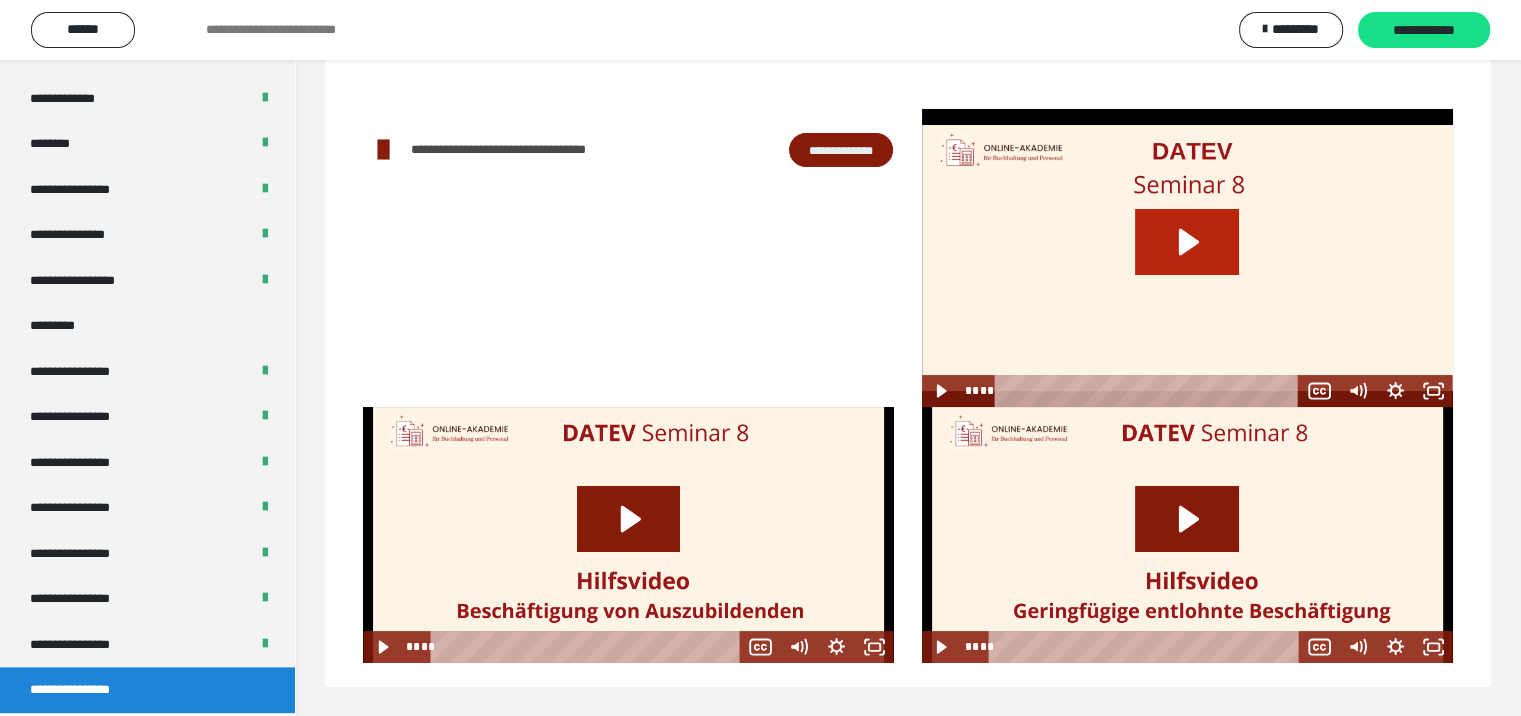 click 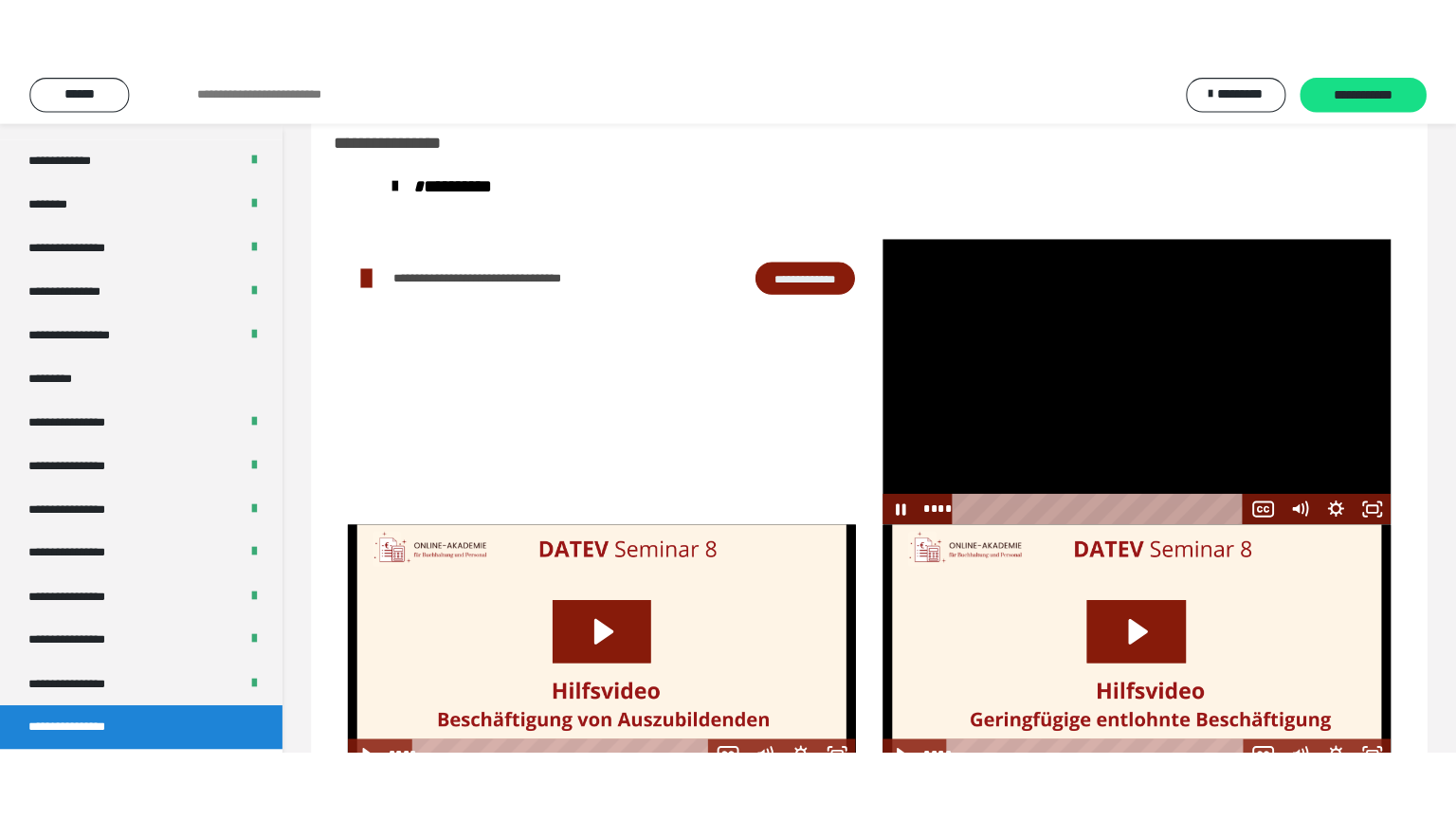scroll, scrollTop: 0, scrollLeft: 0, axis: both 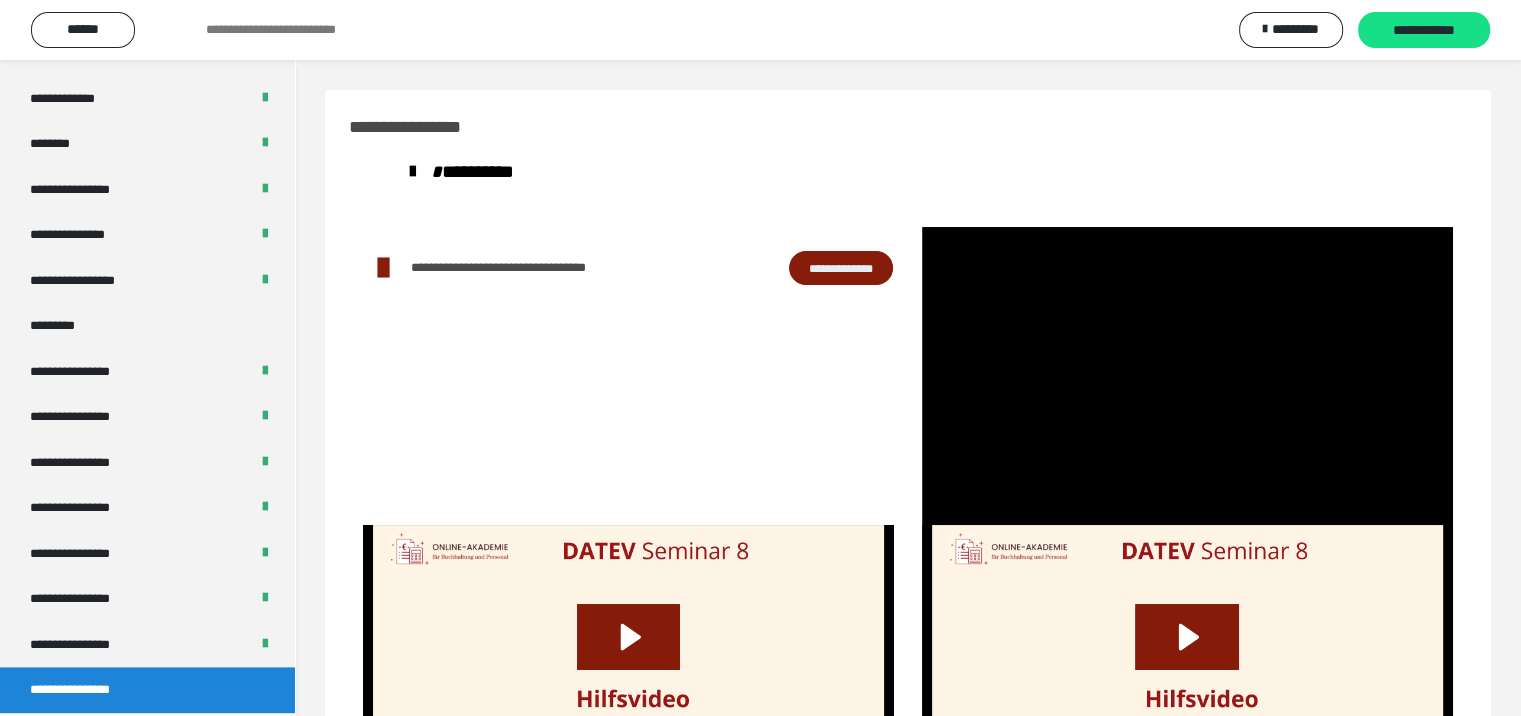 click at bounding box center [628, 376] 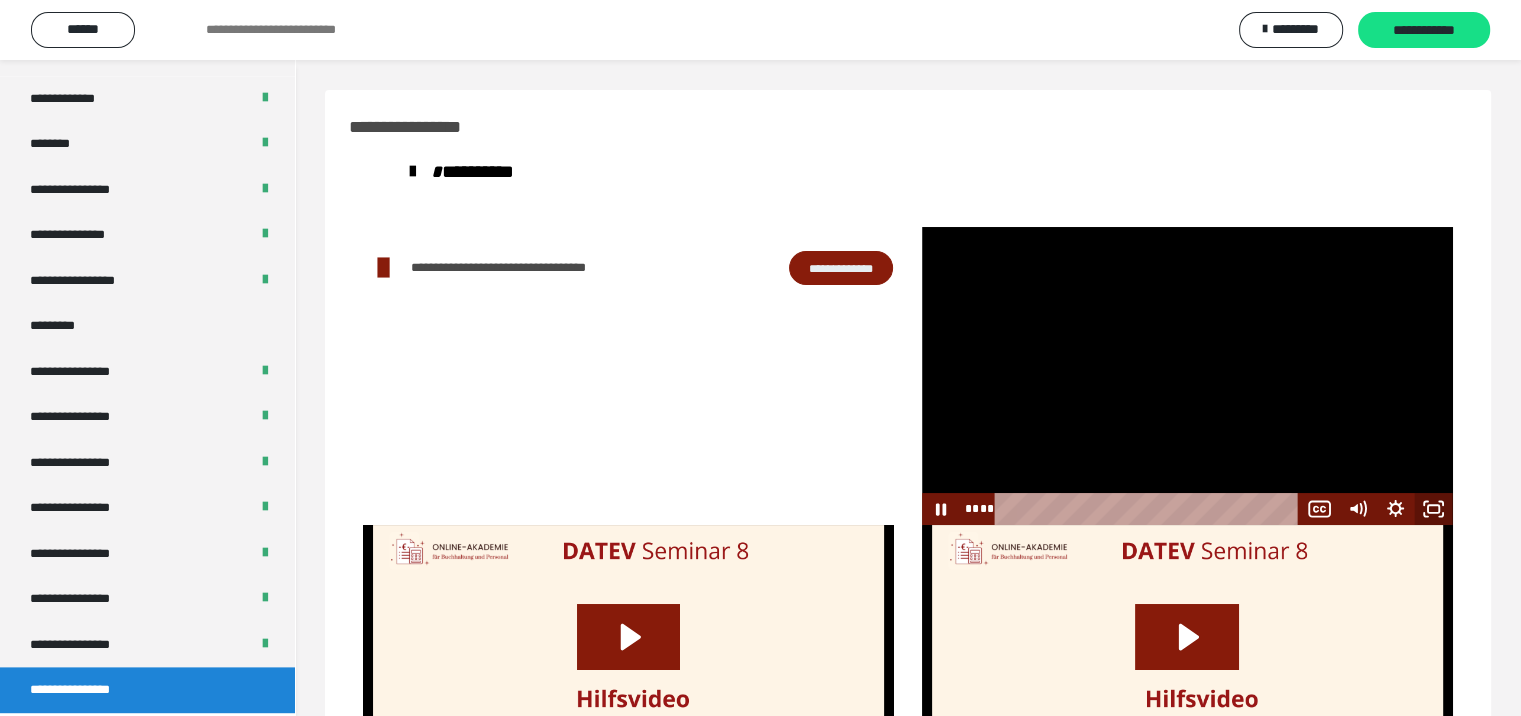 click 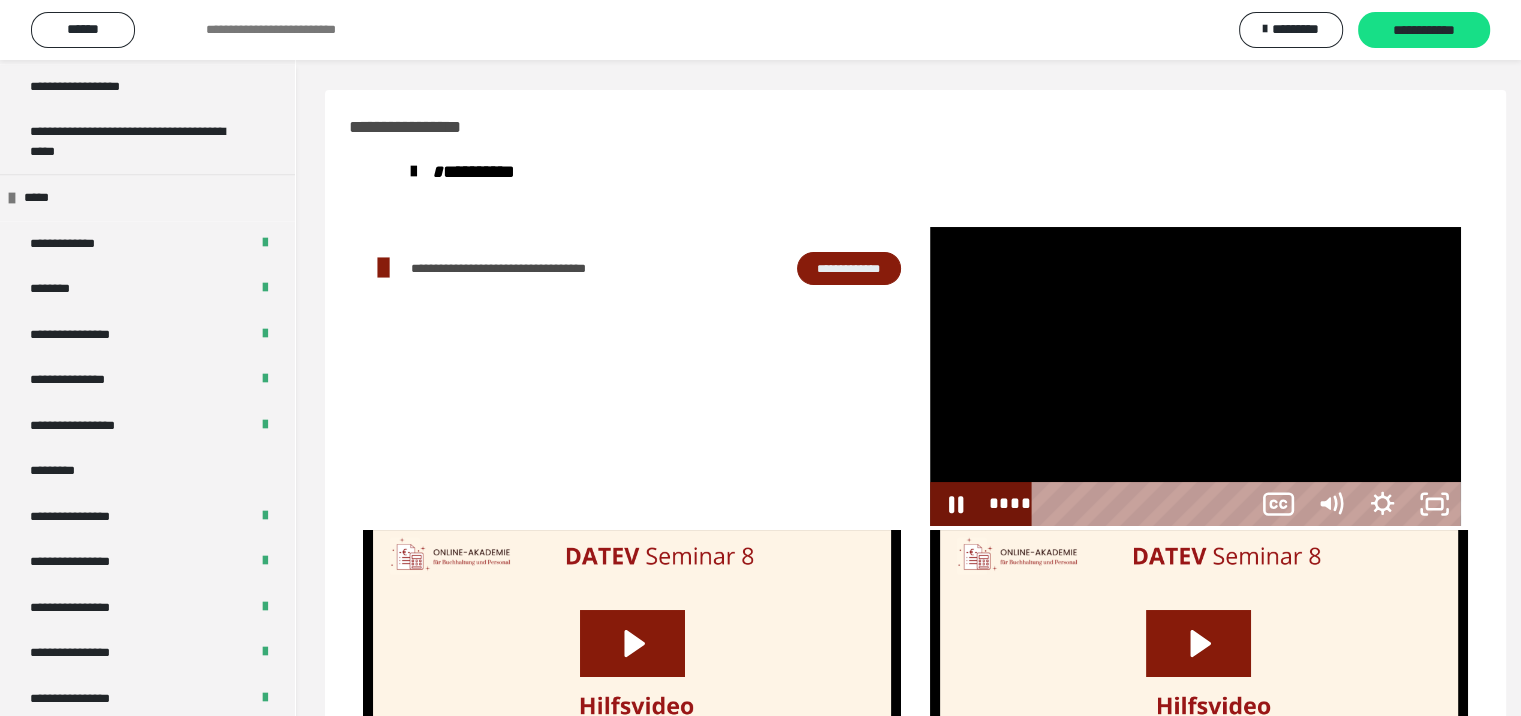 scroll, scrollTop: 2251, scrollLeft: 0, axis: vertical 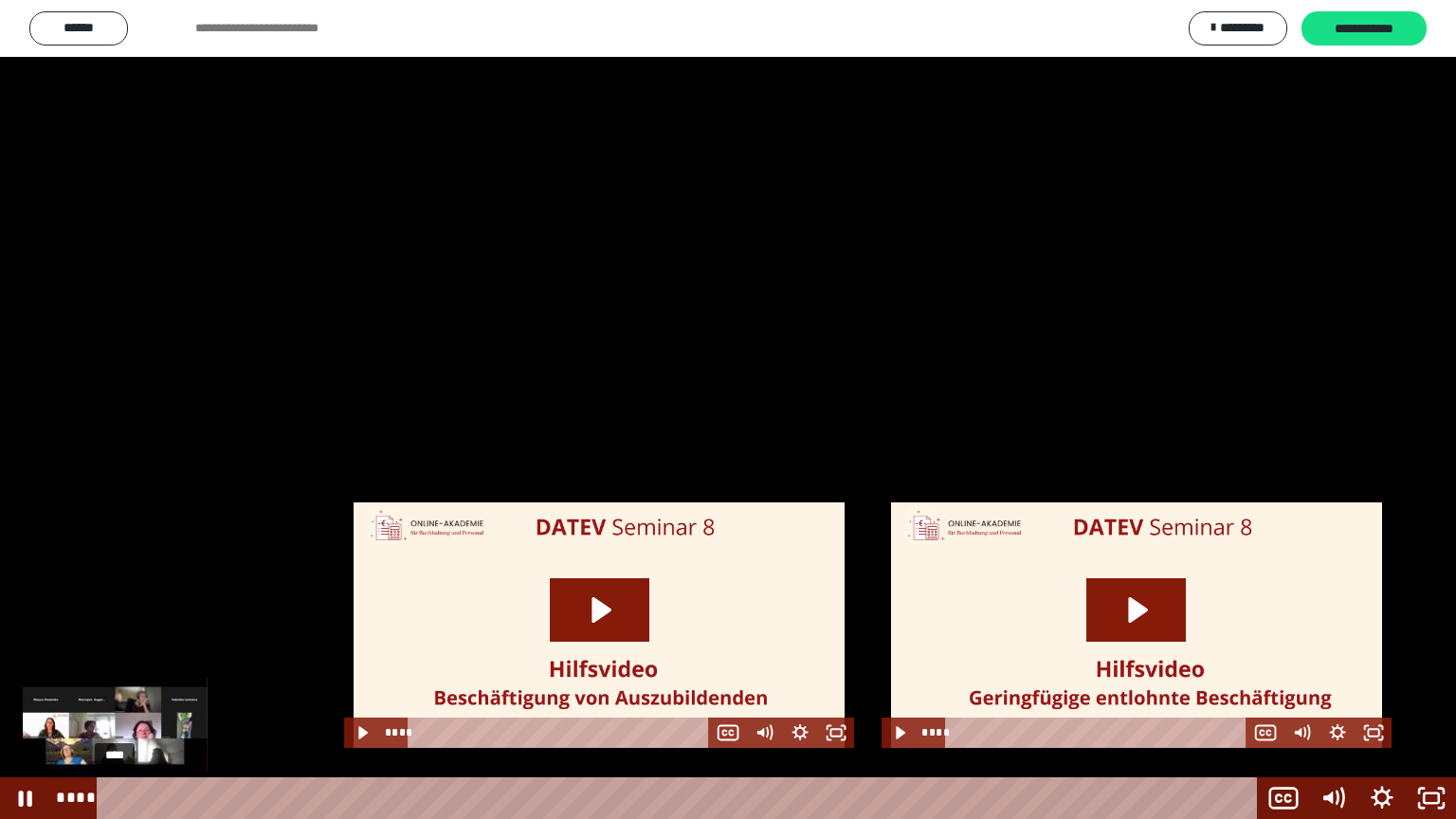 click on "****" at bounding box center (681, 798) 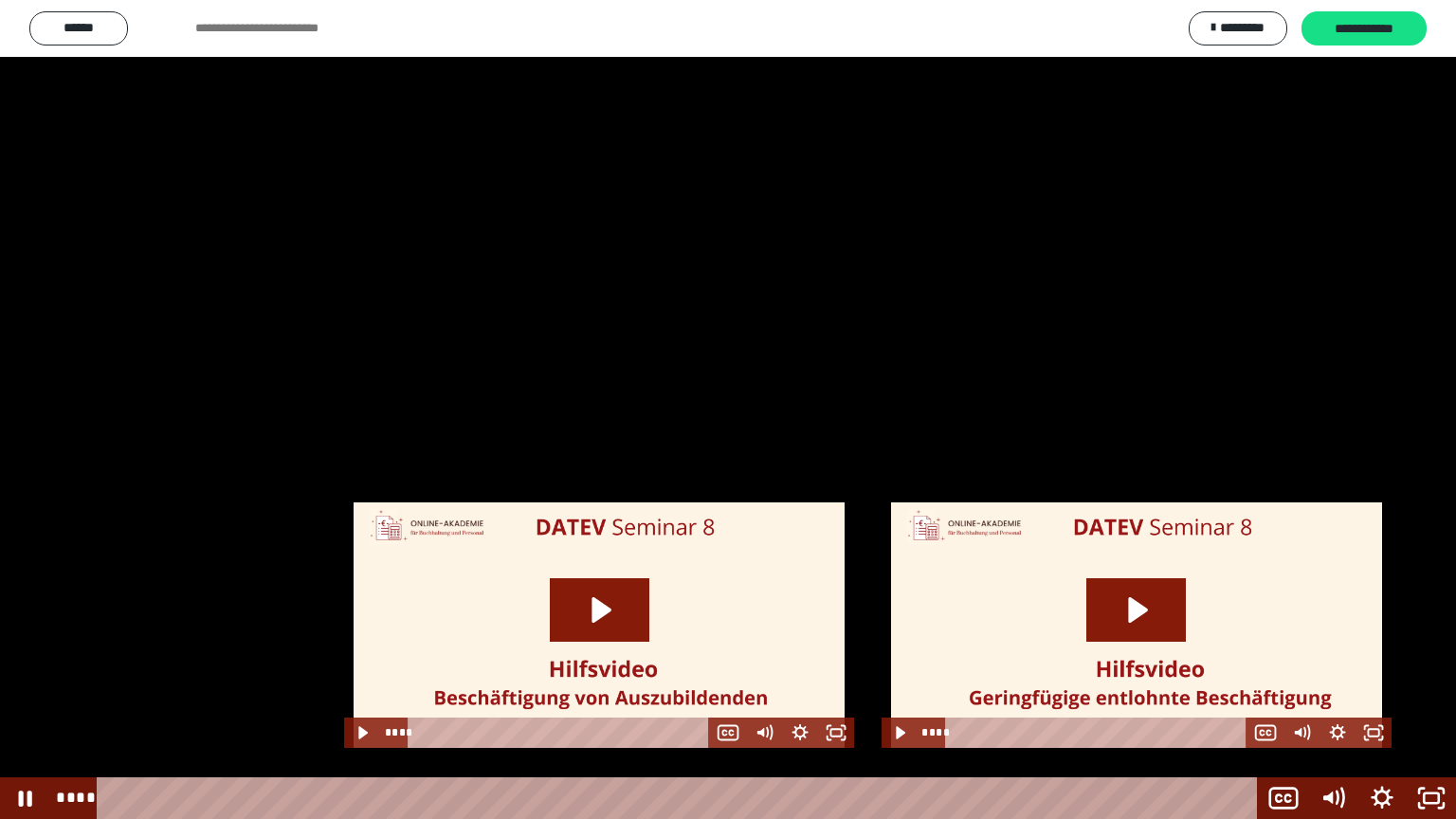 click at bounding box center (728, 410) 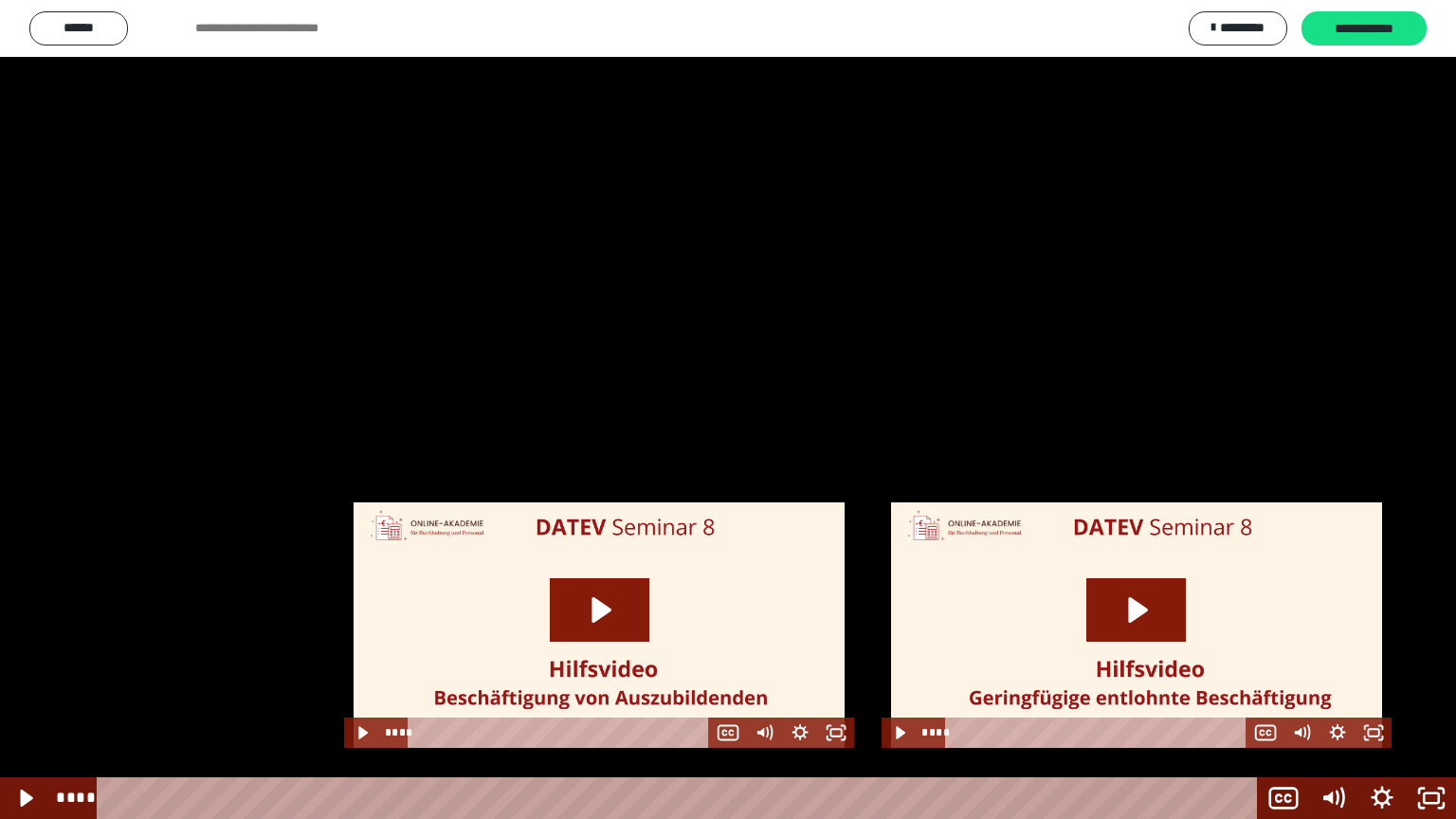 click at bounding box center (728, 410) 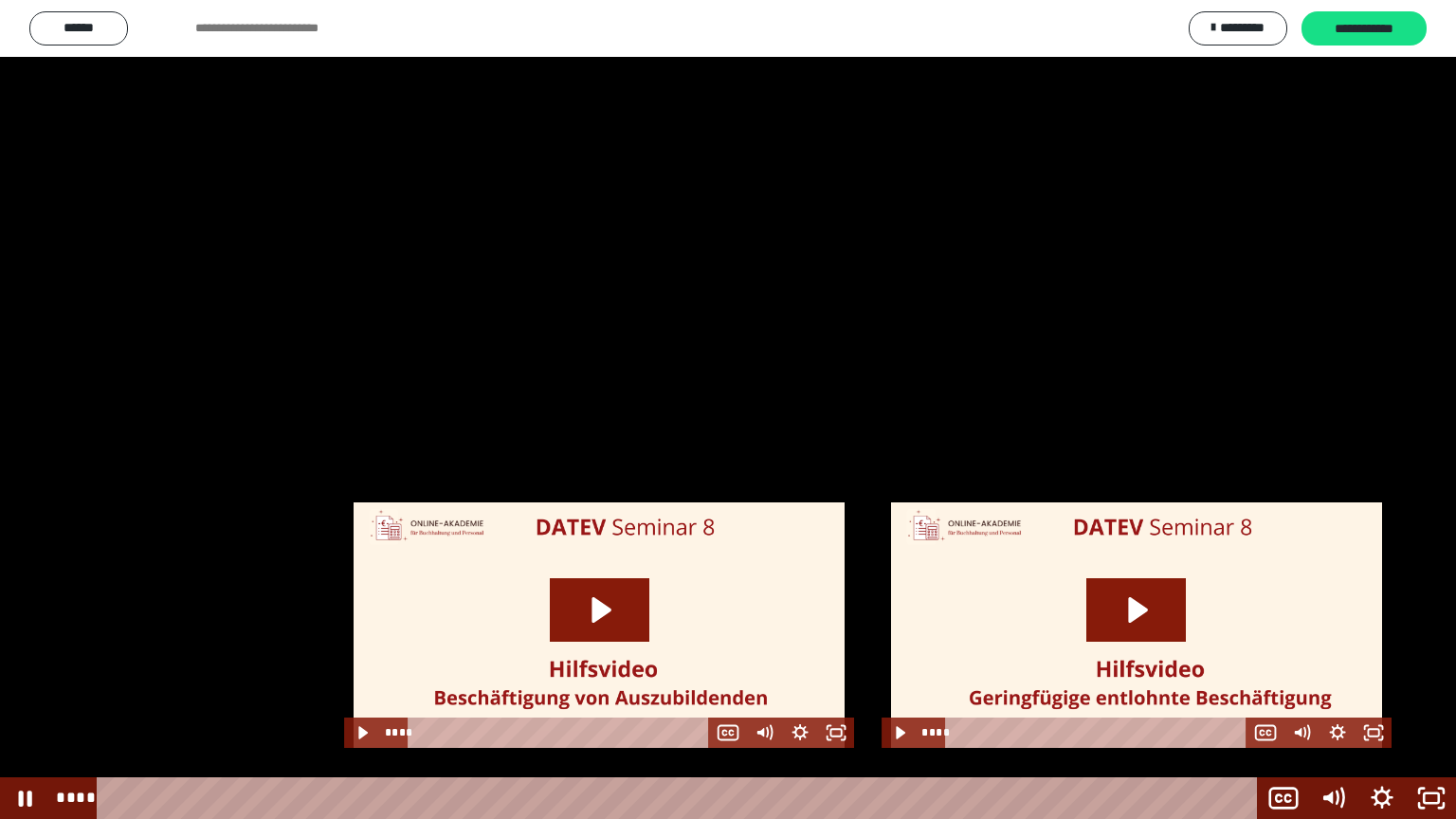 click at bounding box center (728, 410) 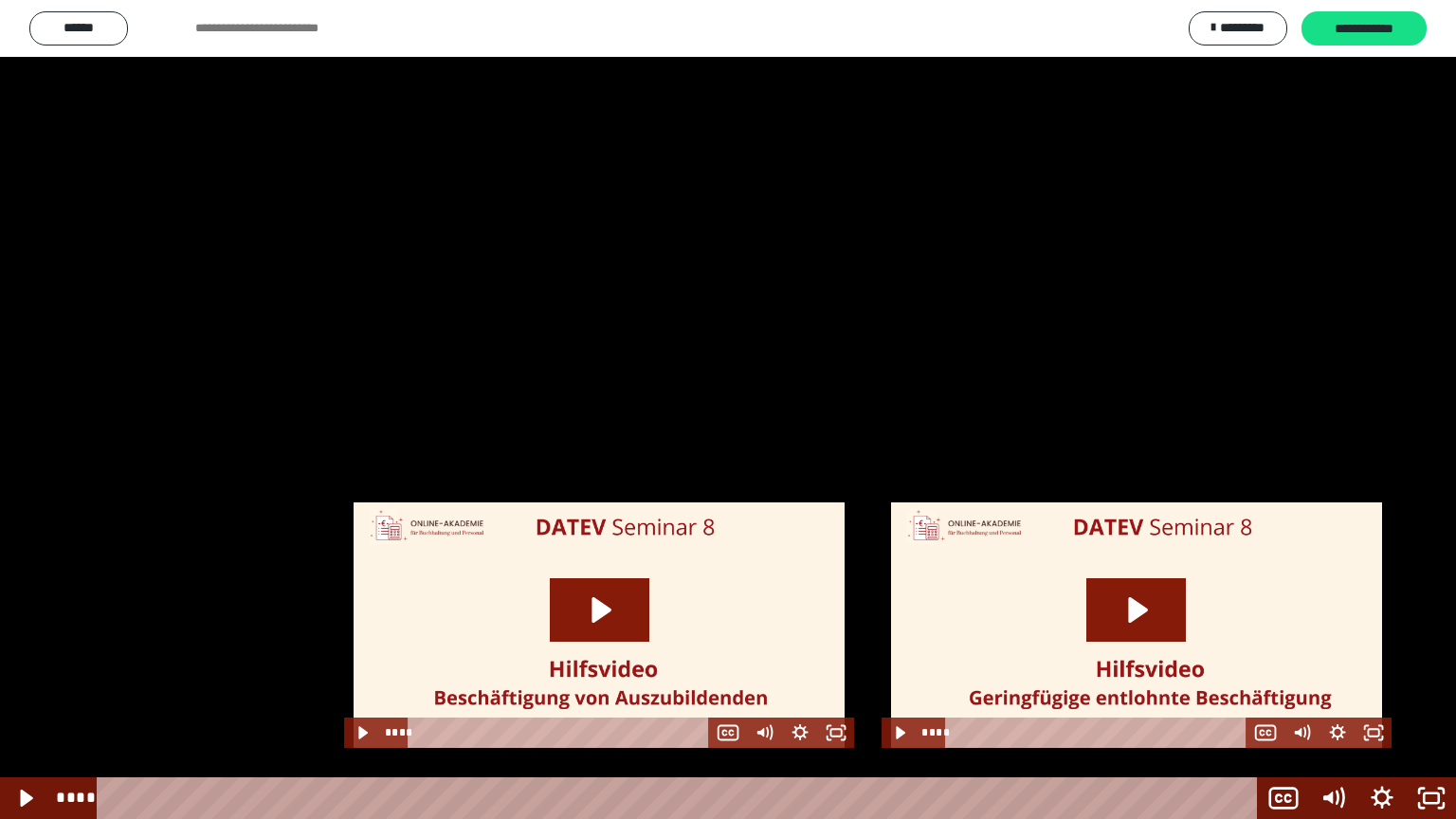click at bounding box center (728, 410) 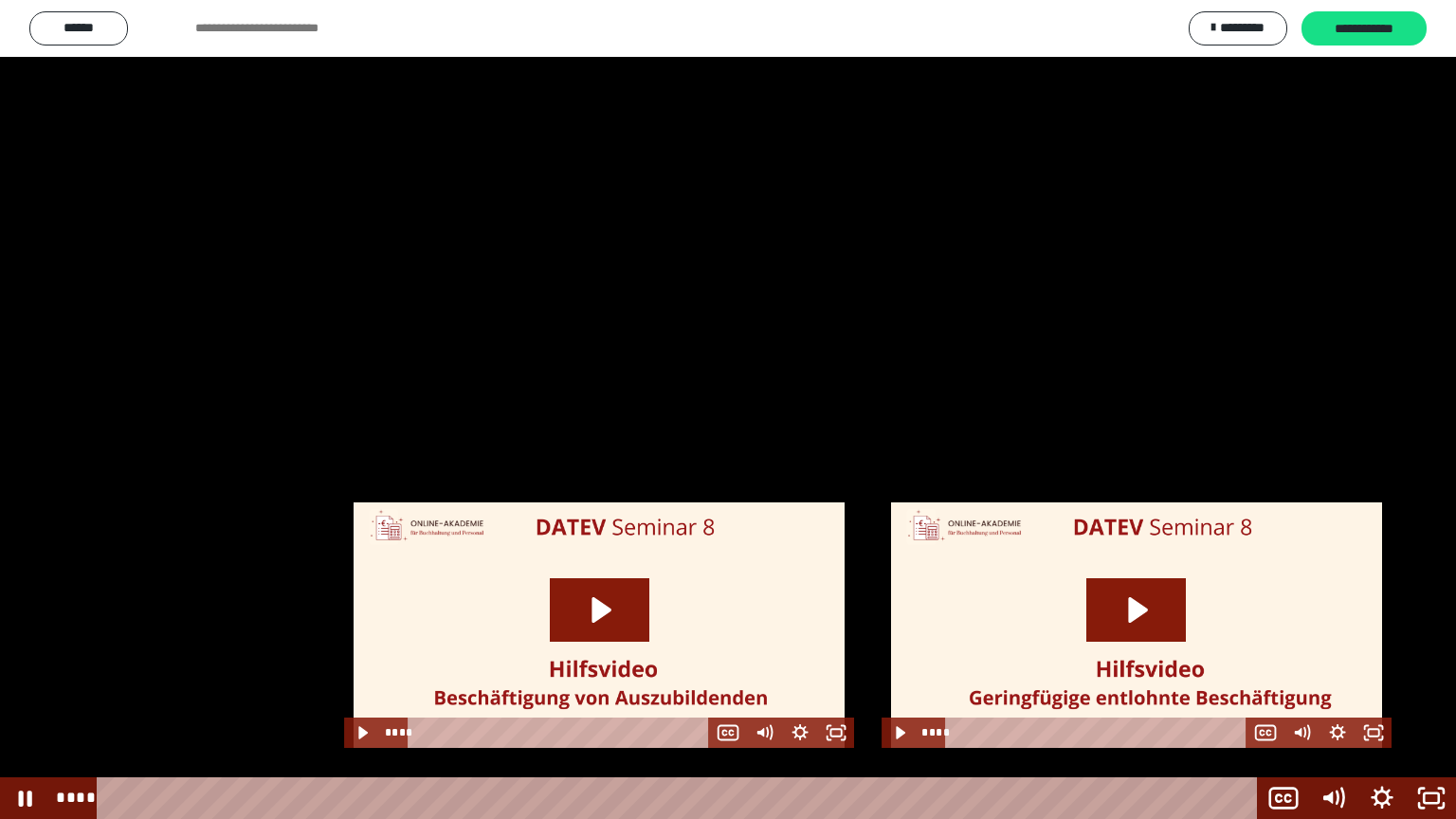 click at bounding box center [728, 410] 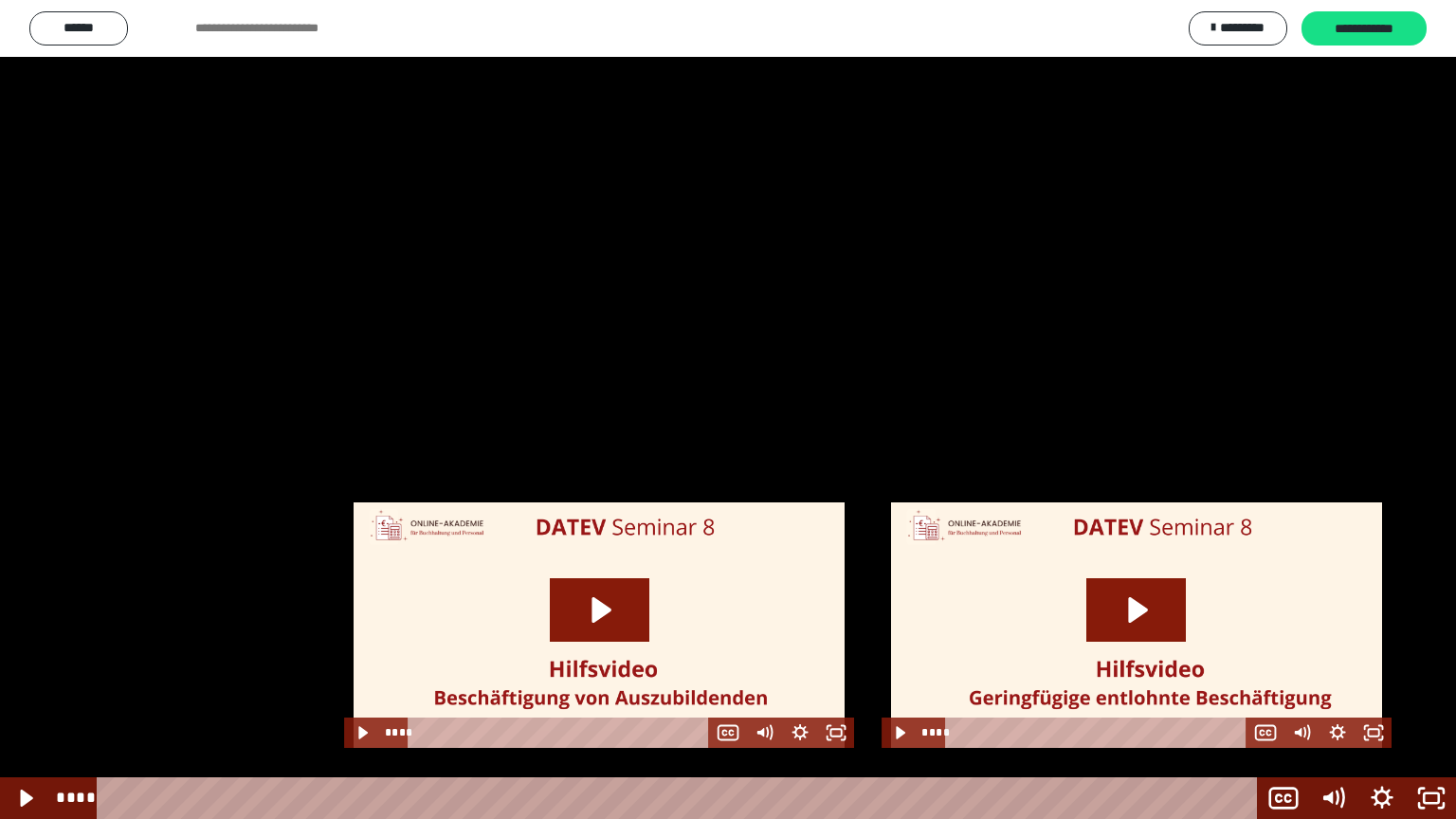 click at bounding box center (728, 410) 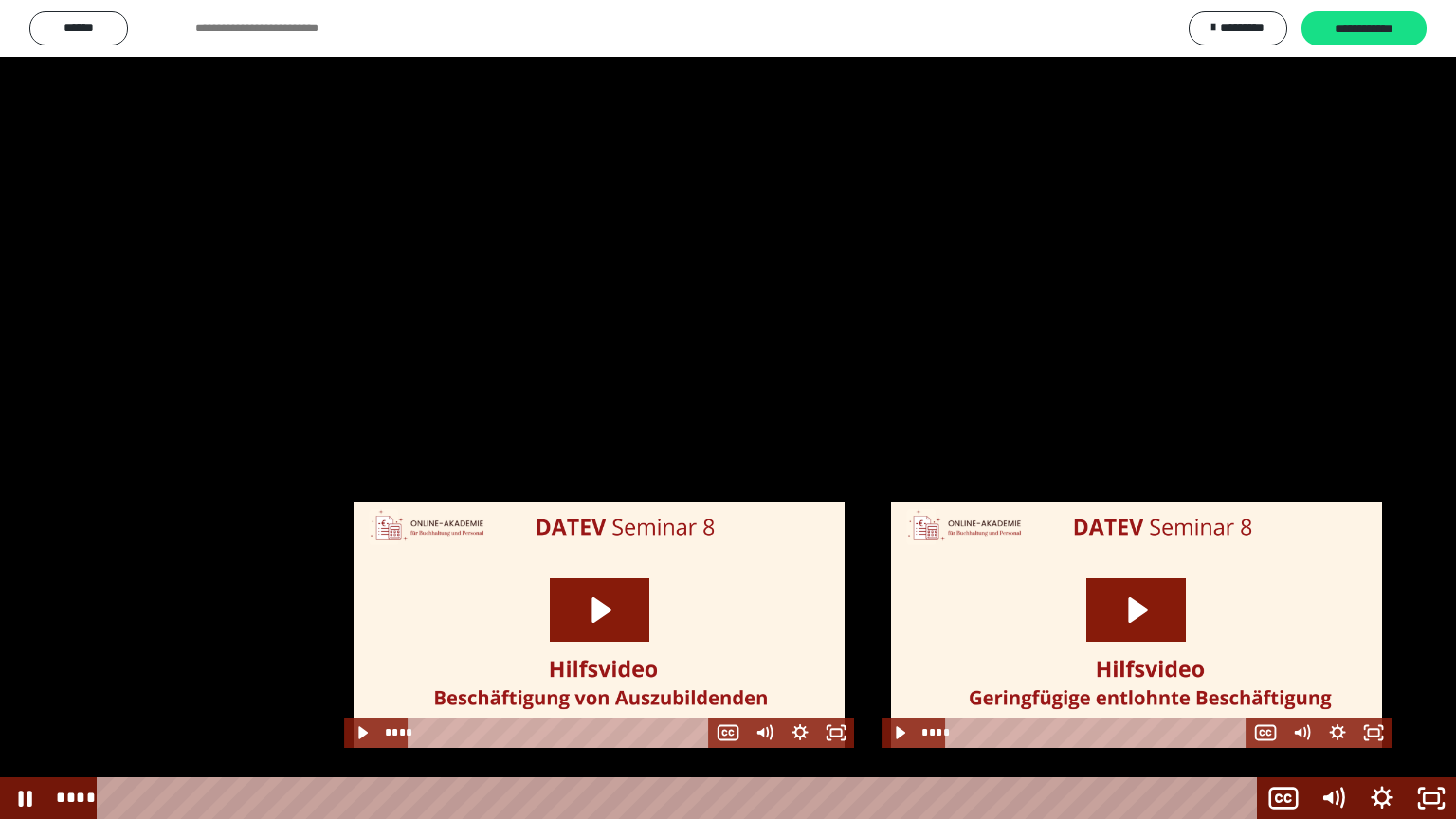 click at bounding box center (728, 410) 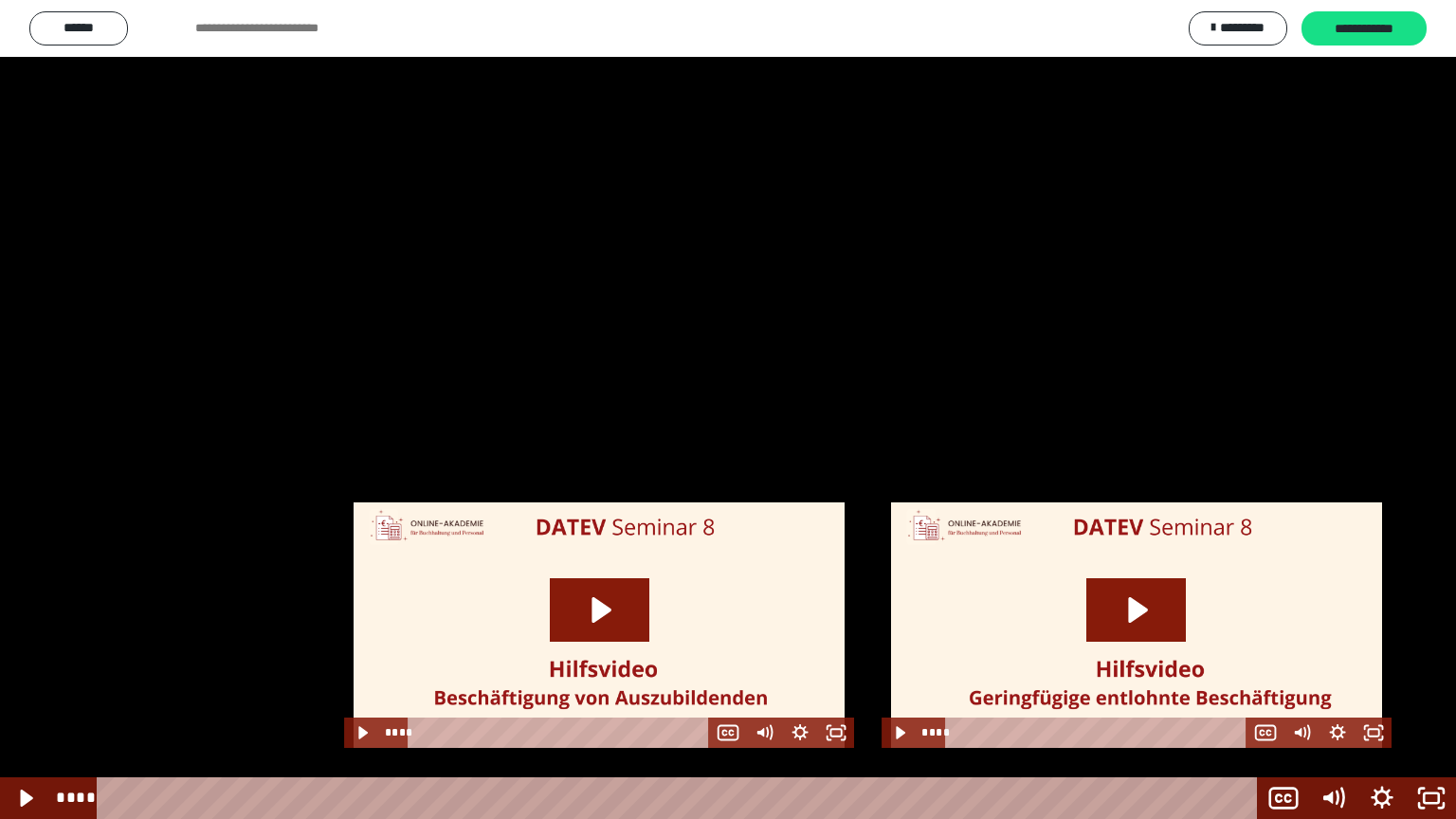 click at bounding box center [728, 410] 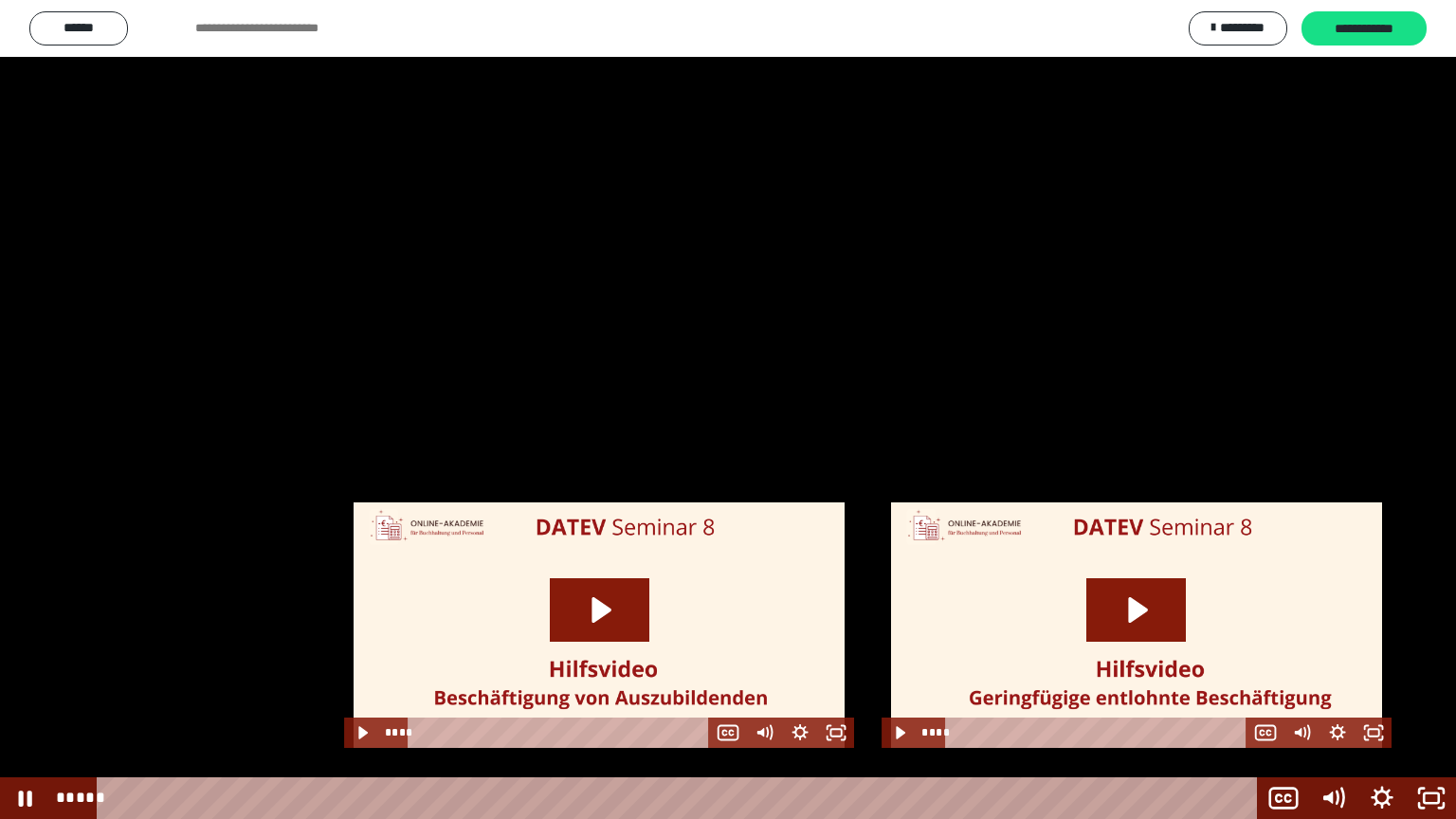 click at bounding box center [728, 410] 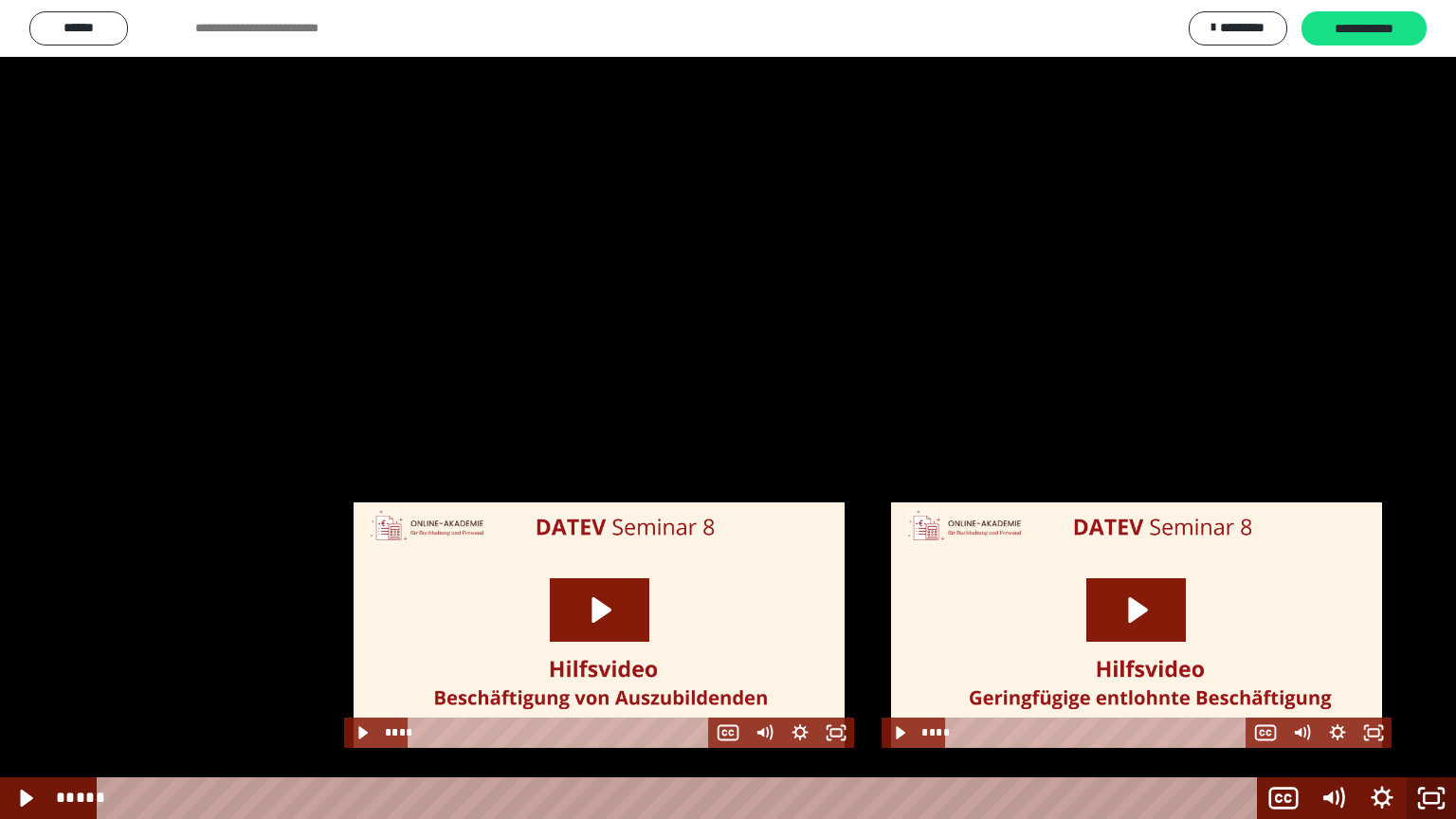 click 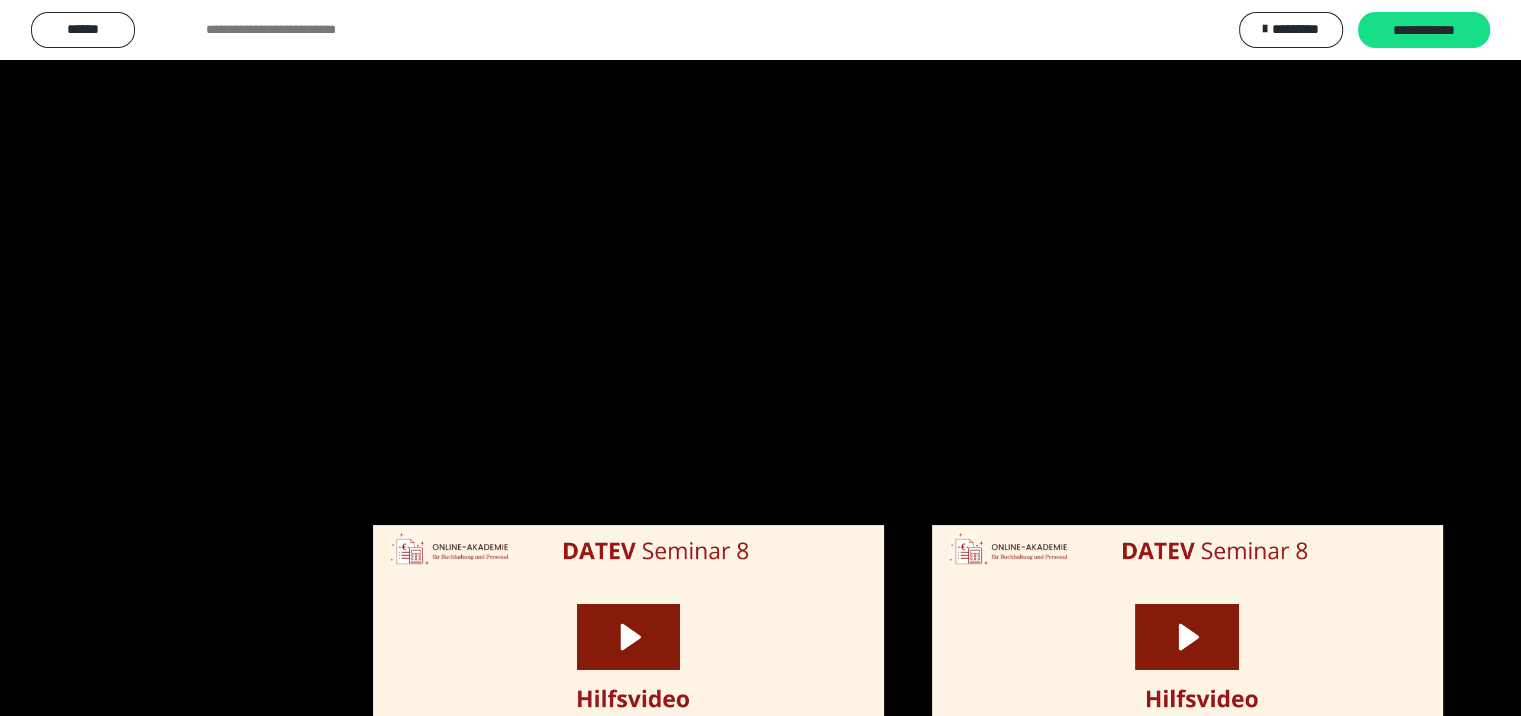 scroll, scrollTop: 2399, scrollLeft: 0, axis: vertical 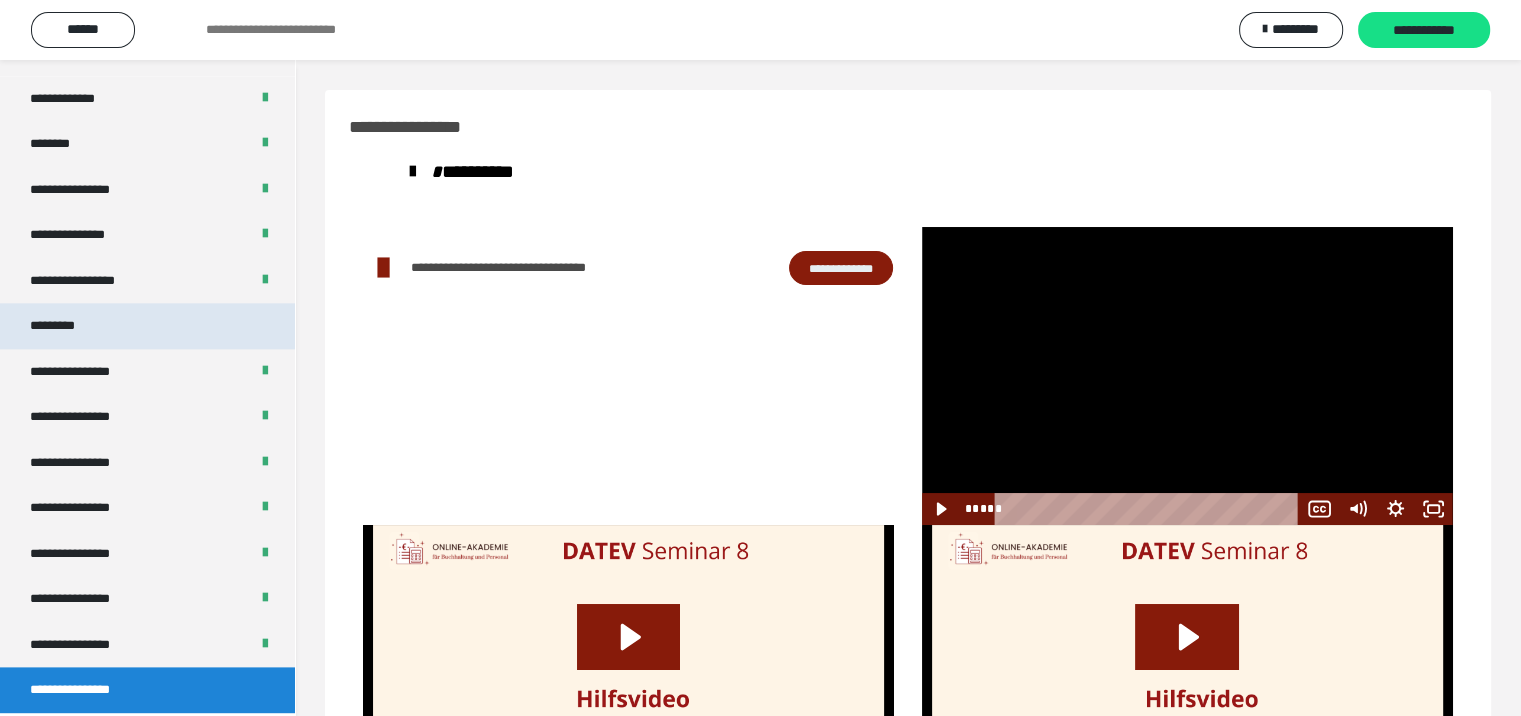 click on "*********" at bounding box center [147, 326] 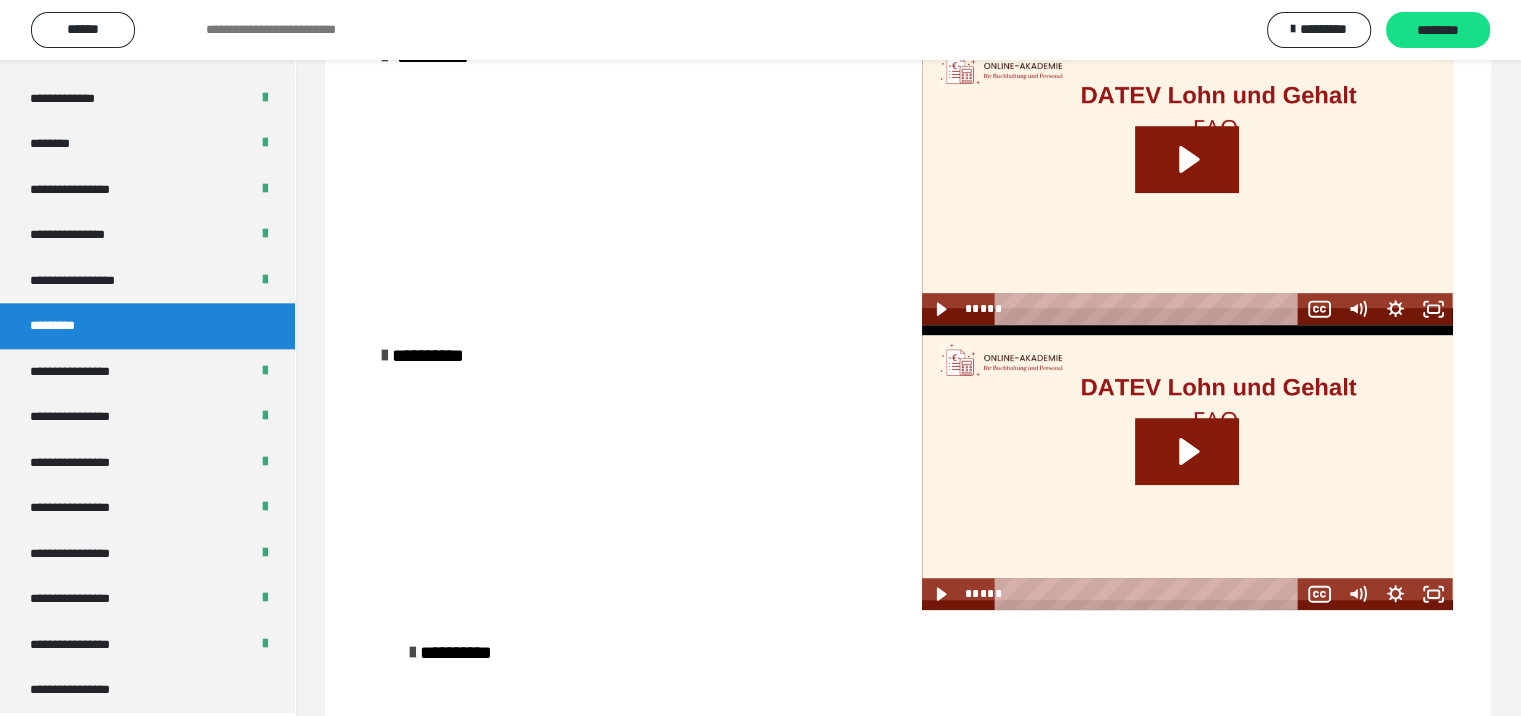 scroll, scrollTop: 1236, scrollLeft: 0, axis: vertical 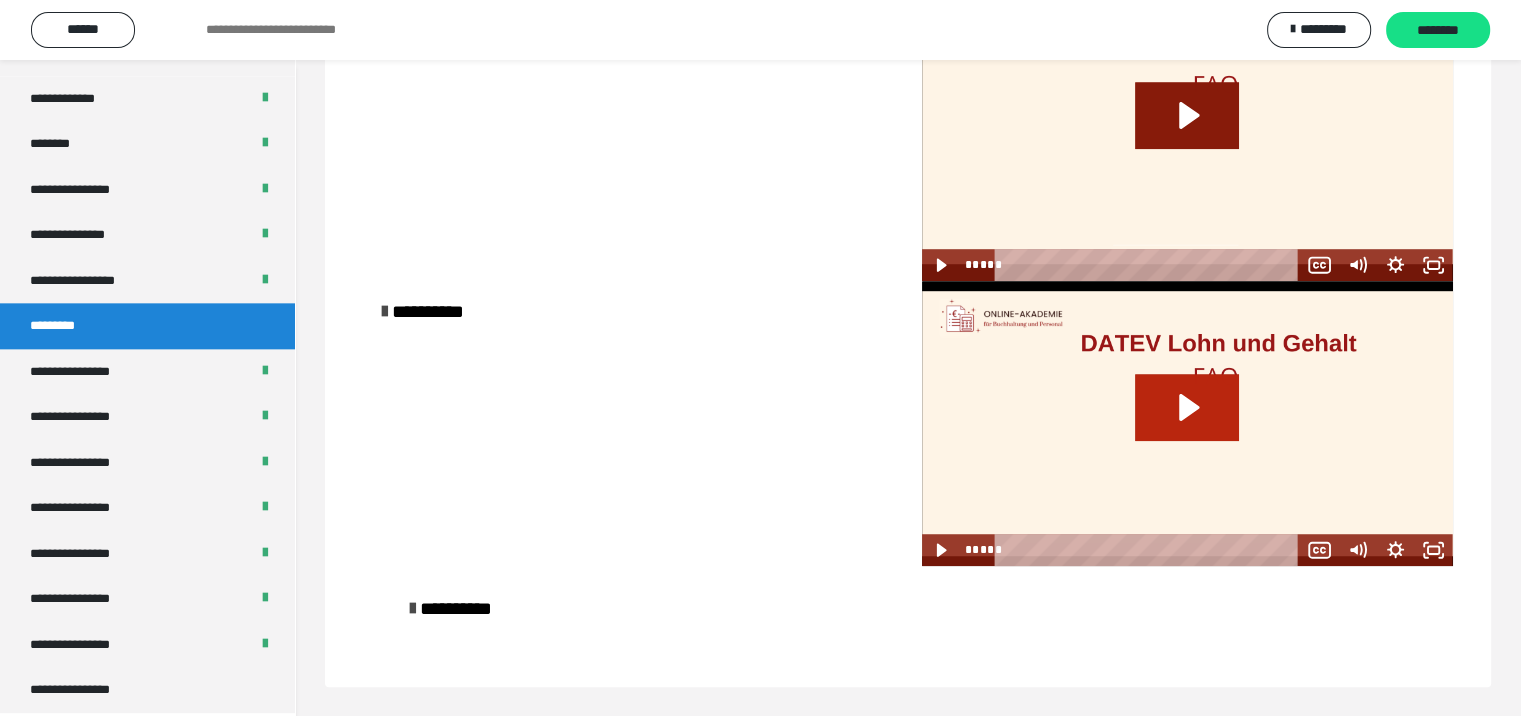 click 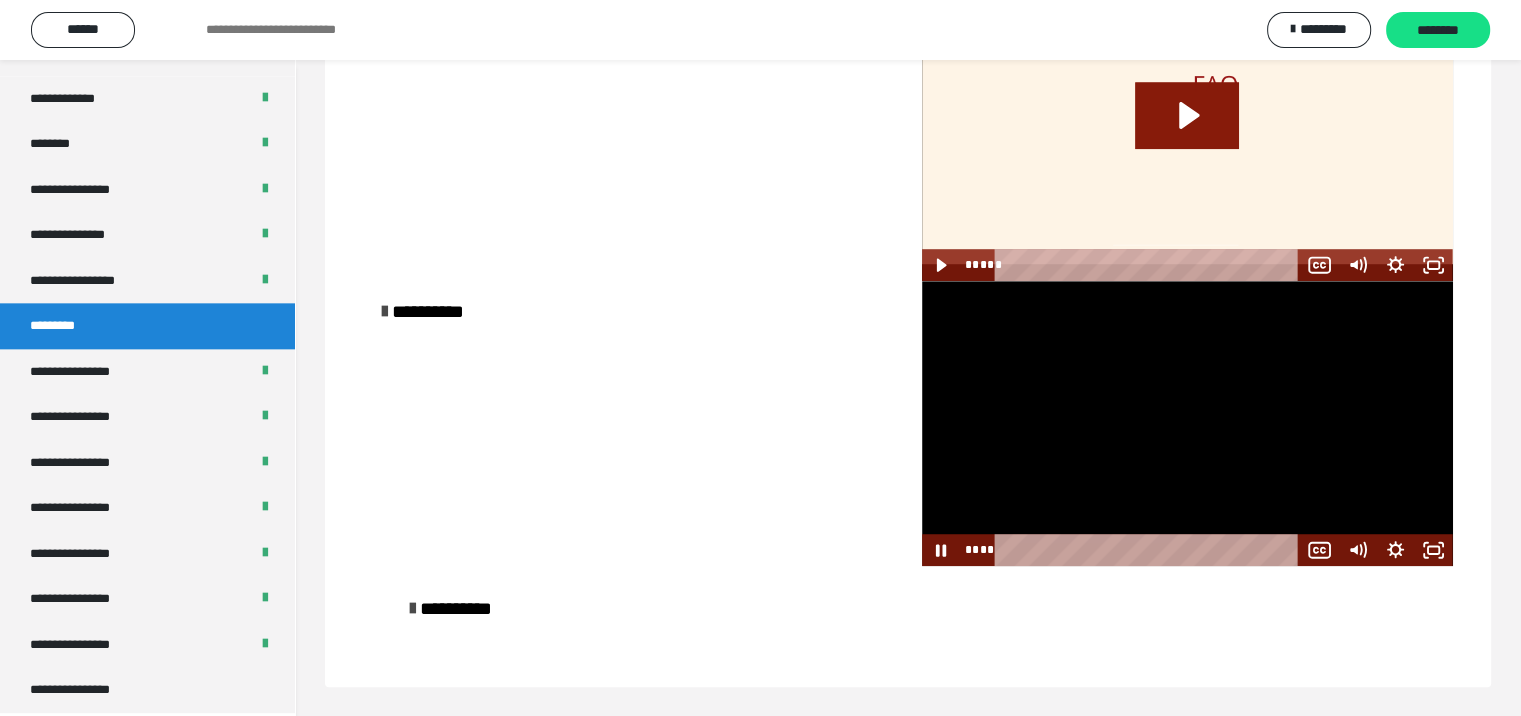 click at bounding box center (1187, 423) 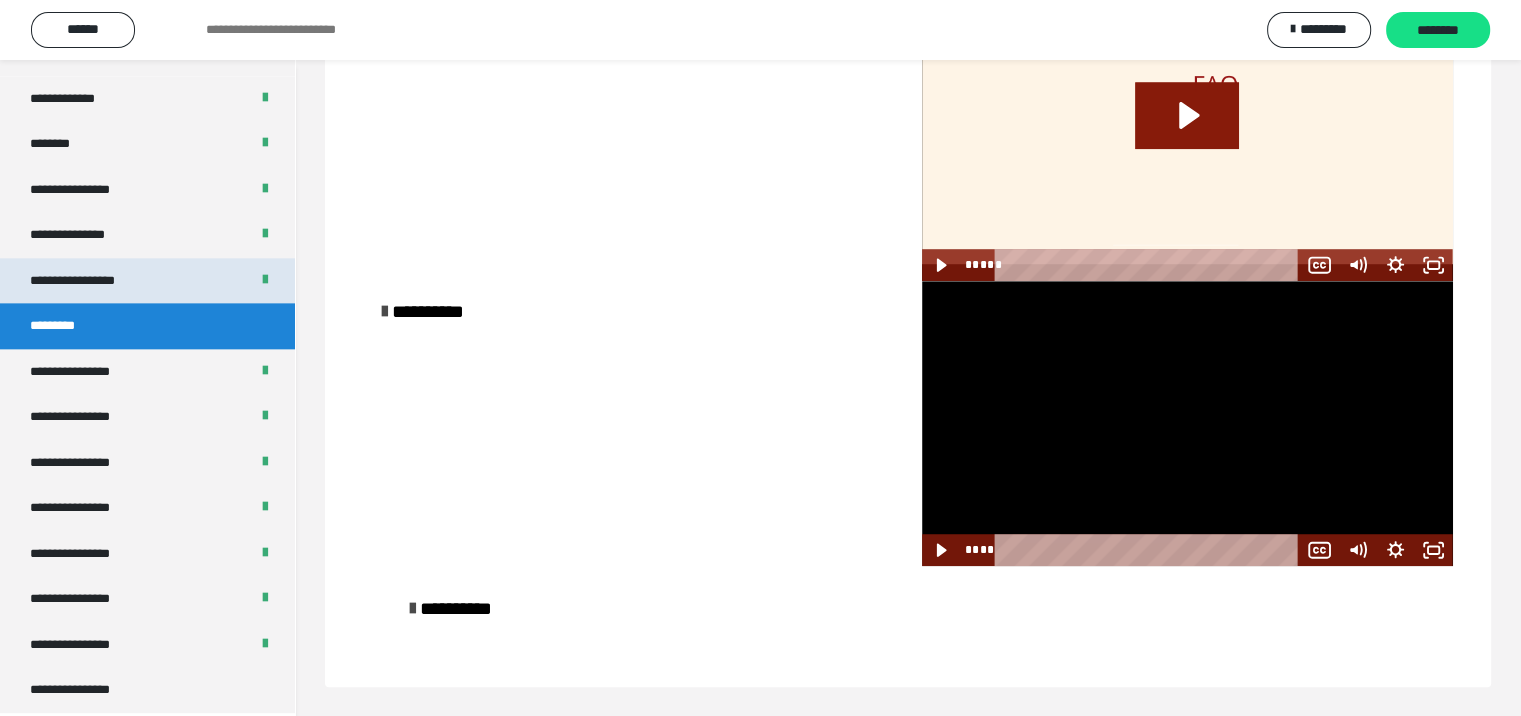 click on "**********" at bounding box center (93, 281) 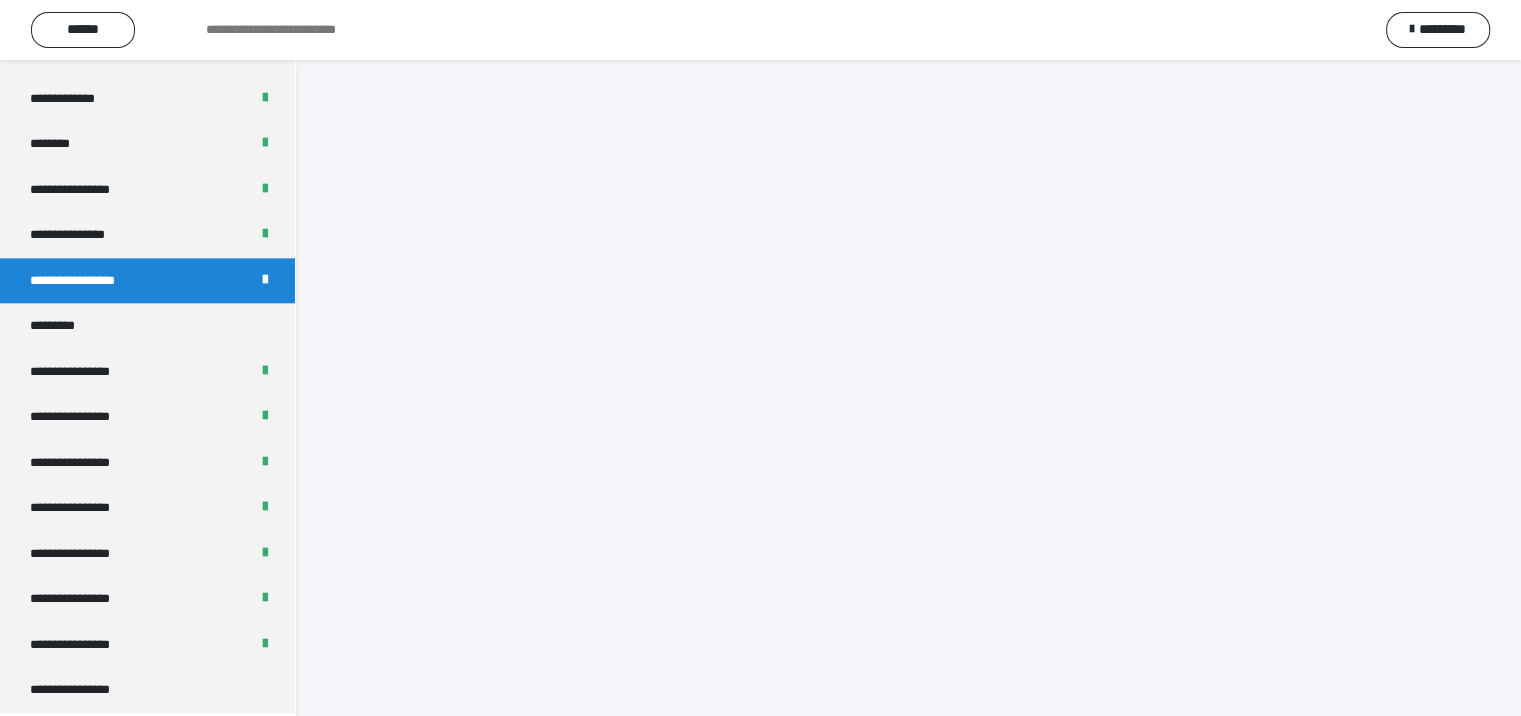 scroll, scrollTop: 60, scrollLeft: 0, axis: vertical 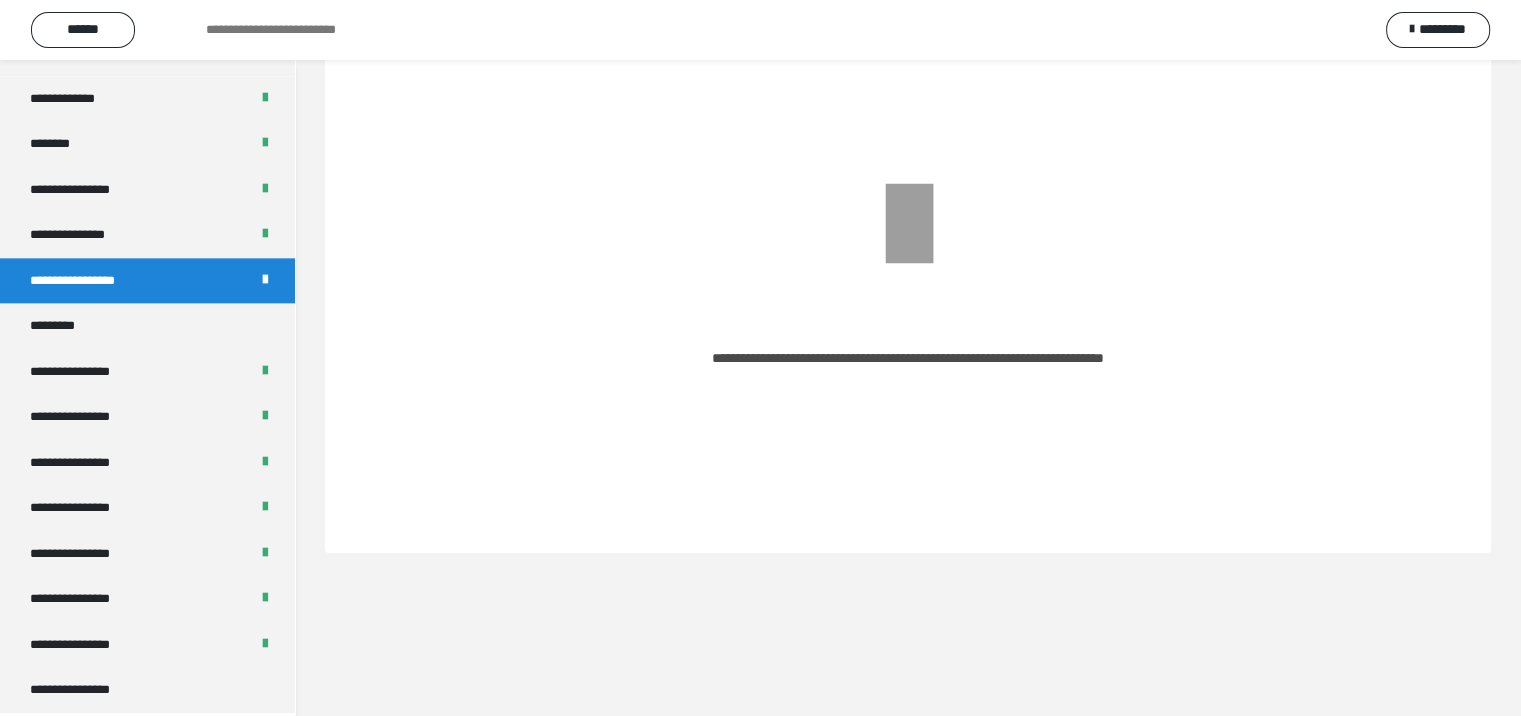 click on "**********" at bounding box center (93, 281) 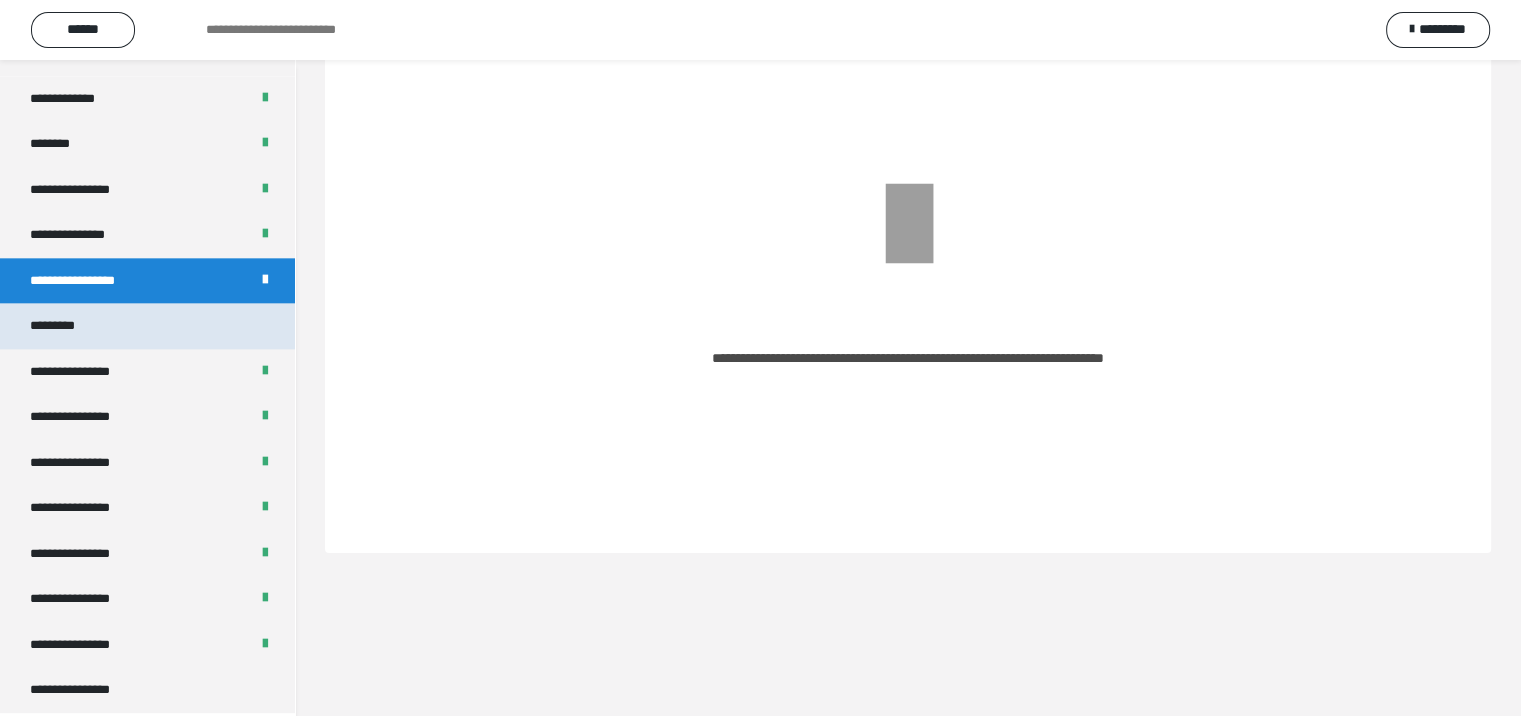 click on "*********" at bounding box center [68, 326] 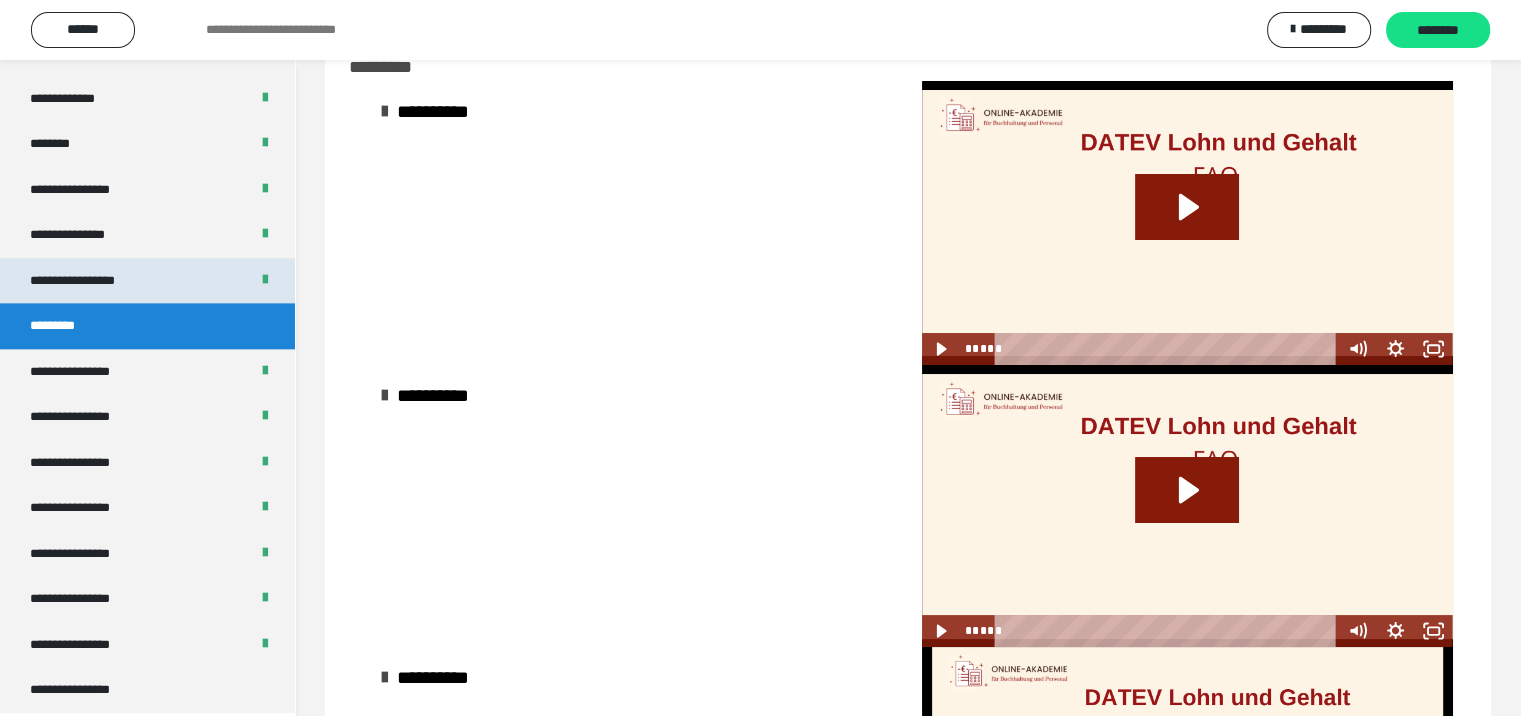 click on "**********" at bounding box center [93, 281] 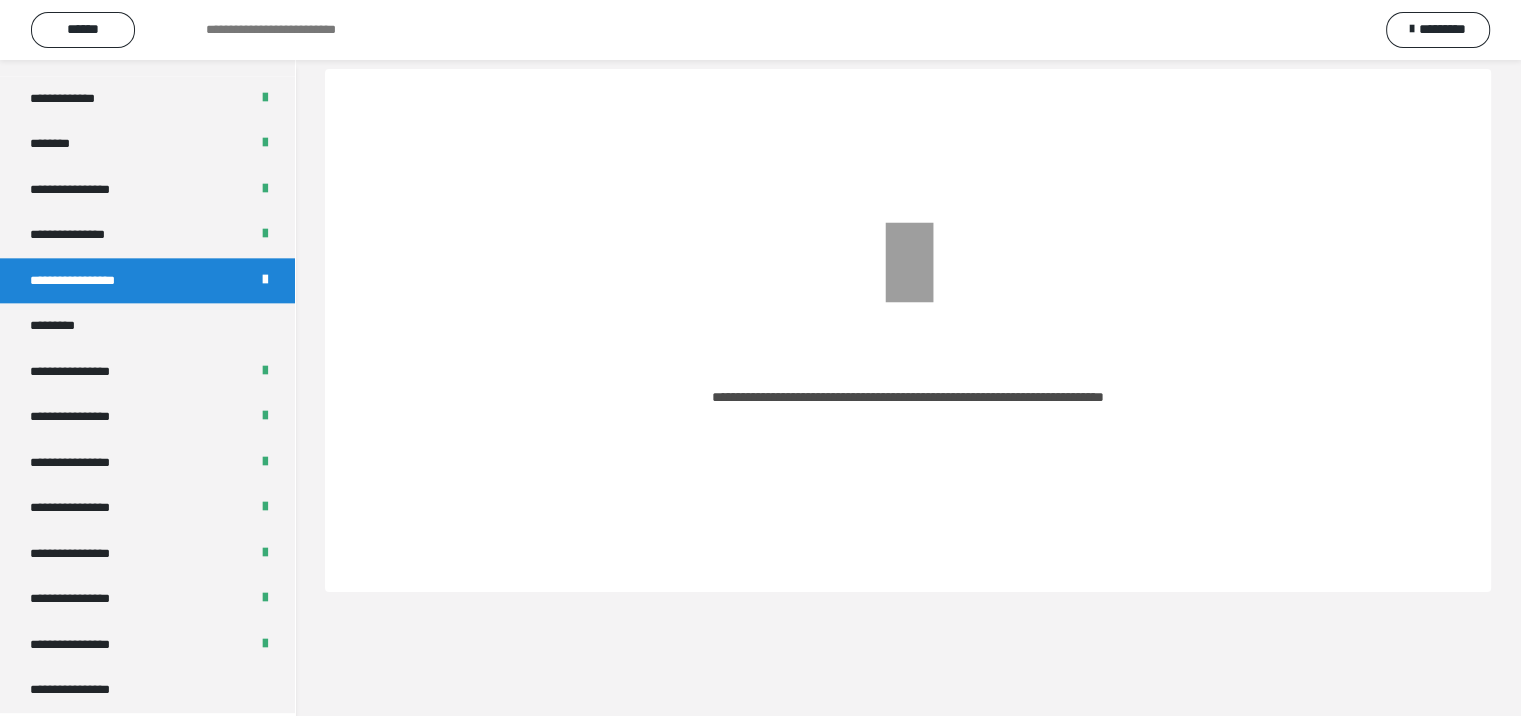 scroll, scrollTop: 0, scrollLeft: 0, axis: both 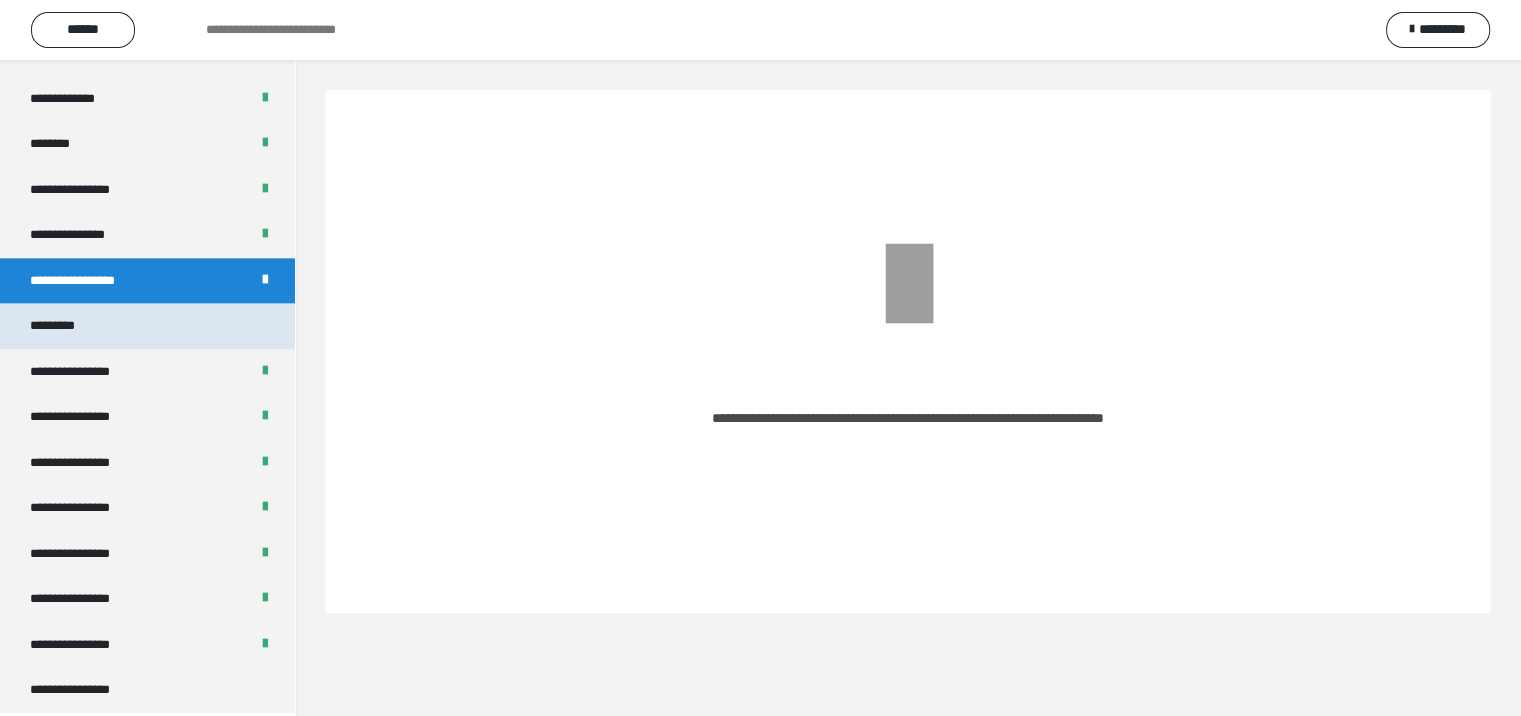 click on "*********" at bounding box center [147, 326] 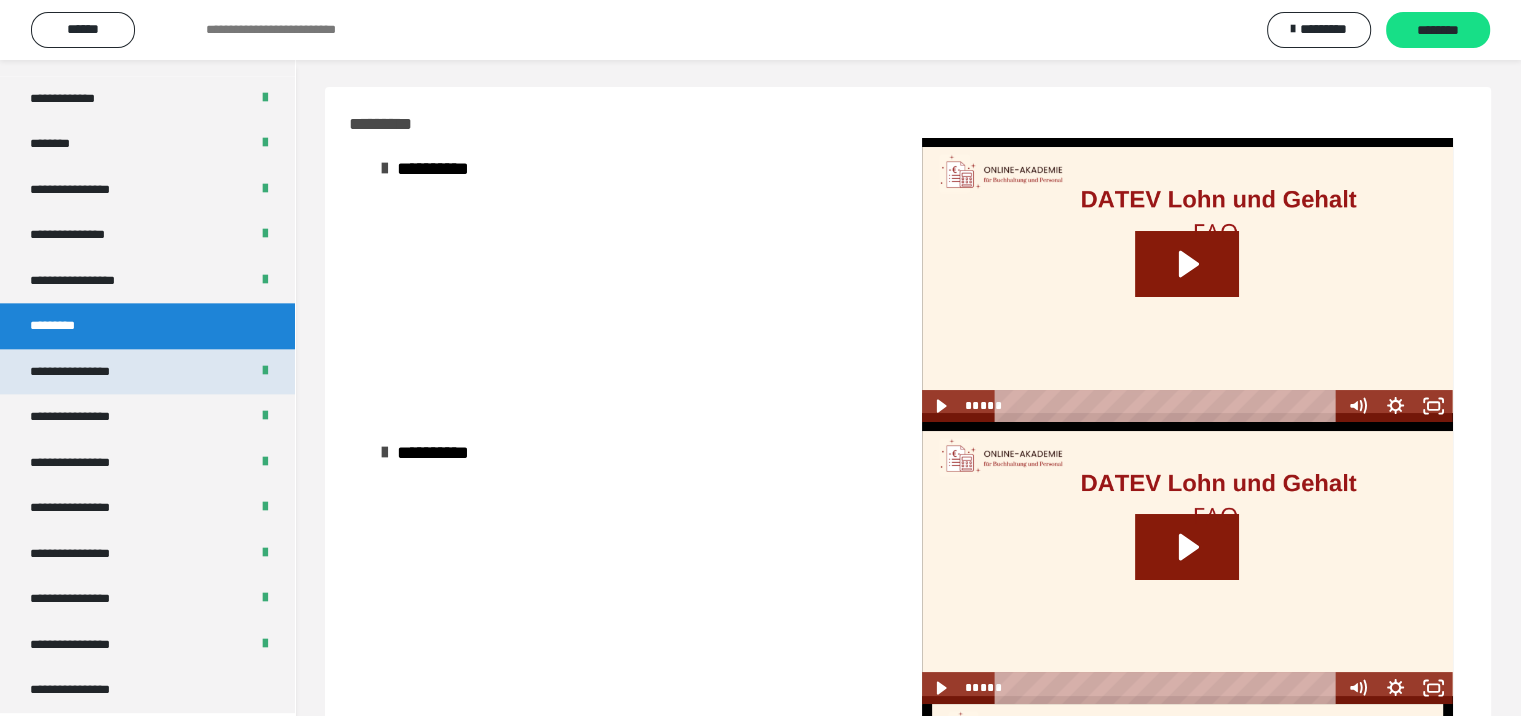 scroll, scrollTop: 0, scrollLeft: 0, axis: both 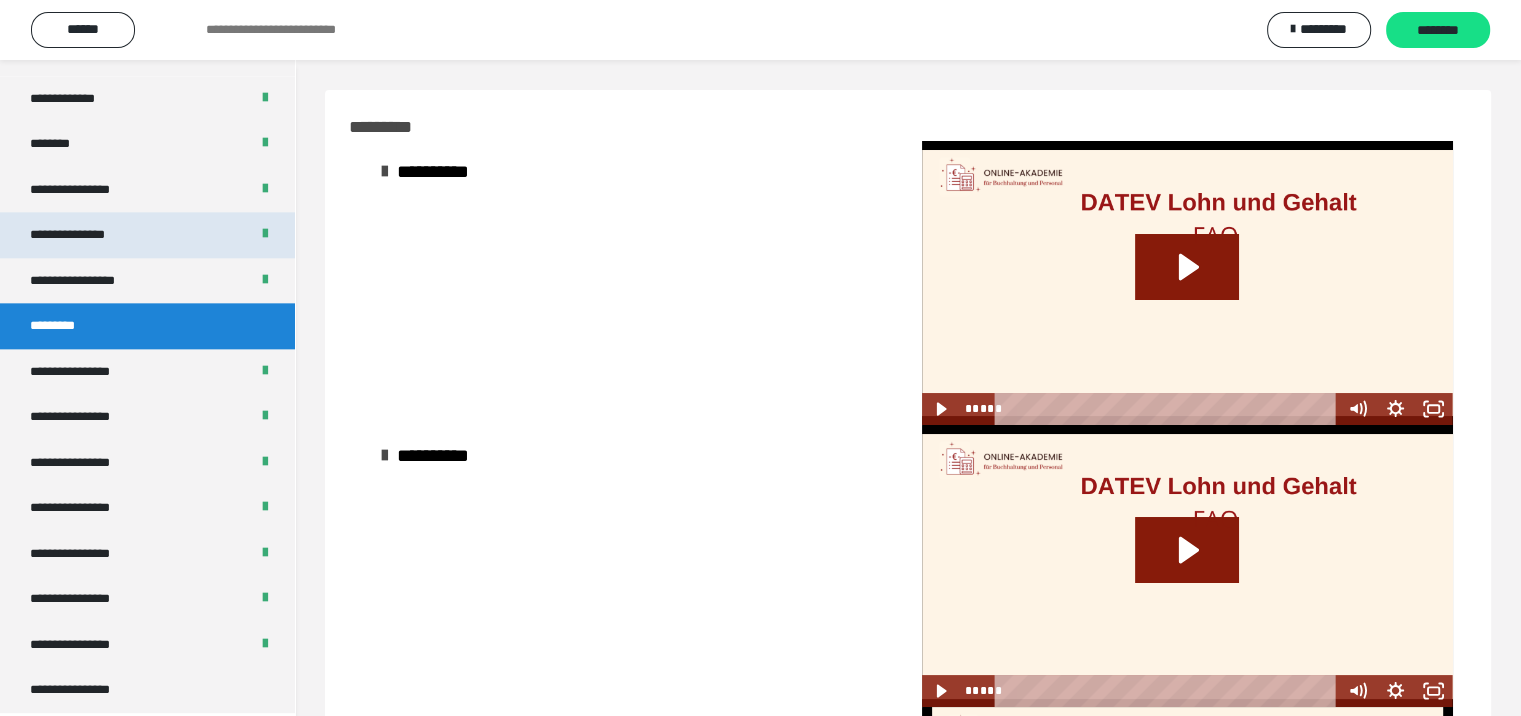 click on "**********" at bounding box center (89, 235) 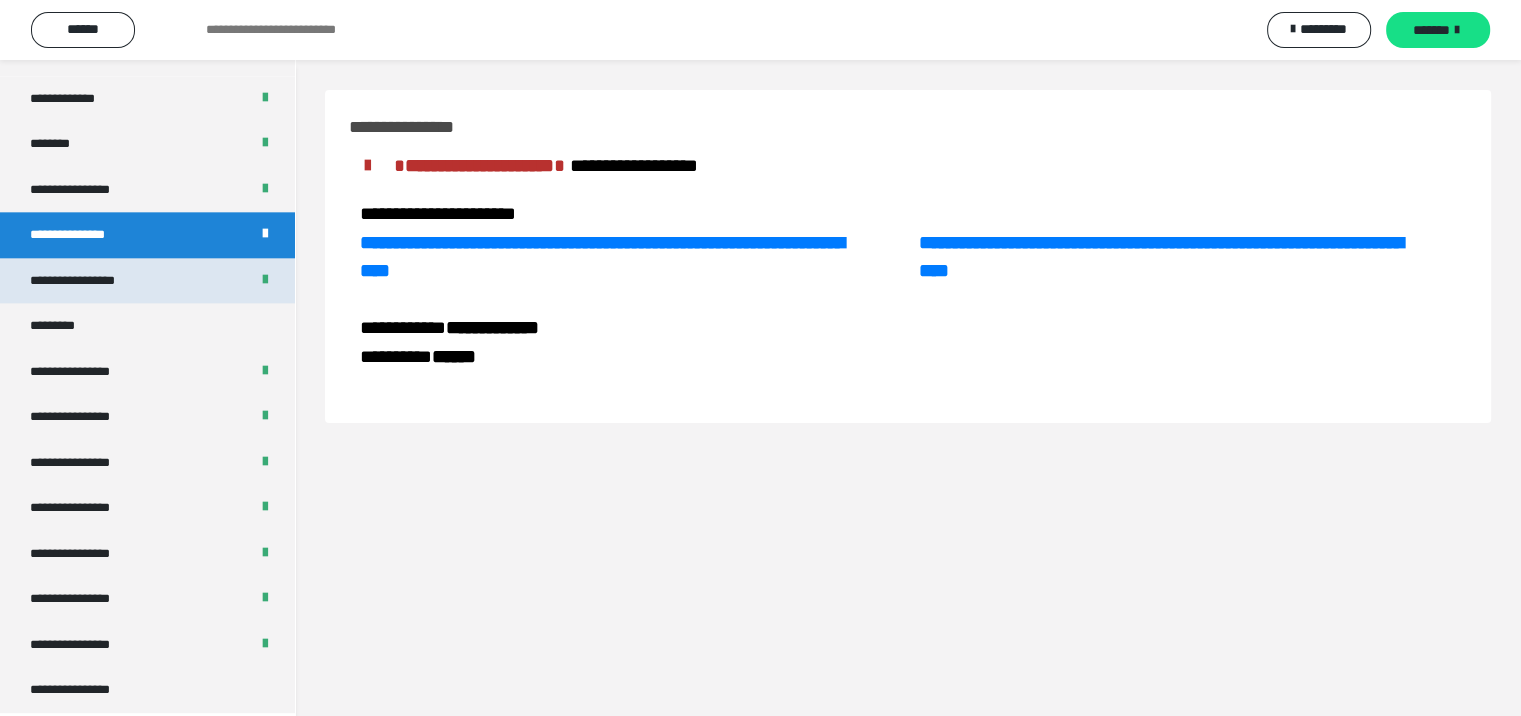 click on "**********" at bounding box center [93, 281] 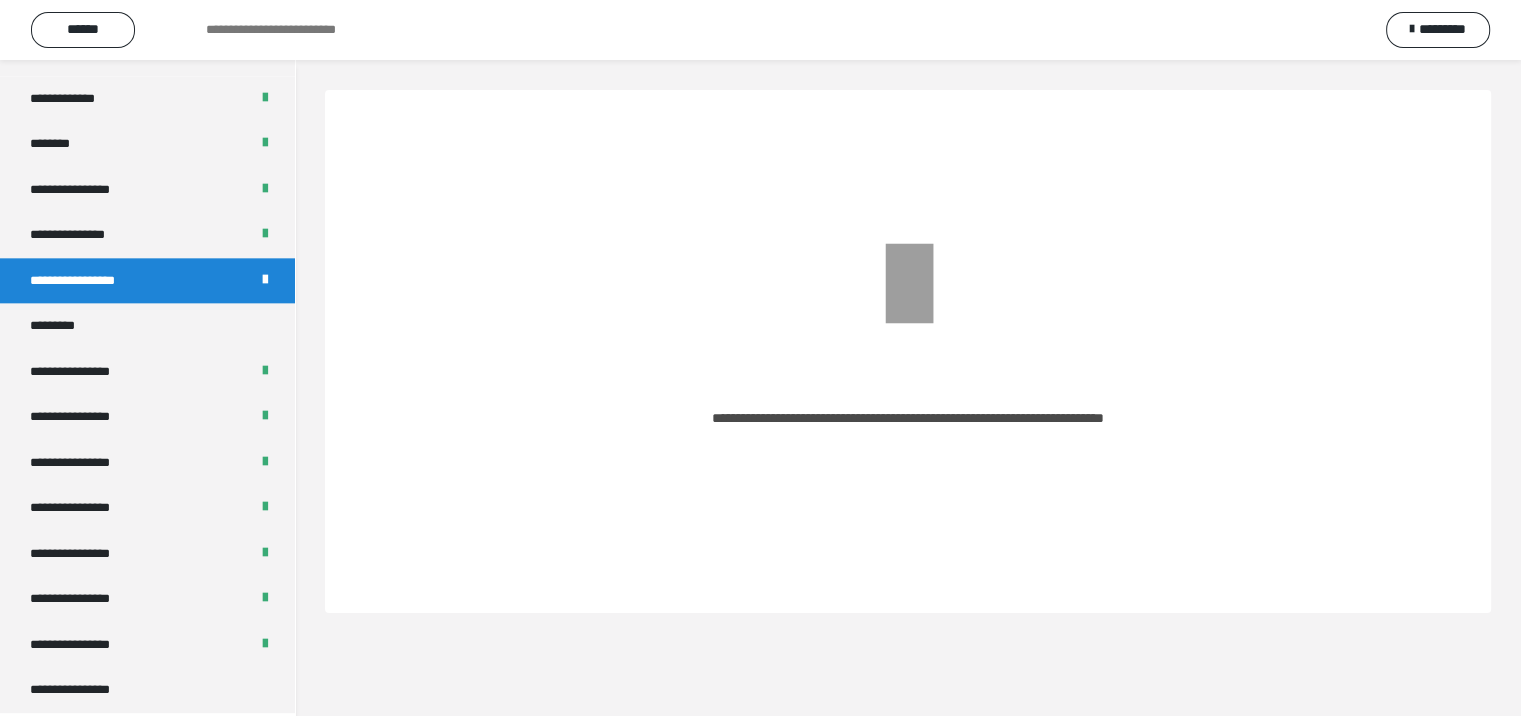 scroll, scrollTop: 2418, scrollLeft: 0, axis: vertical 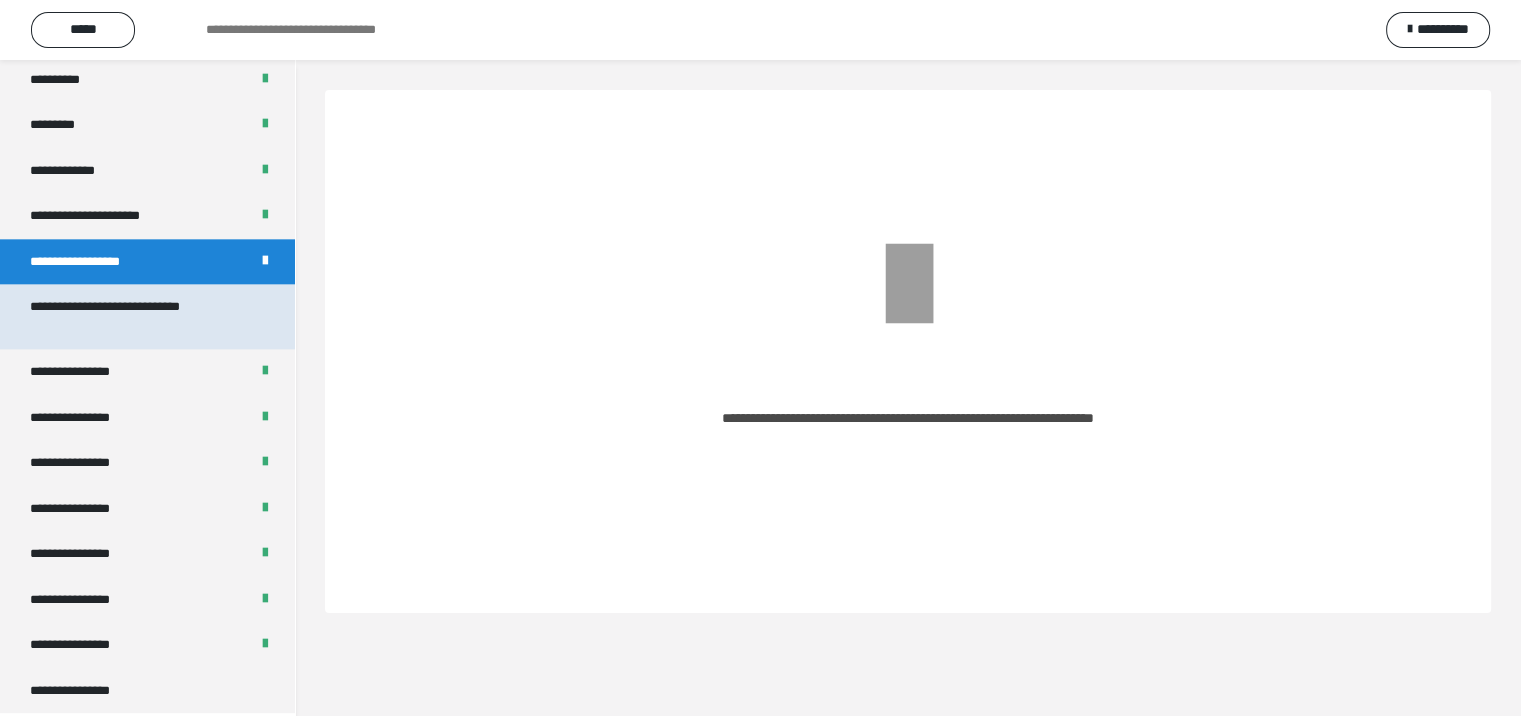click on "**********" at bounding box center (132, 316) 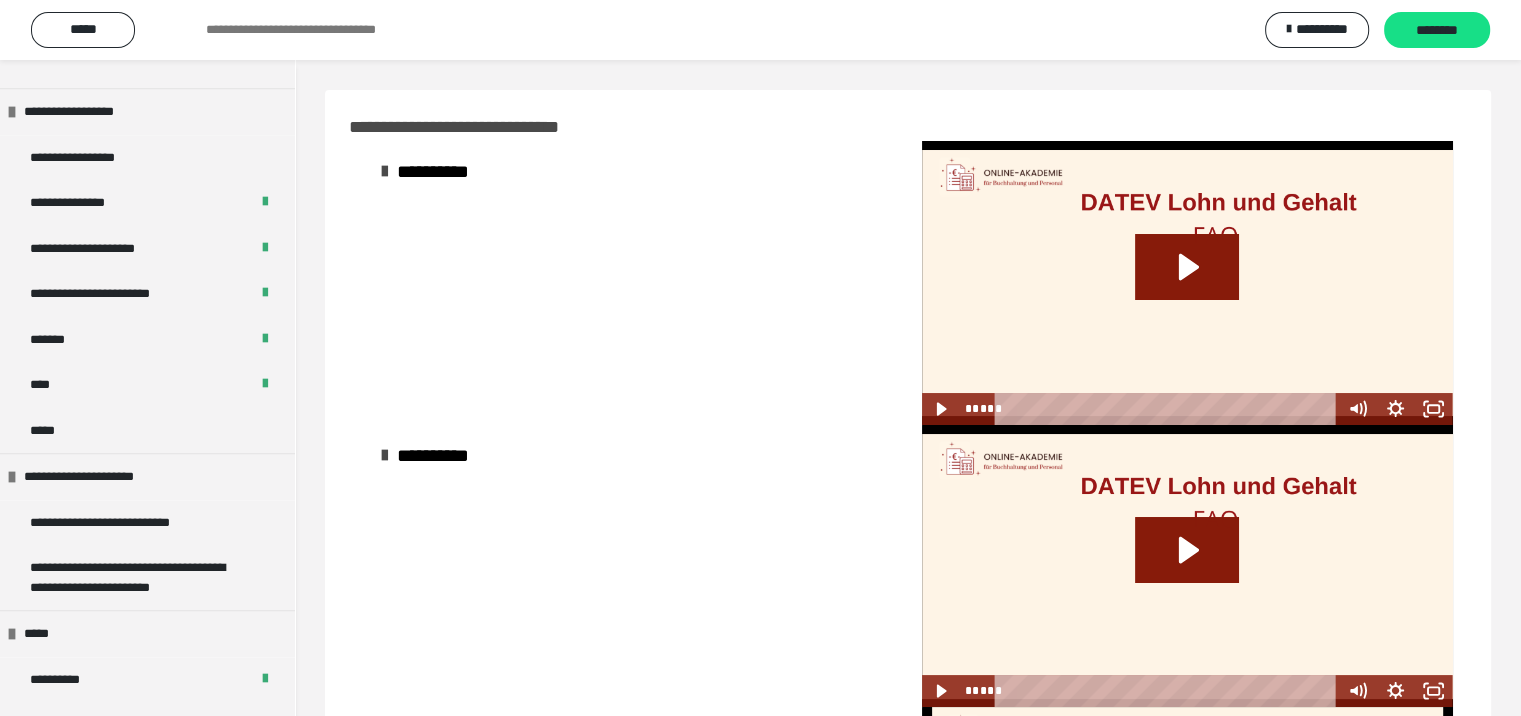 scroll, scrollTop: 1857, scrollLeft: 0, axis: vertical 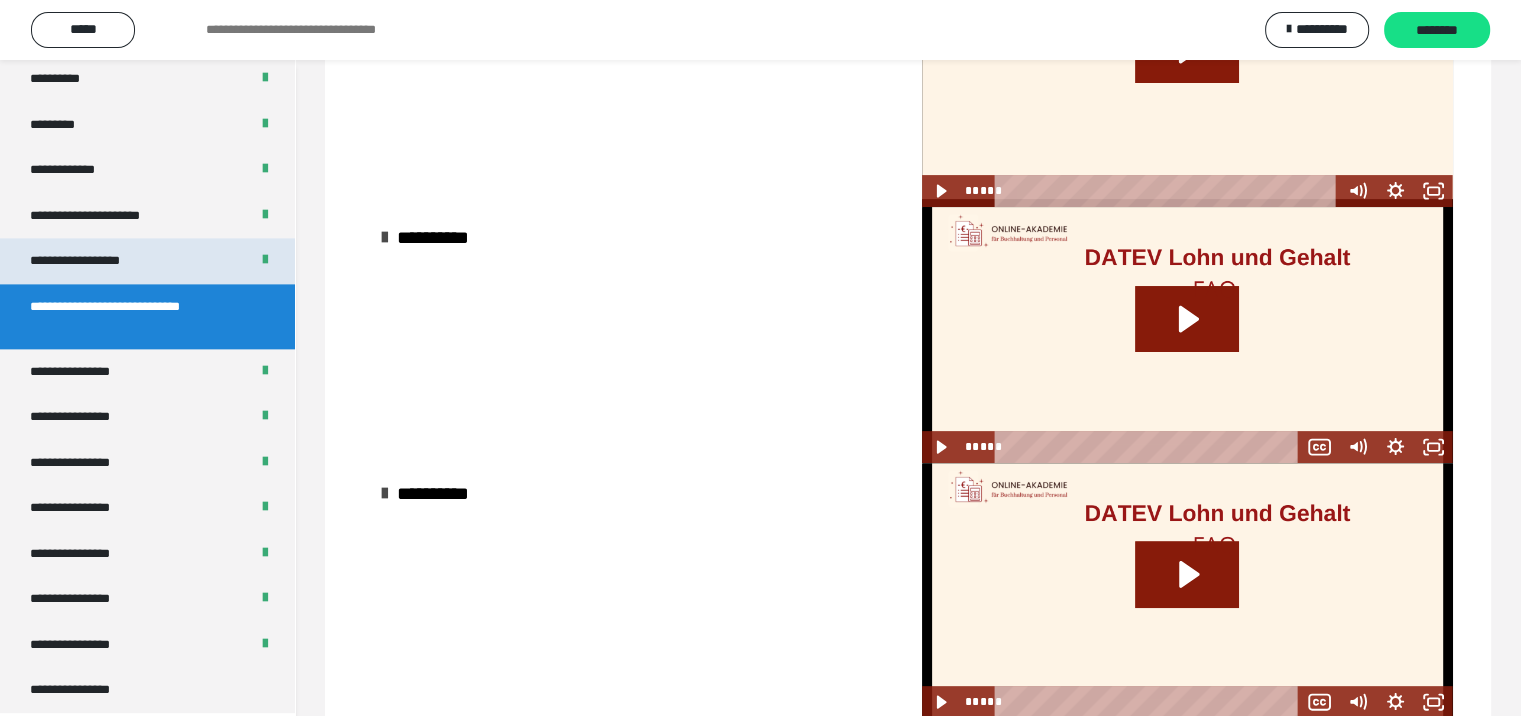 click on "**********" at bounding box center [89, 261] 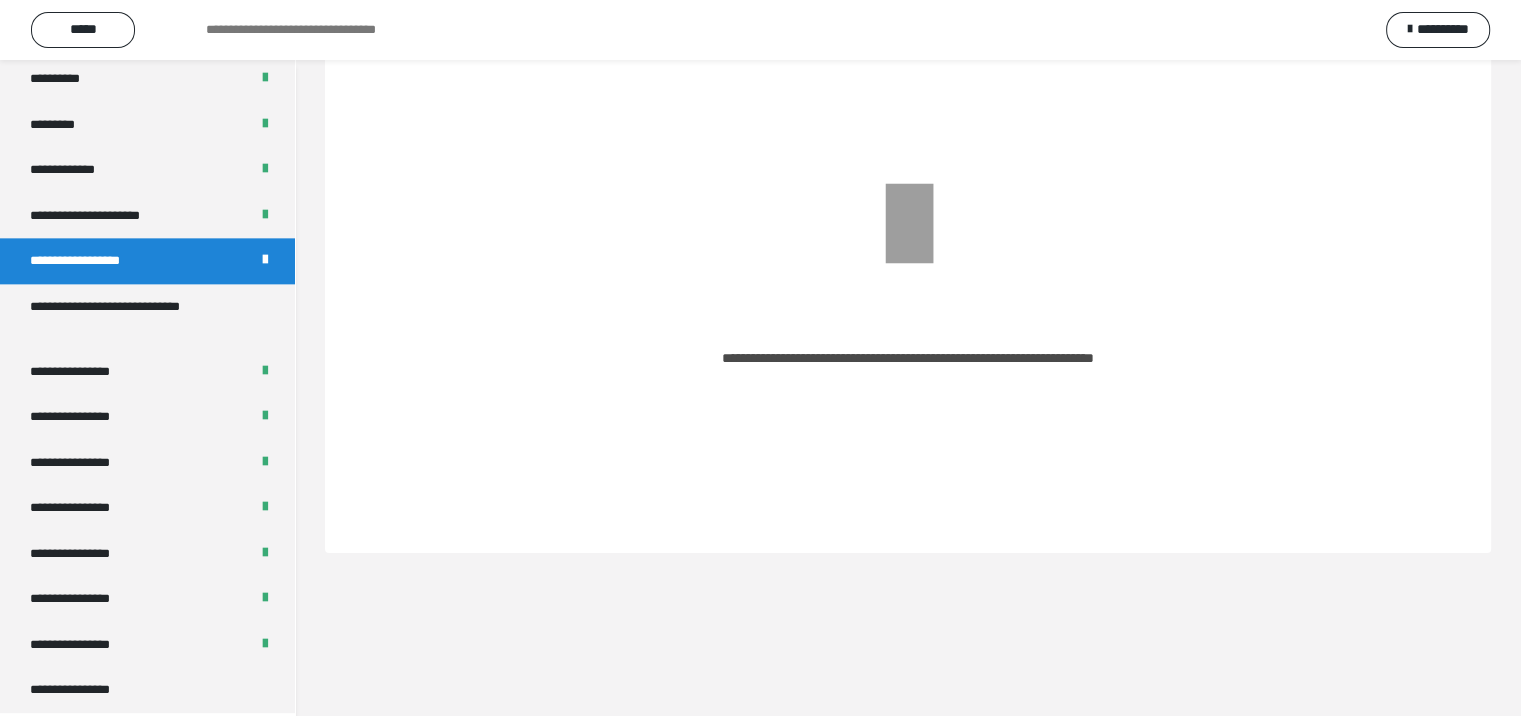 scroll, scrollTop: 0, scrollLeft: 0, axis: both 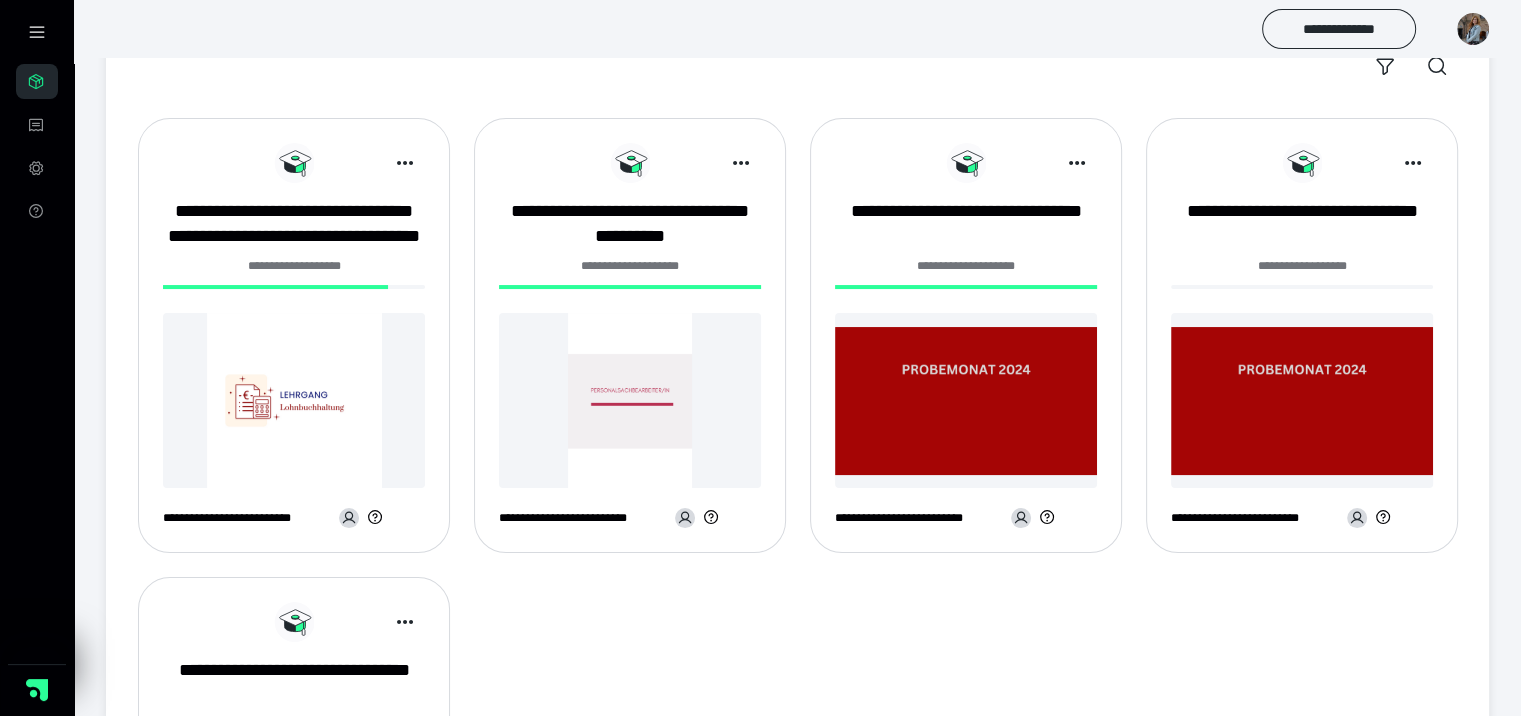 click at bounding box center (294, 400) 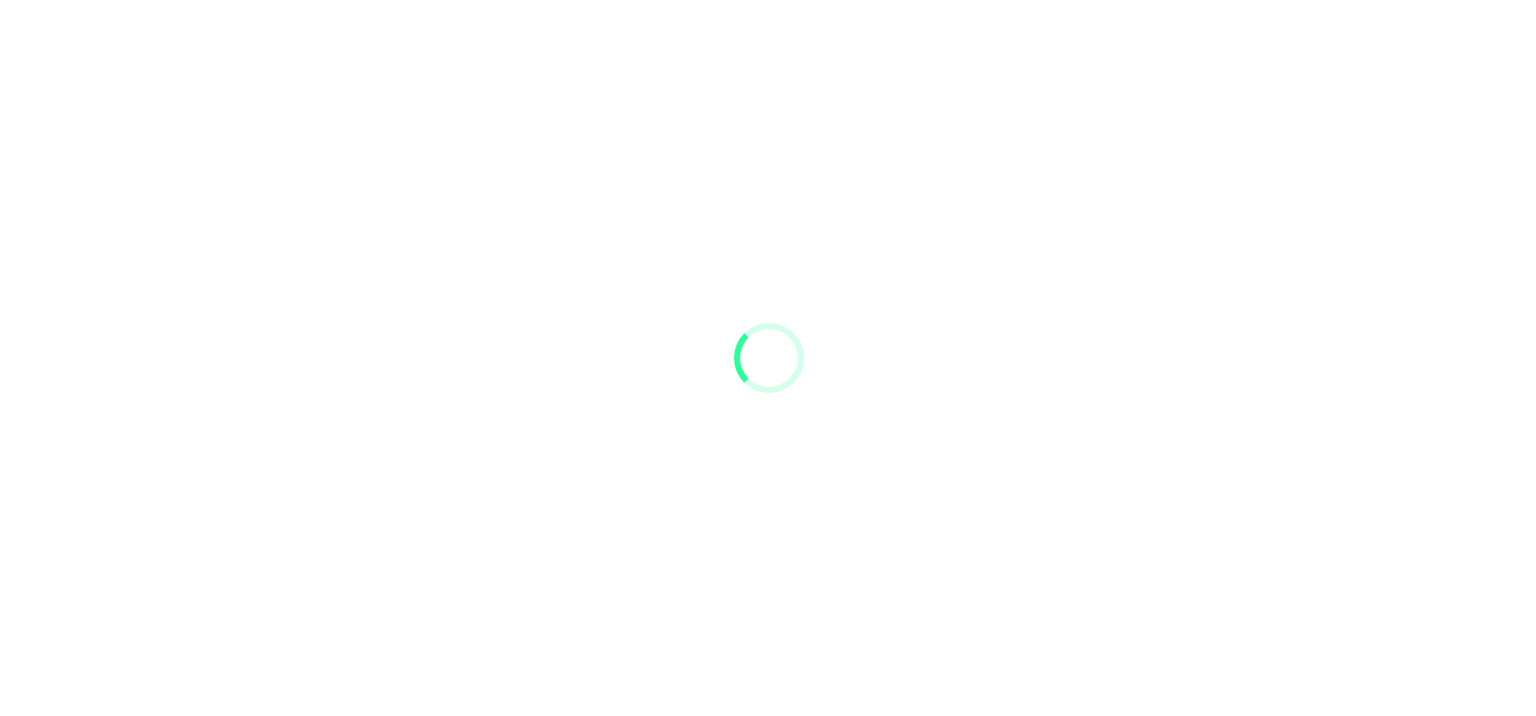scroll, scrollTop: 0, scrollLeft: 0, axis: both 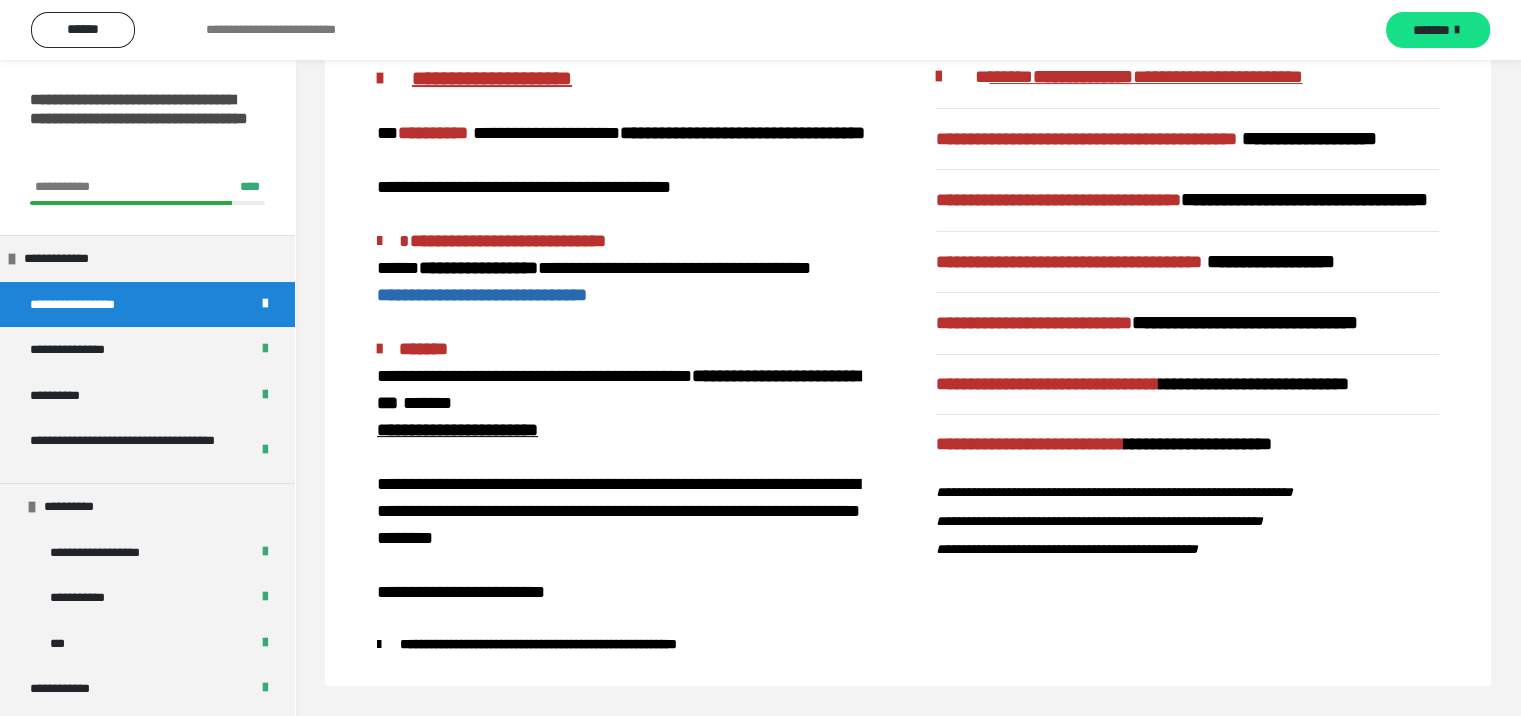 click on "**********" at bounding box center (628, 374) 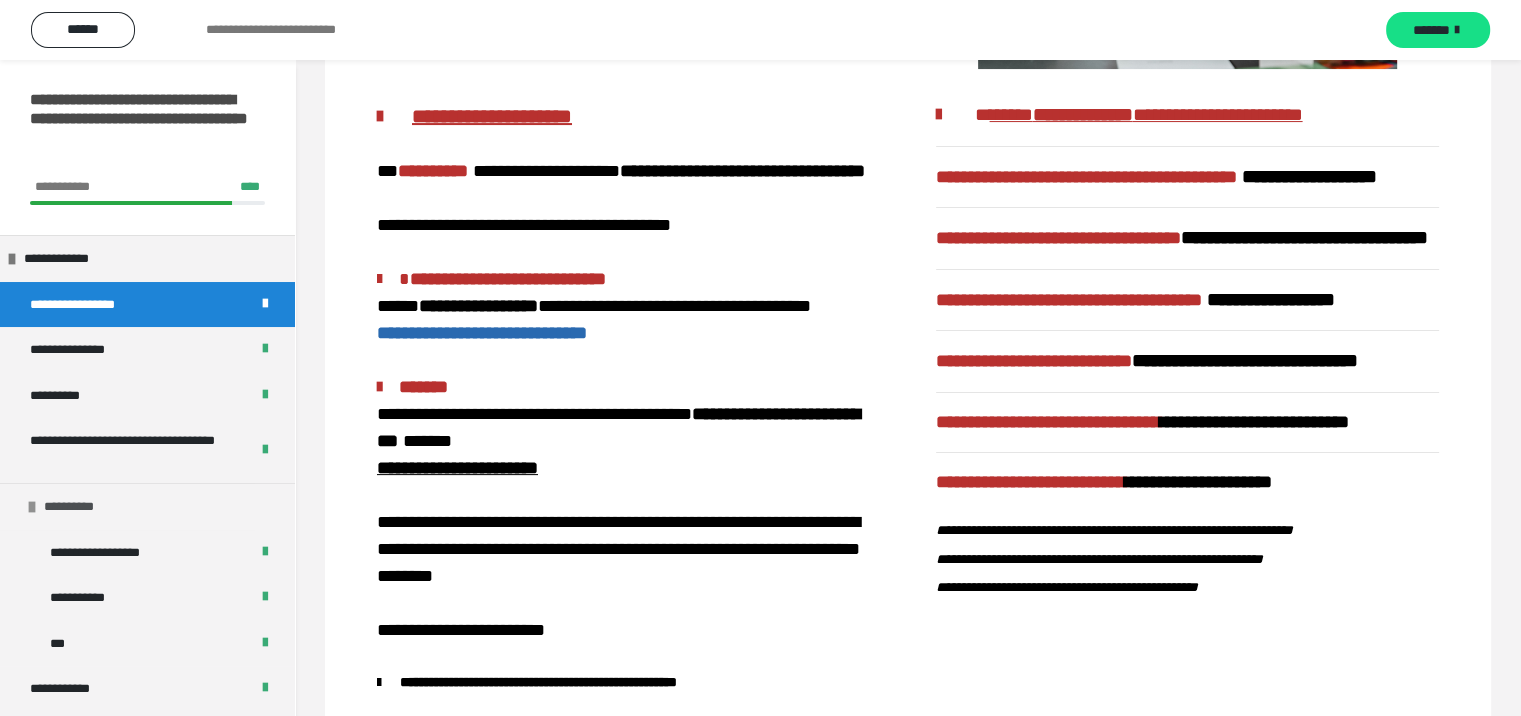 scroll, scrollTop: 491, scrollLeft: 0, axis: vertical 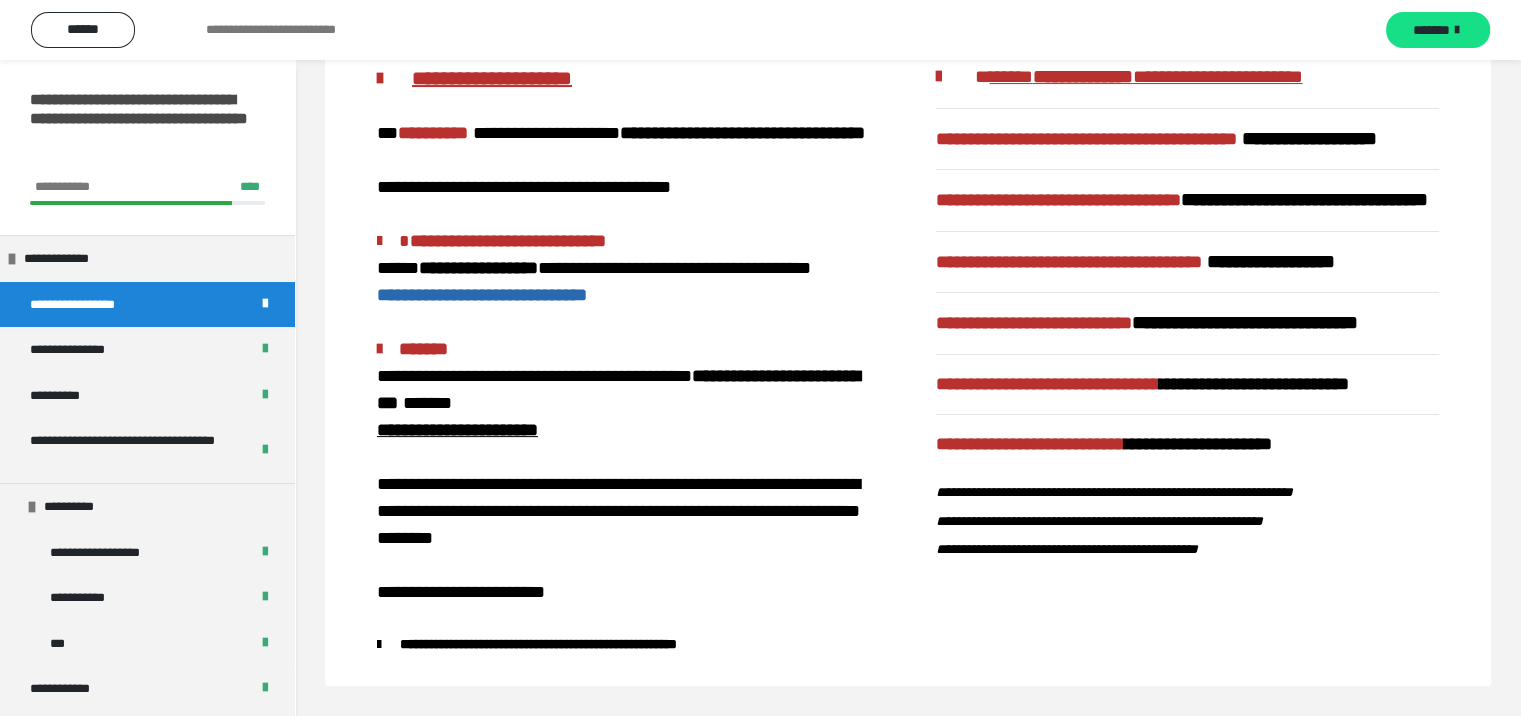 click on "**********" at bounding box center [100, 305] 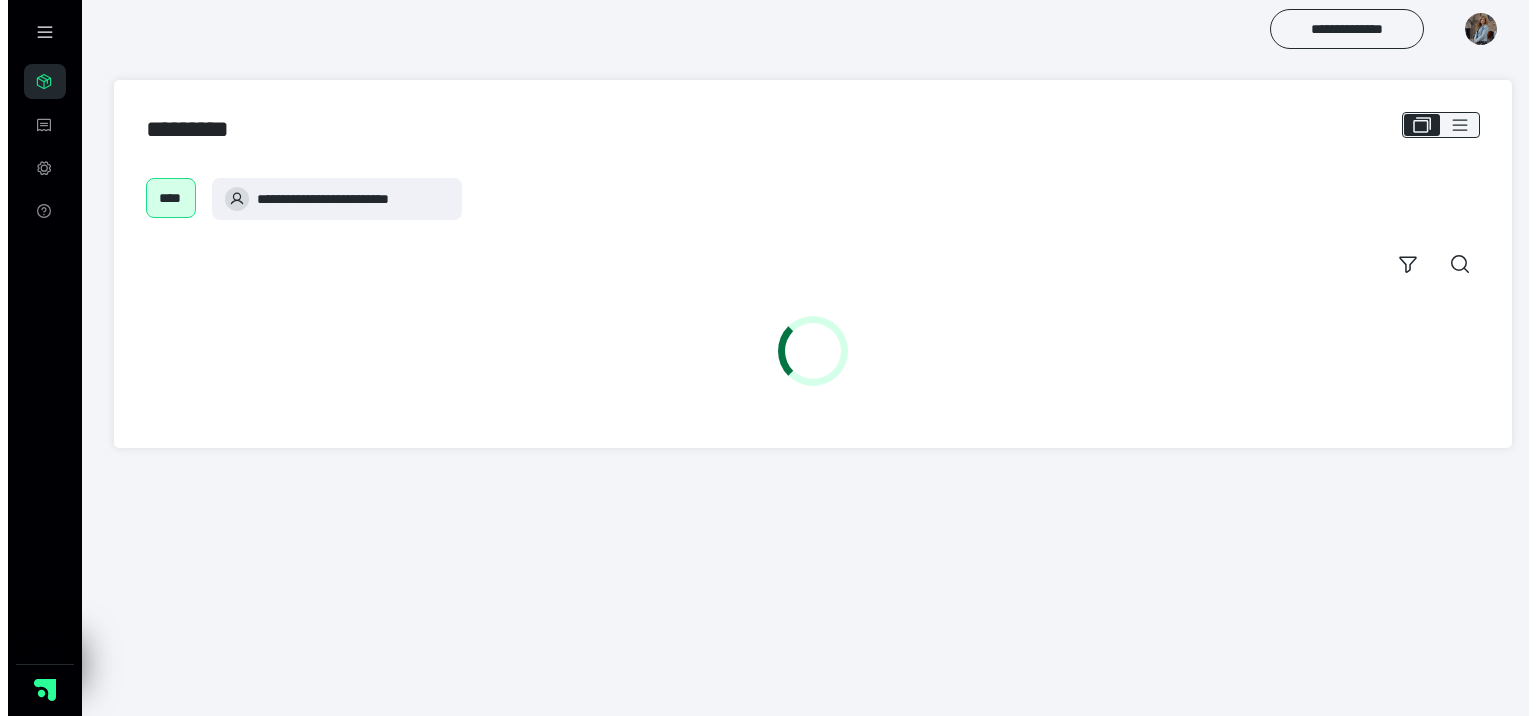 scroll, scrollTop: 0, scrollLeft: 0, axis: both 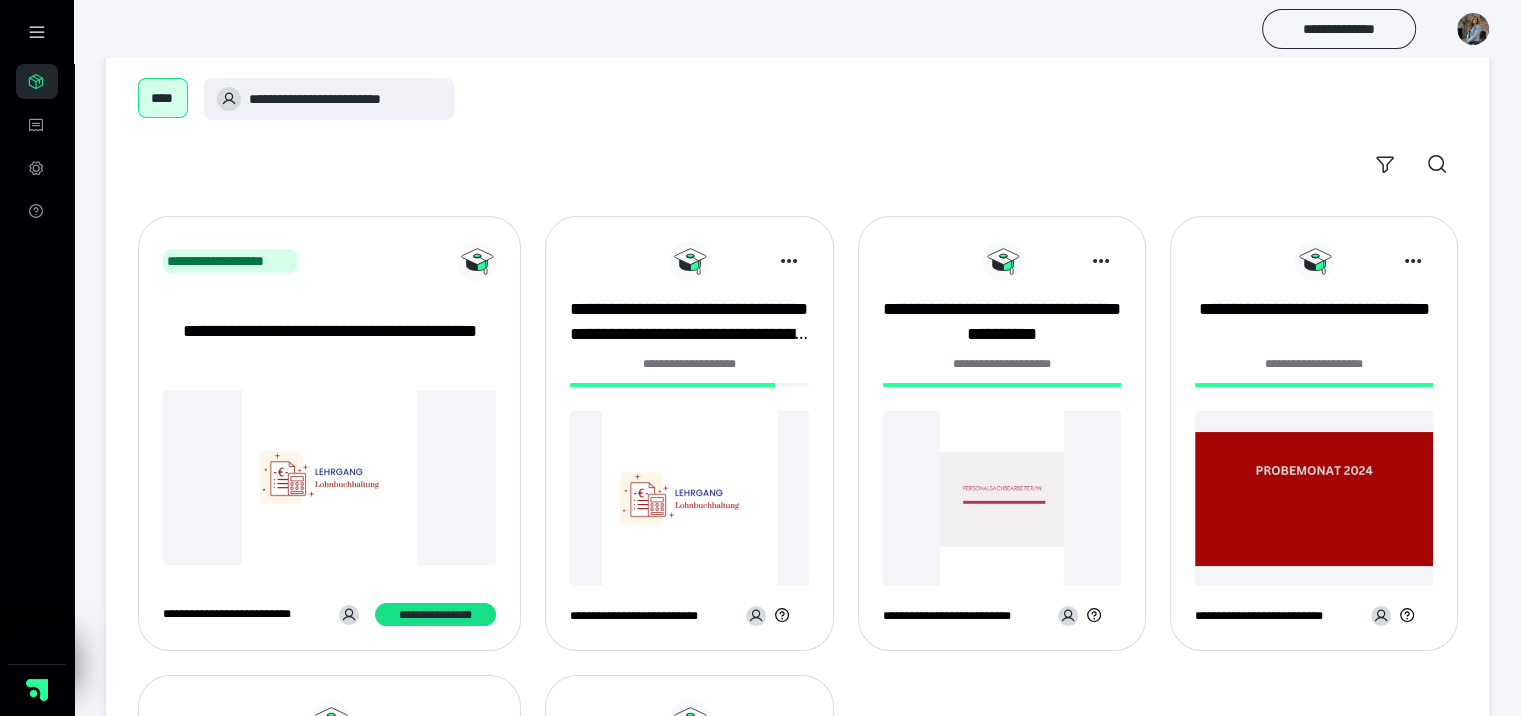 click at bounding box center (689, 498) 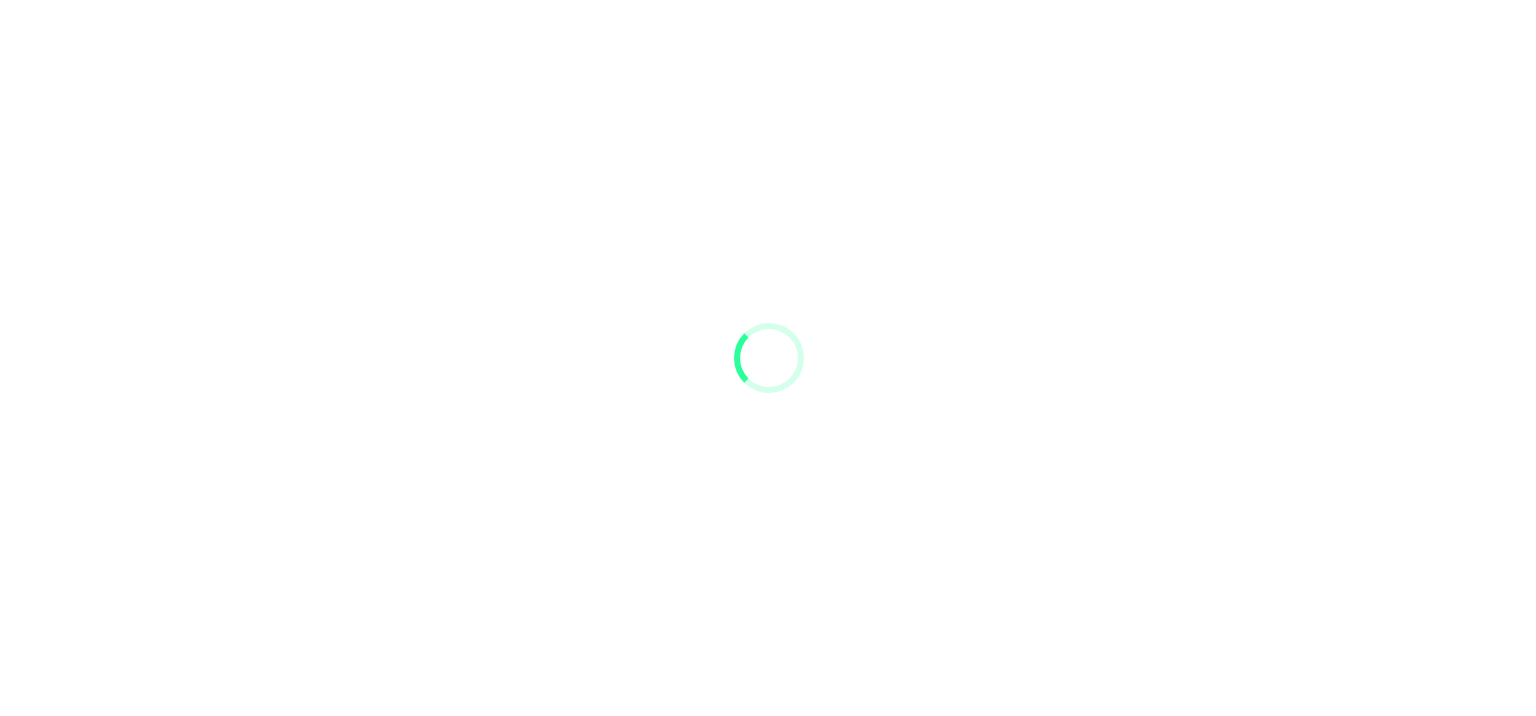 scroll, scrollTop: 0, scrollLeft: 0, axis: both 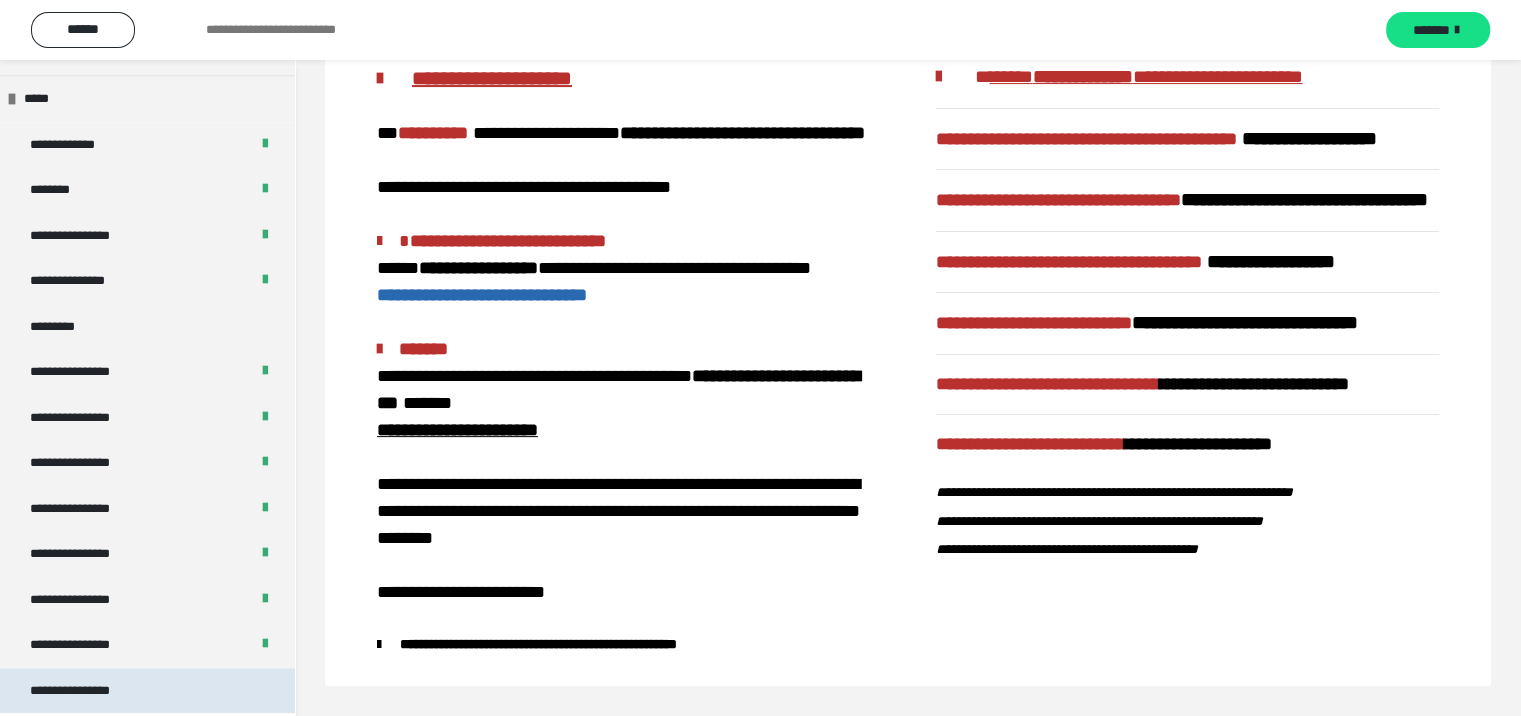 click on "**********" at bounding box center [147, 691] 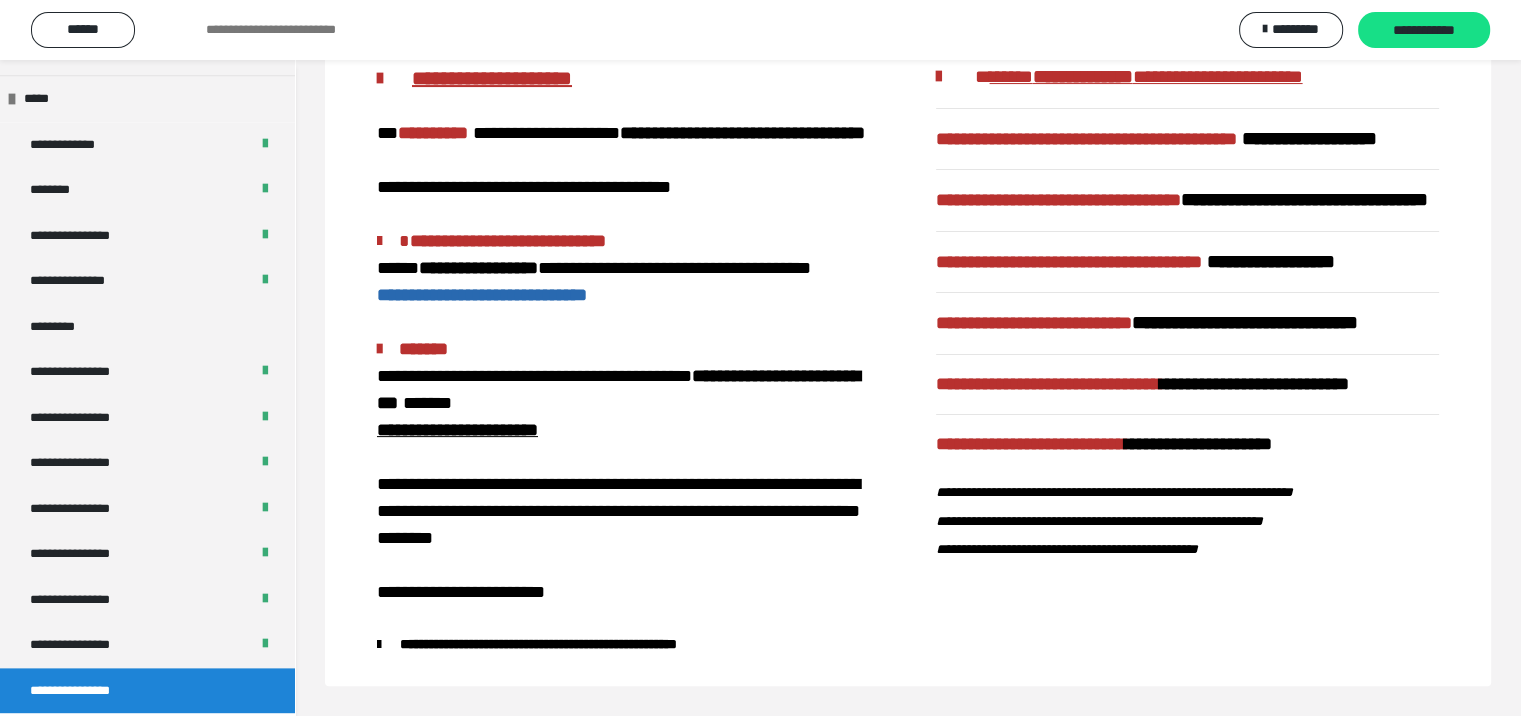 scroll, scrollTop: 60, scrollLeft: 0, axis: vertical 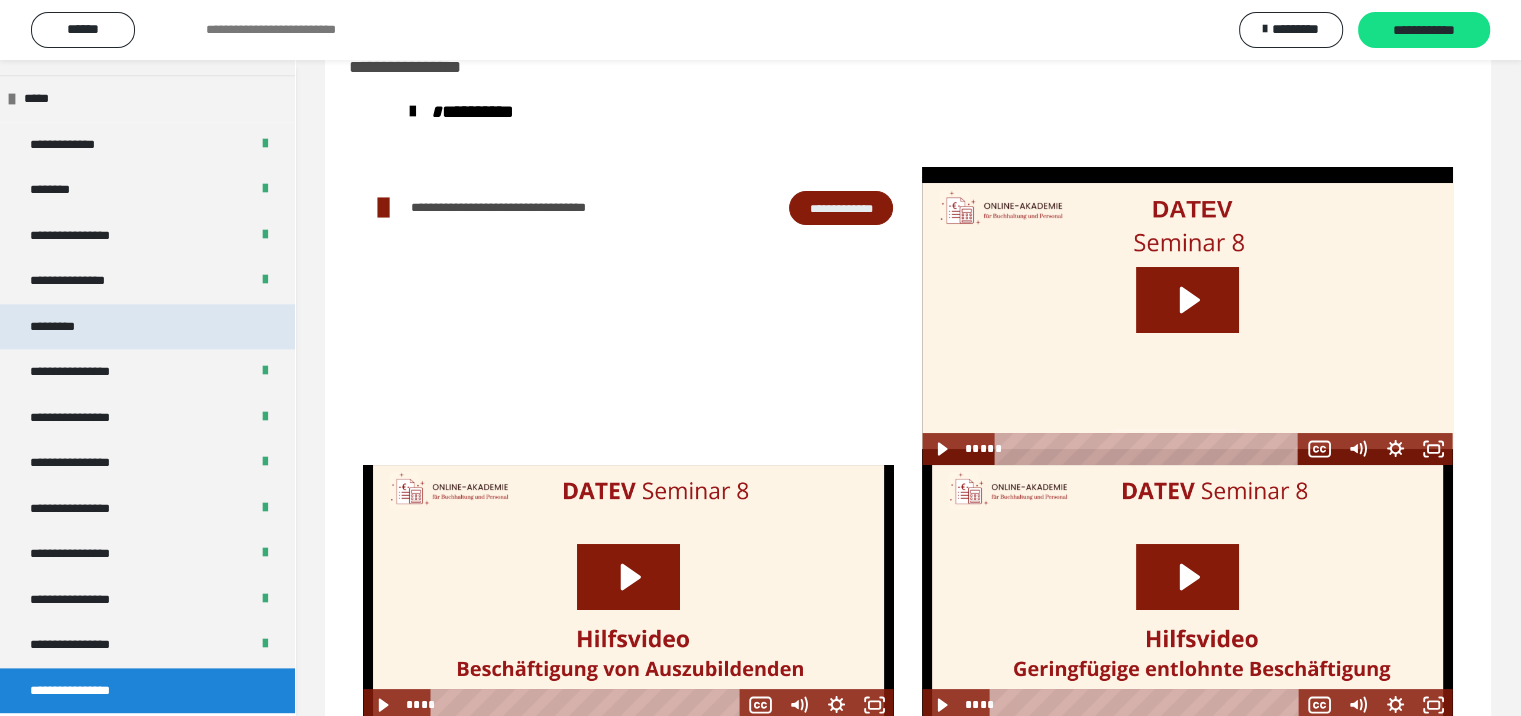 click on "*********" at bounding box center [147, 327] 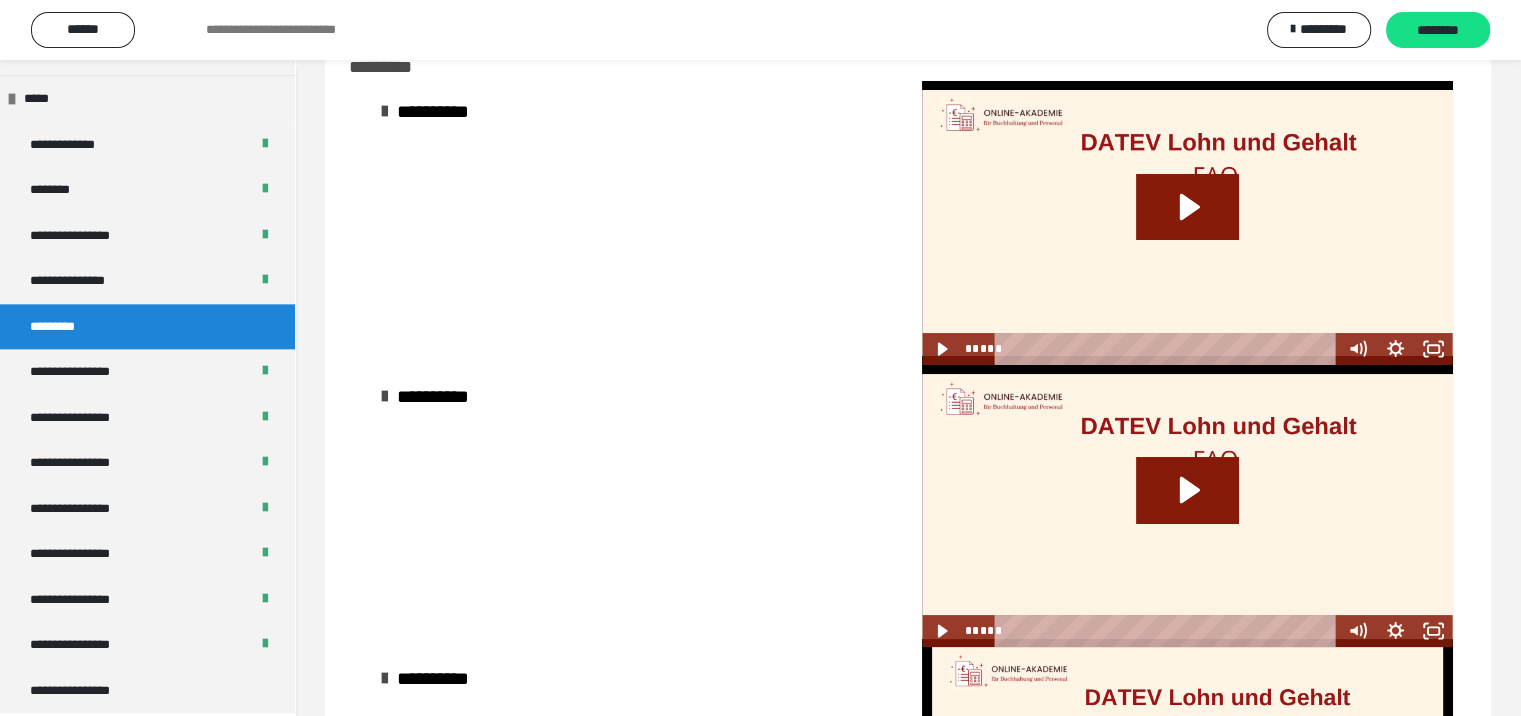 scroll, scrollTop: 0, scrollLeft: 0, axis: both 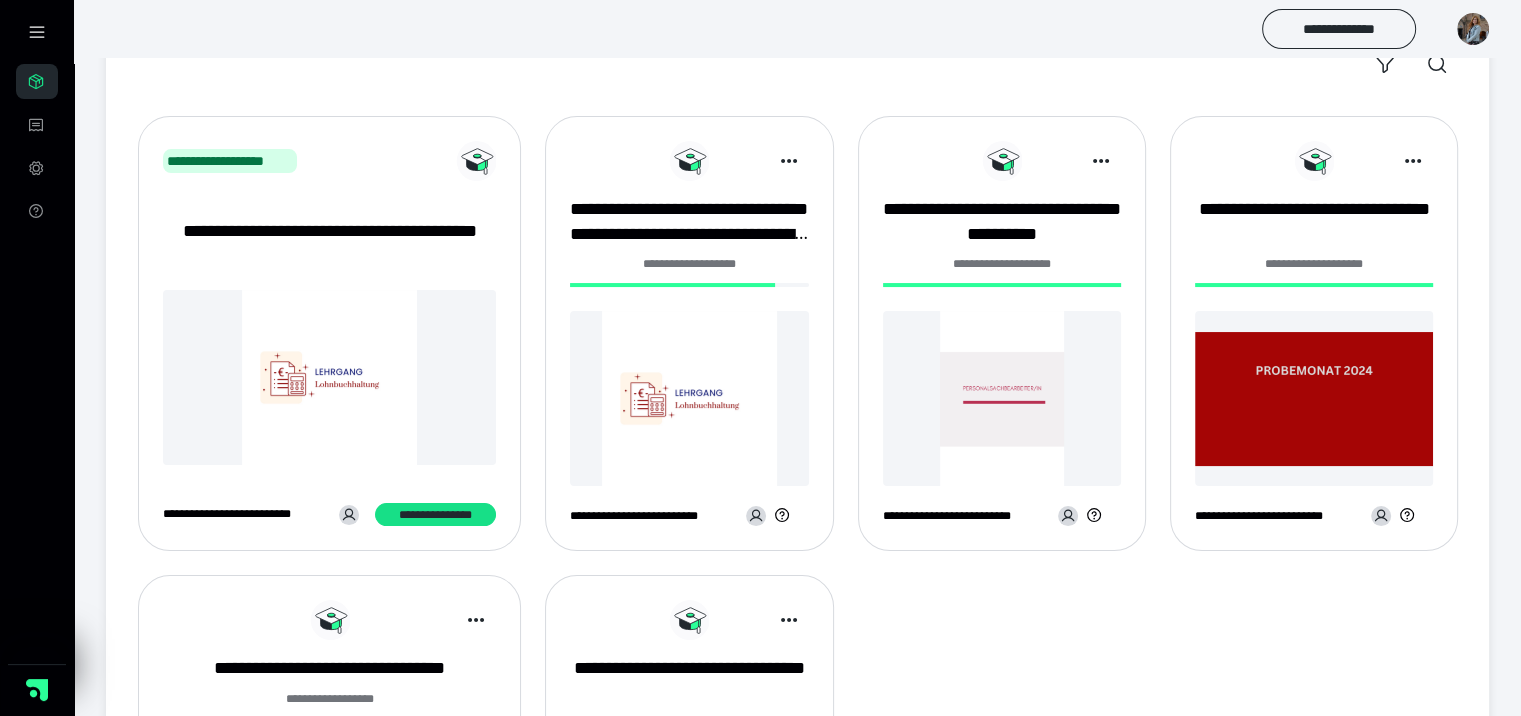 click at bounding box center (689, 398) 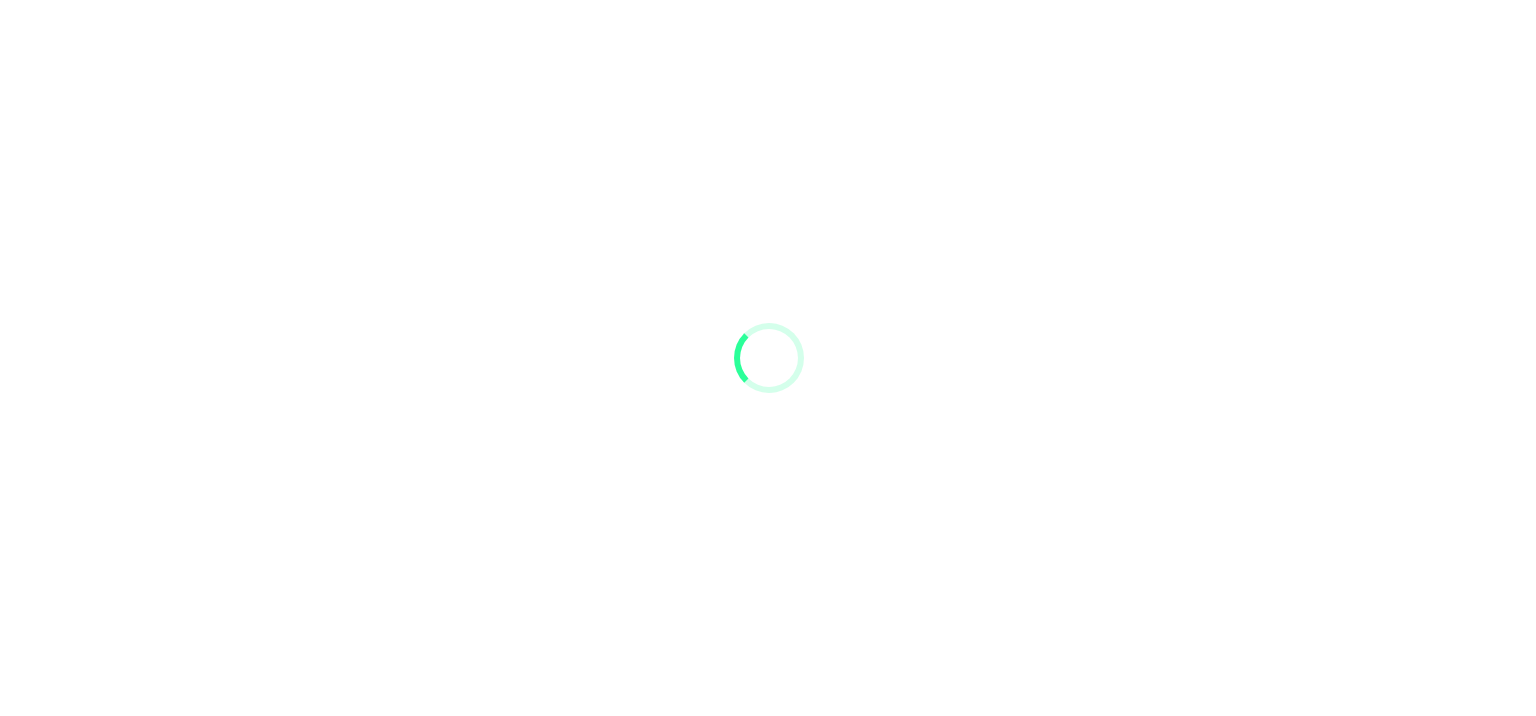 scroll, scrollTop: 0, scrollLeft: 0, axis: both 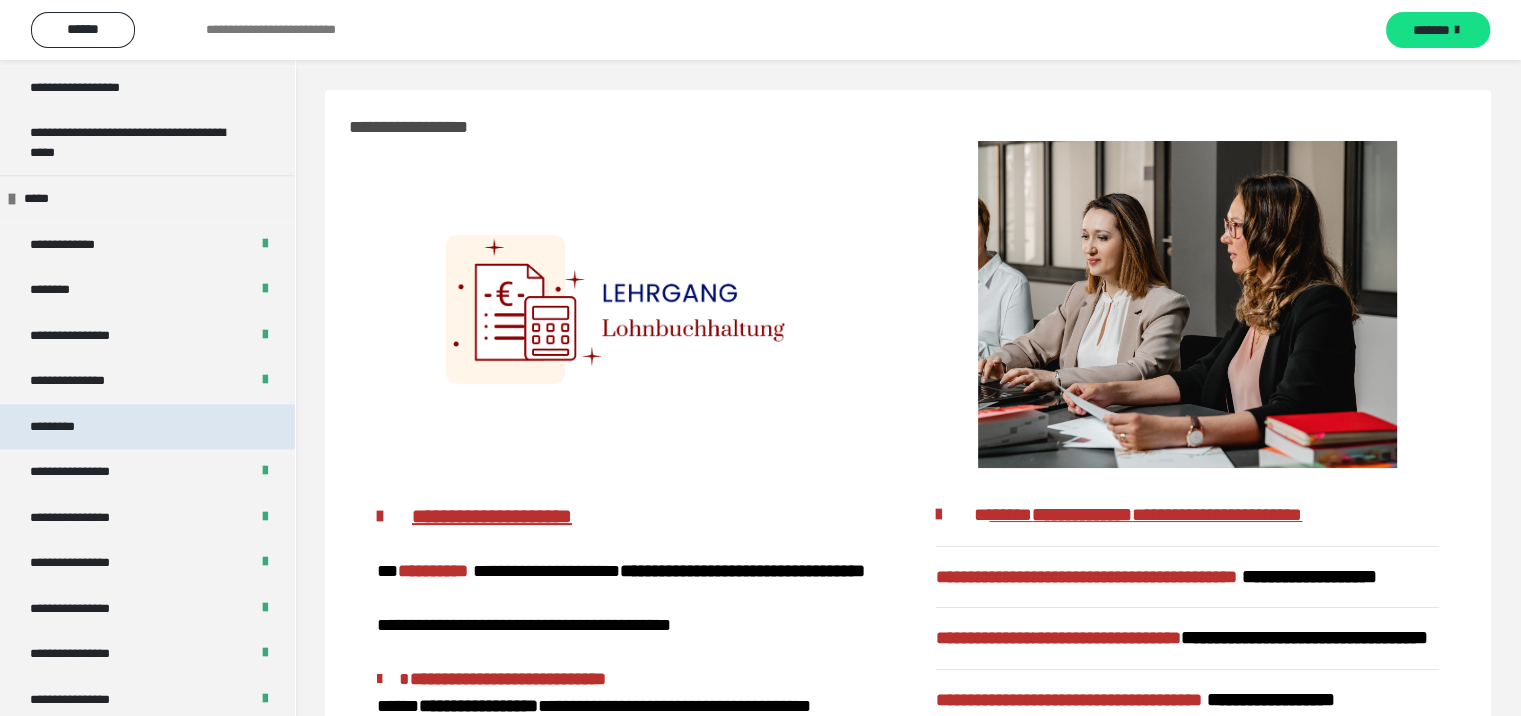 click on "*********" at bounding box center [147, 427] 